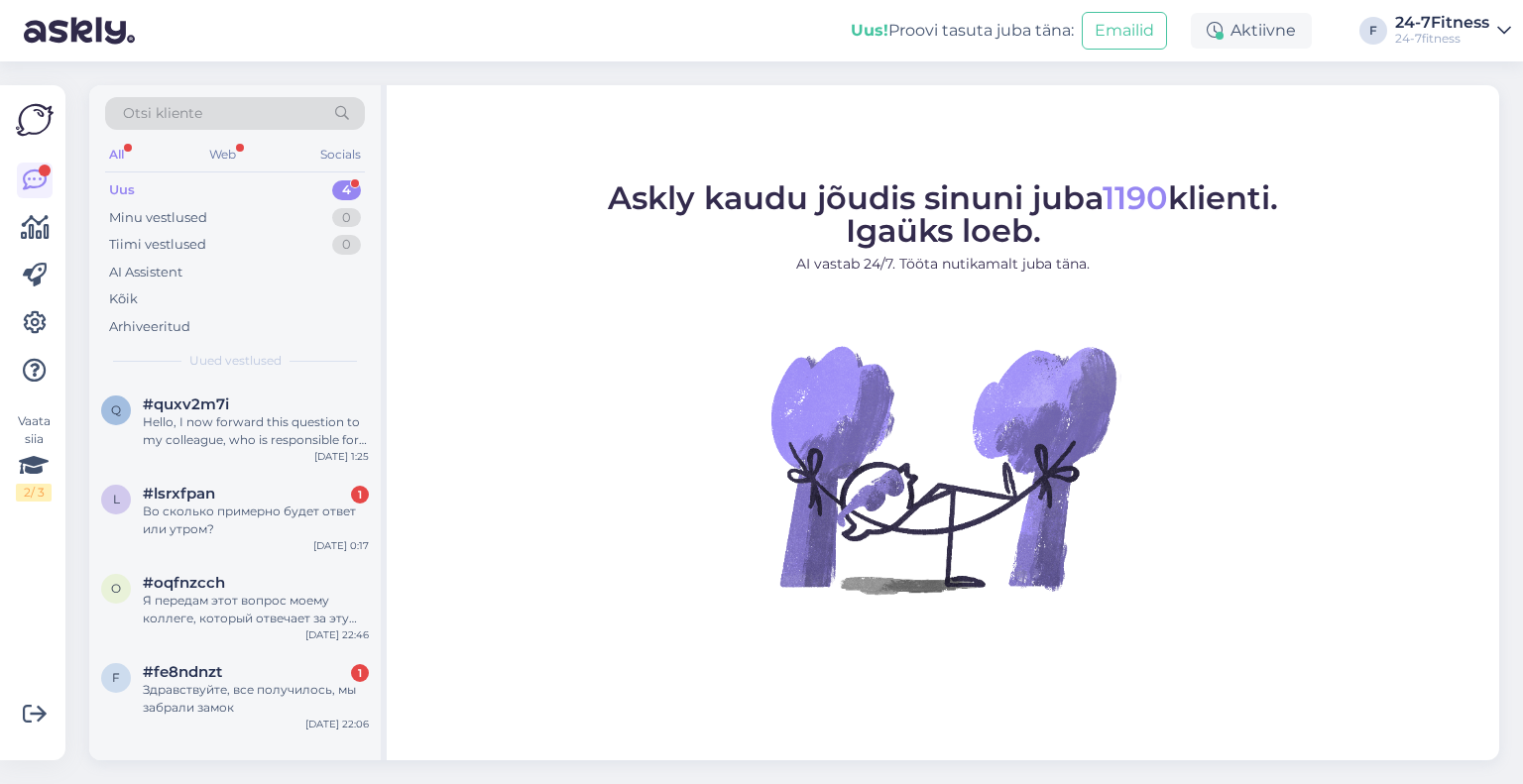 scroll, scrollTop: 0, scrollLeft: 0, axis: both 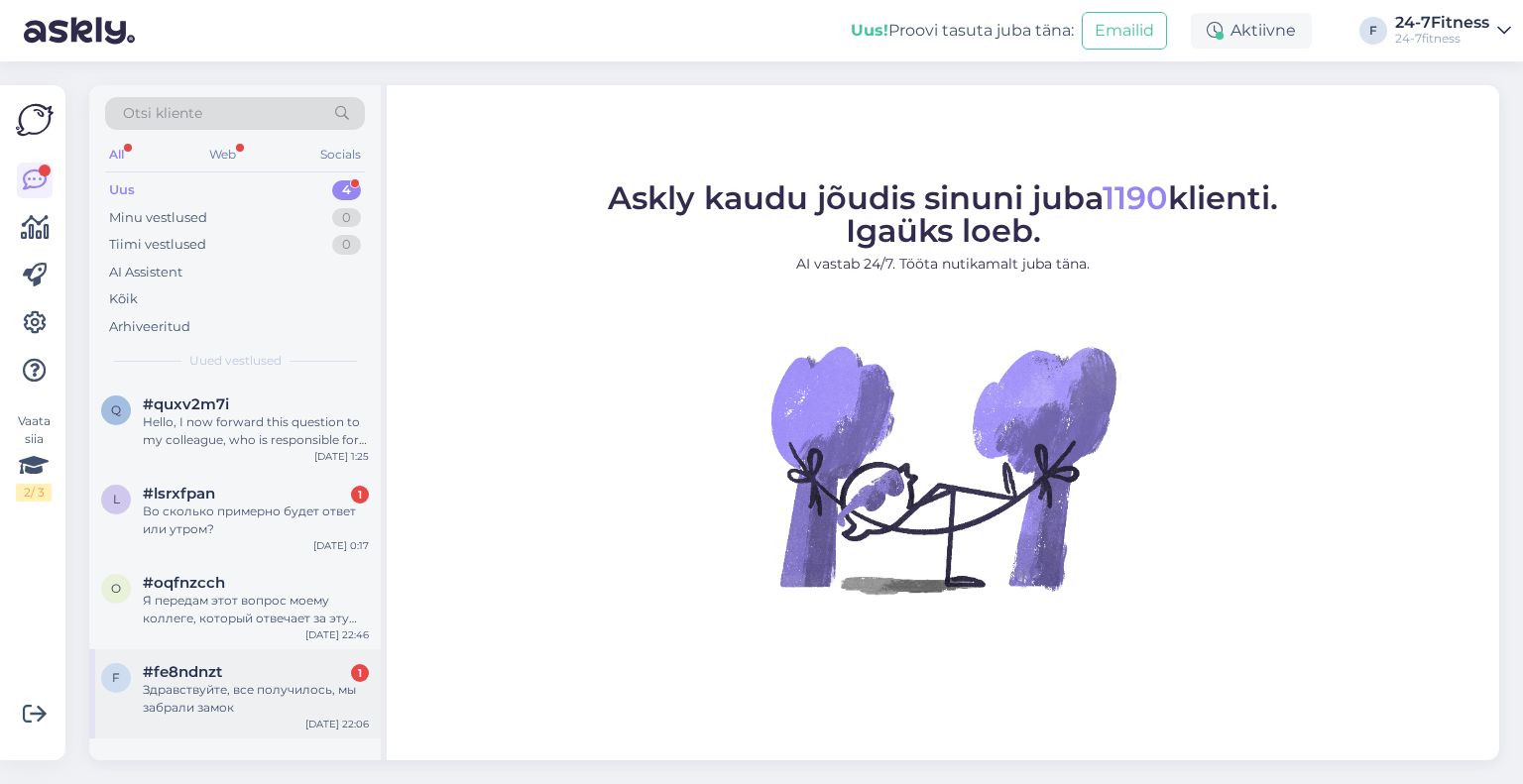 click on "Здравствуйте, все получилось, мы забрали замок" at bounding box center [256, 699] 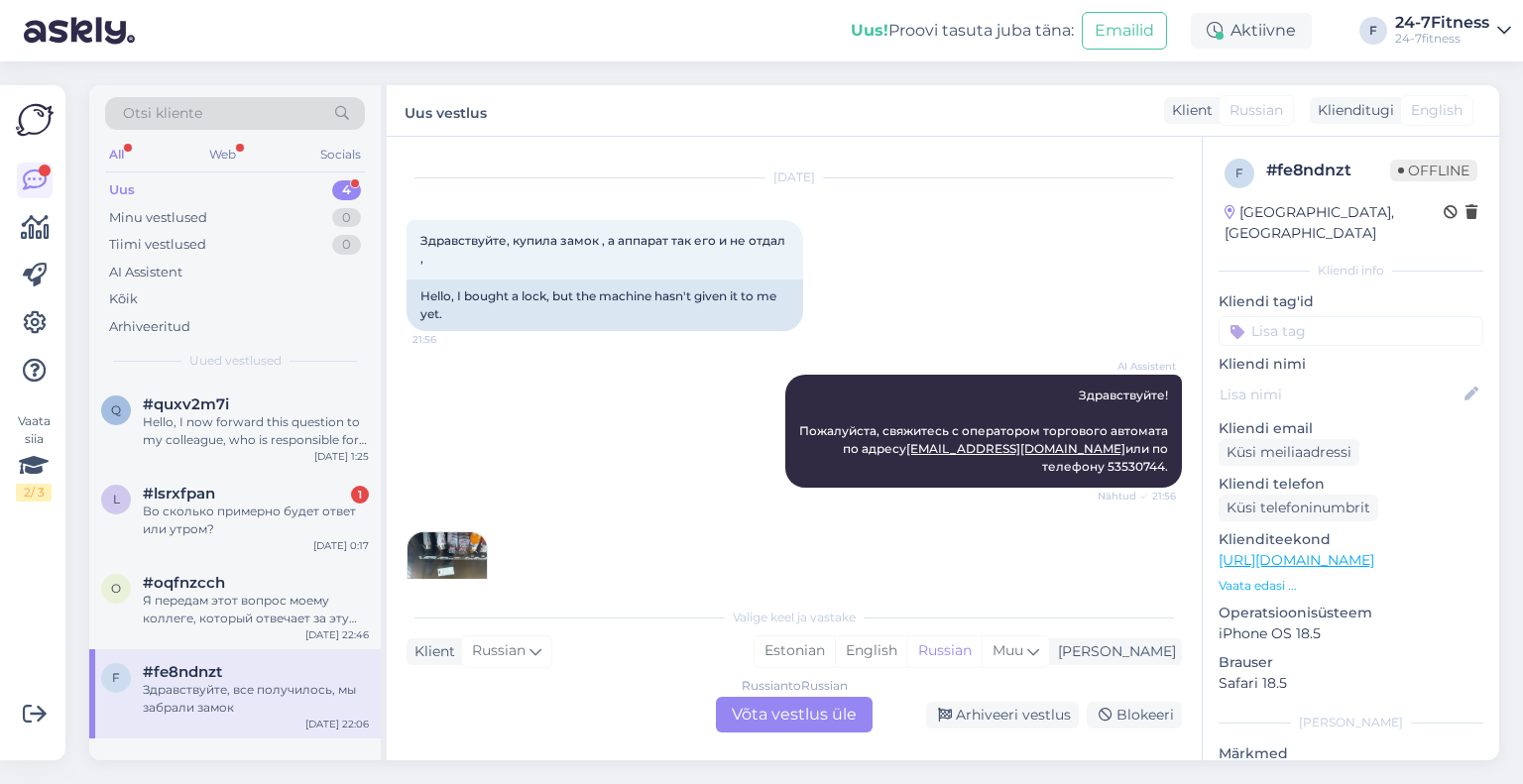 scroll, scrollTop: 1189, scrollLeft: 0, axis: vertical 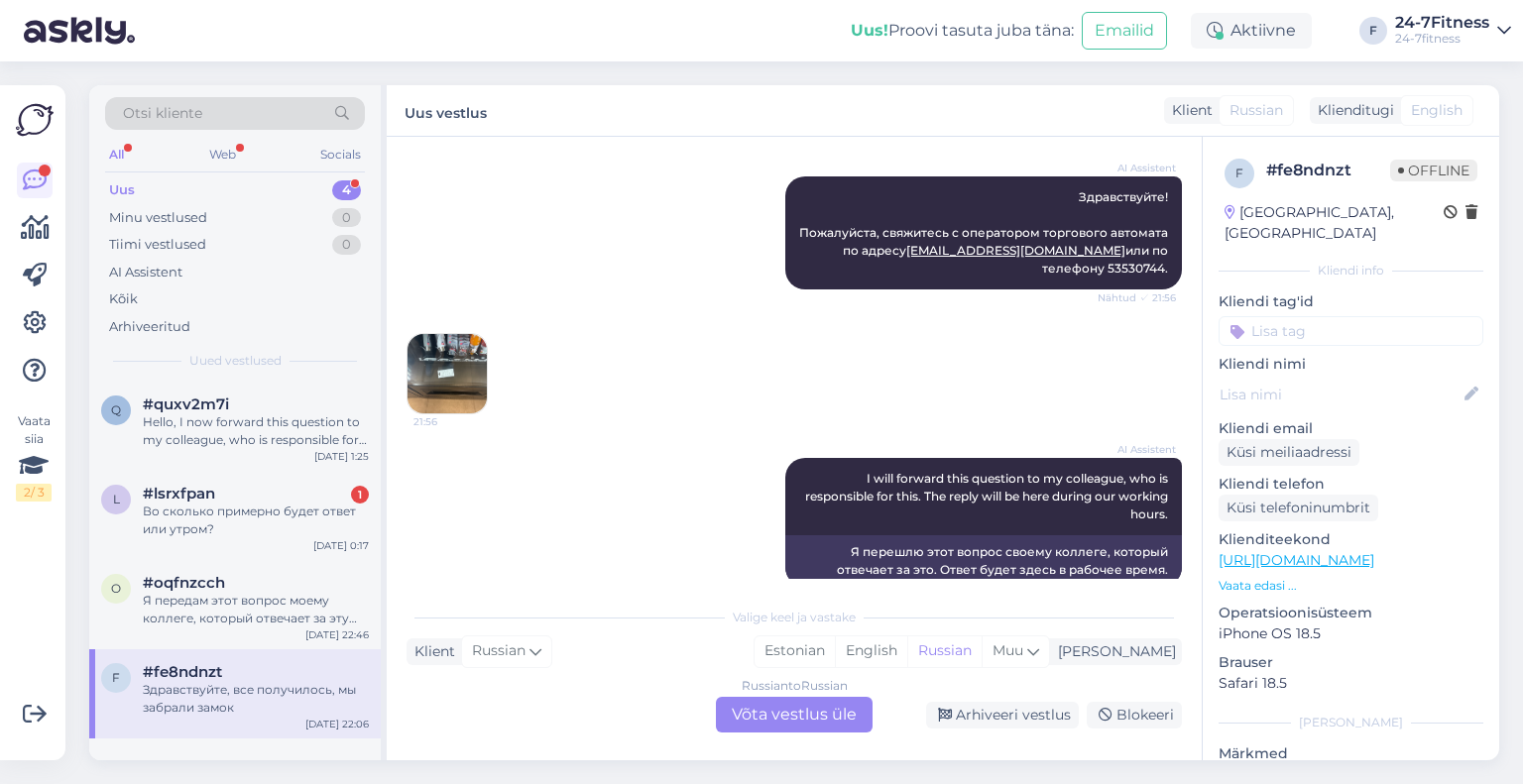 click at bounding box center (447, 374) 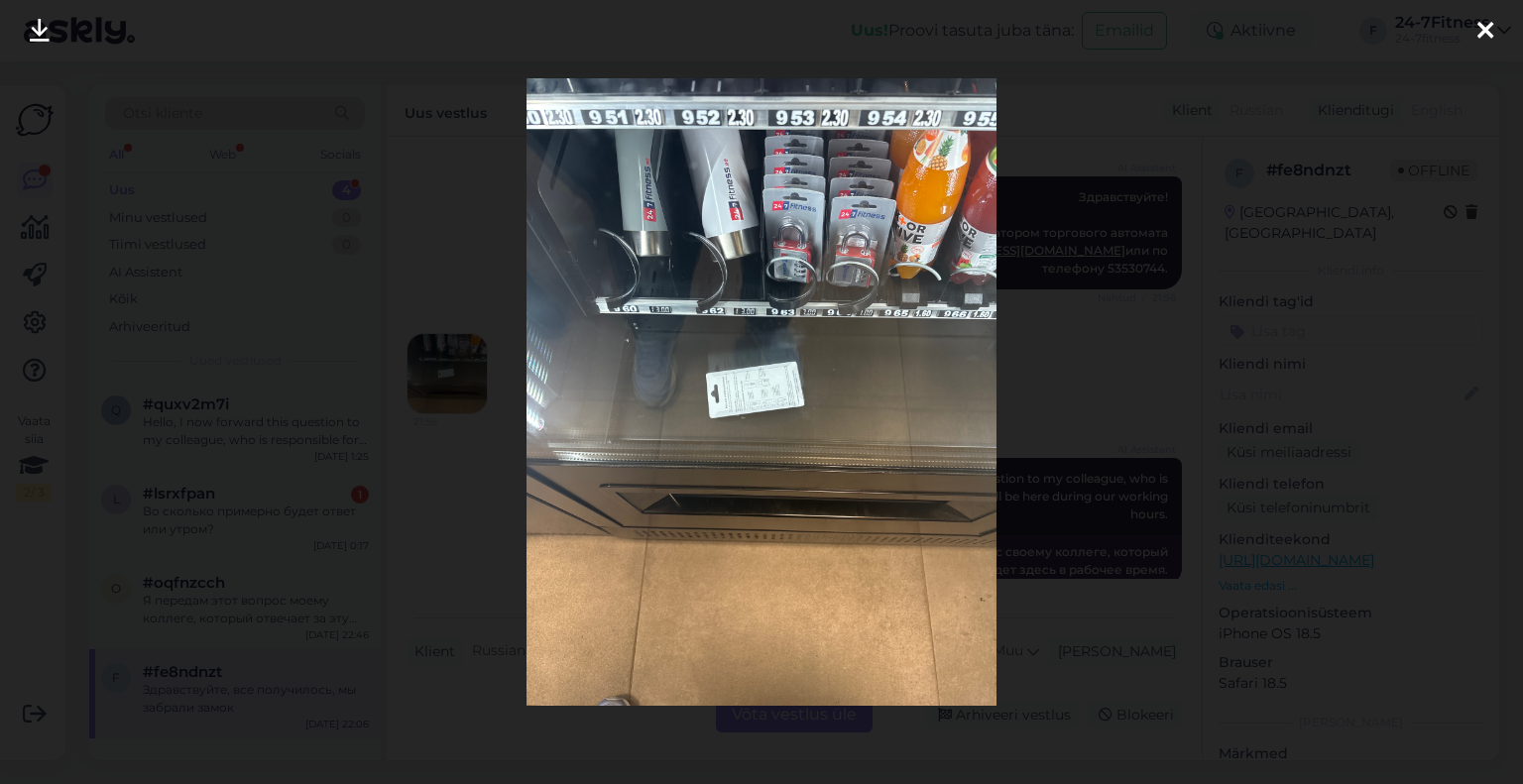 click at bounding box center (1485, 32) 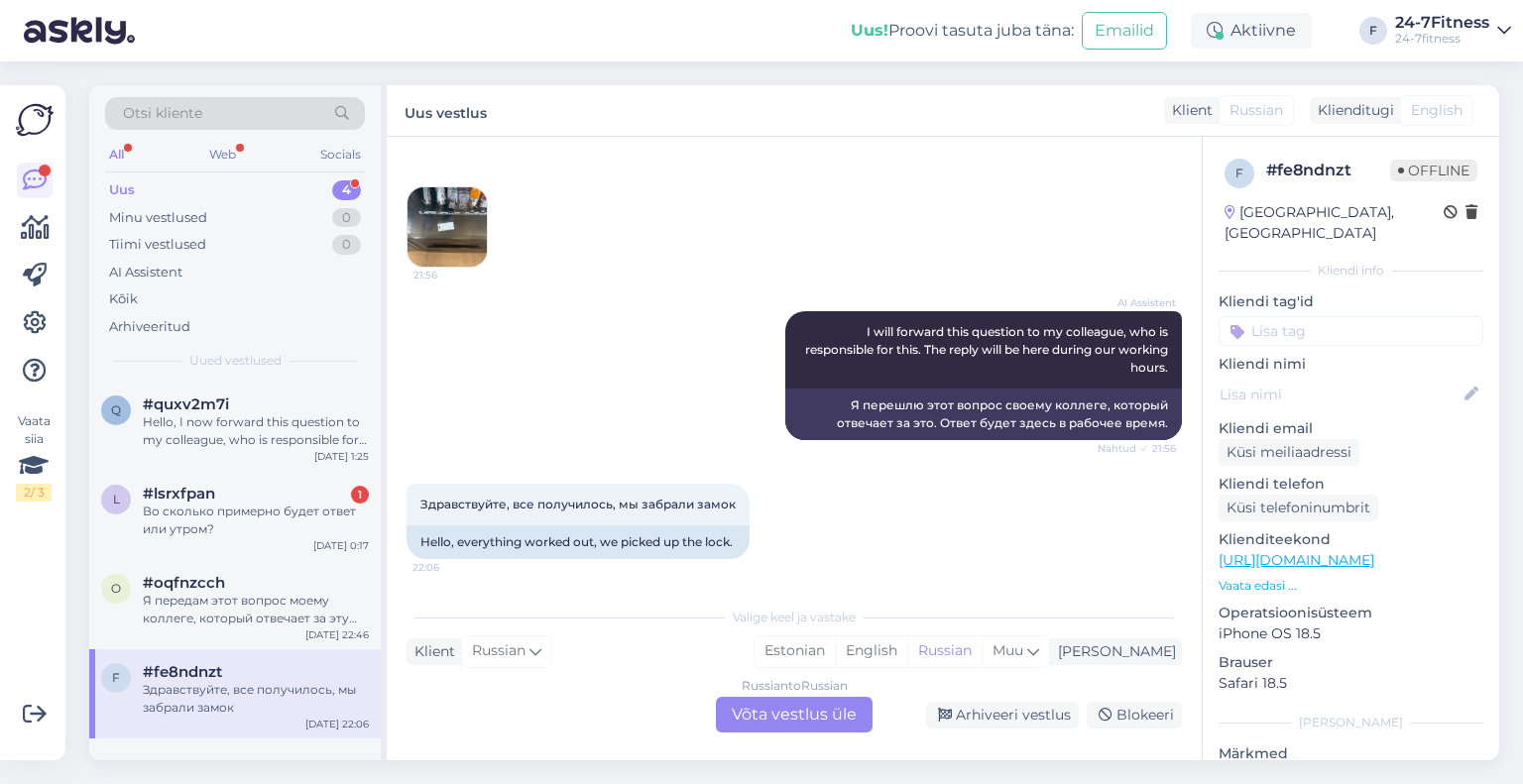 scroll, scrollTop: 1337, scrollLeft: 0, axis: vertical 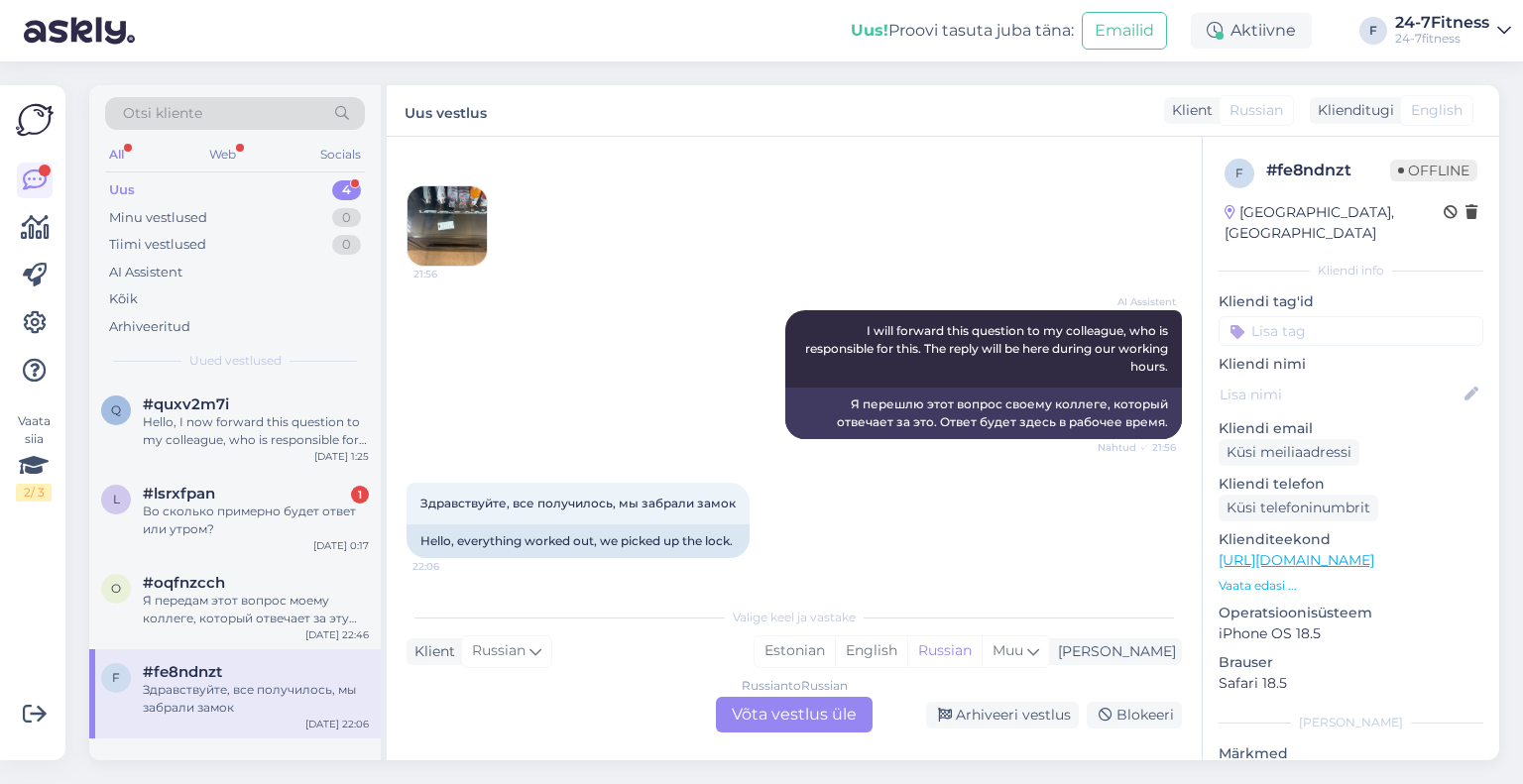 click on "Russian  to  Russian Võta vestlus üle" at bounding box center (794, 715) 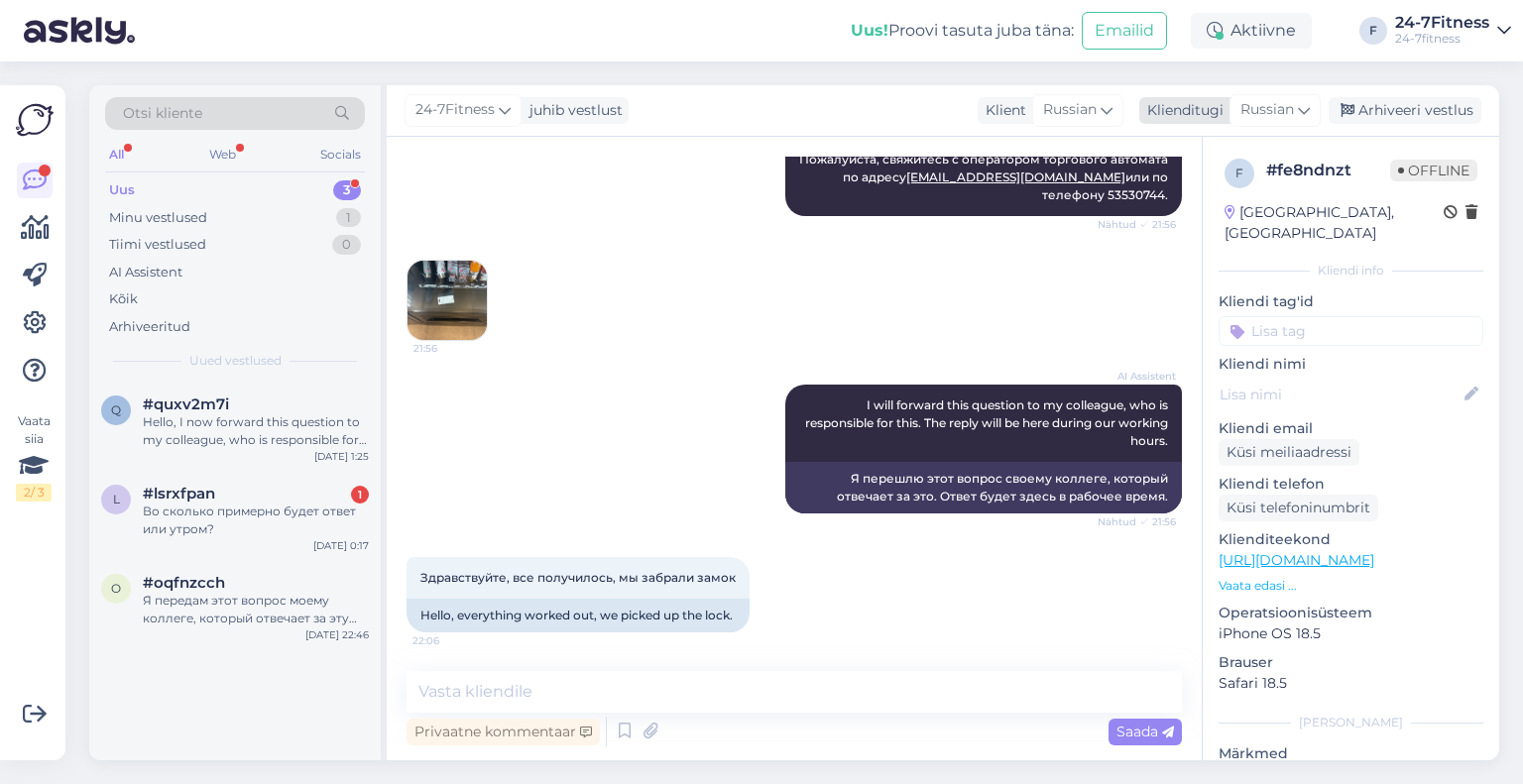 click at bounding box center (1304, 110) 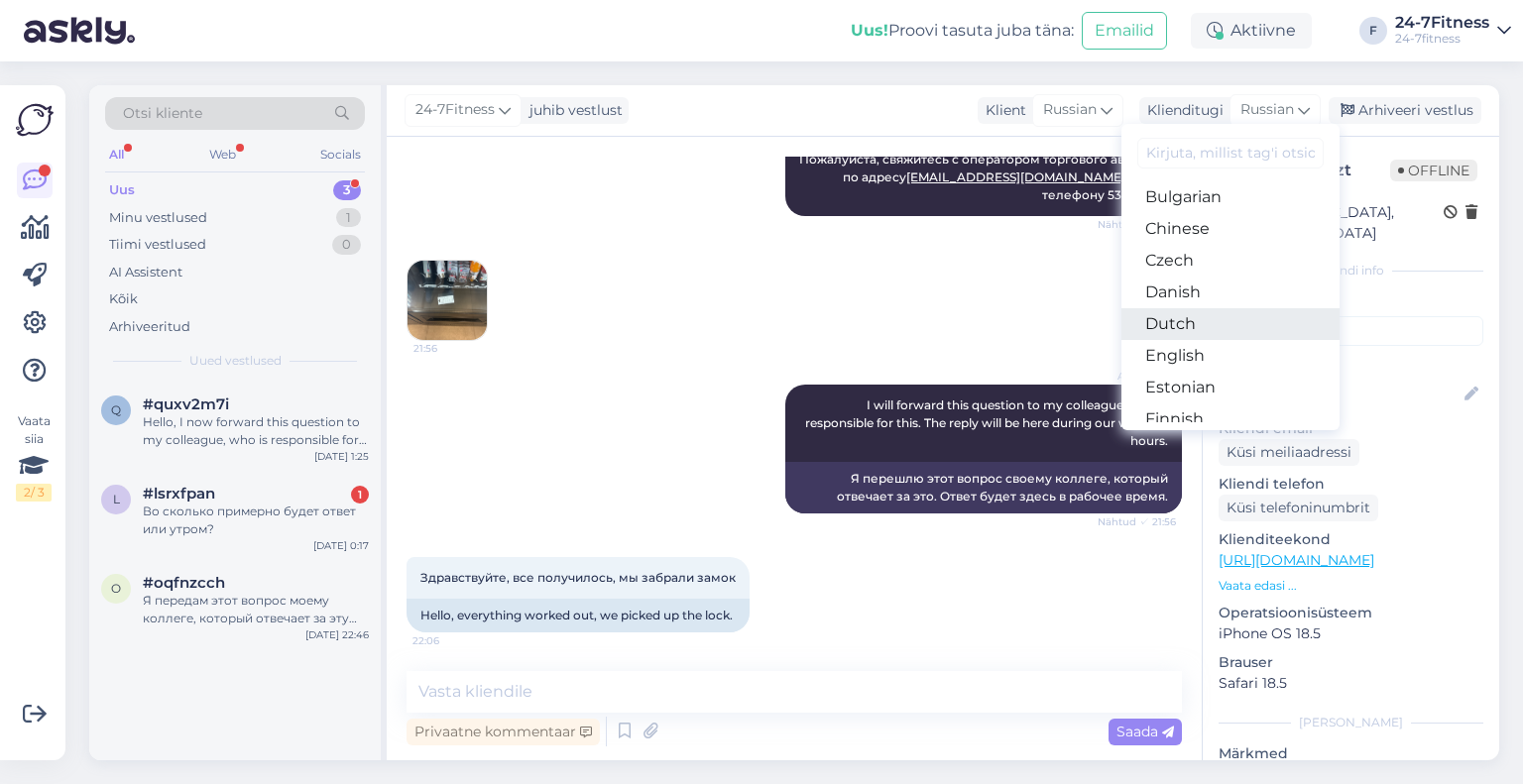 scroll, scrollTop: 99, scrollLeft: 0, axis: vertical 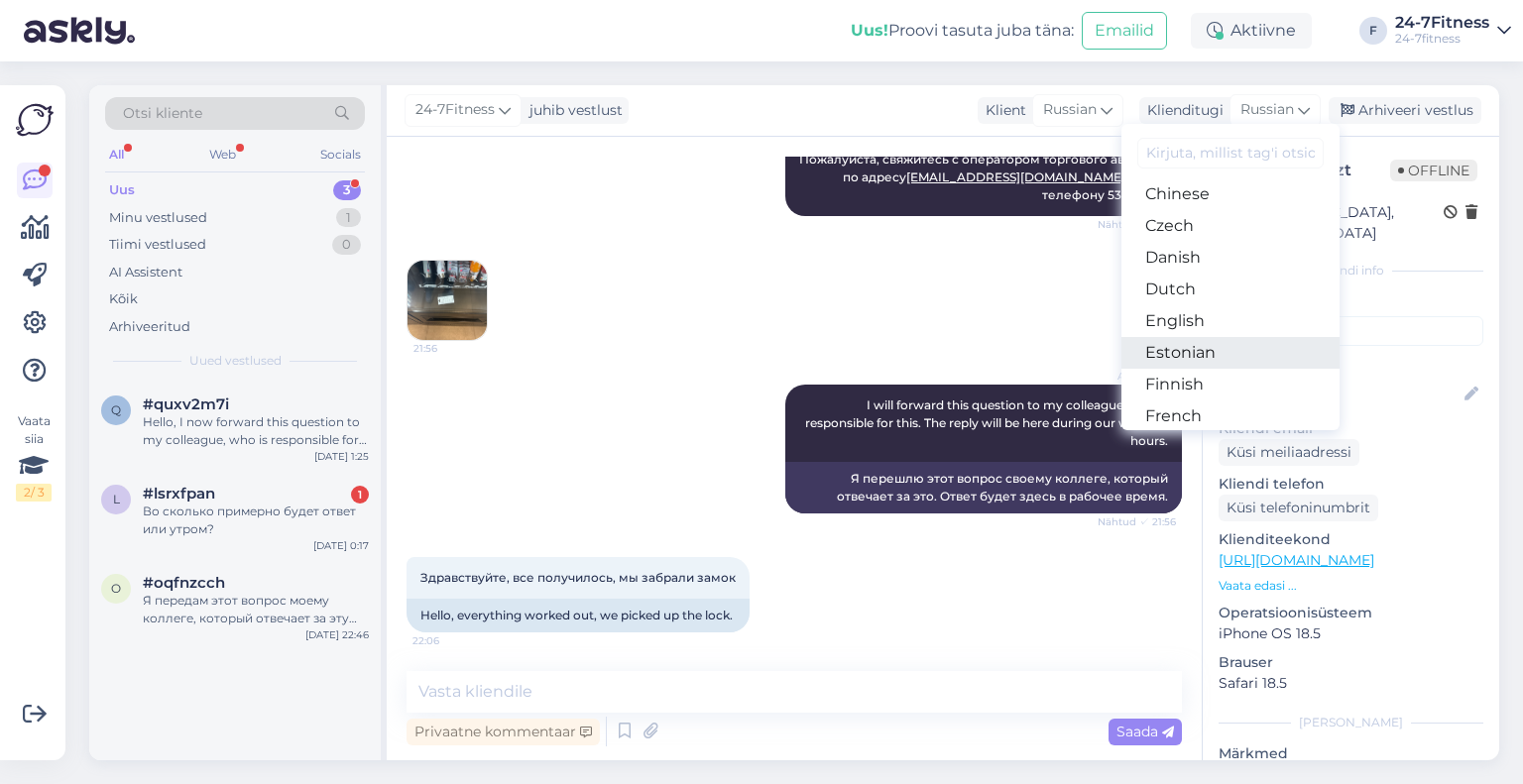 click on "Estonian" at bounding box center (1230, 353) 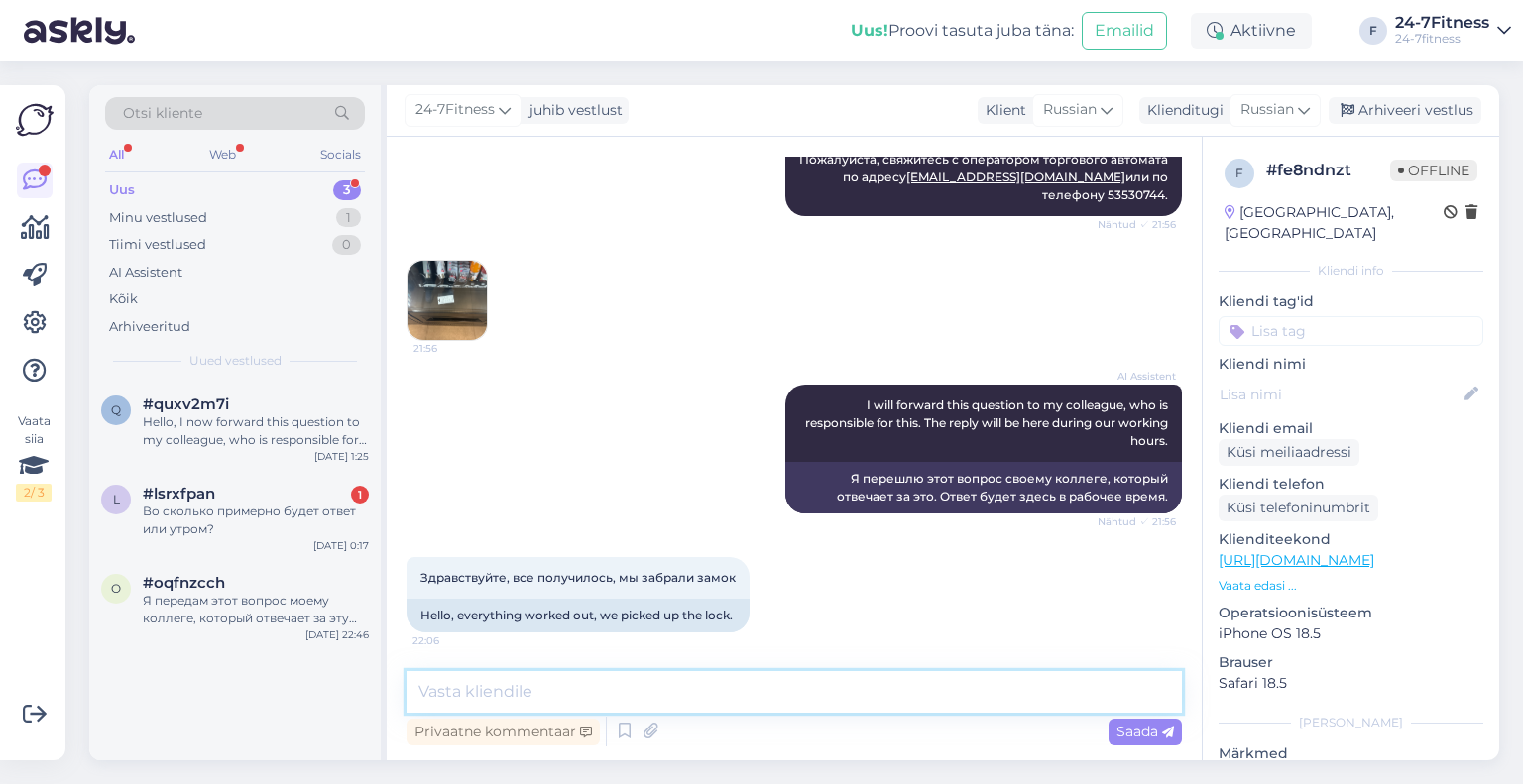 click at bounding box center [794, 692] 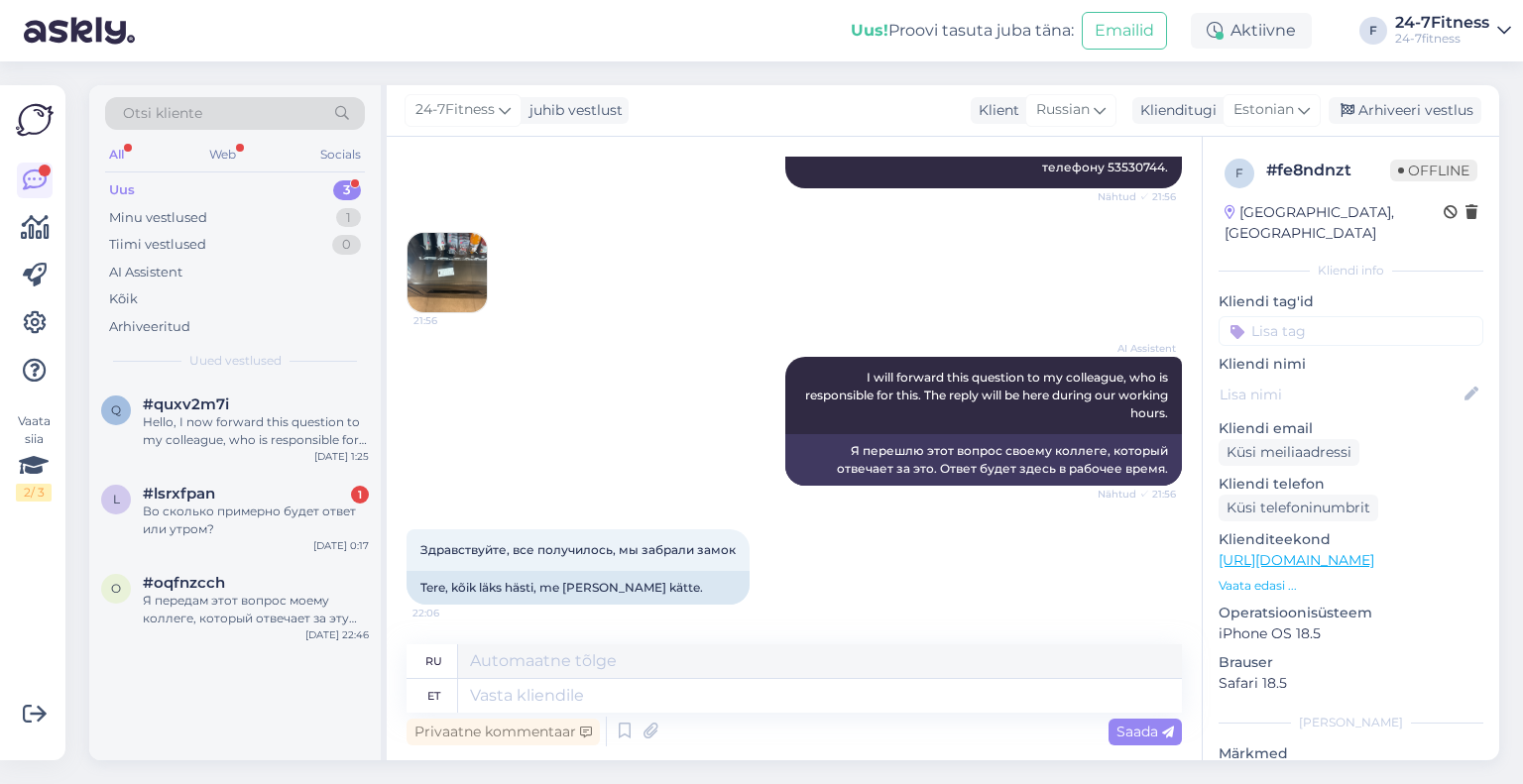scroll, scrollTop: 1254, scrollLeft: 0, axis: vertical 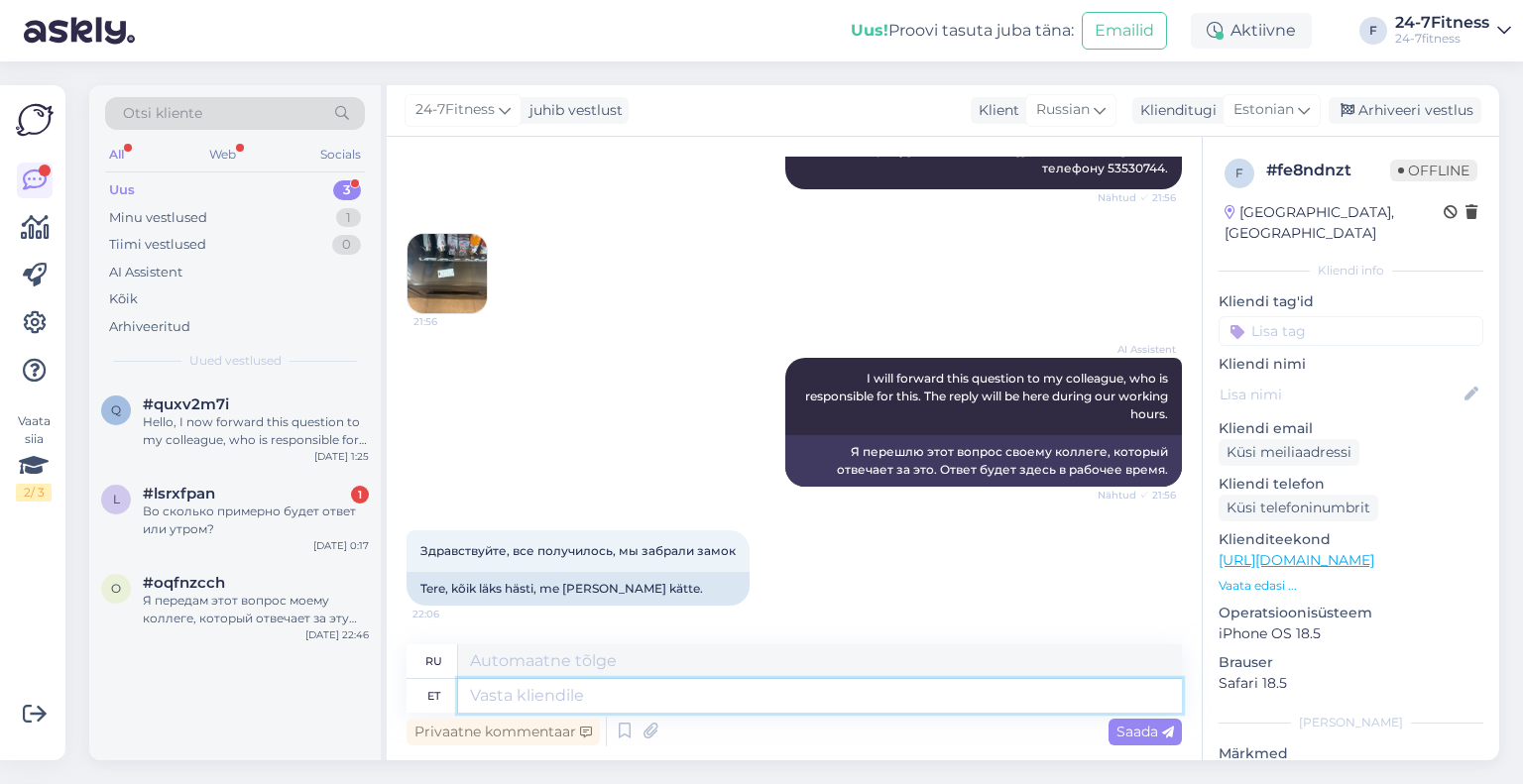 click at bounding box center [820, 696] 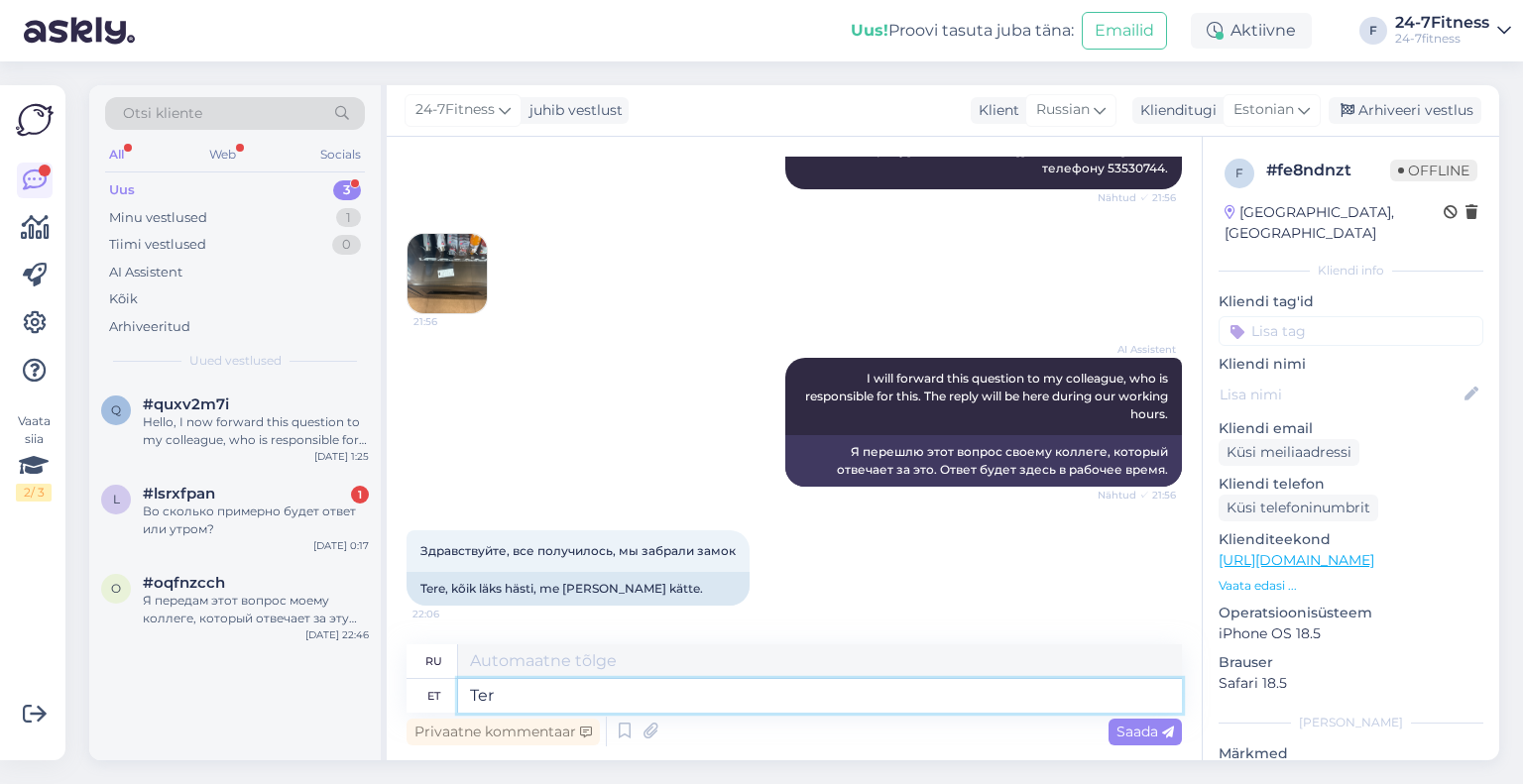 type on "Tere" 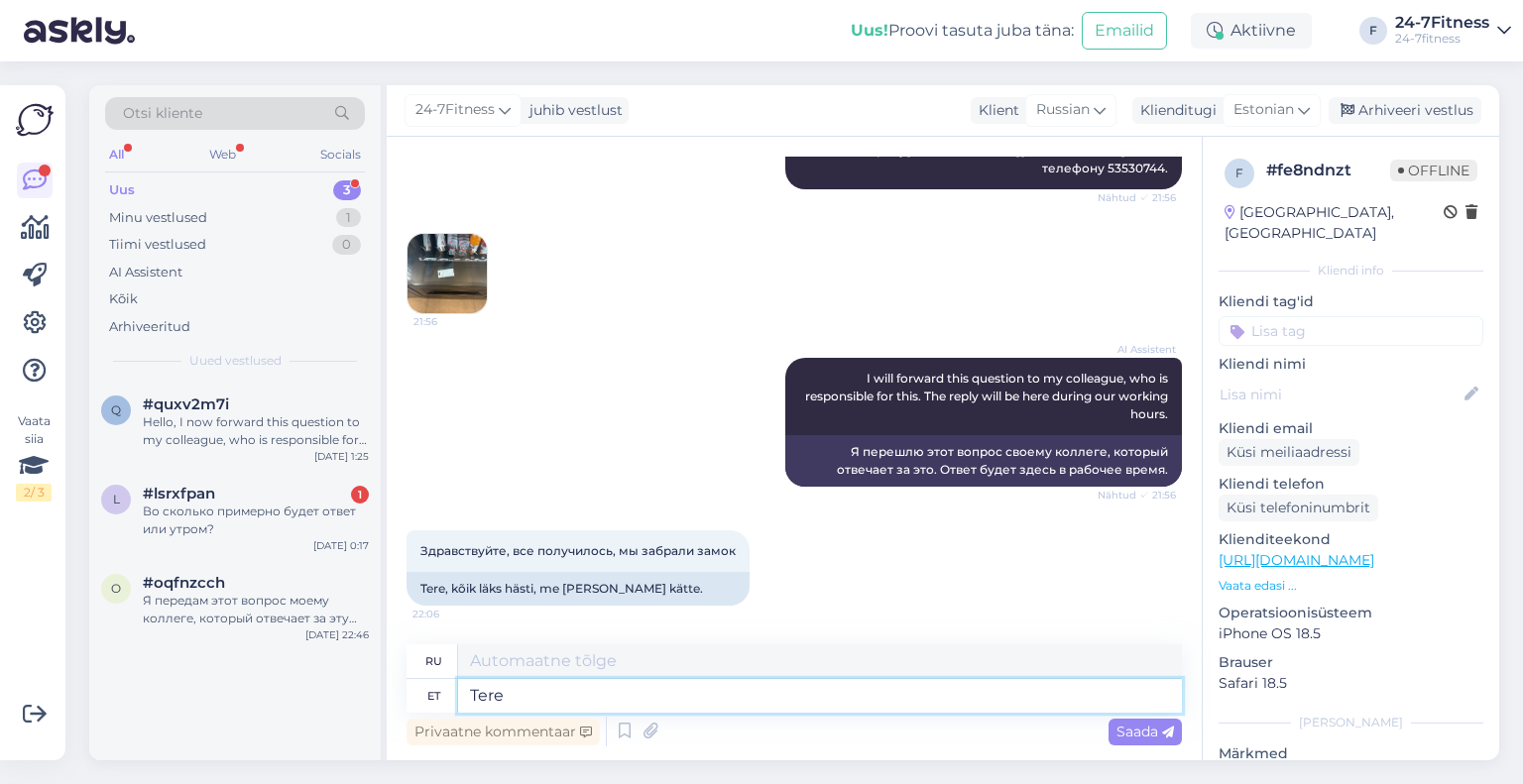 type on "Привет" 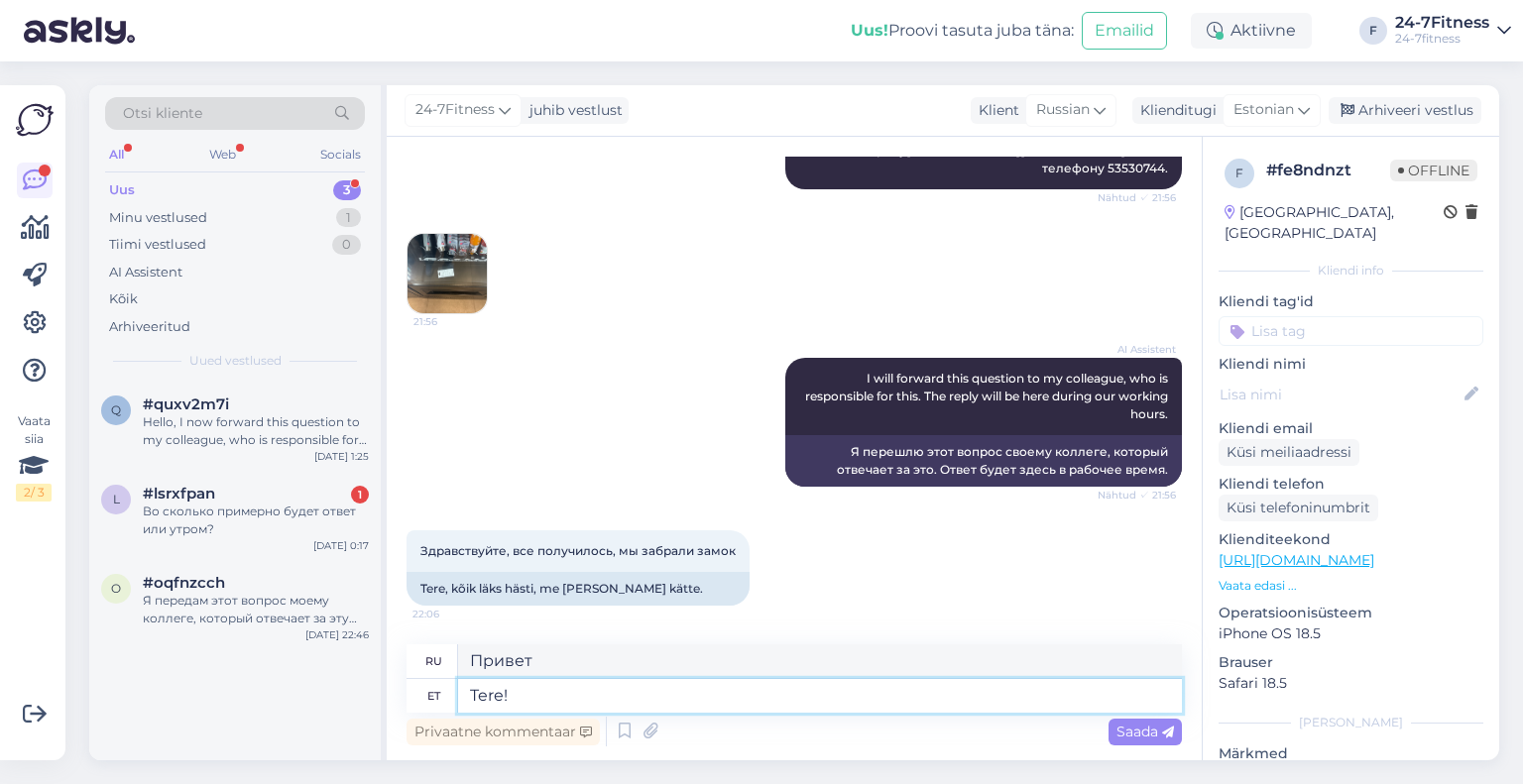 type on "Tere!" 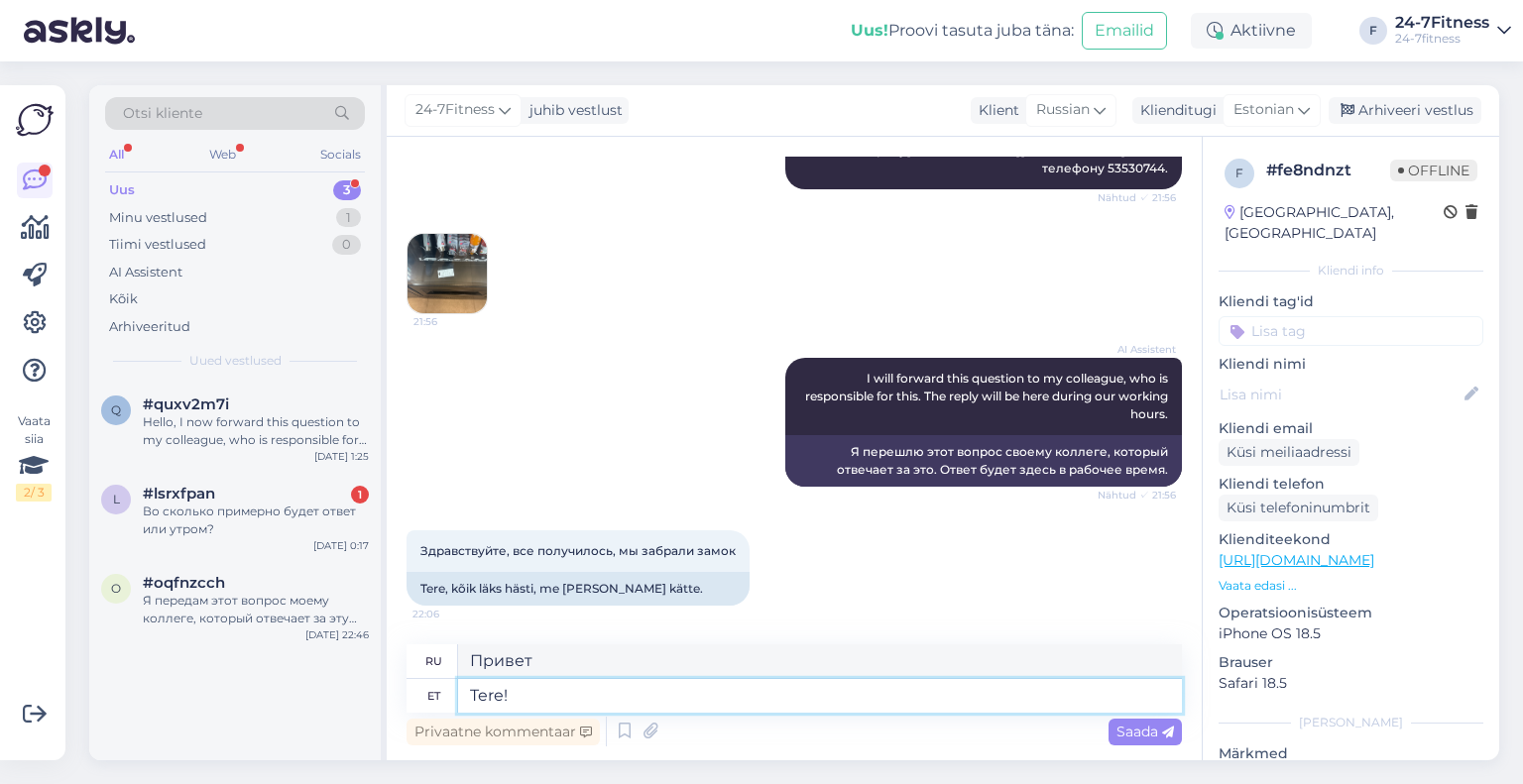type on "Привет!" 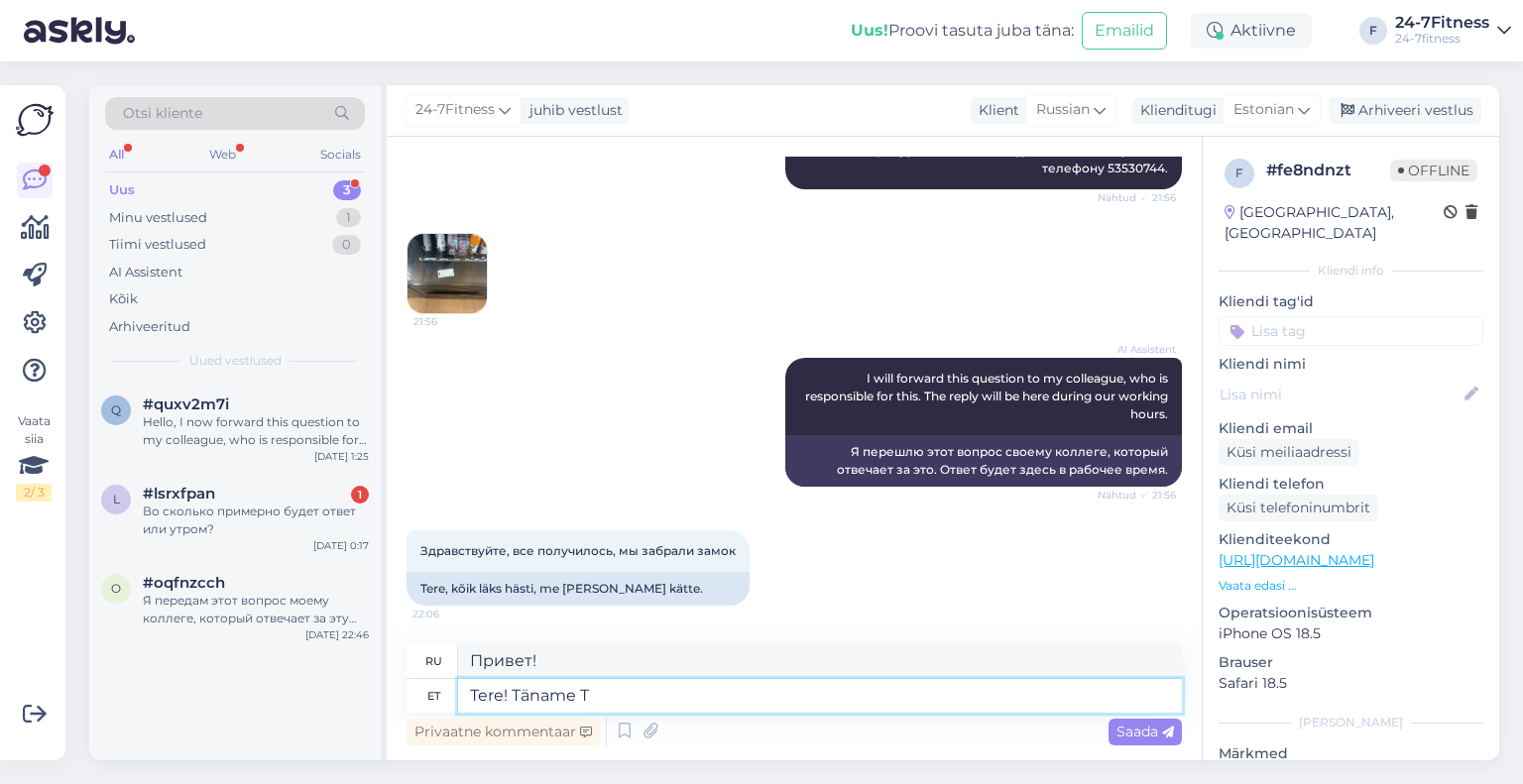 type on "Tere! Täname Te" 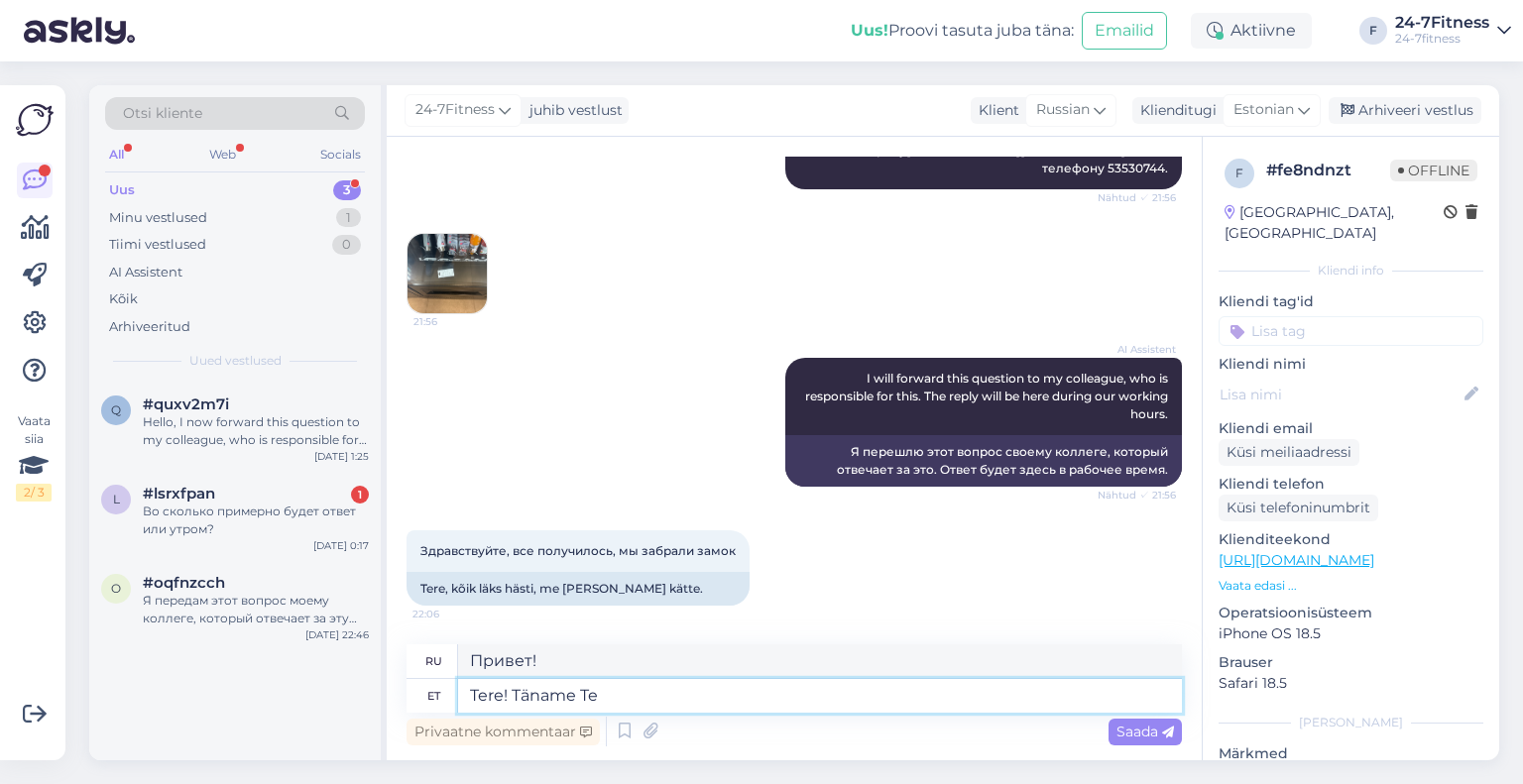 type on "Здравствуйте! Спасибо!" 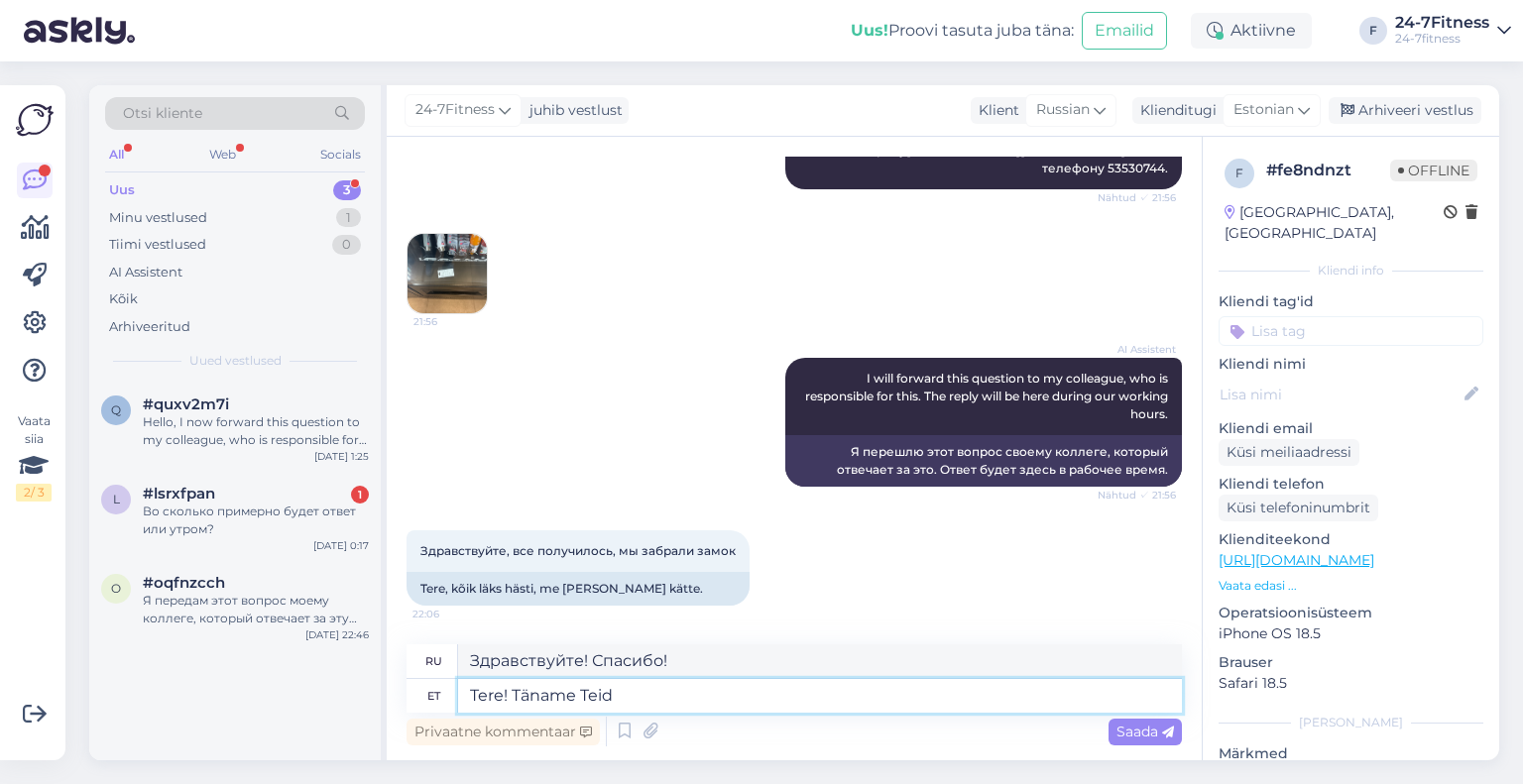 type on "Tere! Täname Teid" 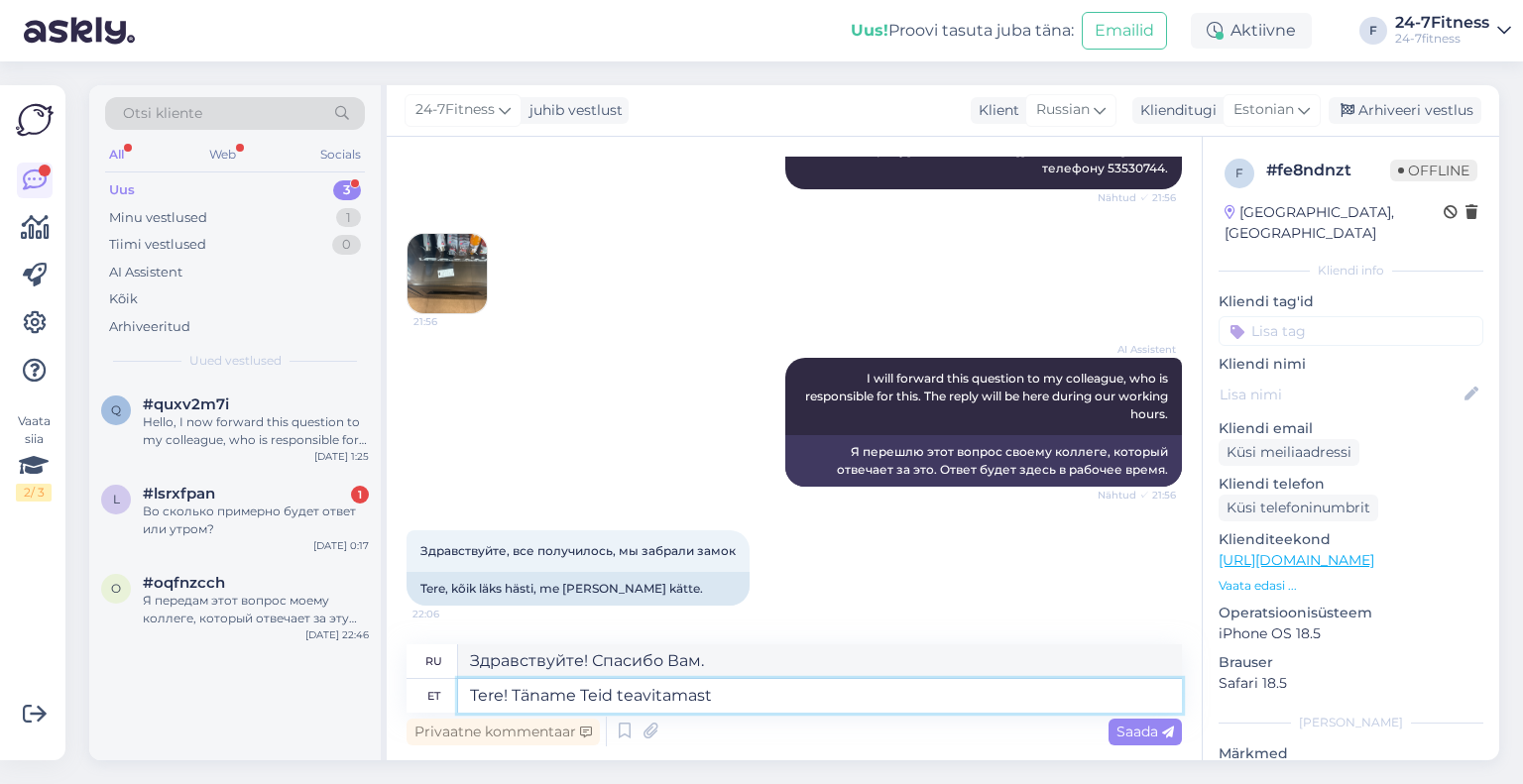 type on "Tere! Täname Teid teavitamast!" 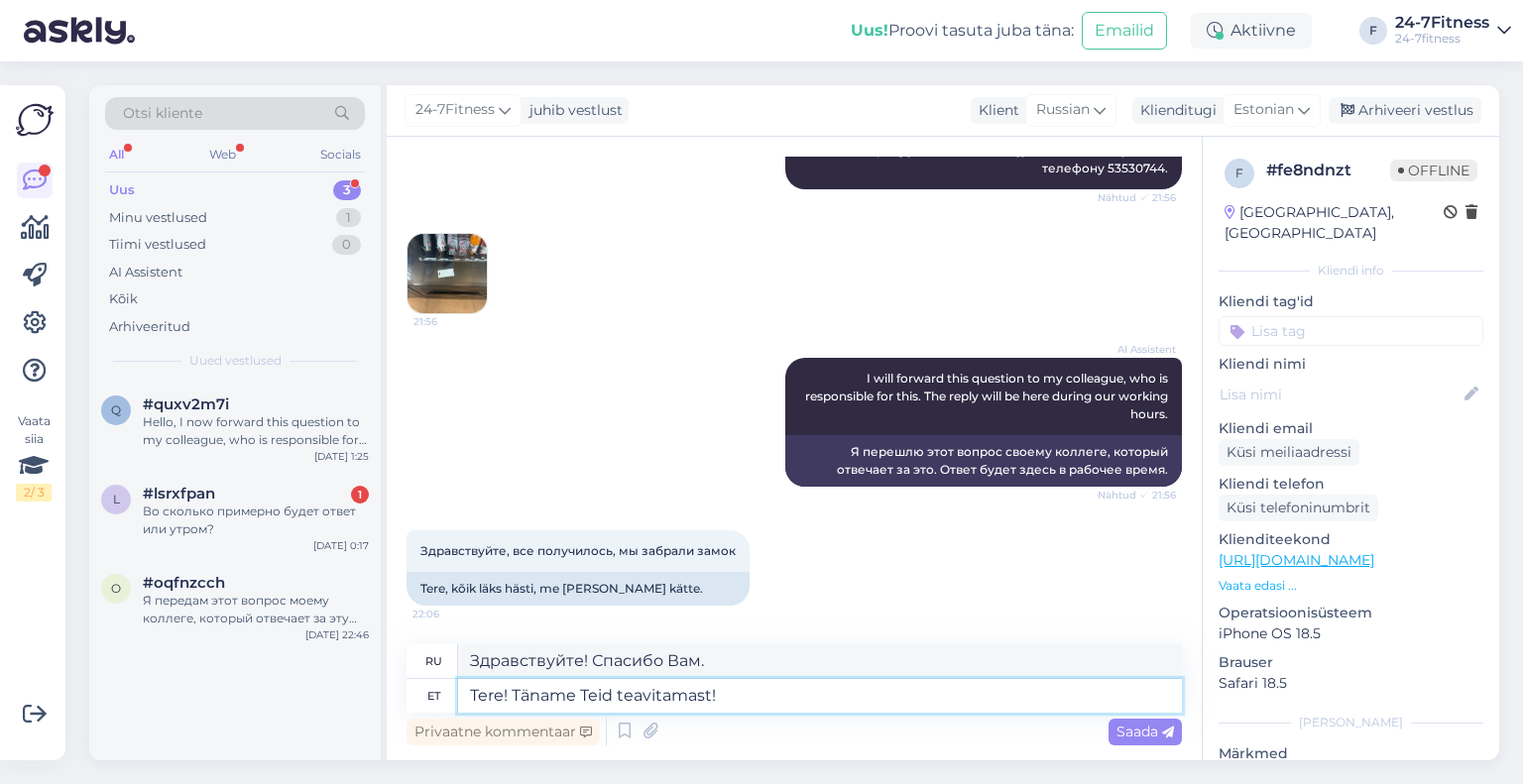 type on "Здравствуйте! Спасибо, что сообщили!" 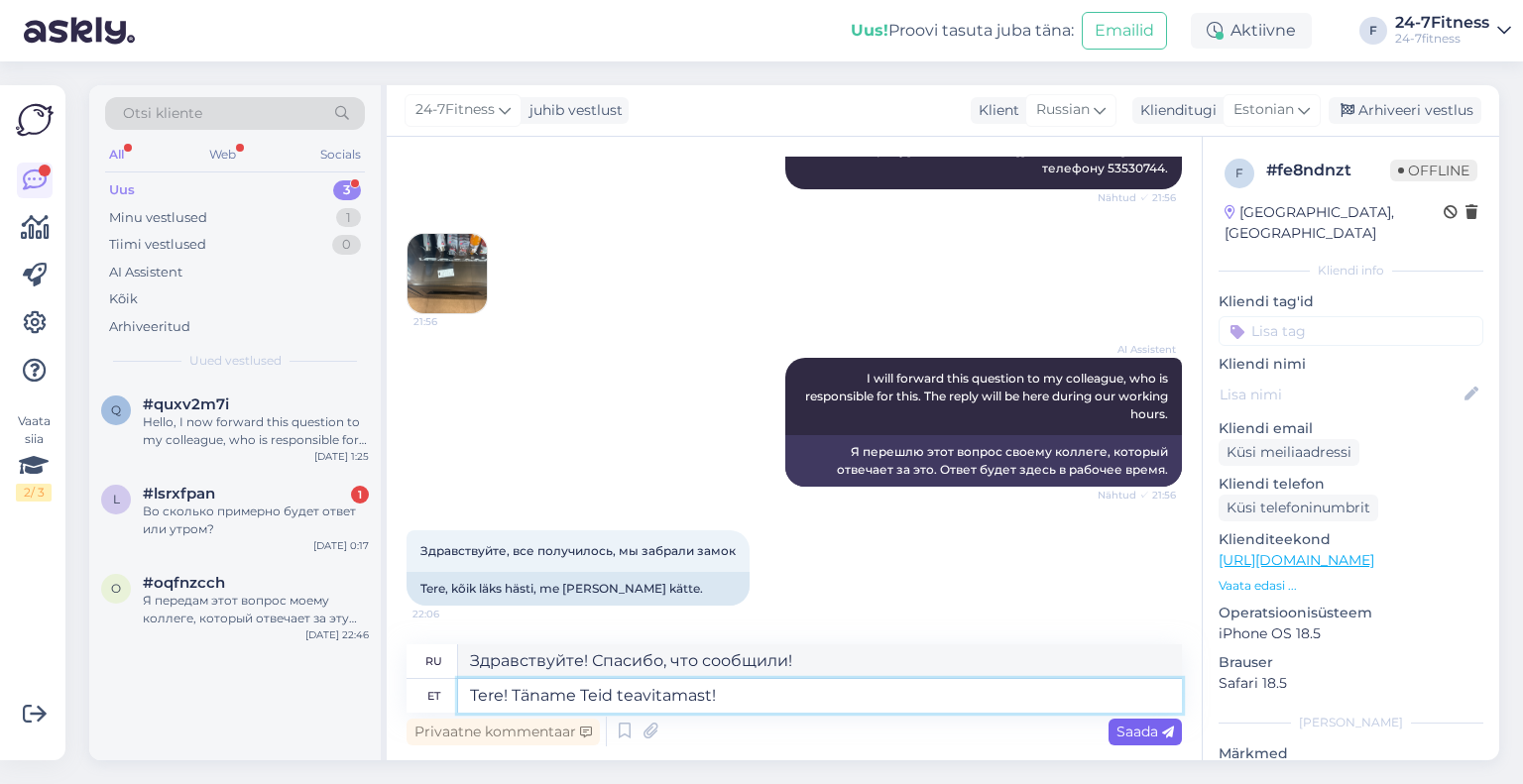 type on "Tere! Täname Teid teavitamast!" 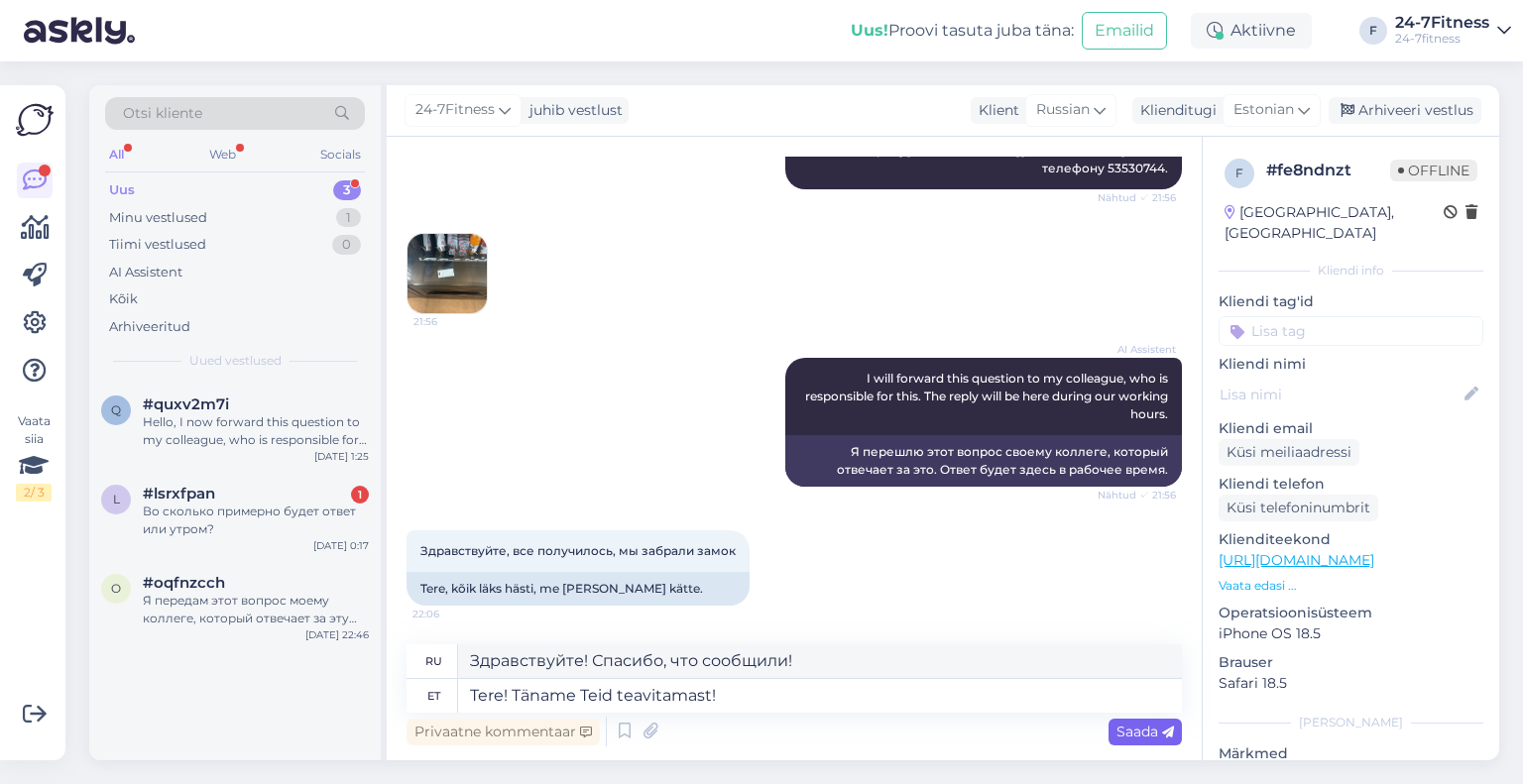 click on "Saada" at bounding box center [1145, 731] 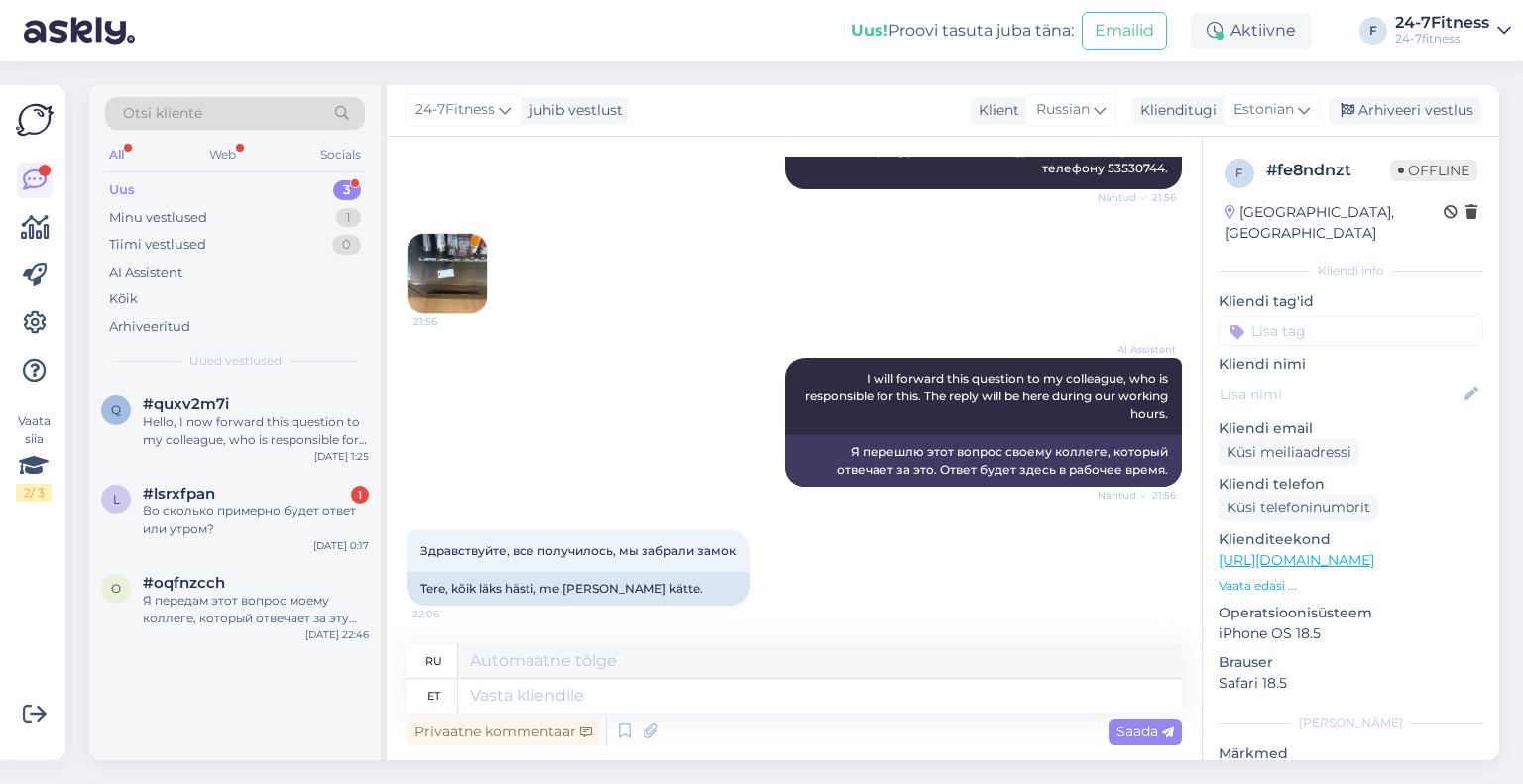 scroll, scrollTop: 1414, scrollLeft: 0, axis: vertical 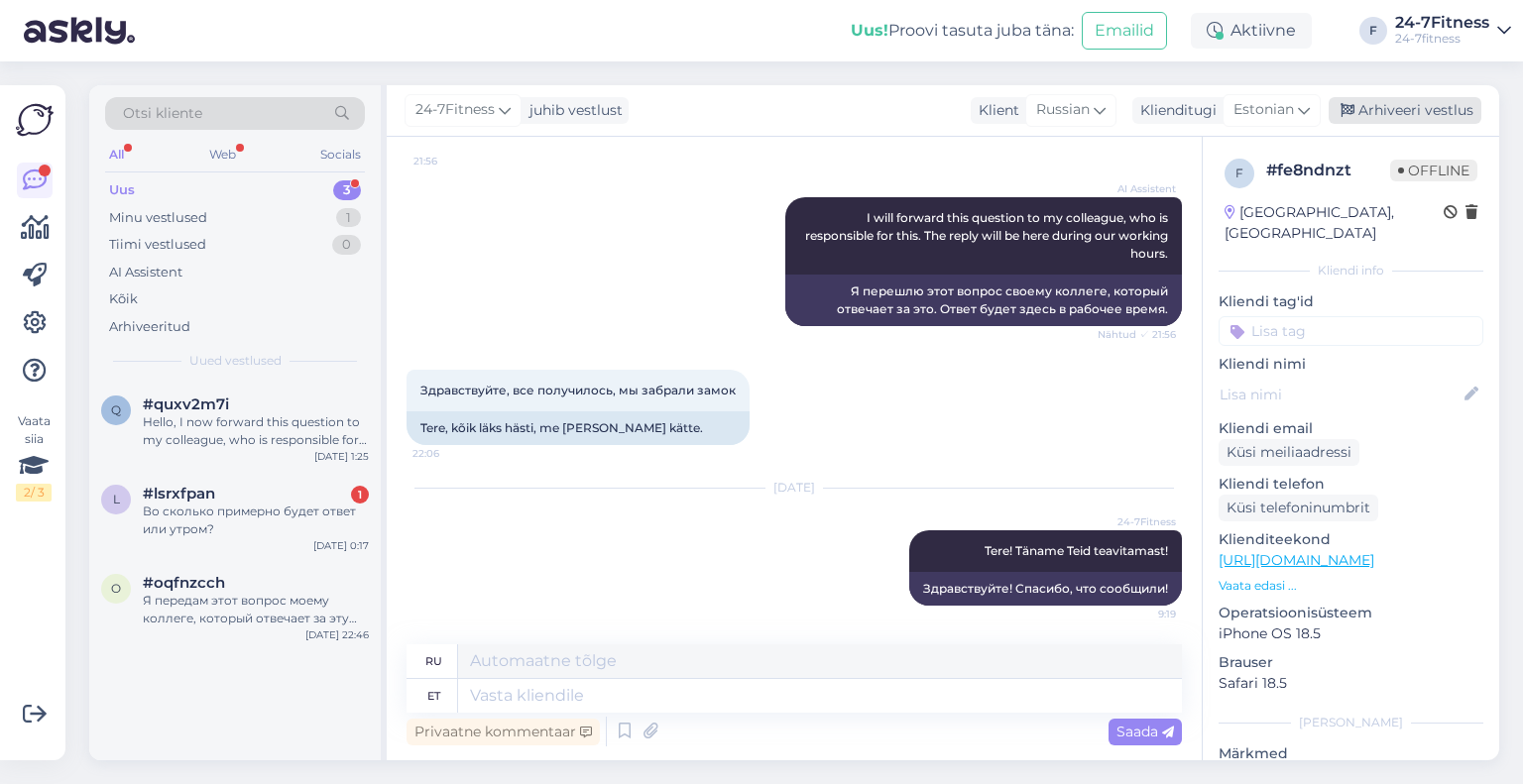 click on "Arhiveeri vestlus" at bounding box center [1405, 110] 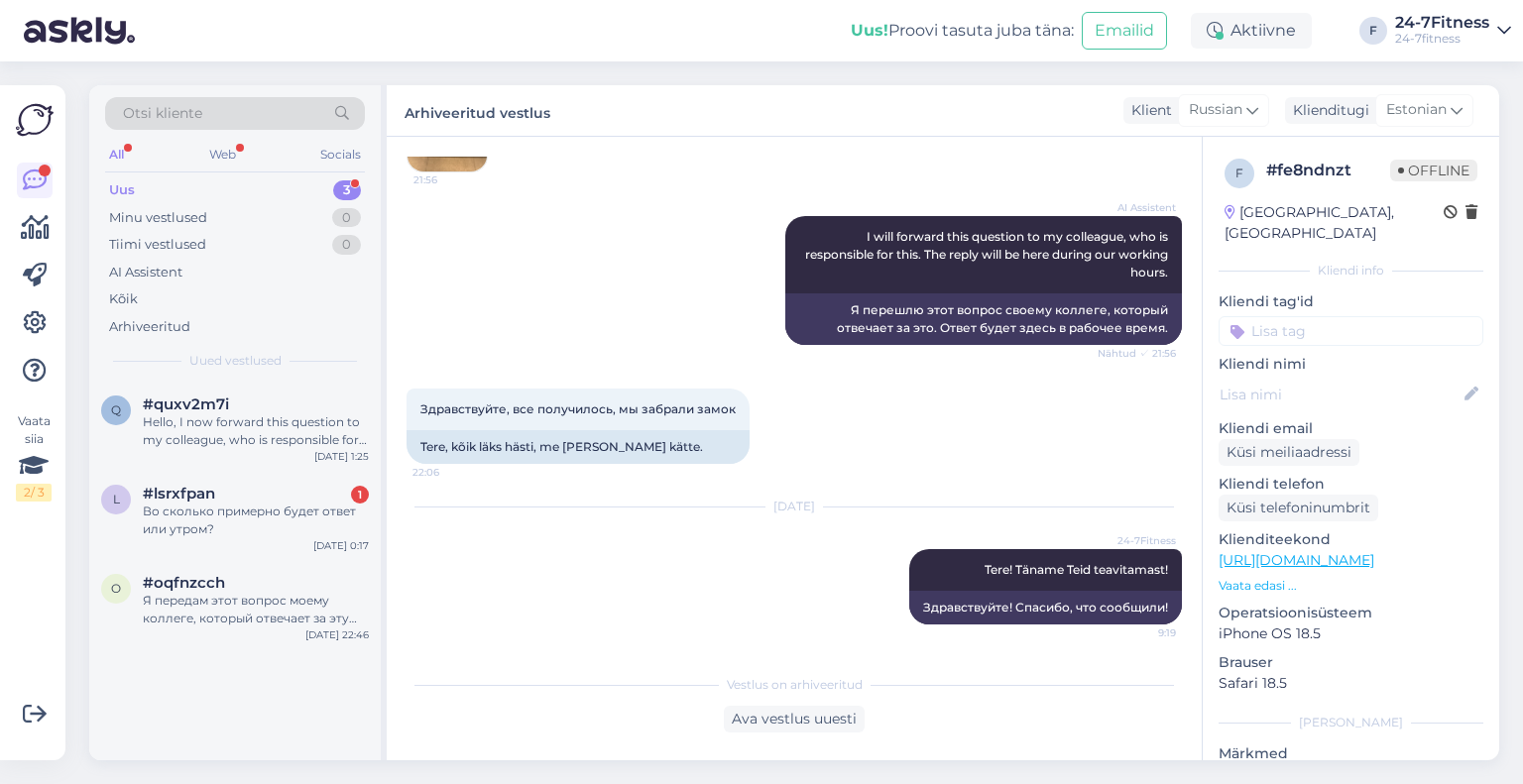 scroll, scrollTop: 1395, scrollLeft: 0, axis: vertical 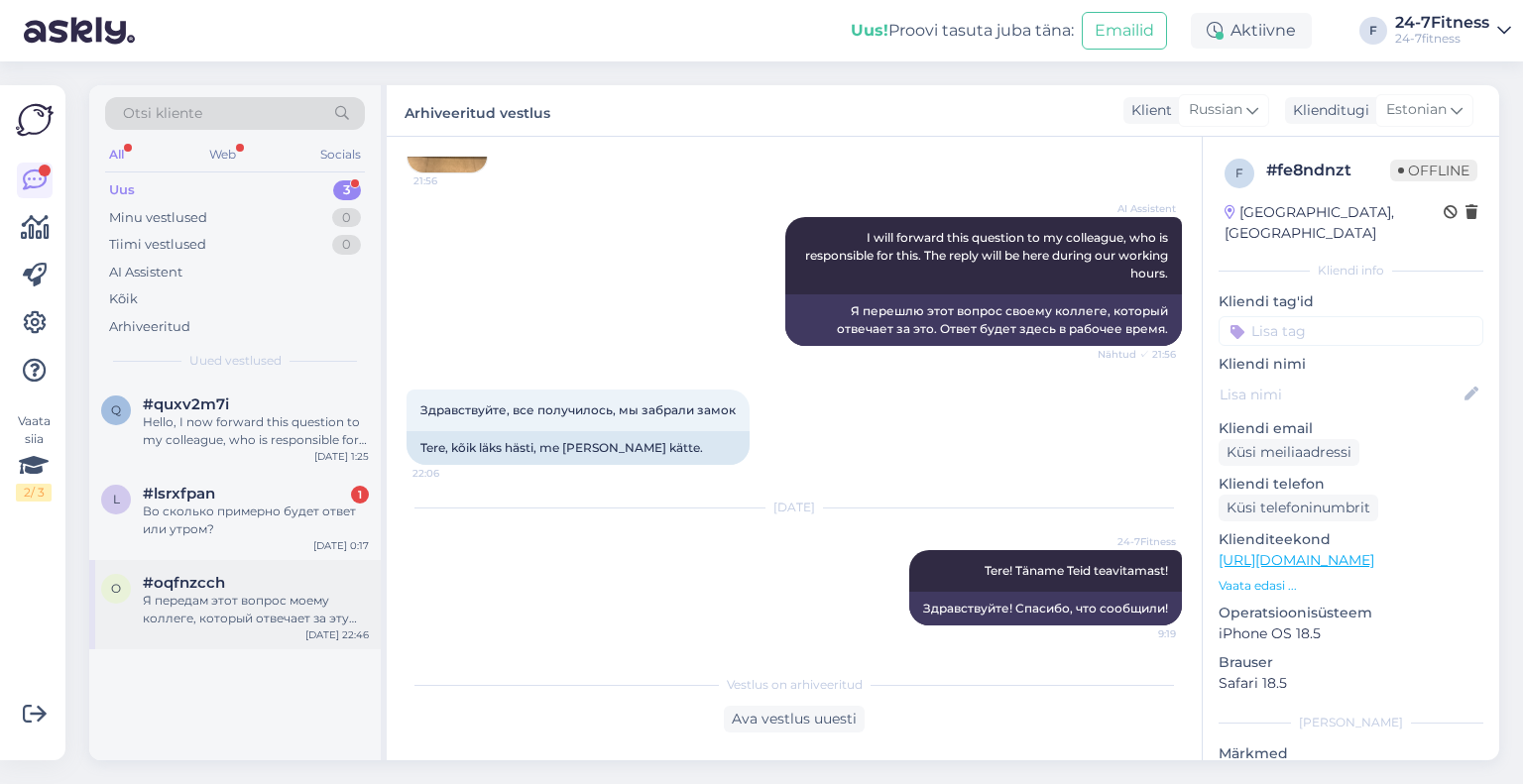 click on "Я передам этот вопрос моему коллеге, который отвечает за эту информацию. Ответ будет здесь в наши рабочие часы." at bounding box center (256, 610) 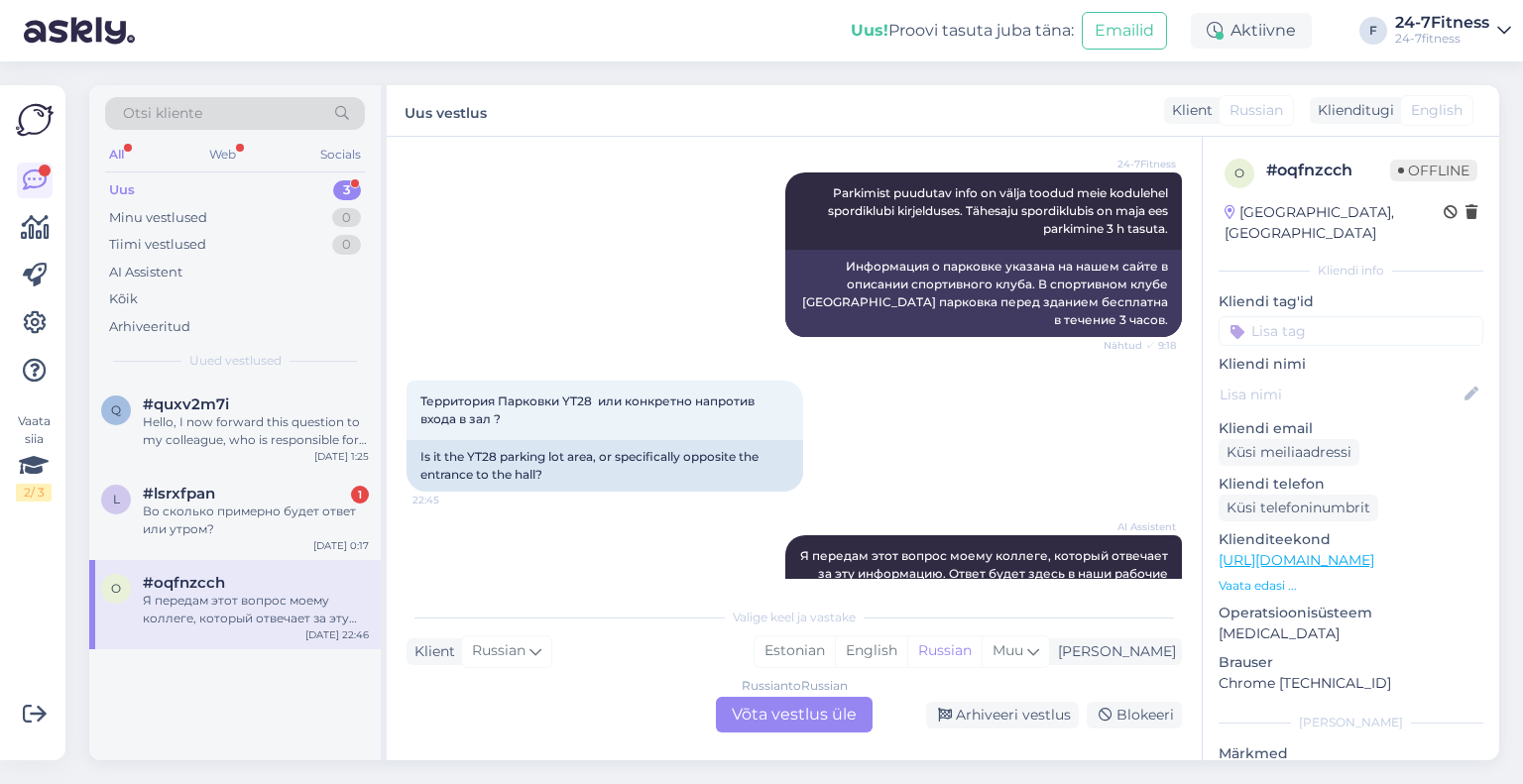 scroll, scrollTop: 1507, scrollLeft: 0, axis: vertical 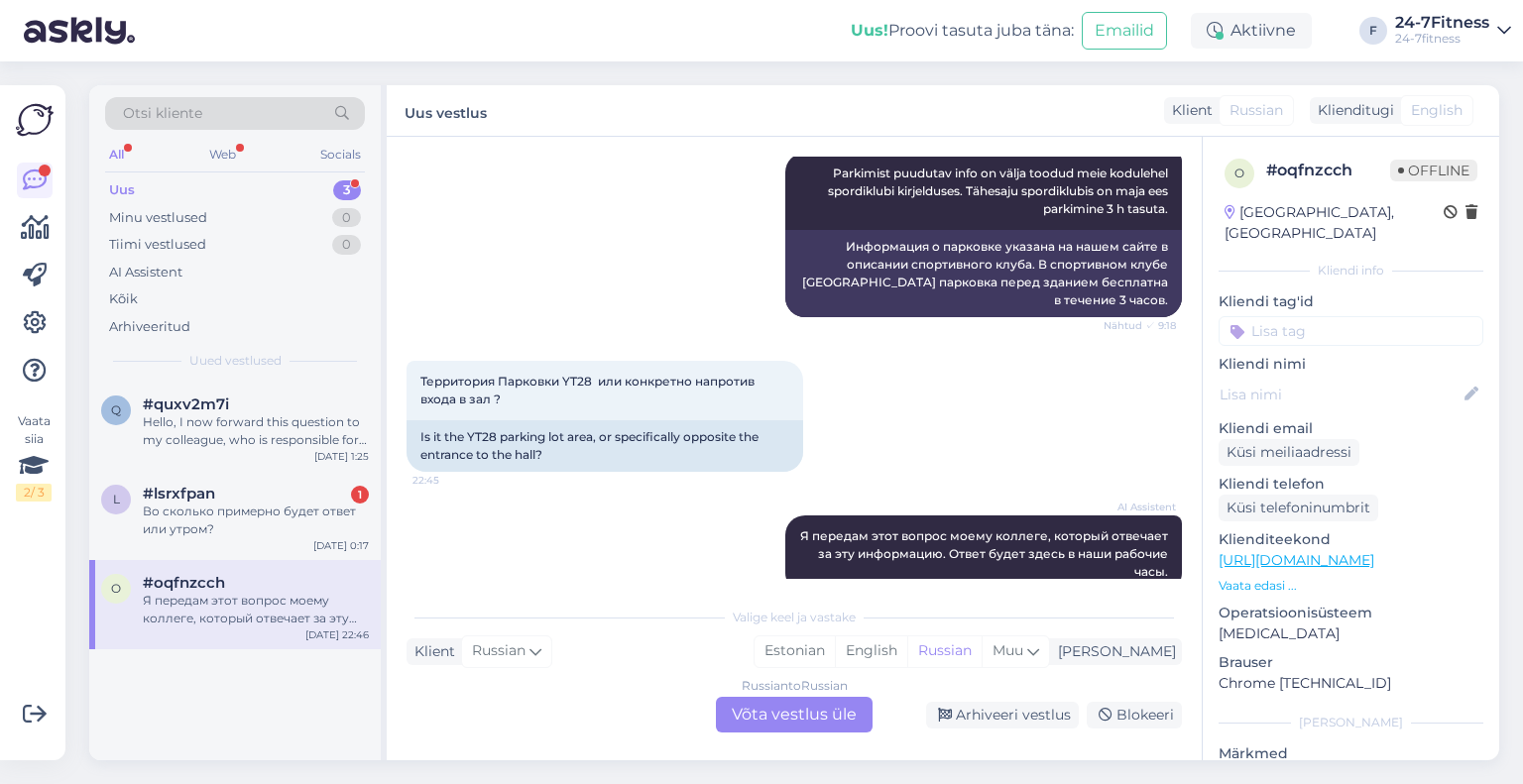 click on "Russian  to  Russian Võta vestlus üle" at bounding box center (794, 715) 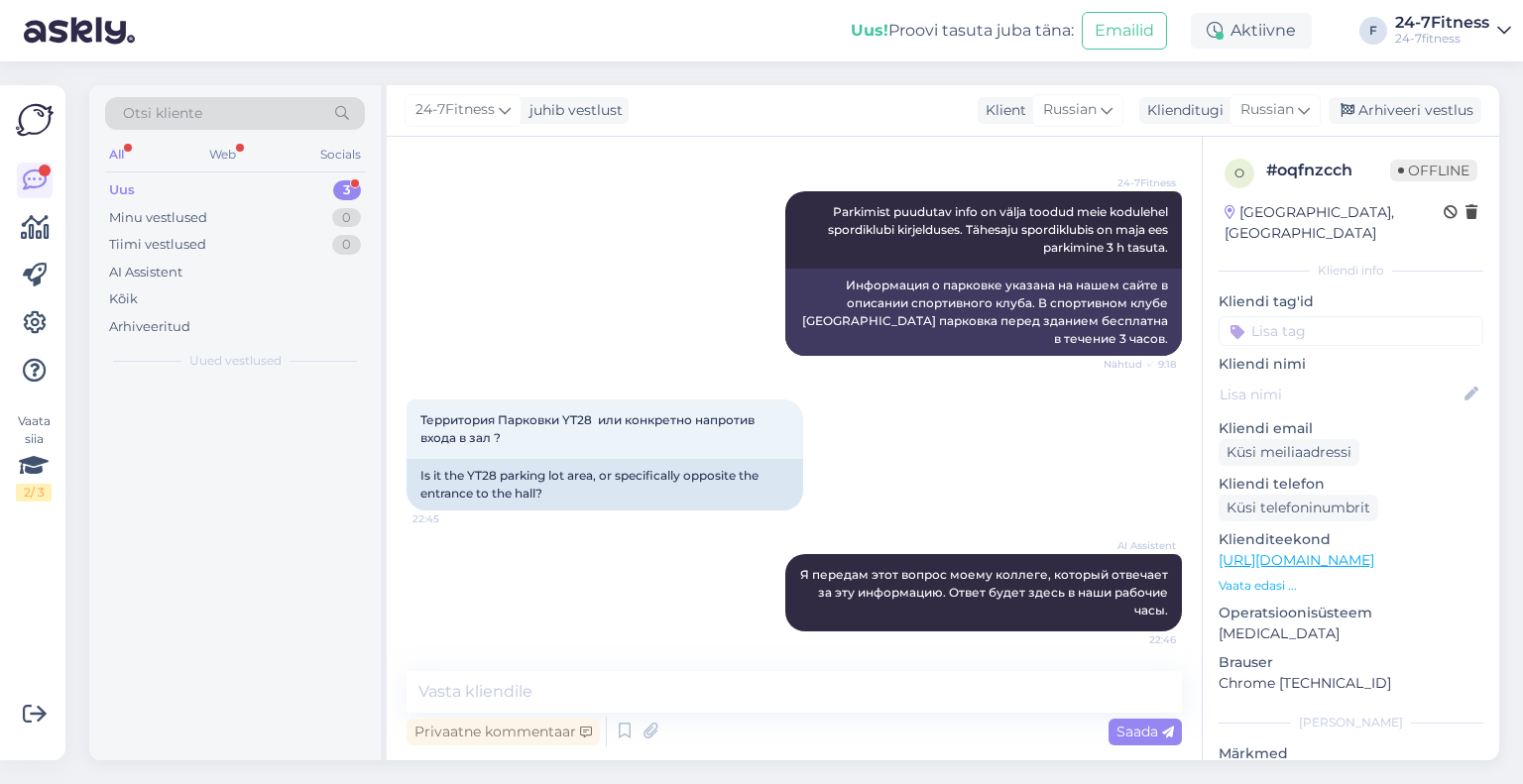 scroll, scrollTop: 1431, scrollLeft: 0, axis: vertical 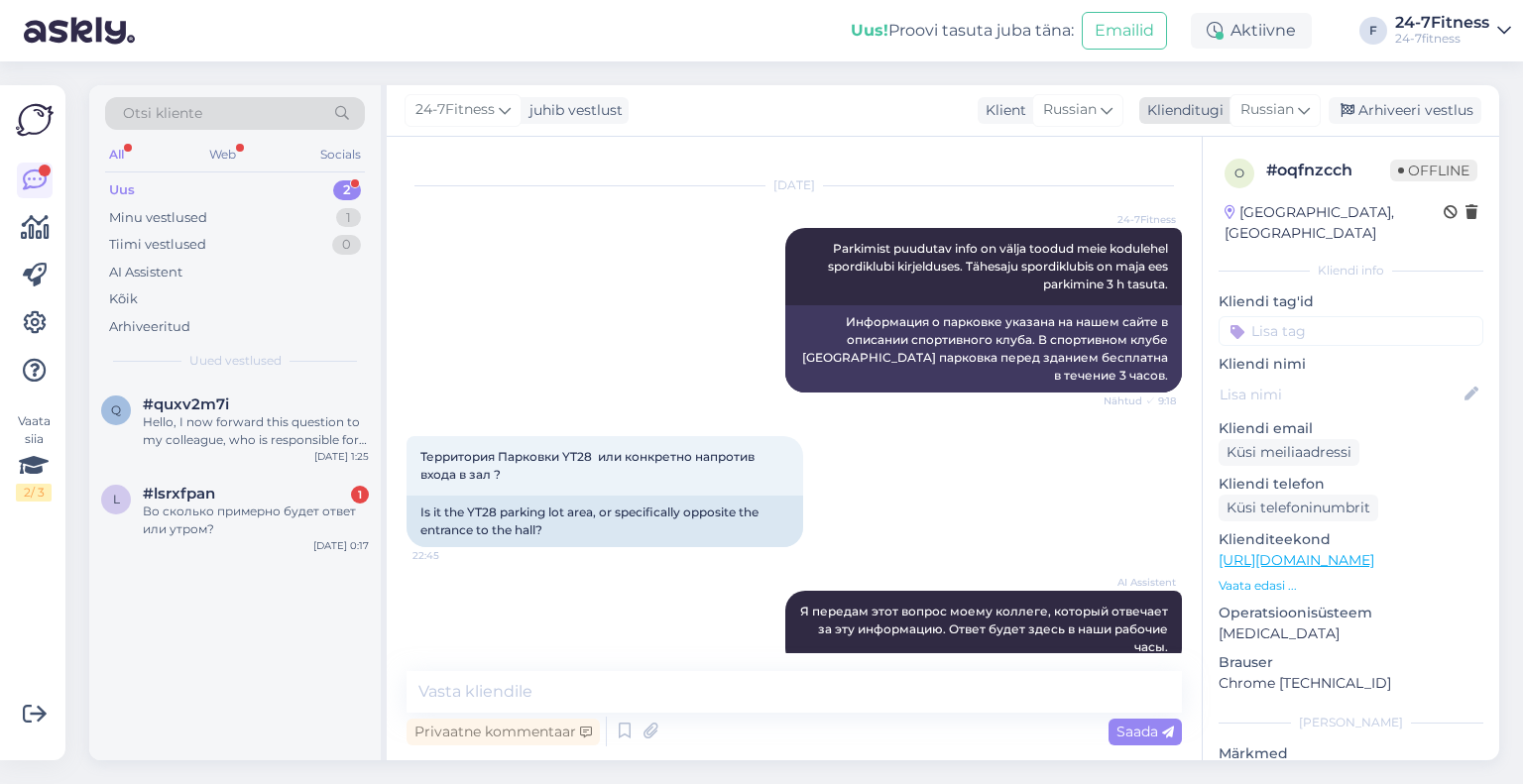 click at bounding box center [1304, 110] 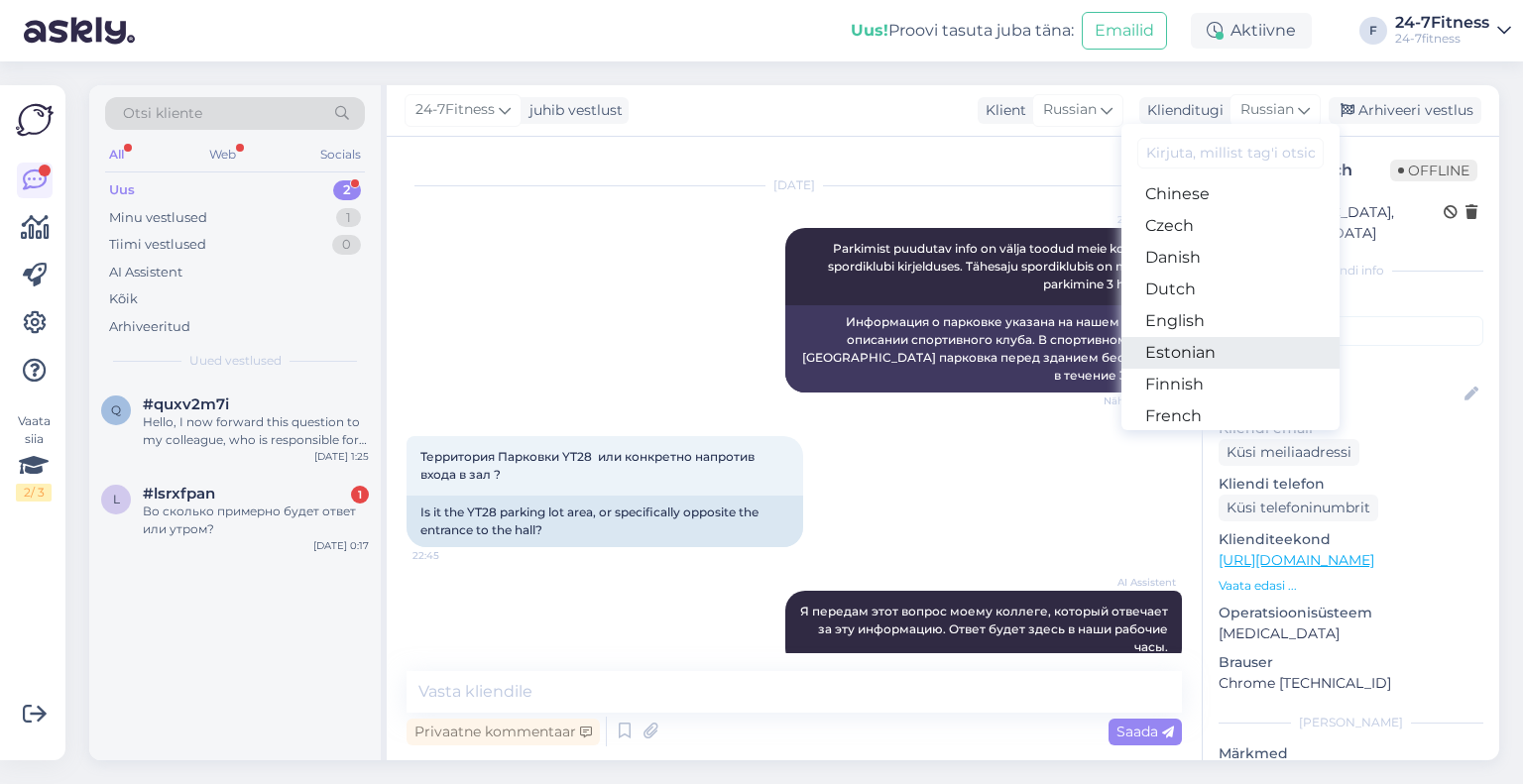 click on "Estonian" at bounding box center (1230, 353) 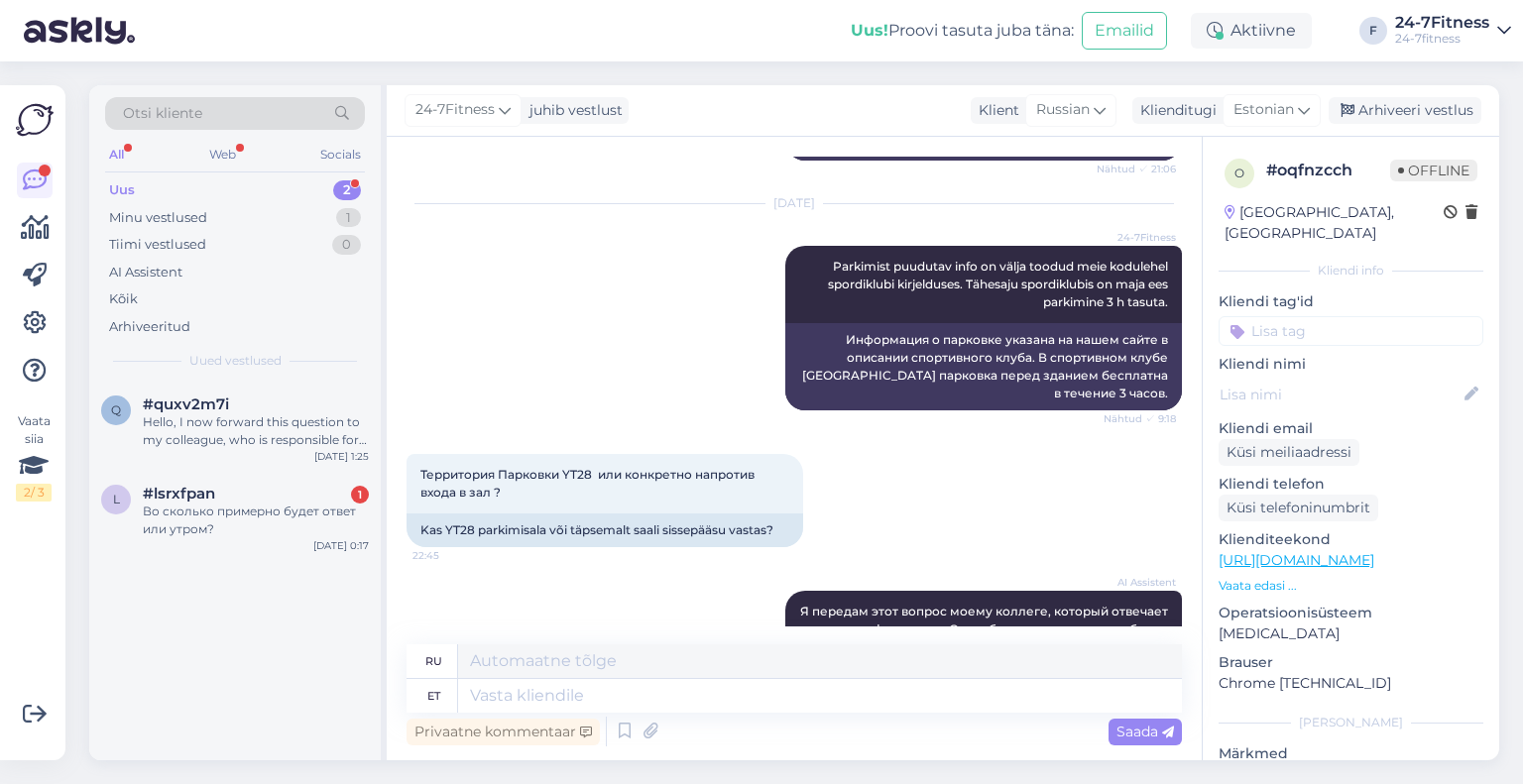 scroll, scrollTop: 1459, scrollLeft: 0, axis: vertical 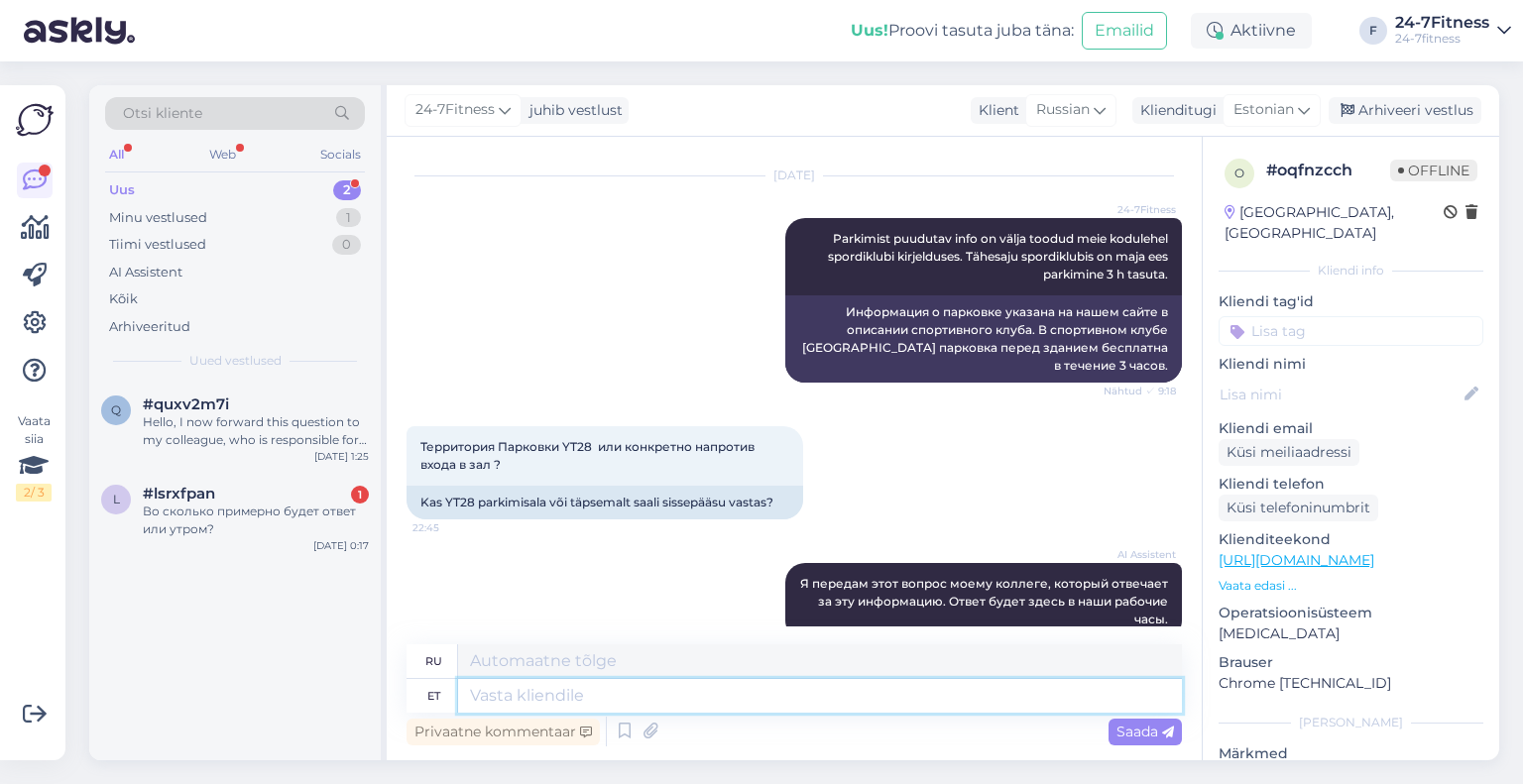 click at bounding box center (820, 696) 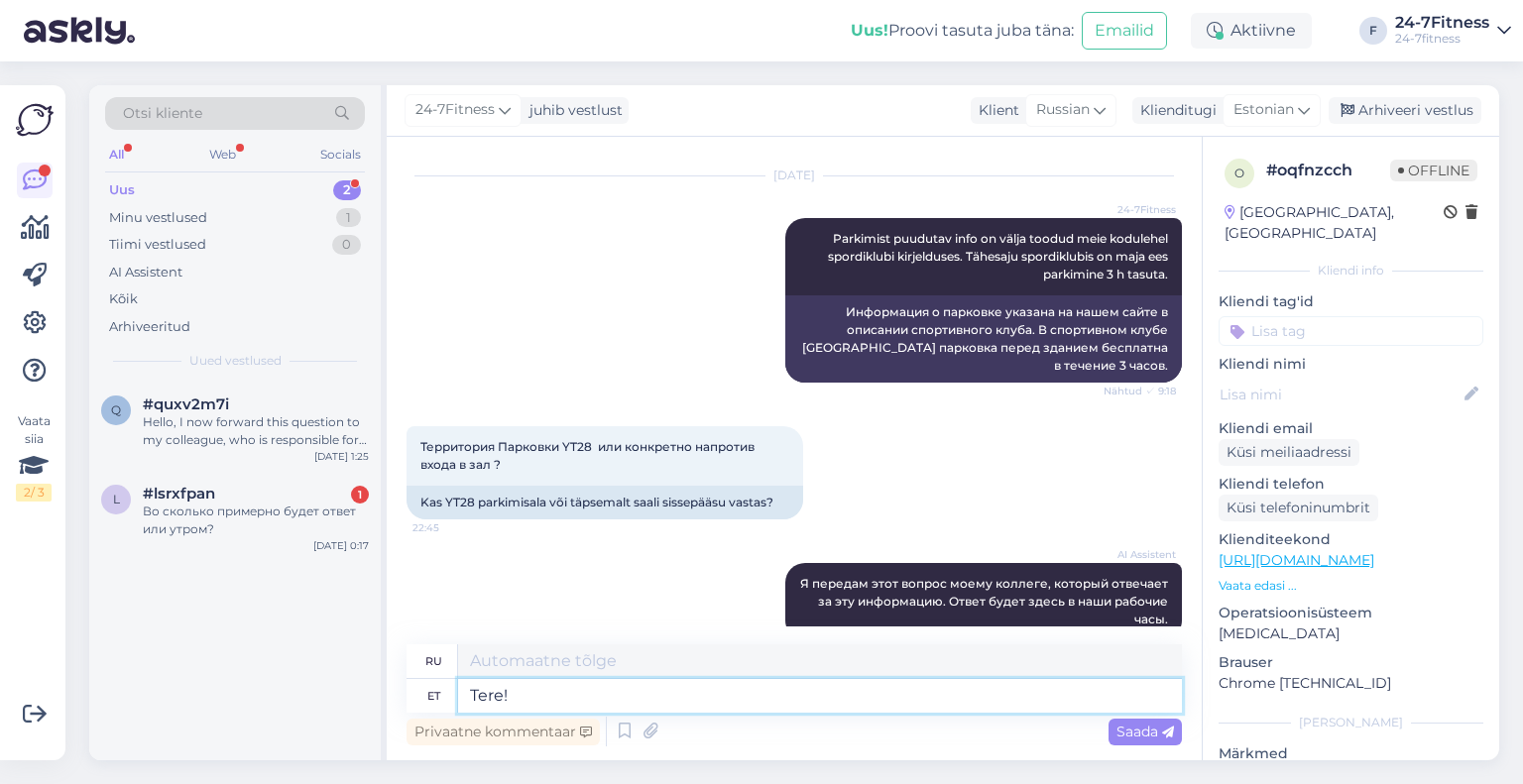 type on "Tere!" 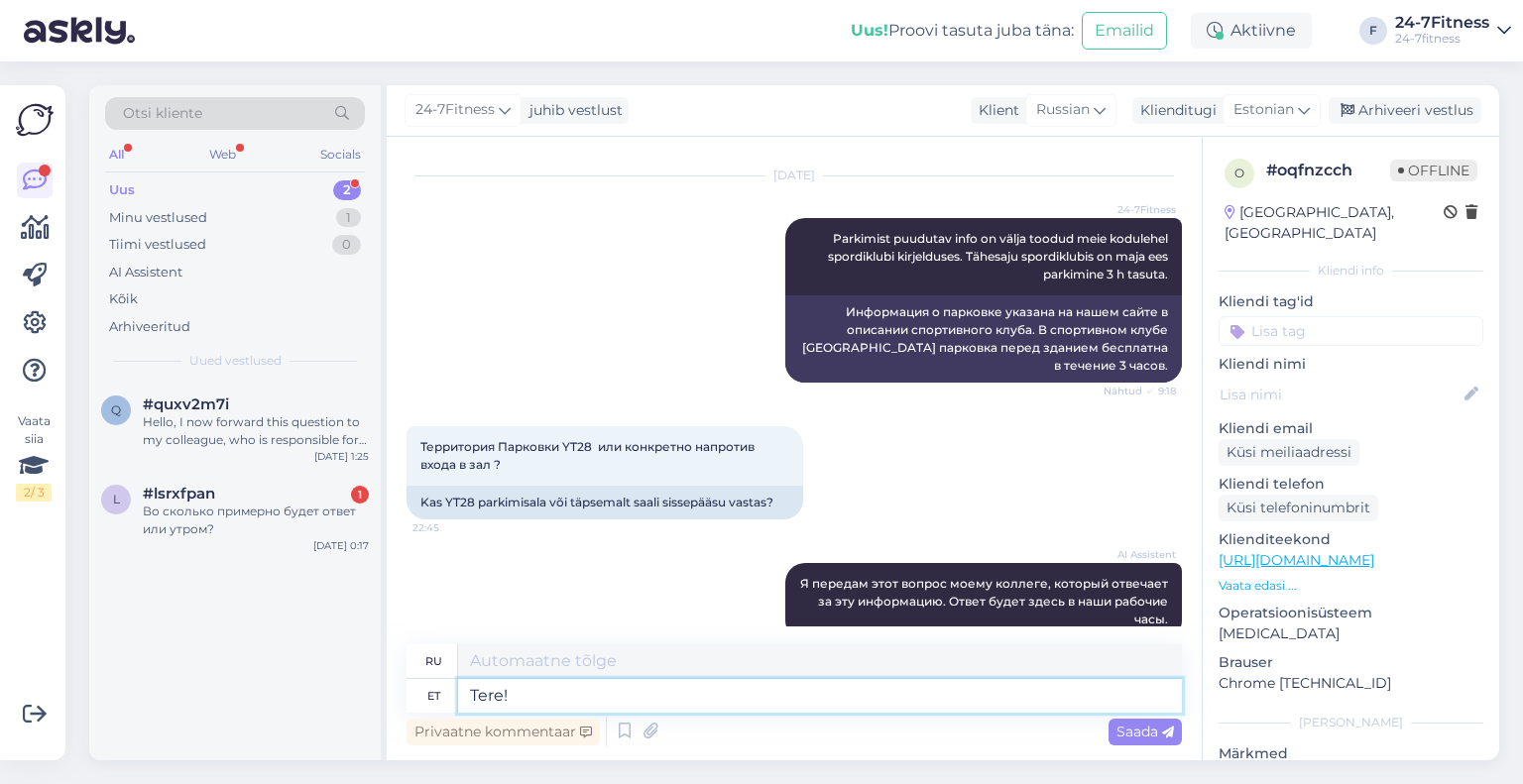 type on "Привет!" 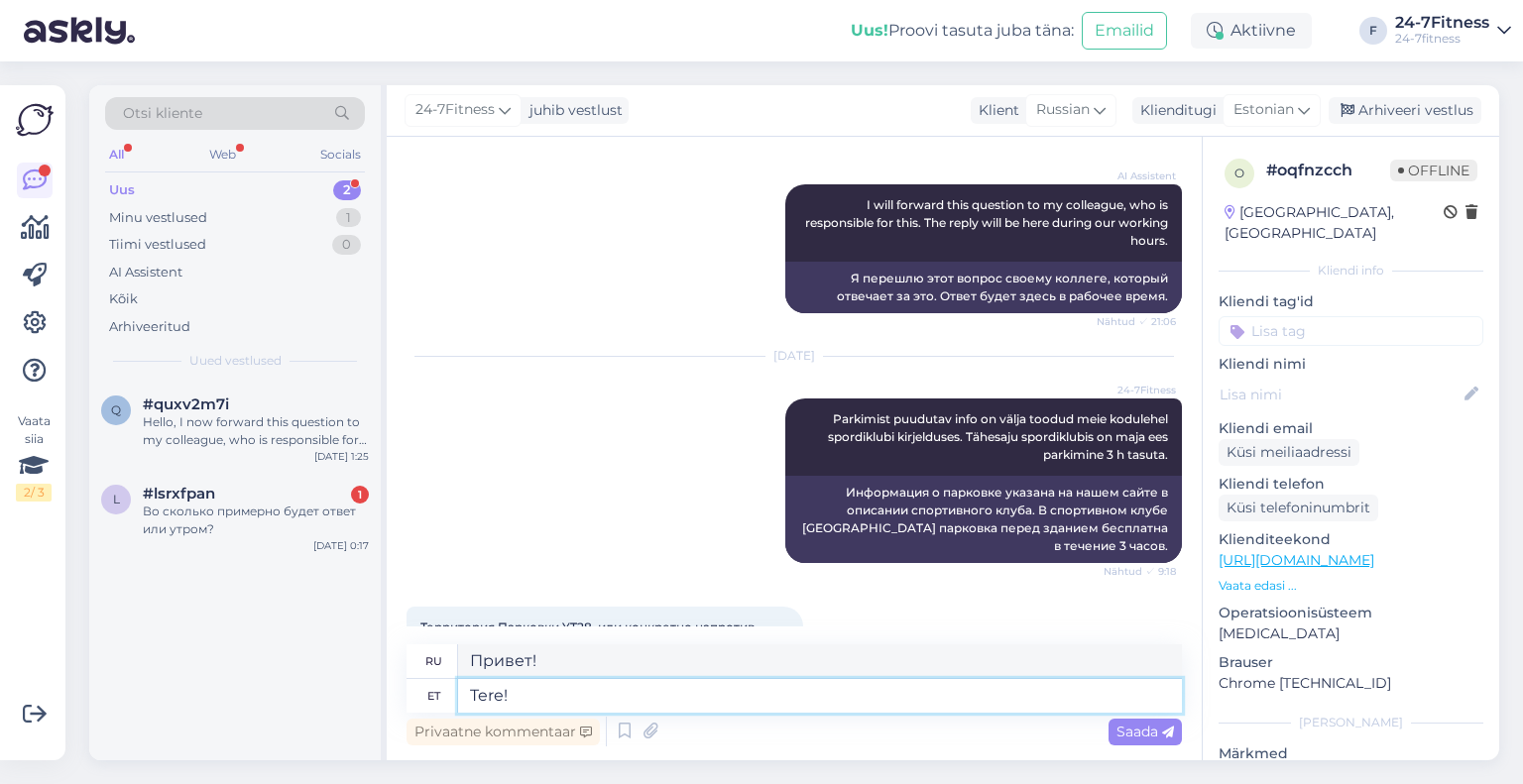 scroll, scrollTop: 1162, scrollLeft: 0, axis: vertical 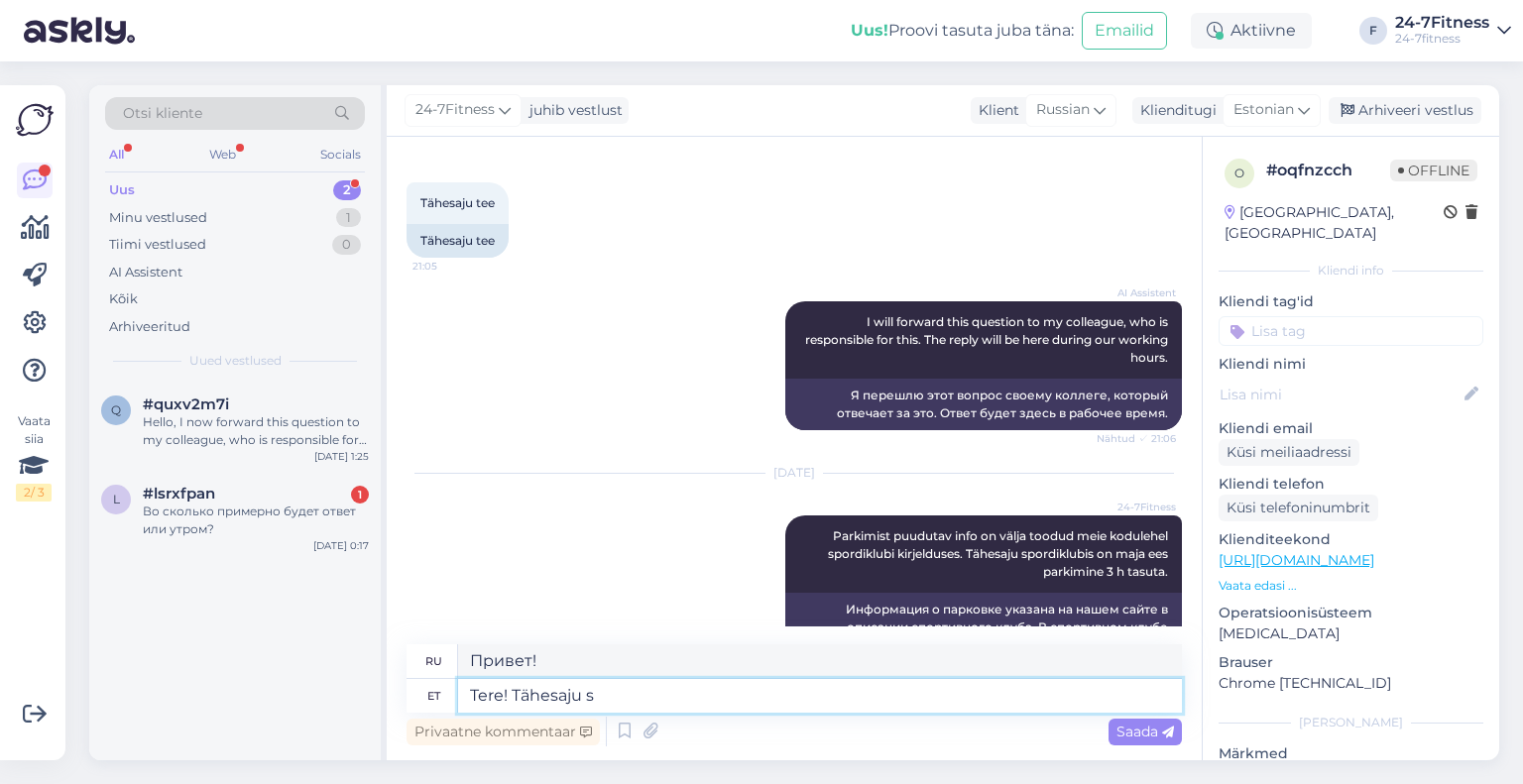 type on "Tere! Tähesaju sp" 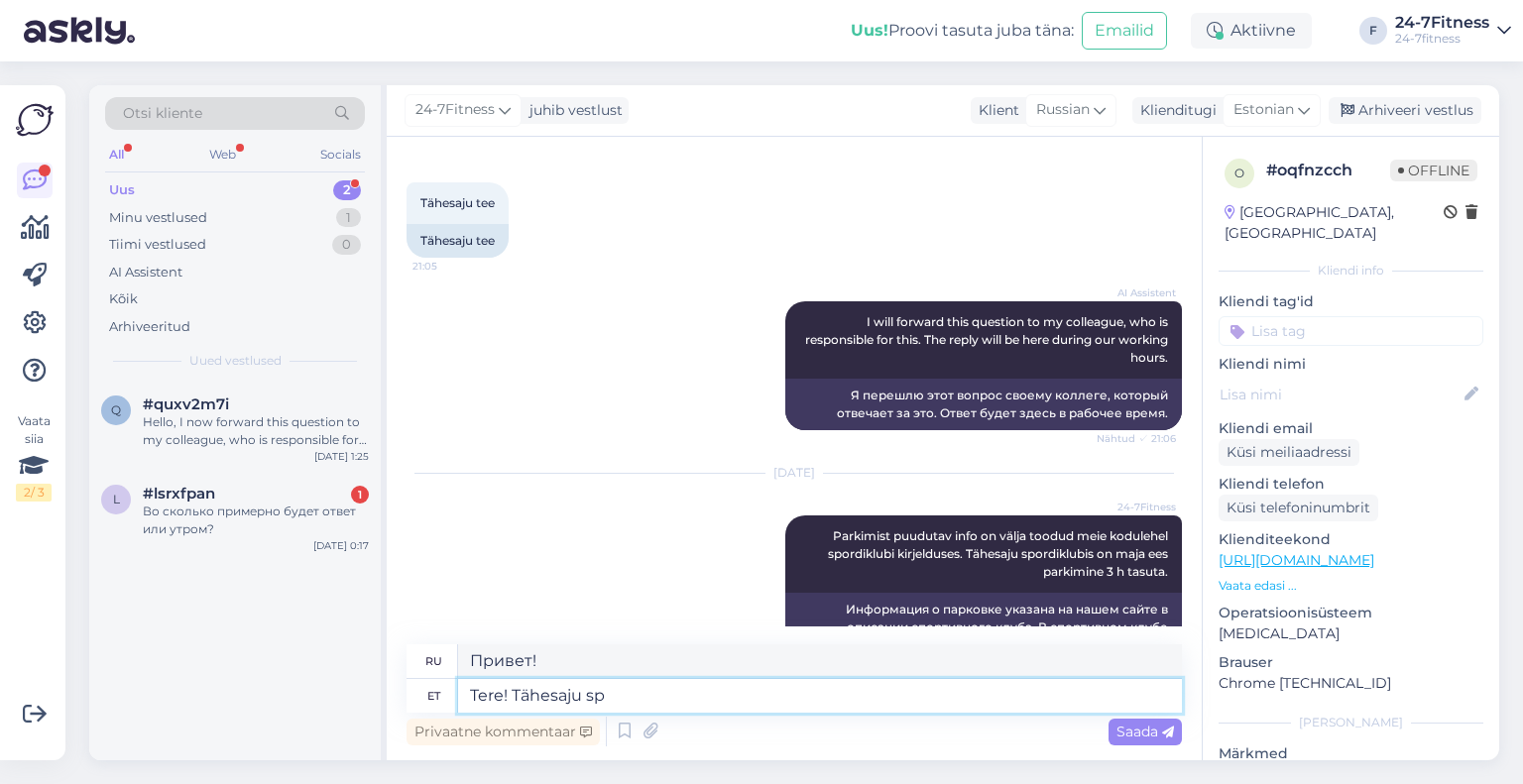 type on "Привет! Звездопад!" 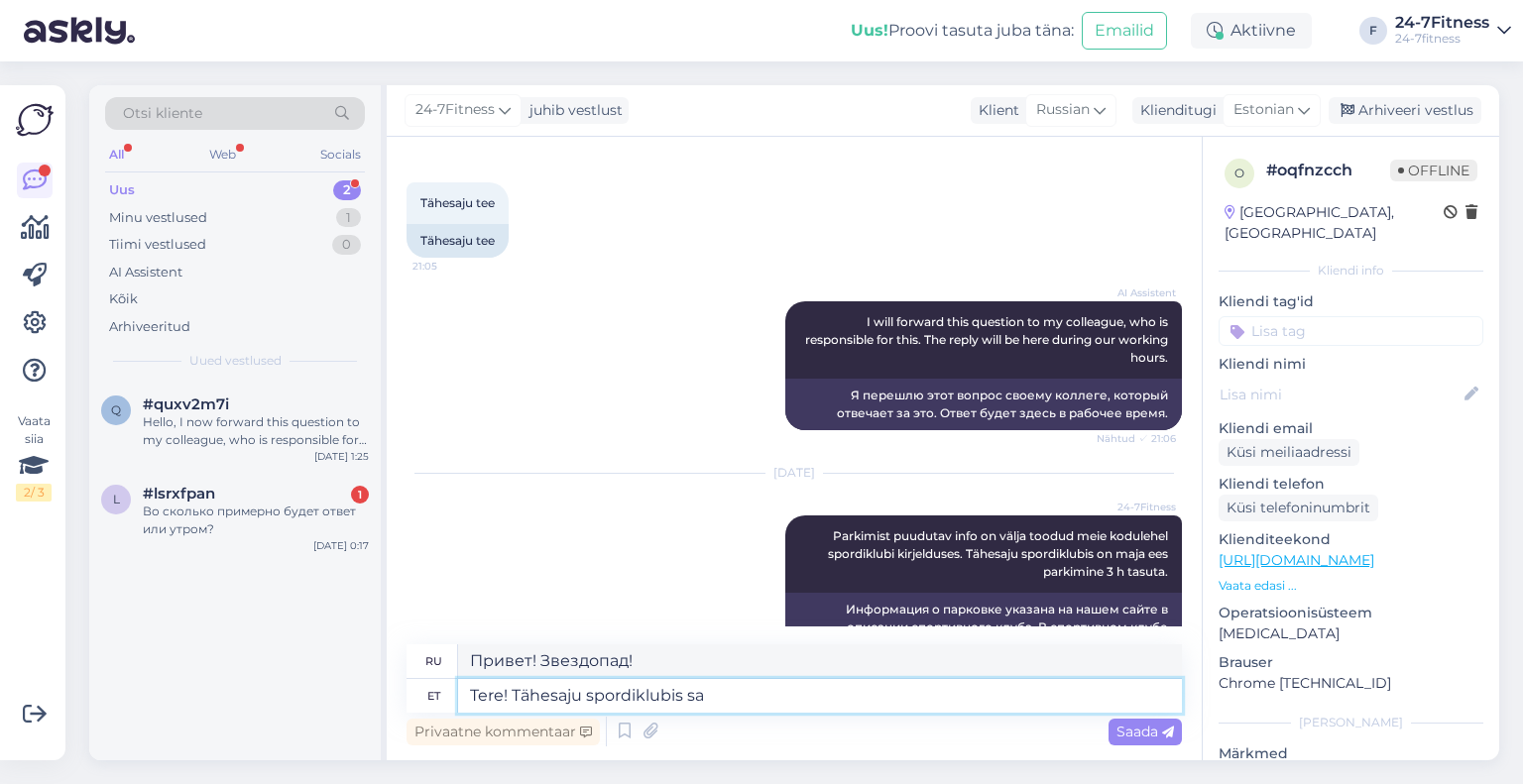 type on "Tere! Tähesaju spordiklubis saa" 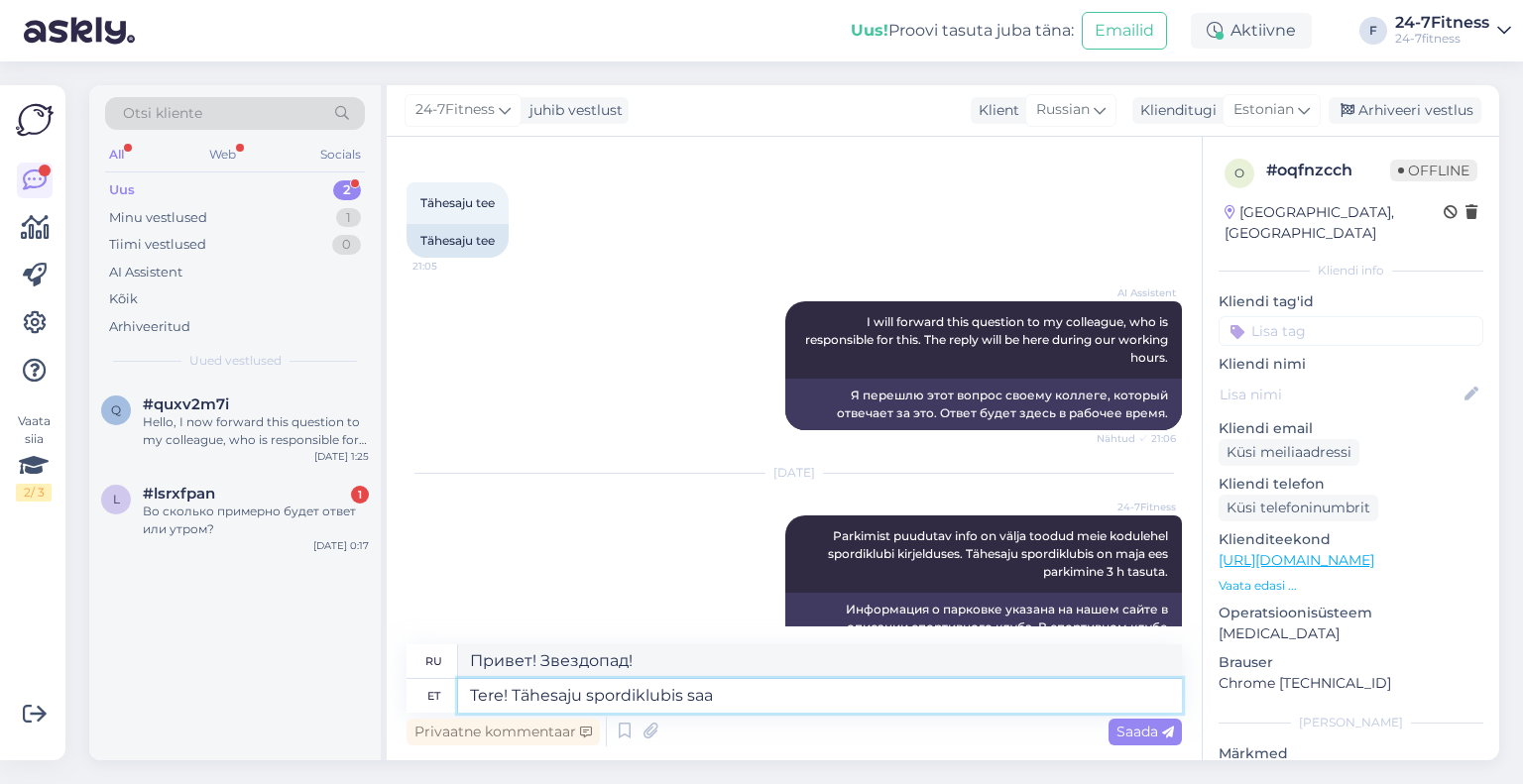 type on "Привет! В спортивном клубе Tähesaju." 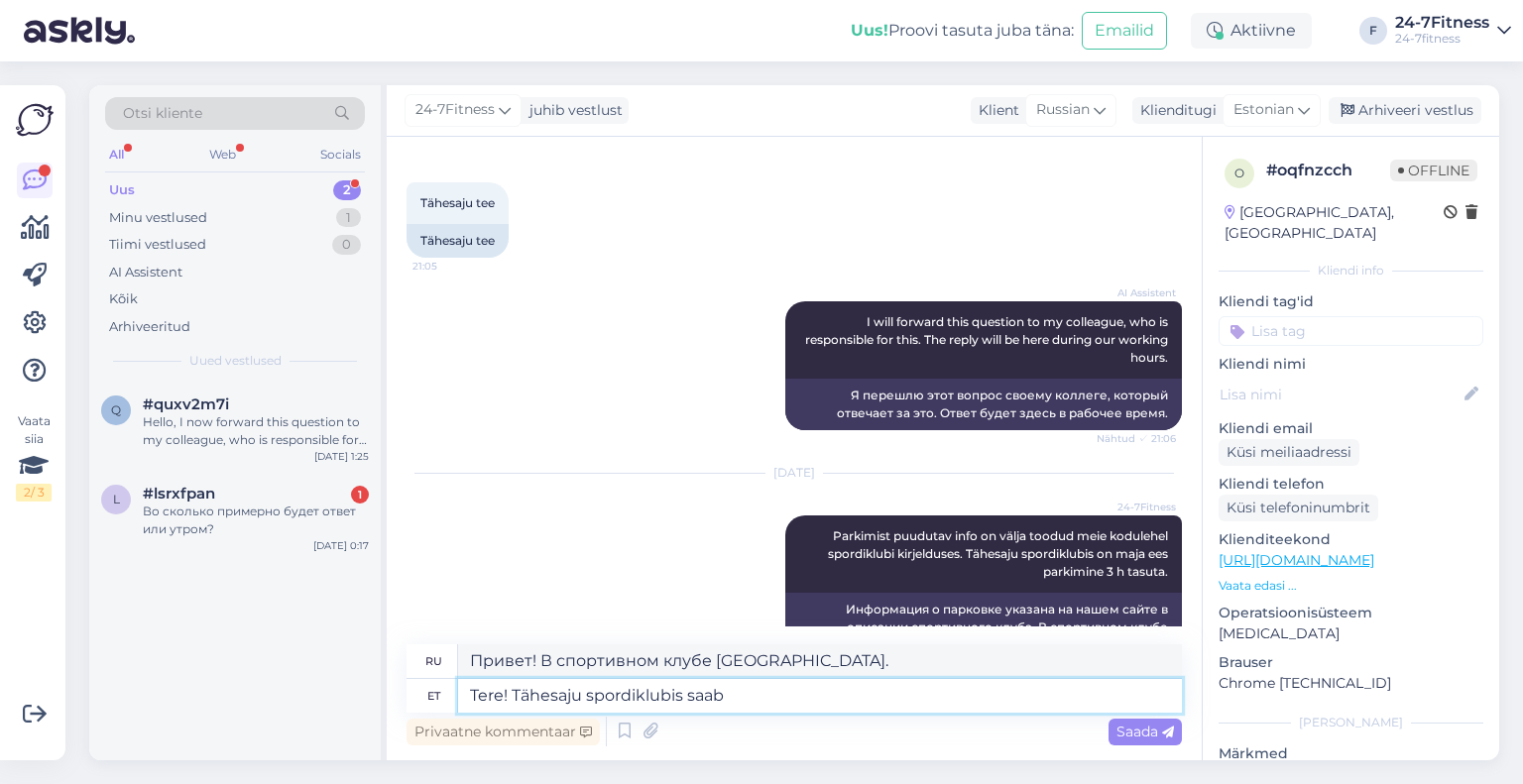 type on "Tere! Tähesaju spordiklubis saab" 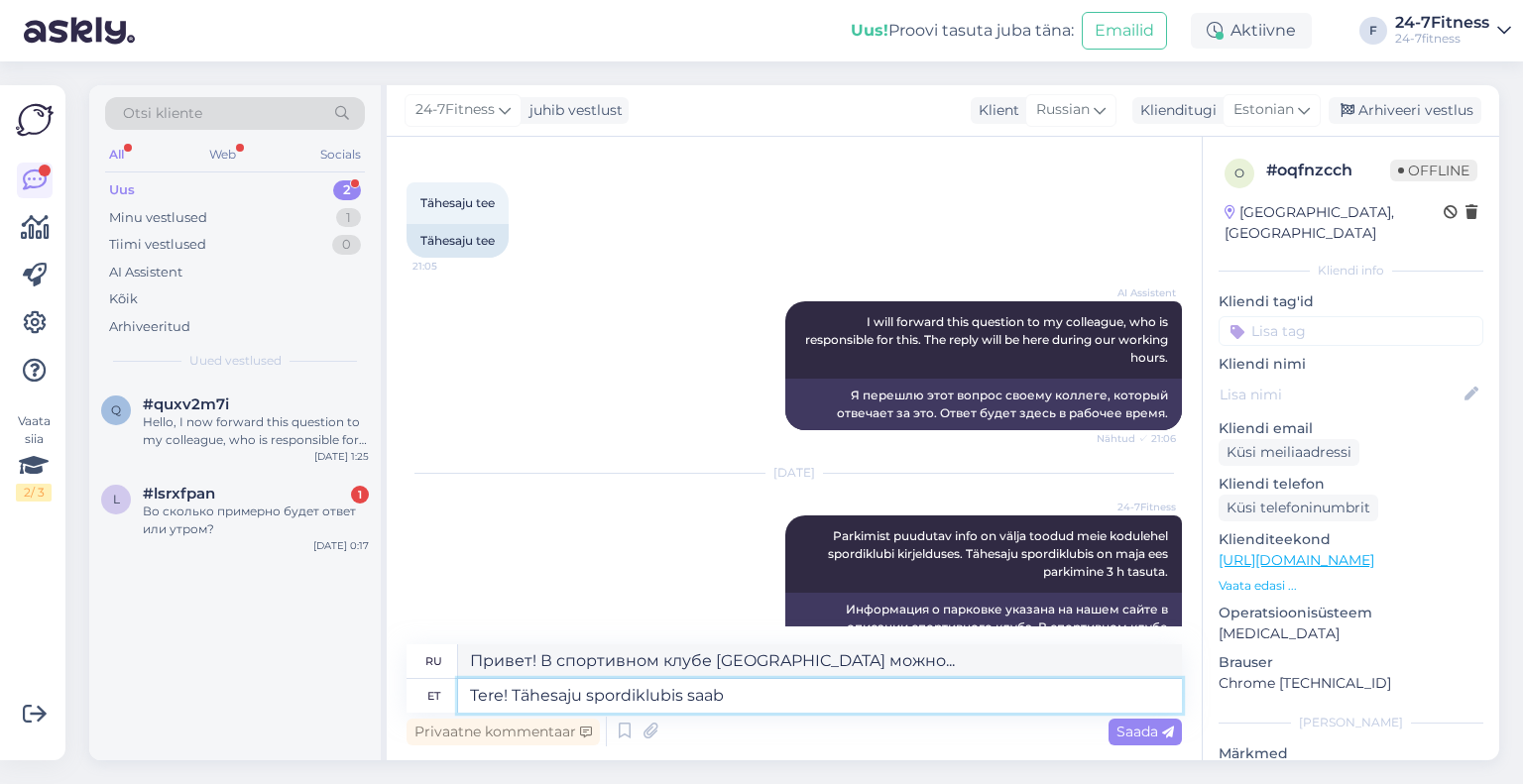paste on "Maja ees 3 h tasuta." 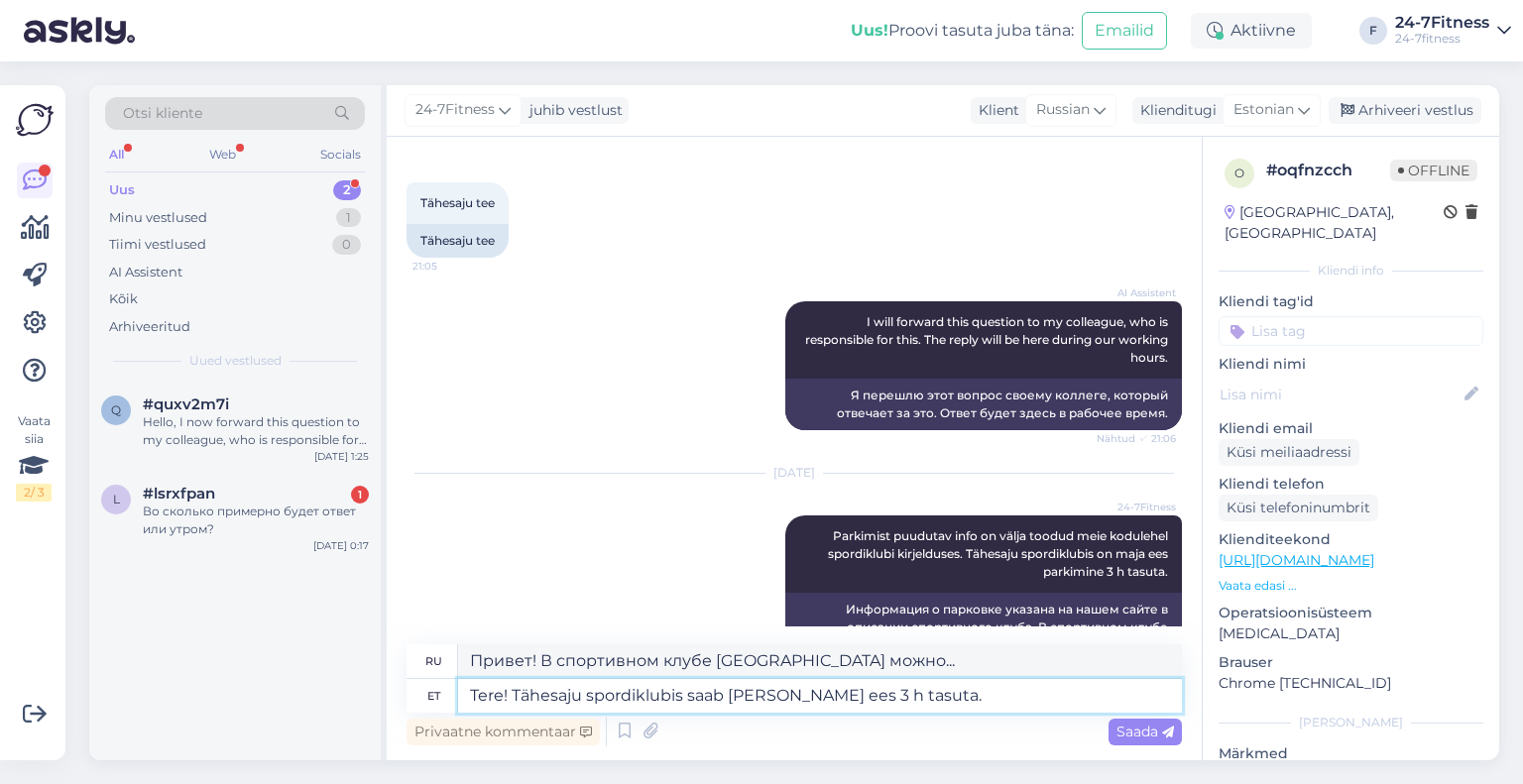 type on "Привет! В спортивном клубе Tähesaju можно бесплатно припарковаться на 3 часа перед зданием." 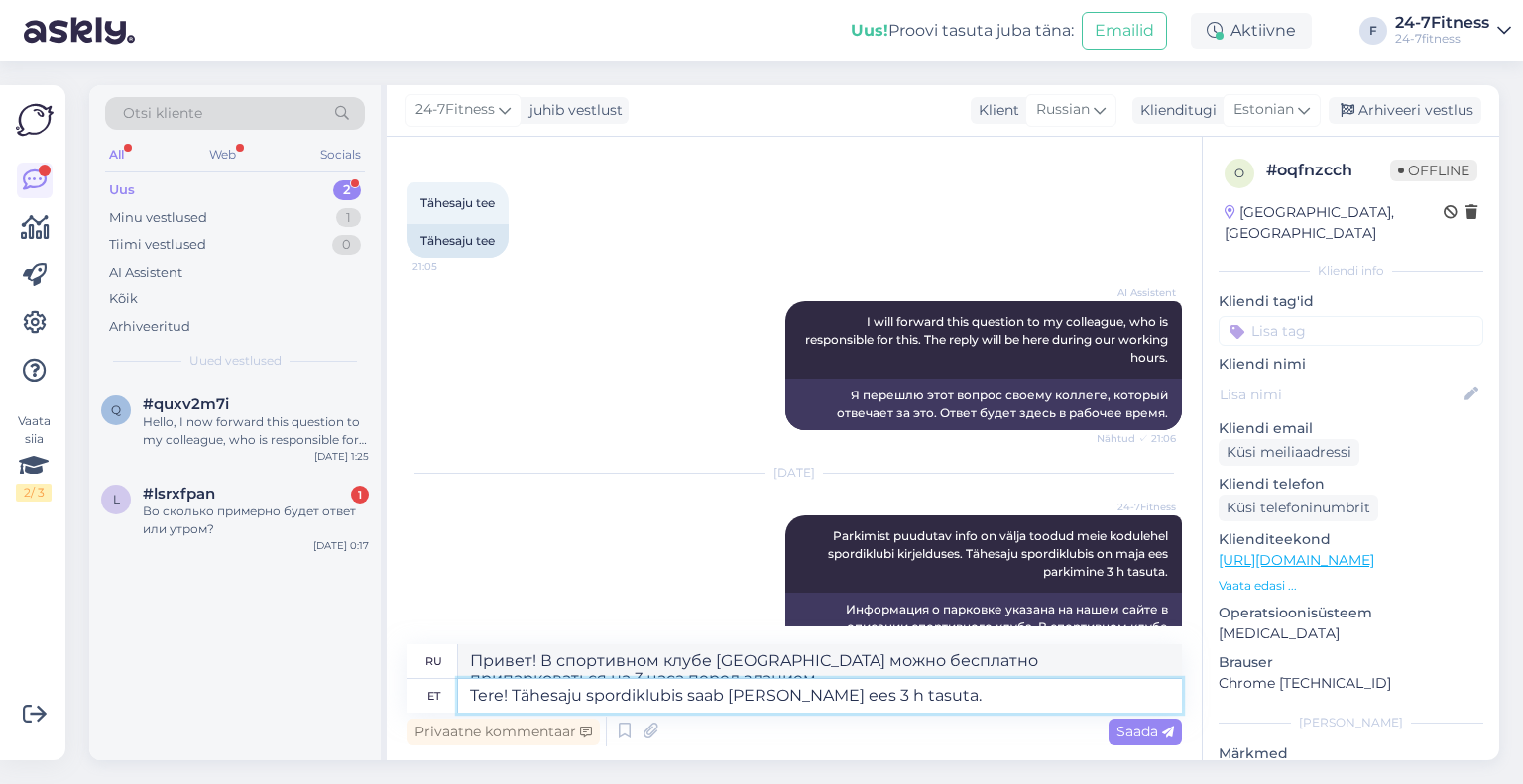 click on "Tere! Tähesaju spordiklubis saab Maja ees 3 h tasuta." at bounding box center (820, 696) 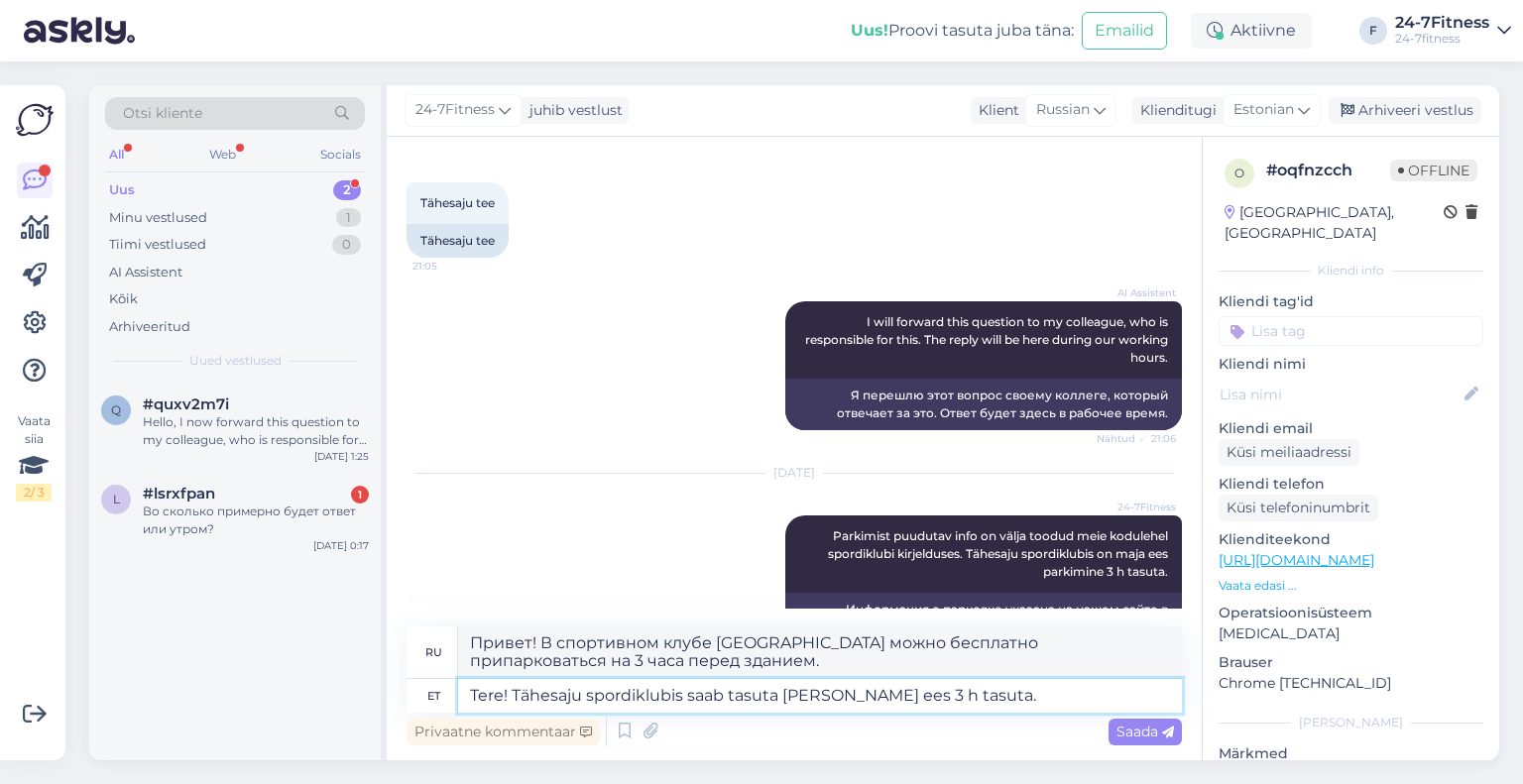 type on "Tere! Tähesaju spordiklubis saab tasuta parMaja ees 3 h tasuta." 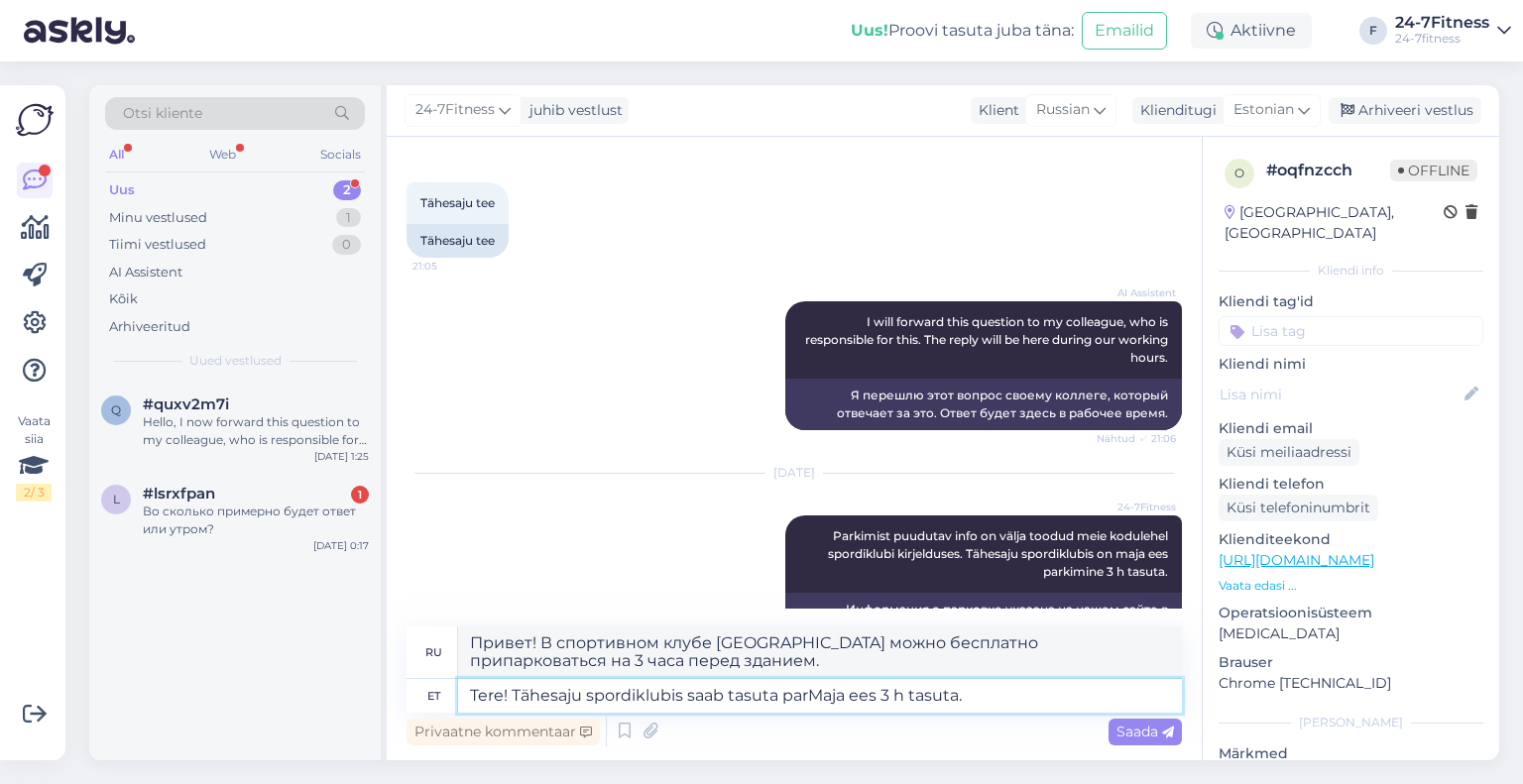 type on "Привет! В спортивном клубе Tähesaju можно бесплатно припарковаться перед зданием на 3 часа." 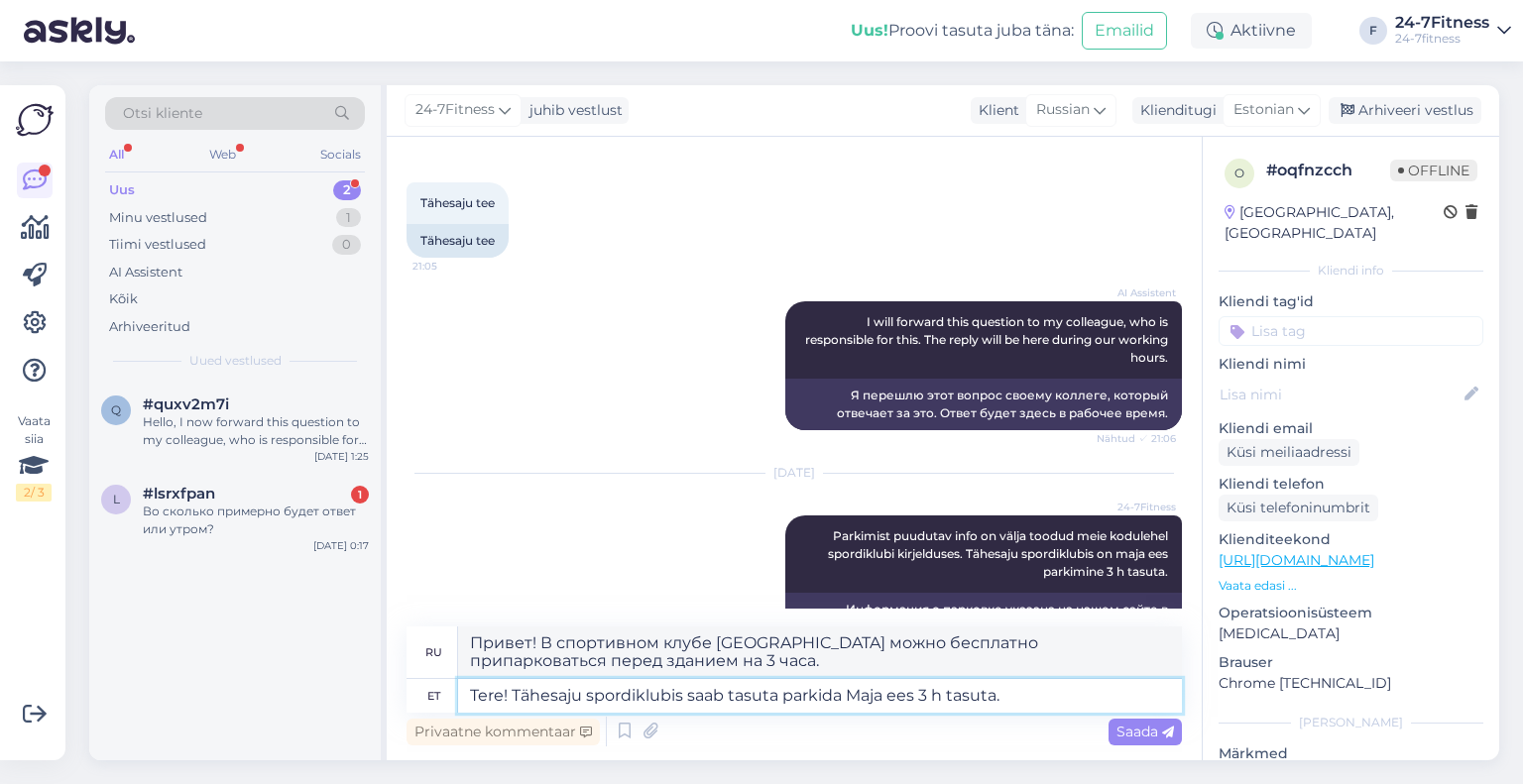 click on "Tere! Tähesaju spordiklubis saab tasuta parkida Maja ees 3 h tasuta." at bounding box center (820, 696) 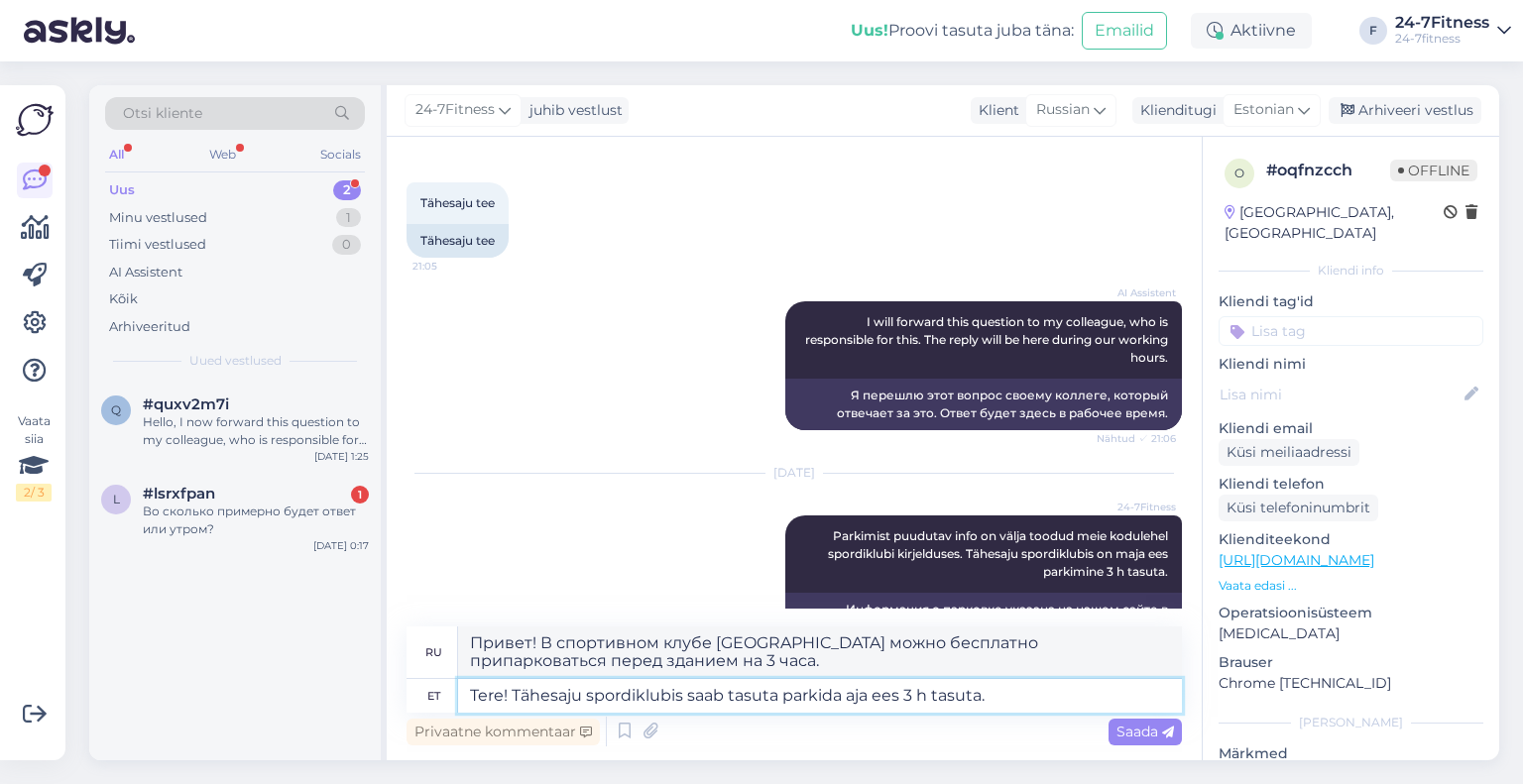 type on "Tere! Tähesaju spordiklubis saab tasuta parkida maja ees 3 h tasuta." 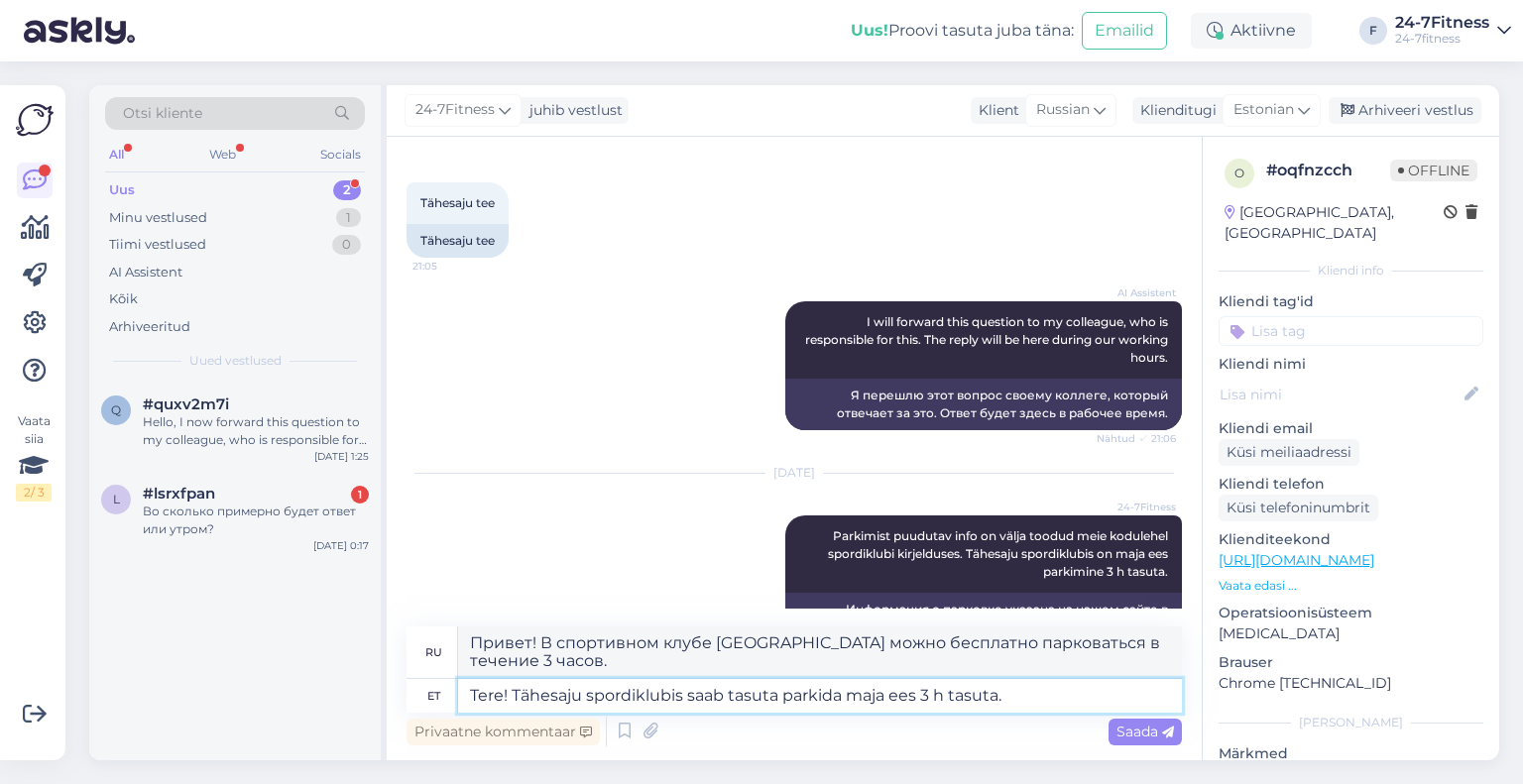type on "Привет! В спортивном клубе Tähesaju можно бесплатно припарковаться перед зданием на 3 часа." 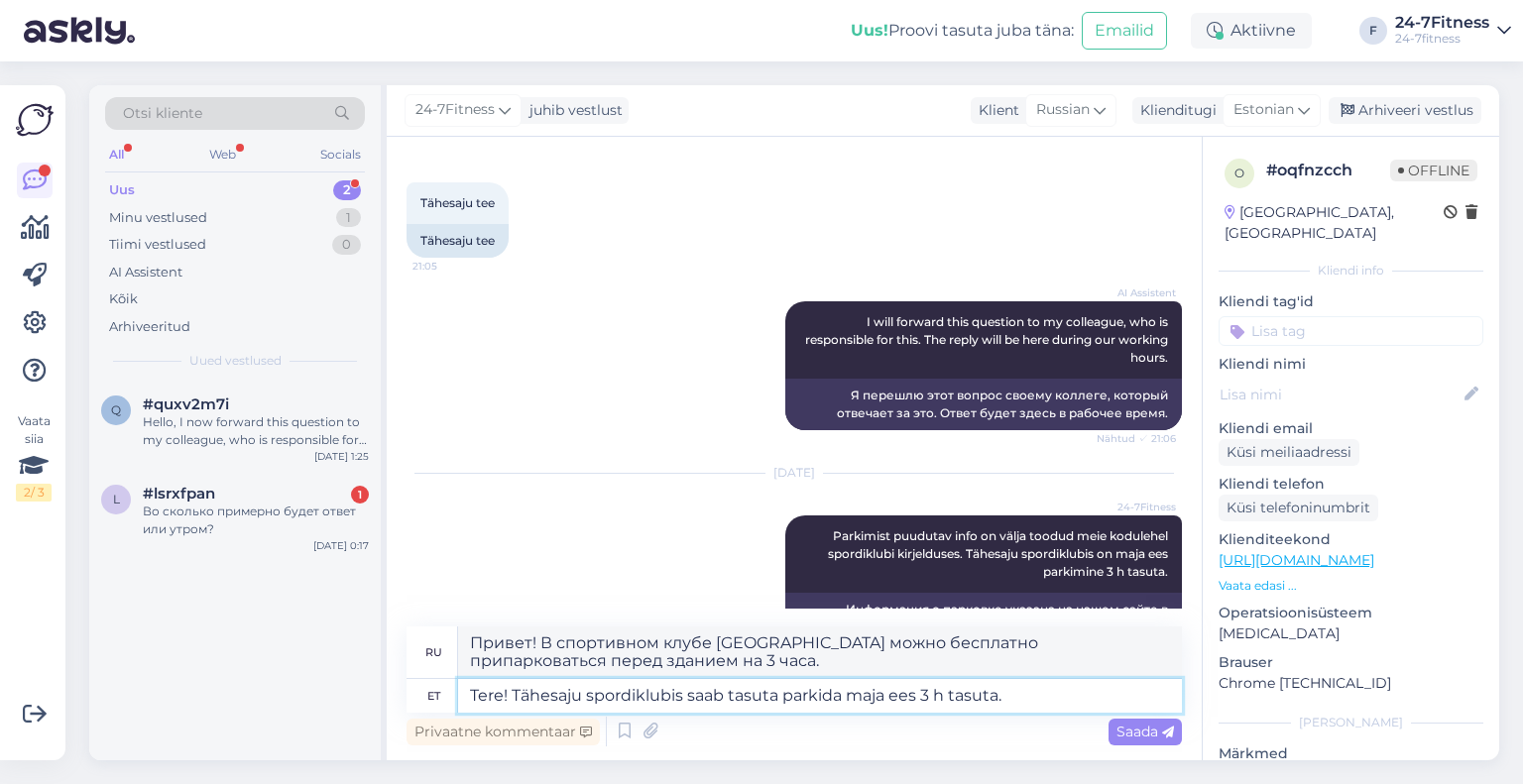 drag, startPoint x: 1011, startPoint y: 697, endPoint x: 959, endPoint y: 697, distance: 52 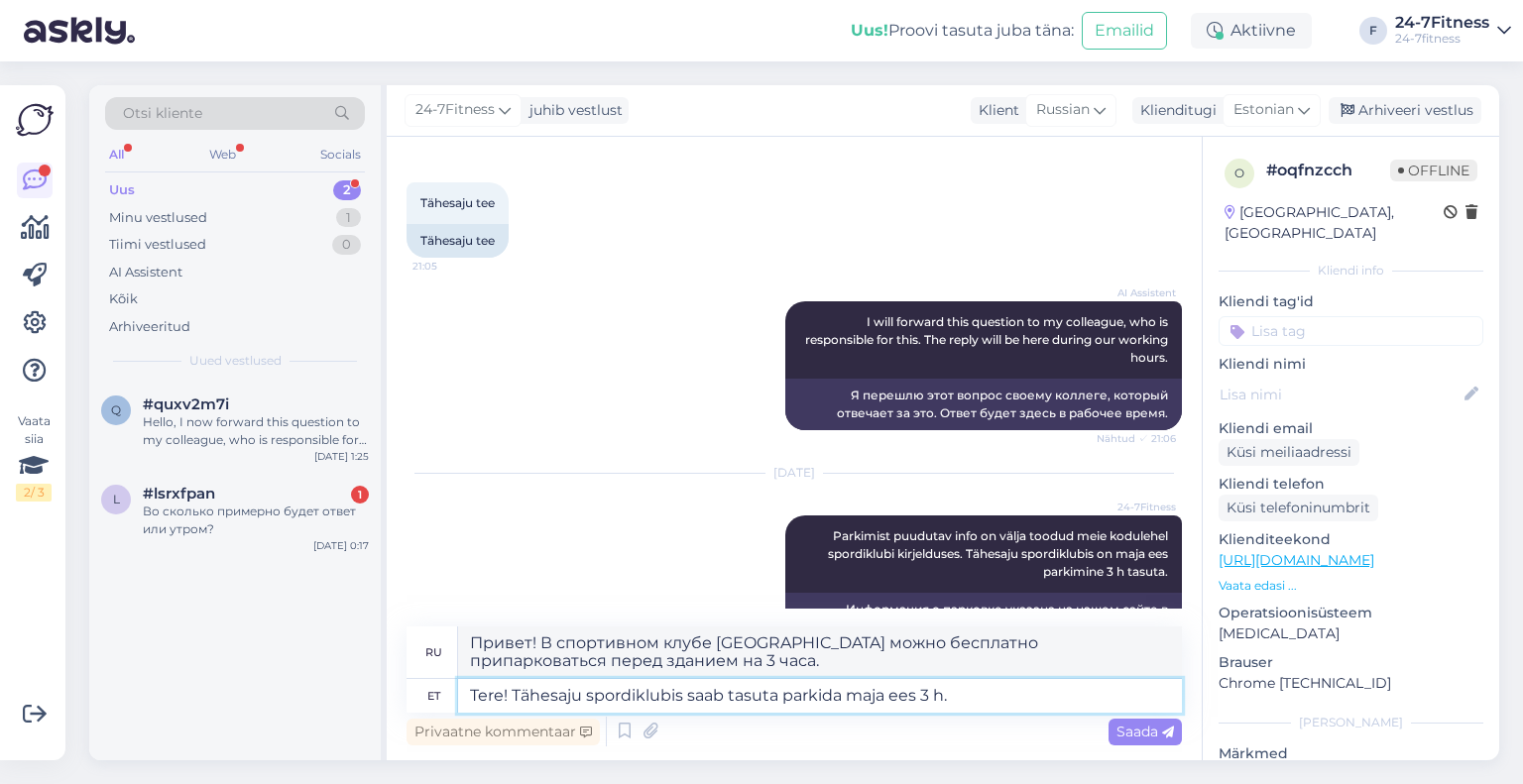type on "Tere! Tähesaju spordiklubis saab tasuta parkida maja ees 3 h." 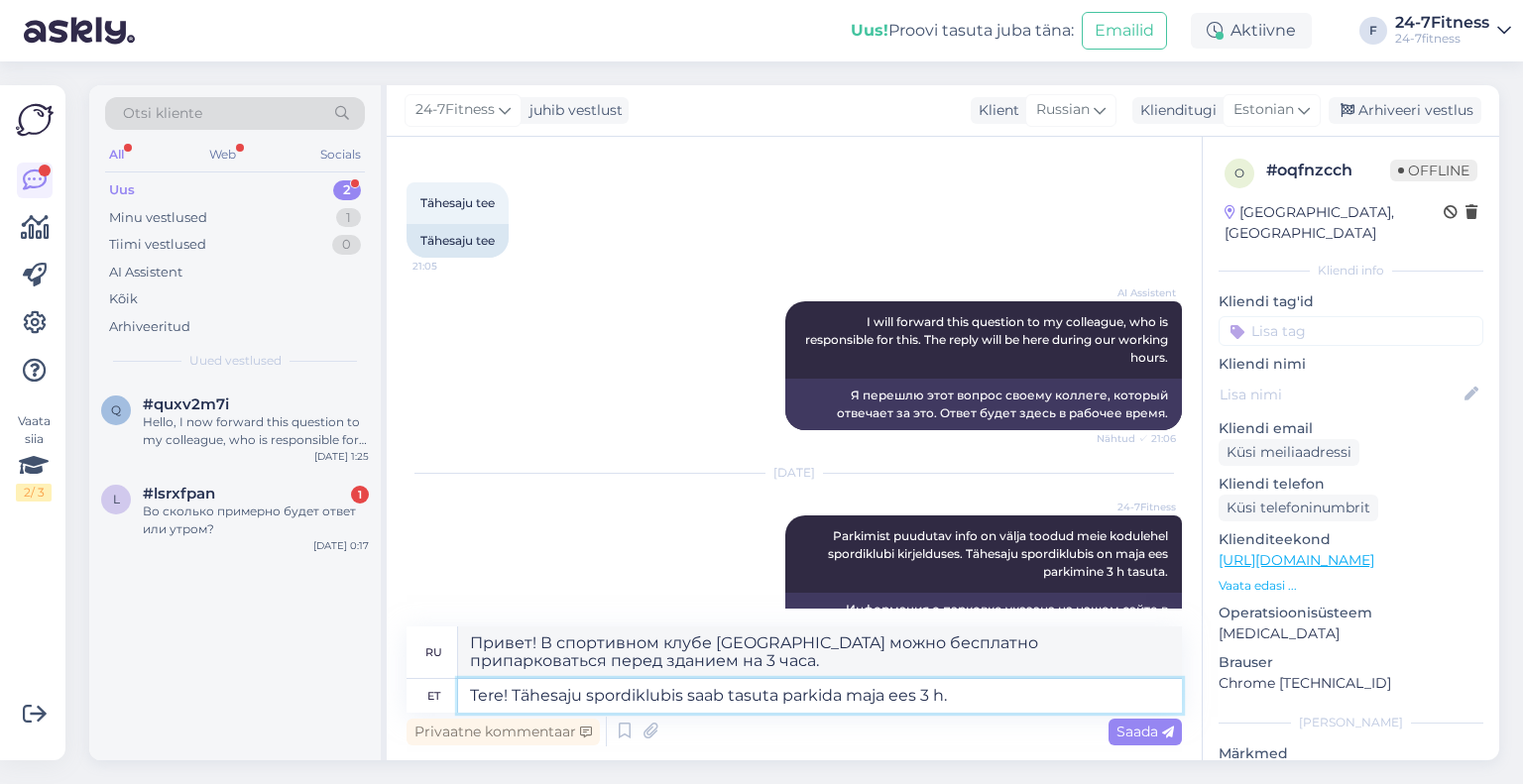 type on "Здравствуйте! В спортивном клубе Tähesaju можно бесплатно парковаться перед зданием в течение 3 часов." 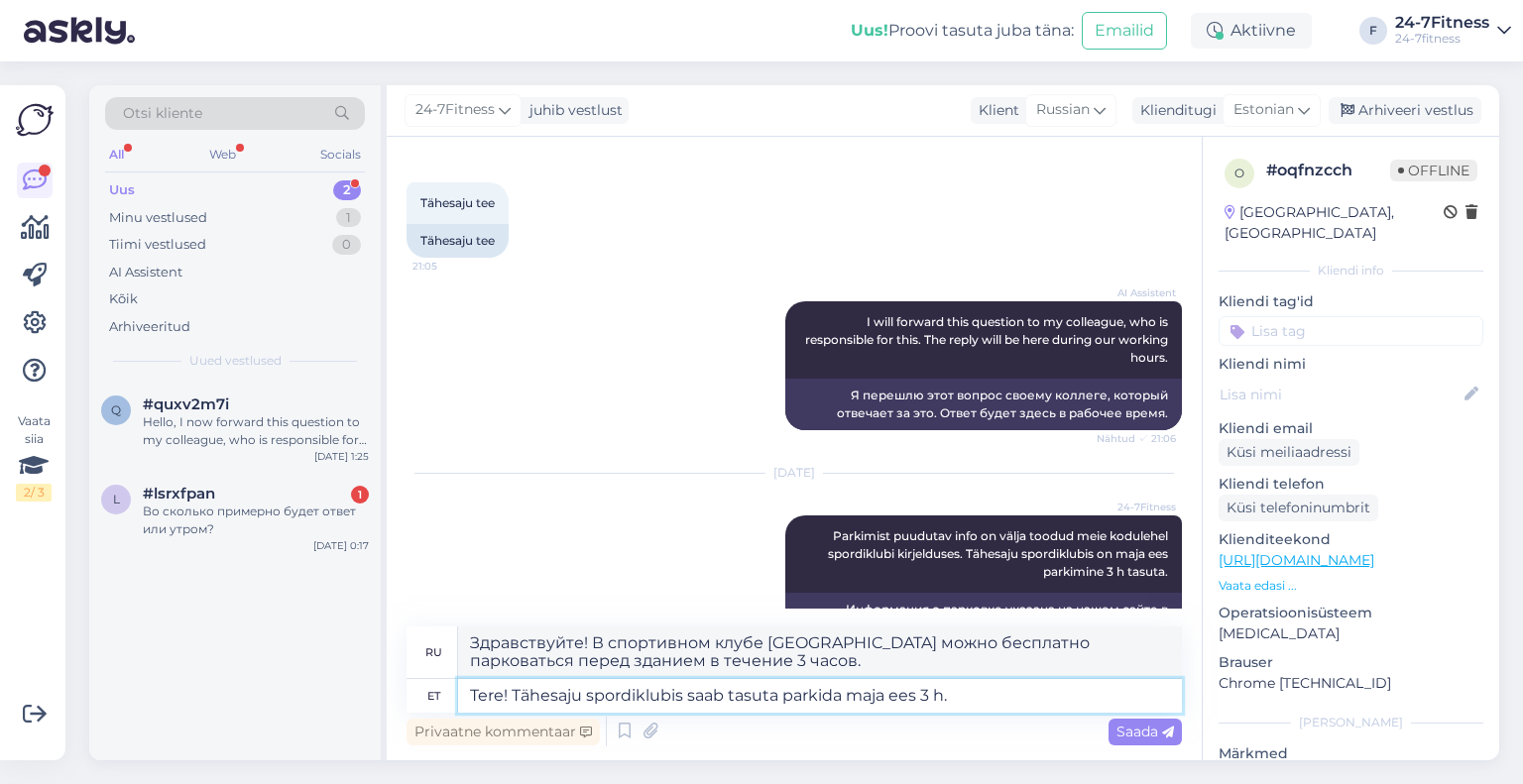paste on "Parkimiskorraldus on märgitud infotahvlil, mis asub parklasse sissesõidu juures" 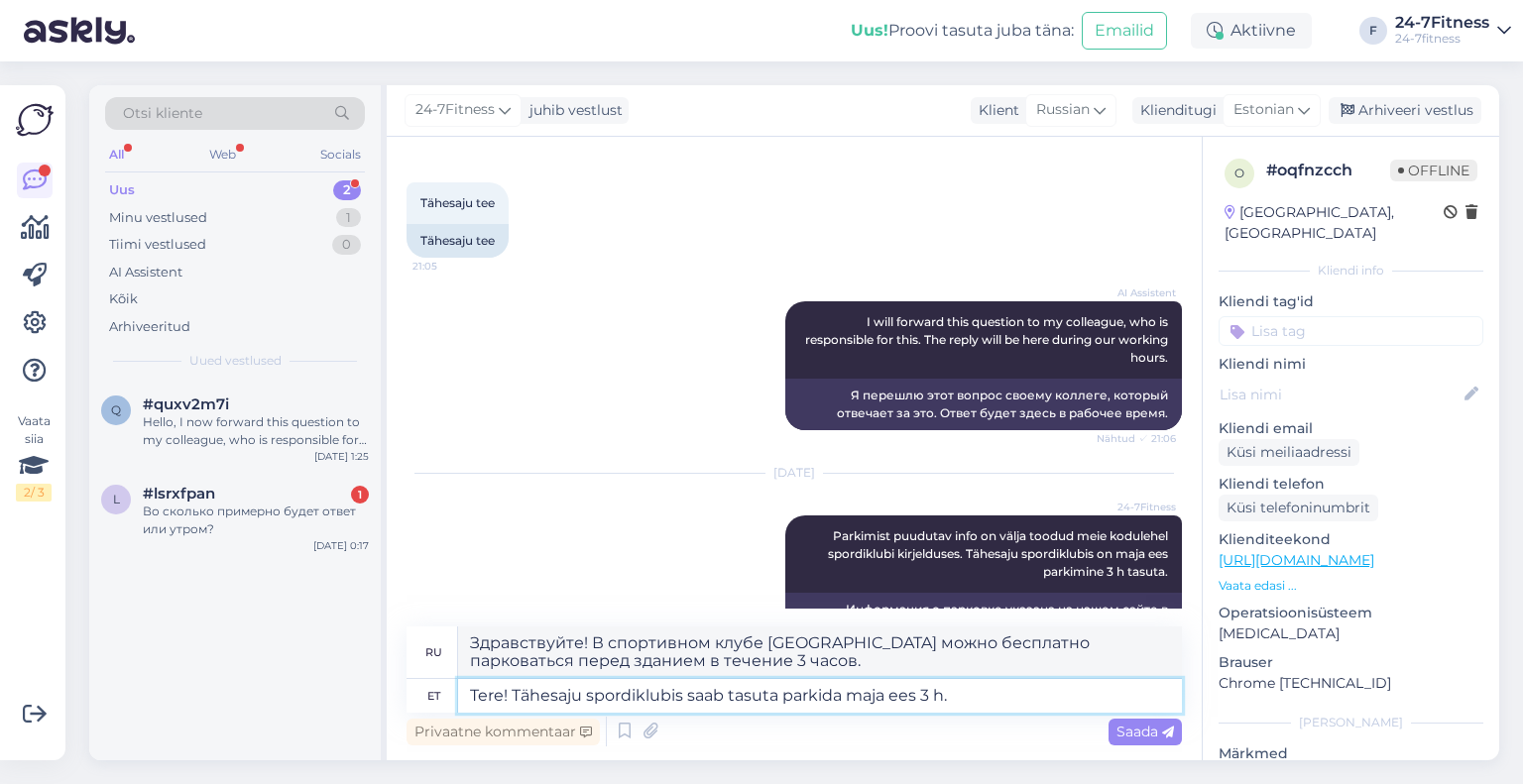 type on "Tere! Tähesaju spordiklubis saab tasuta parkida maja ees 3 h. Parkimiskorraldus on märgitud infotahvlil, mis asub parklasse sissesõidu juures" 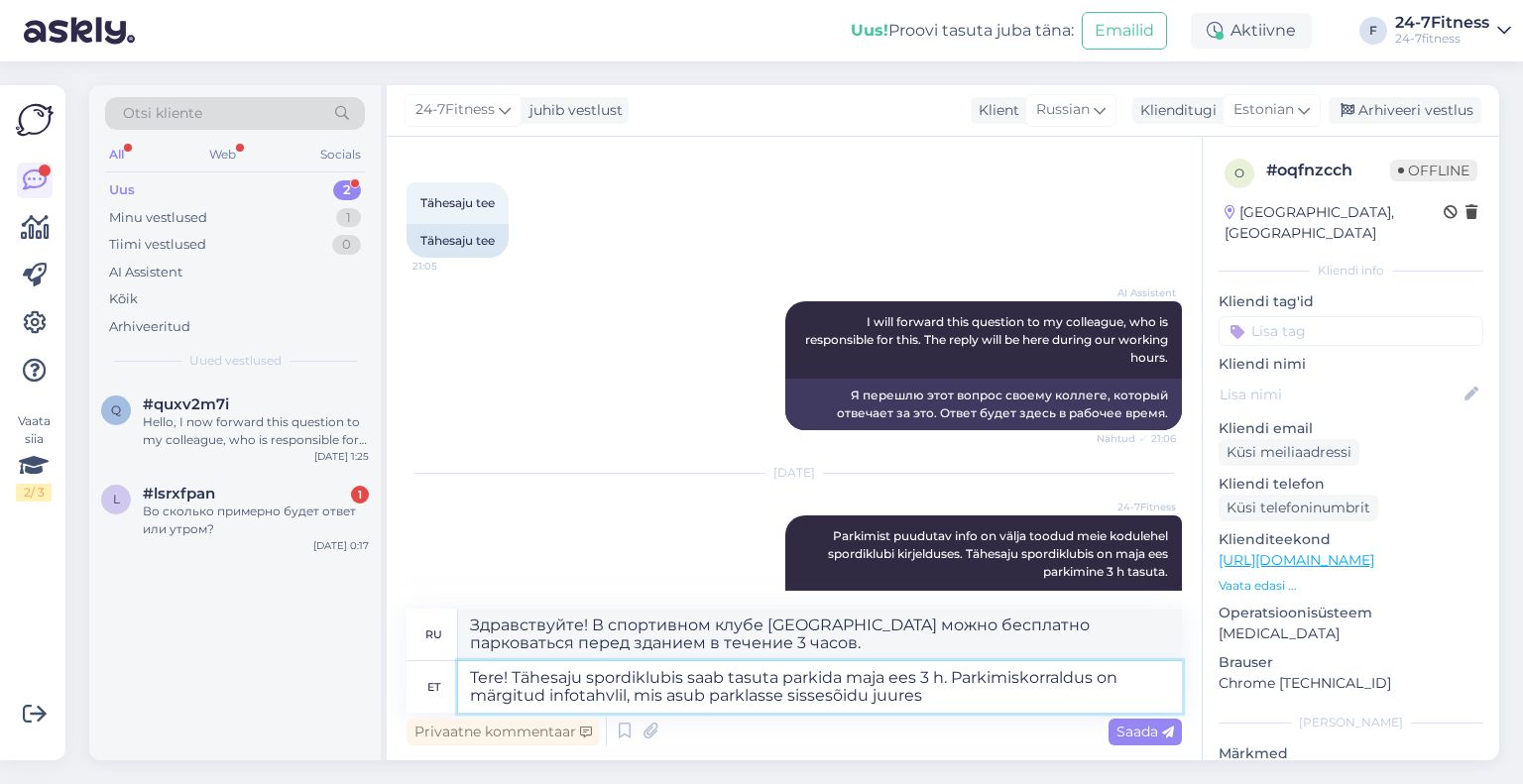 type on "Здравствуйте! В спортивном клубе Tähesaju можно бесплатно парковаться перед зданием в течение 3 часов. Правила парковки указаны на информационном щите, расположенном у въезда на парковку." 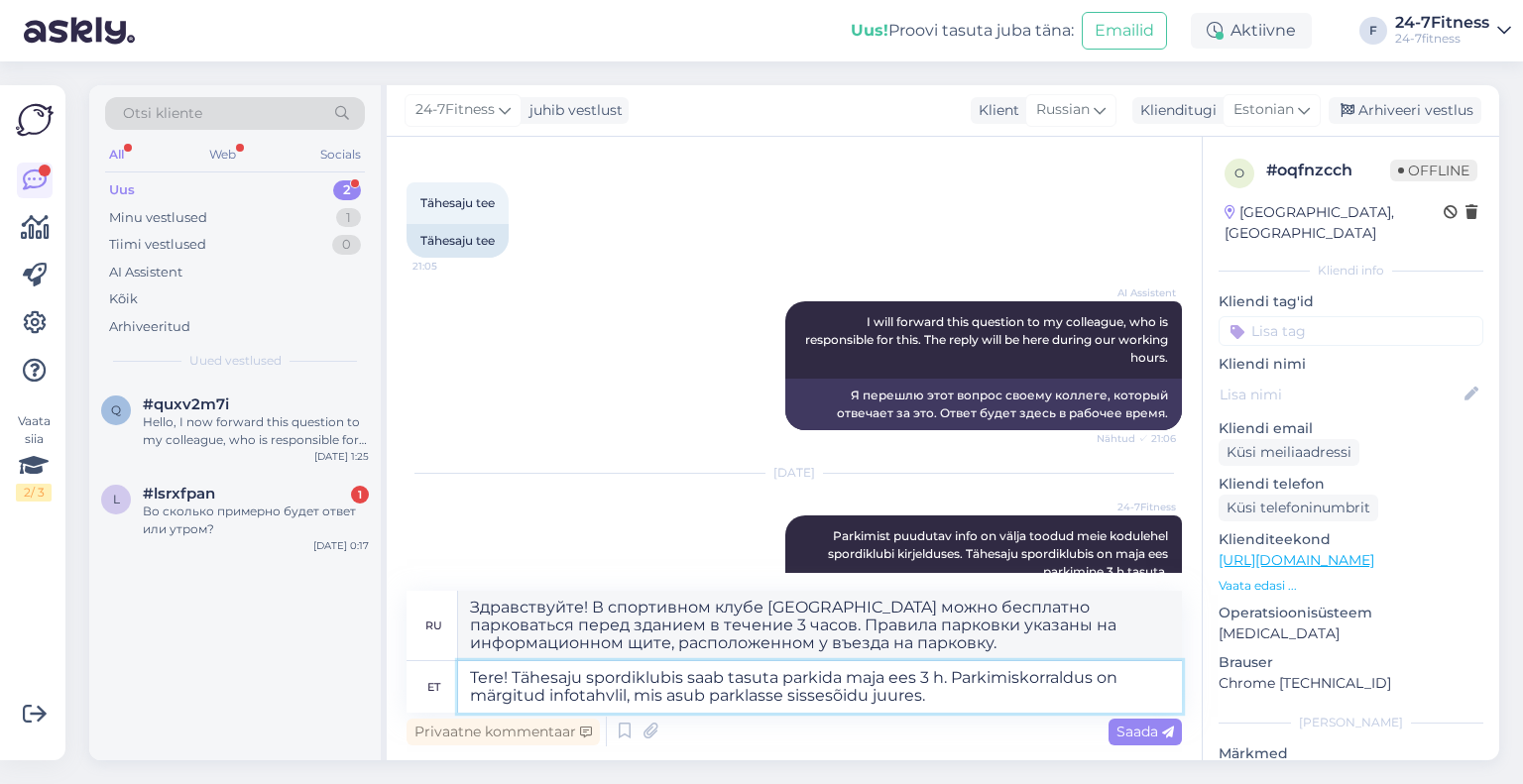 paste on "Parklas tuleb jälgida infotahvleid, kuhu on lubatud parkida ja kuhu mitte." 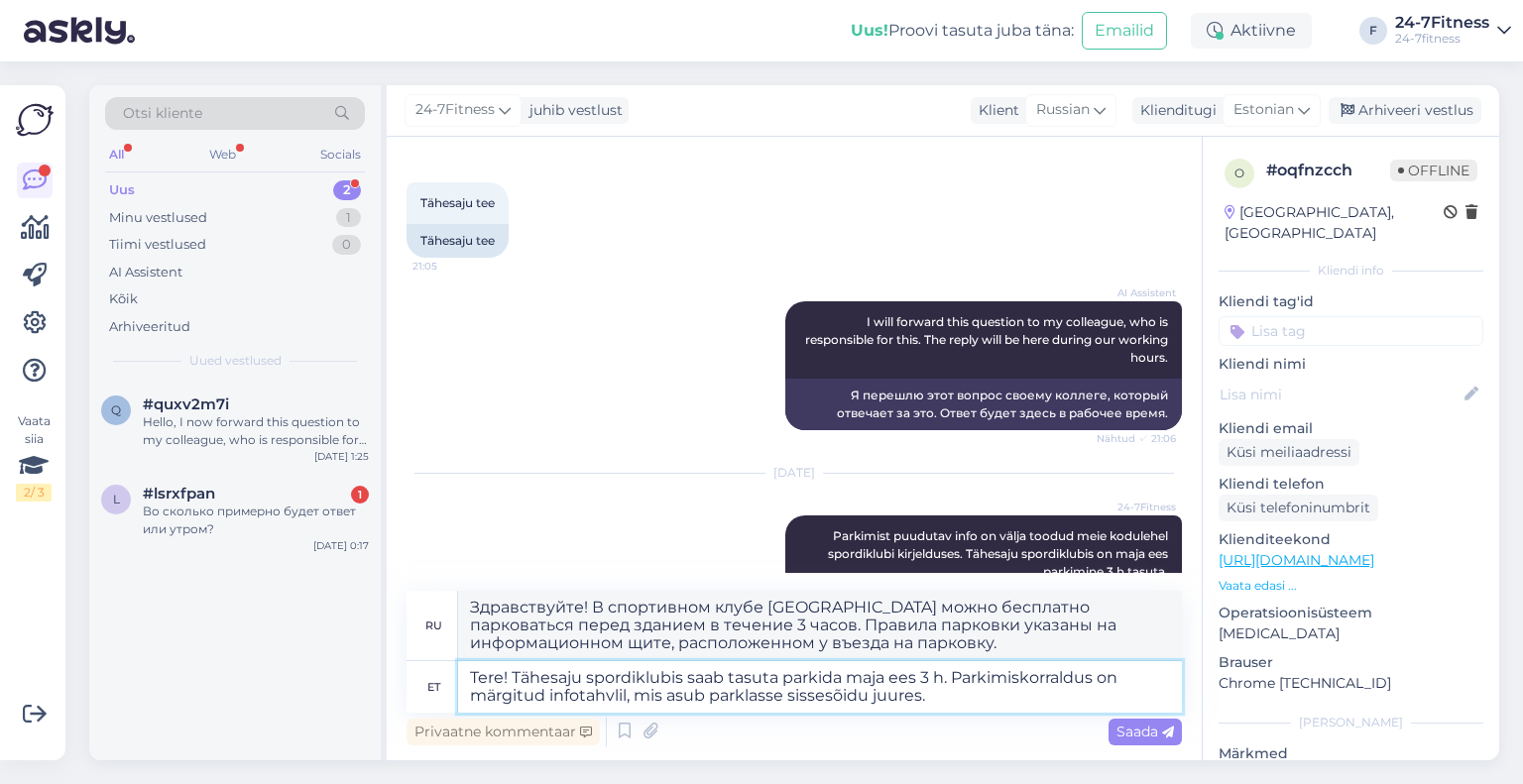 type on "Tere! Tähesaju spordiklubis saab tasuta parkida maja ees 3 h. Parkimiskorraldus on märgitud infotahvlil, mis asub parklasse sissesõidu juures. Parklas tuleb jälgida infotahvleid, kuhu on lubatud parkida ja kuhu mitte." 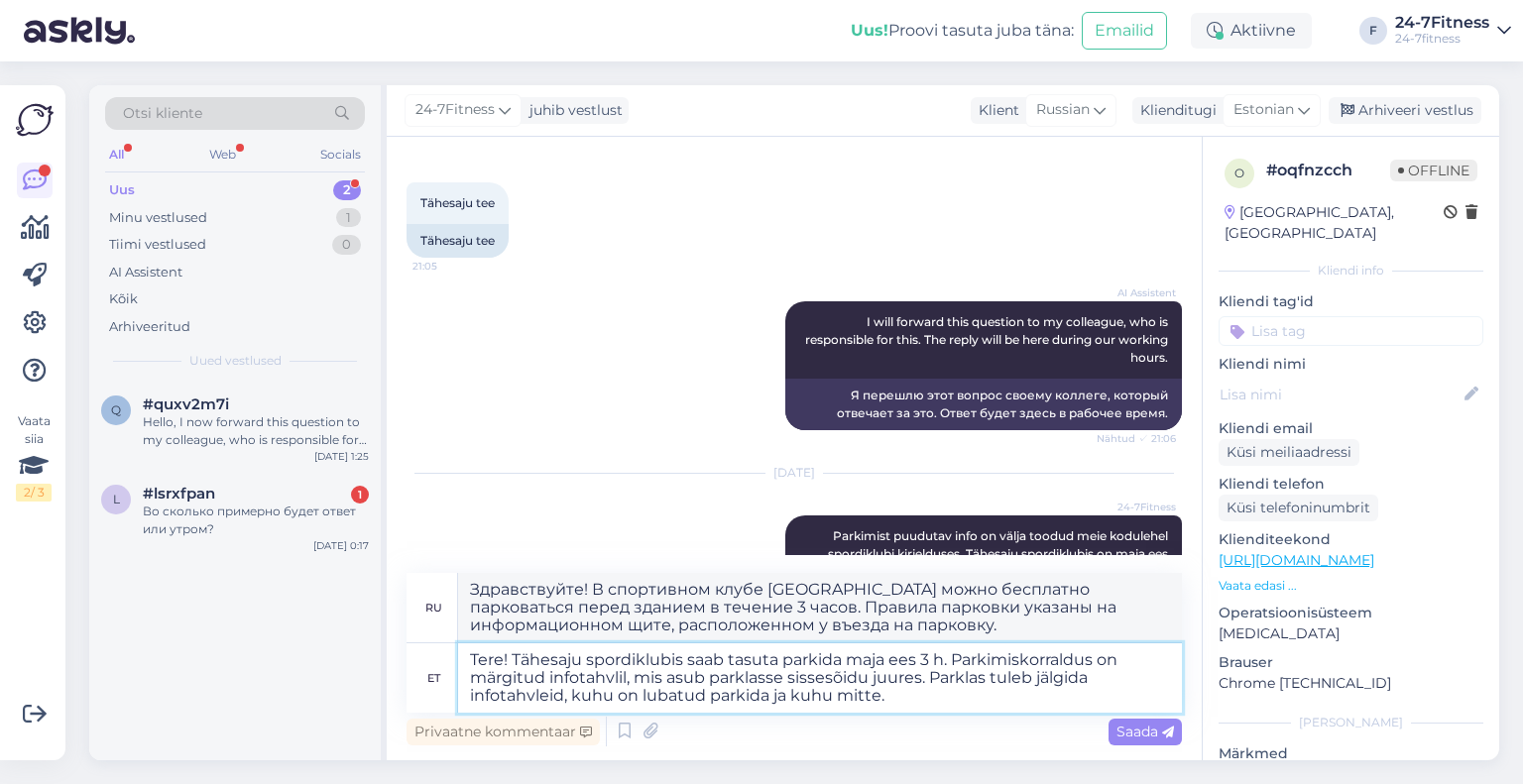 type on "Здравствуйте! В спортивном клубе Tähesaju можно бесплатно парковаться перед зданием в течение 3 часов. Правила парковки указаны на информационном табло, расположенном у въезда на парковку. На парковке необходимо следовать указаниям информационных табло, где разрешена парковка, а где нет." 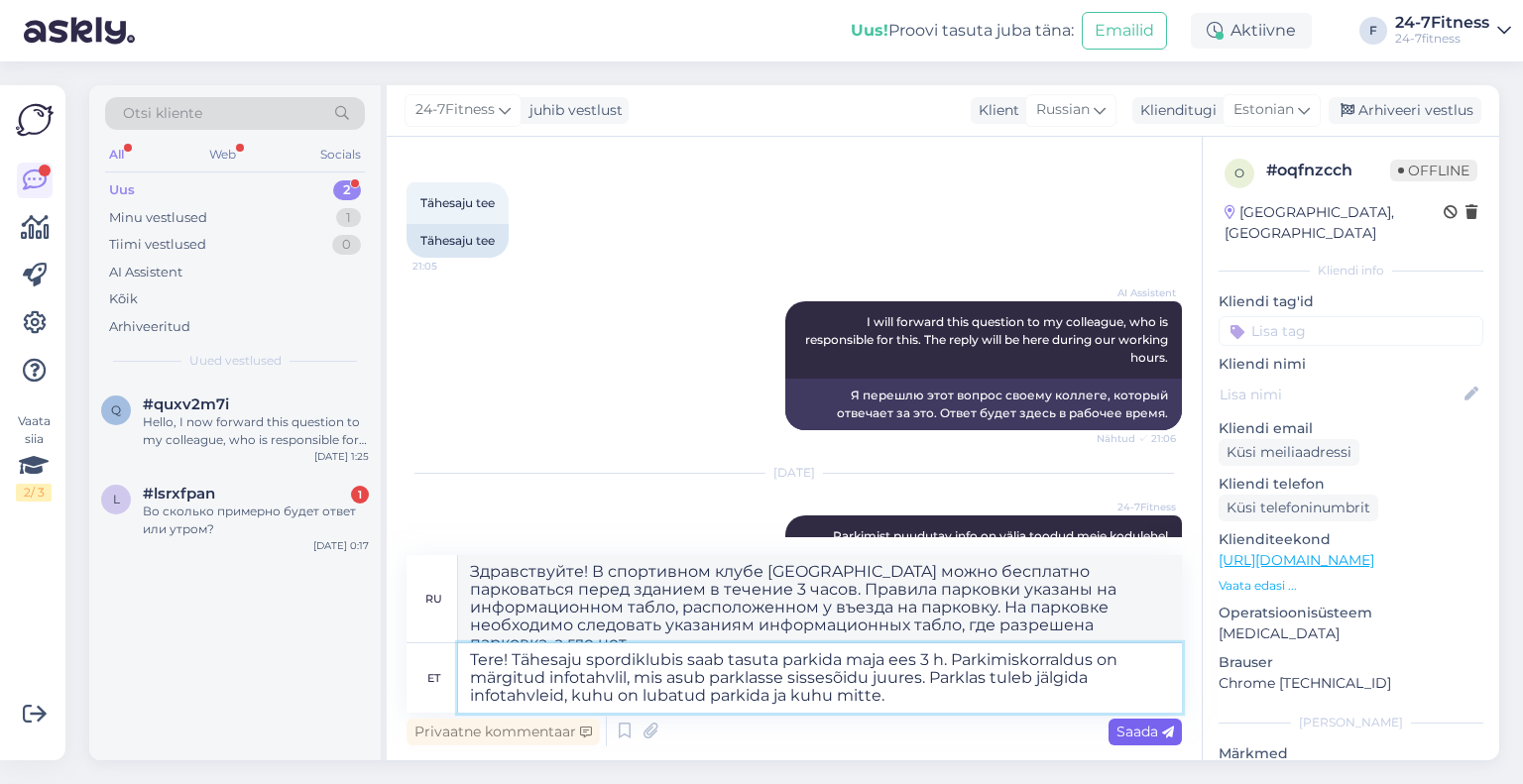 type on "Tere! Tähesaju spordiklubis saab tasuta parkida maja ees 3 h. Parkimiskorraldus on märgitud infotahvlil, mis asub parklasse sissesõidu juures. Parklas tuleb jälgida infotahvleid, kuhu on lubatud parkida ja kuhu mitte." 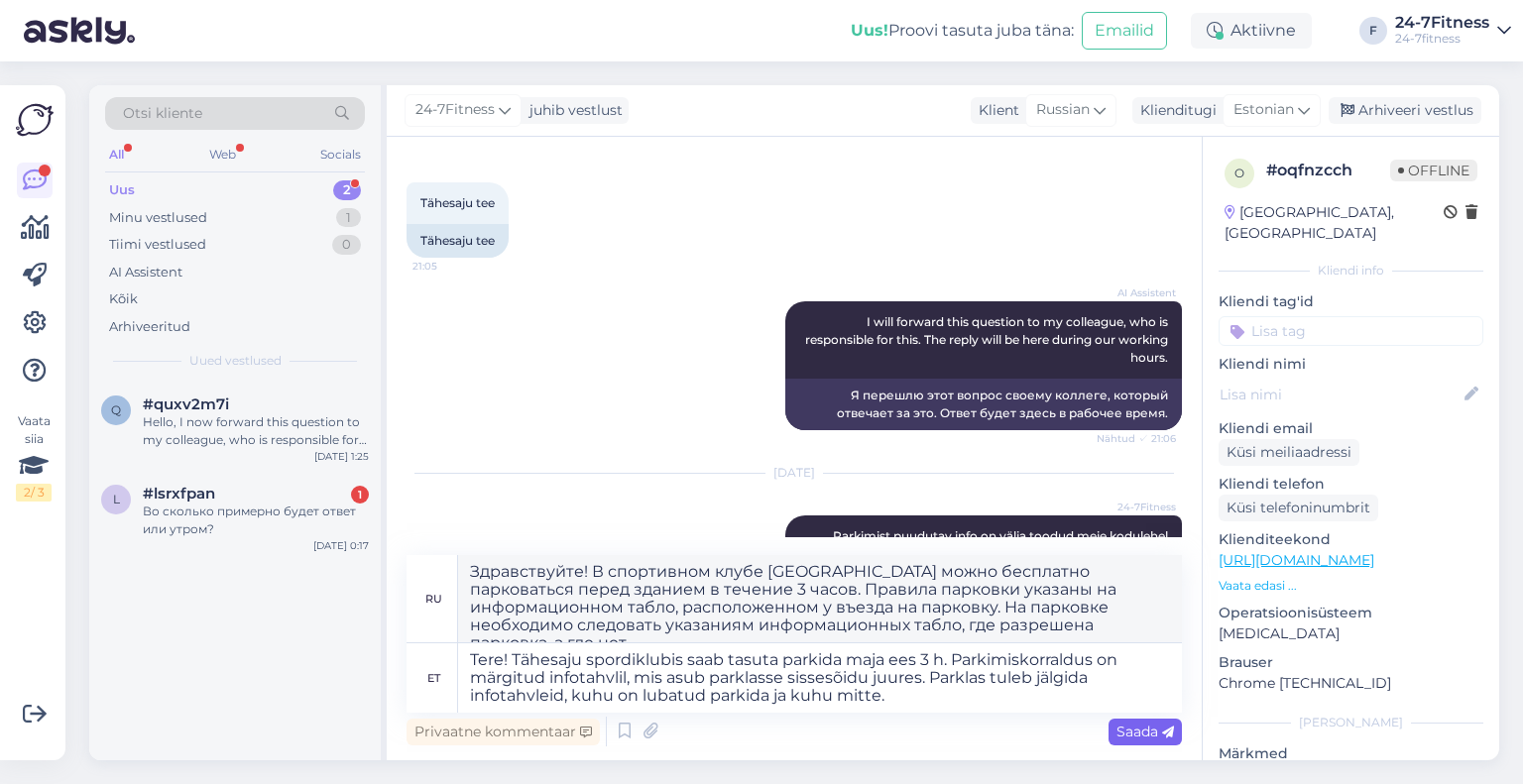 click on "Saada" at bounding box center (1145, 731) 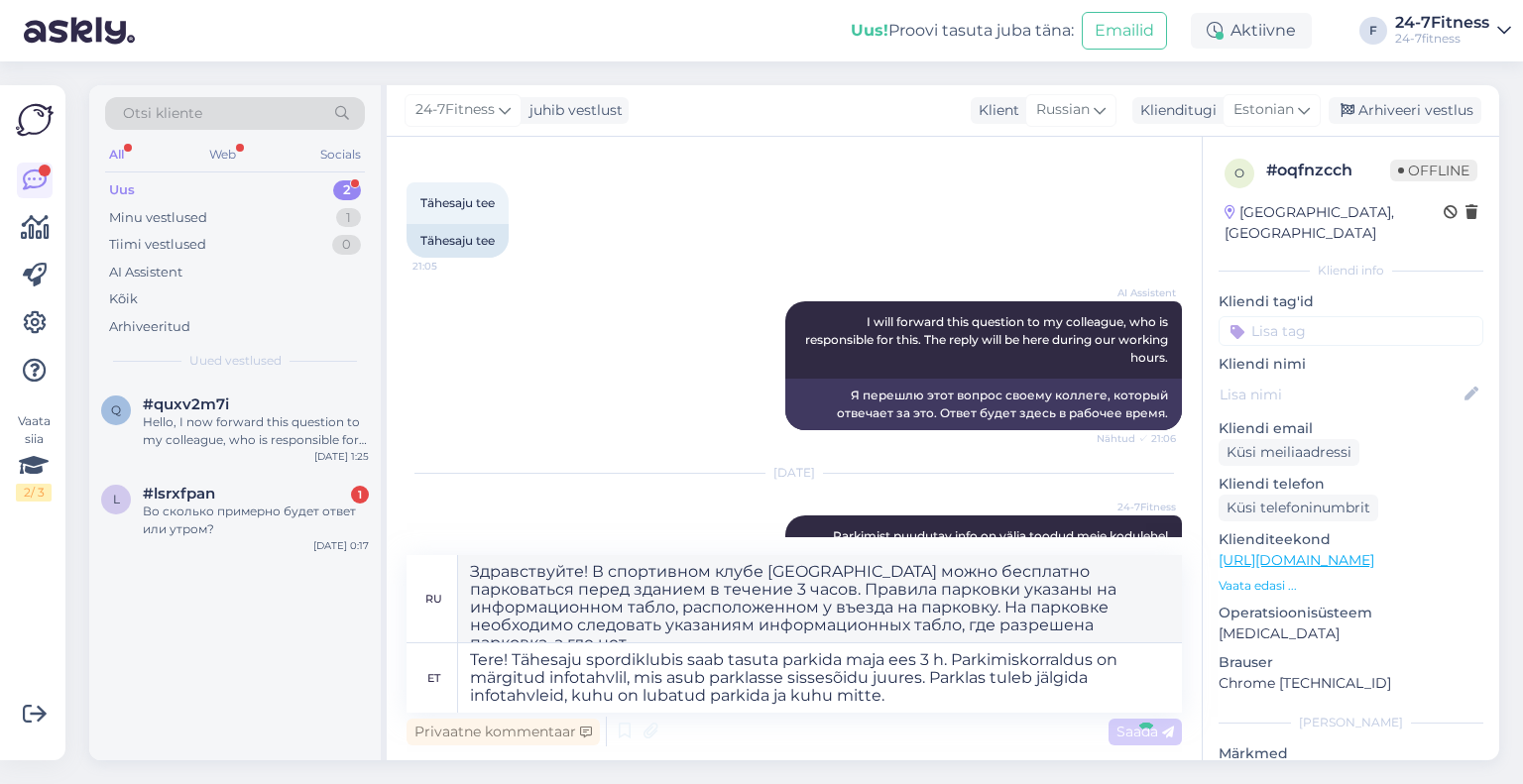 type 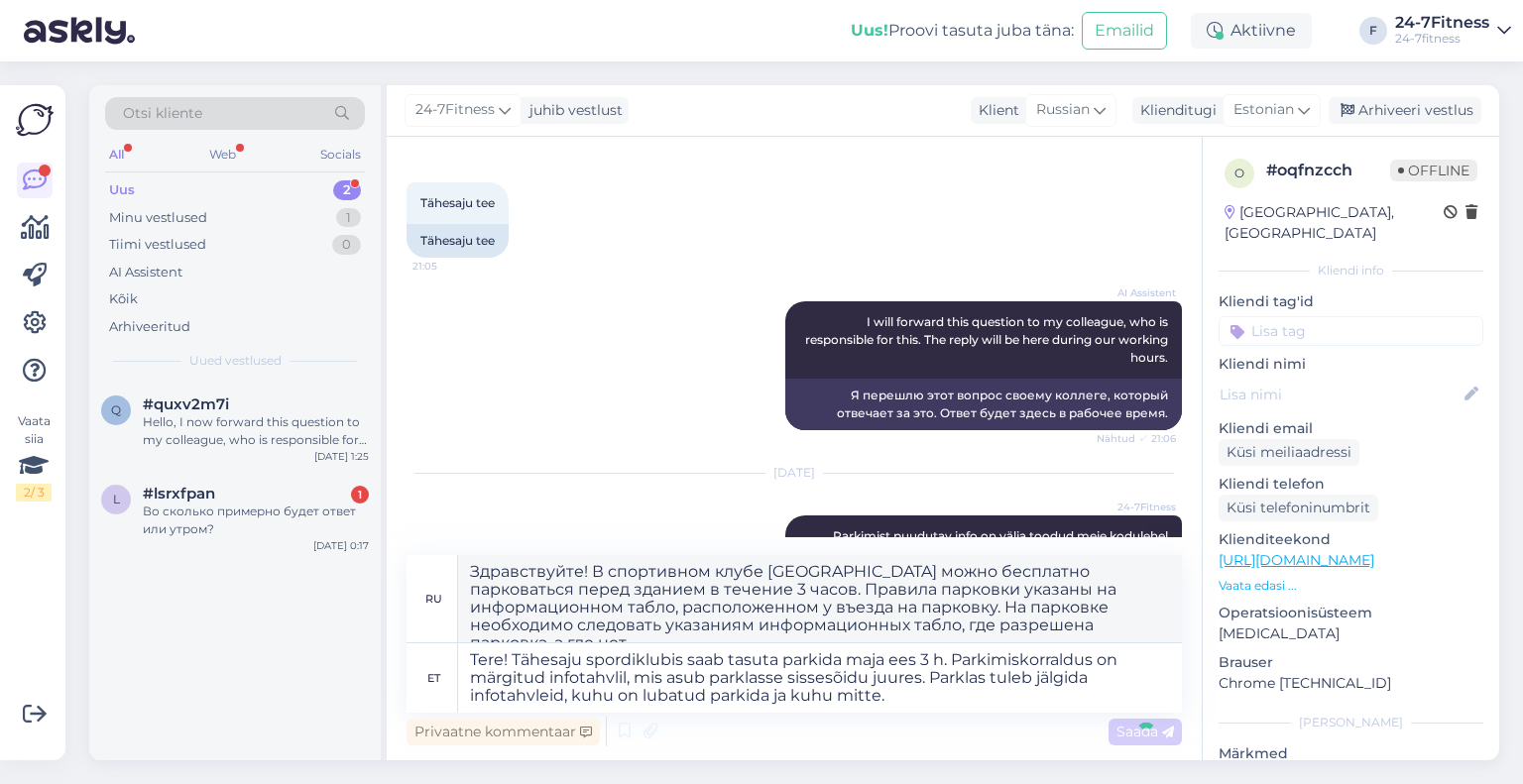 type 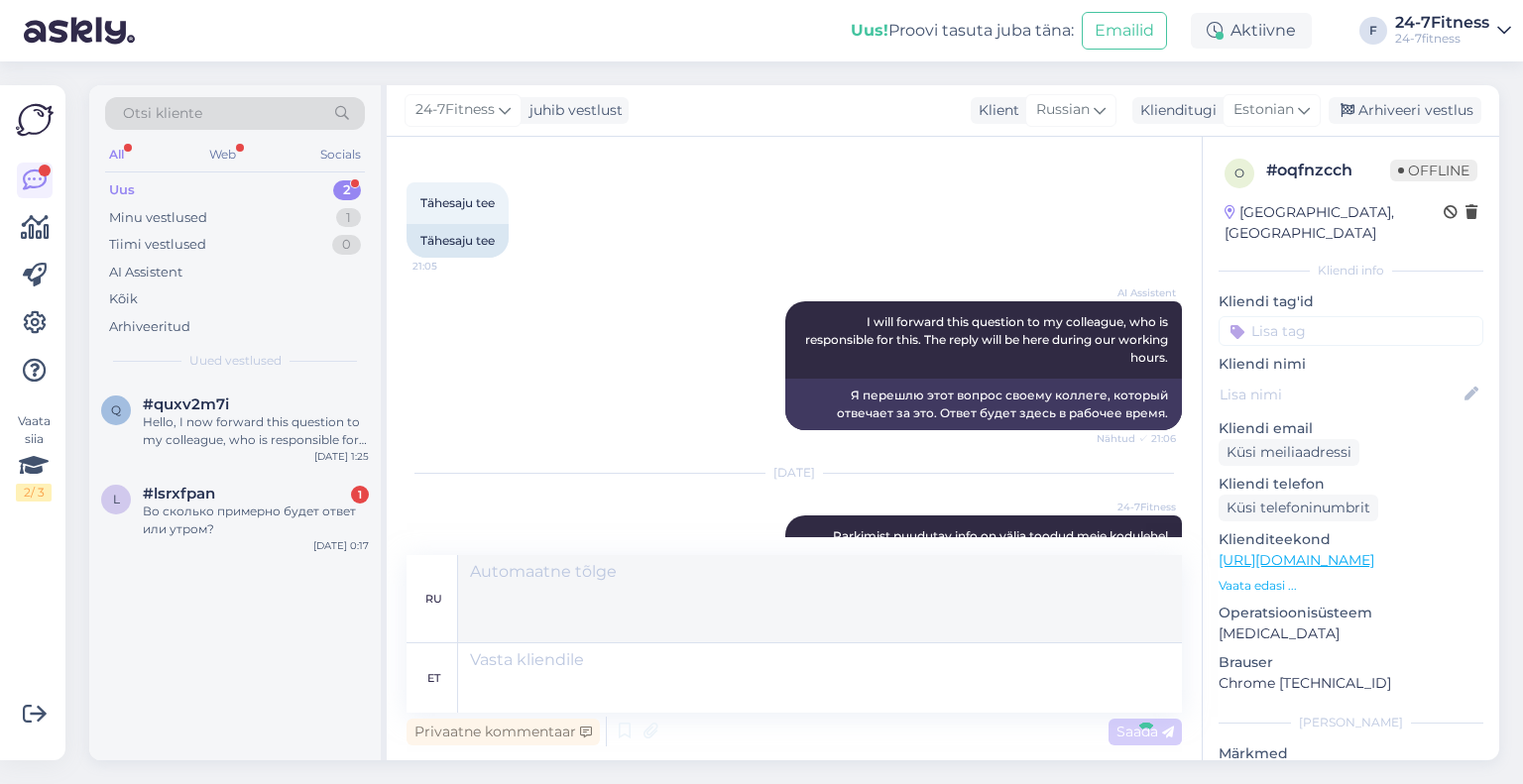 scroll, scrollTop: 1761, scrollLeft: 0, axis: vertical 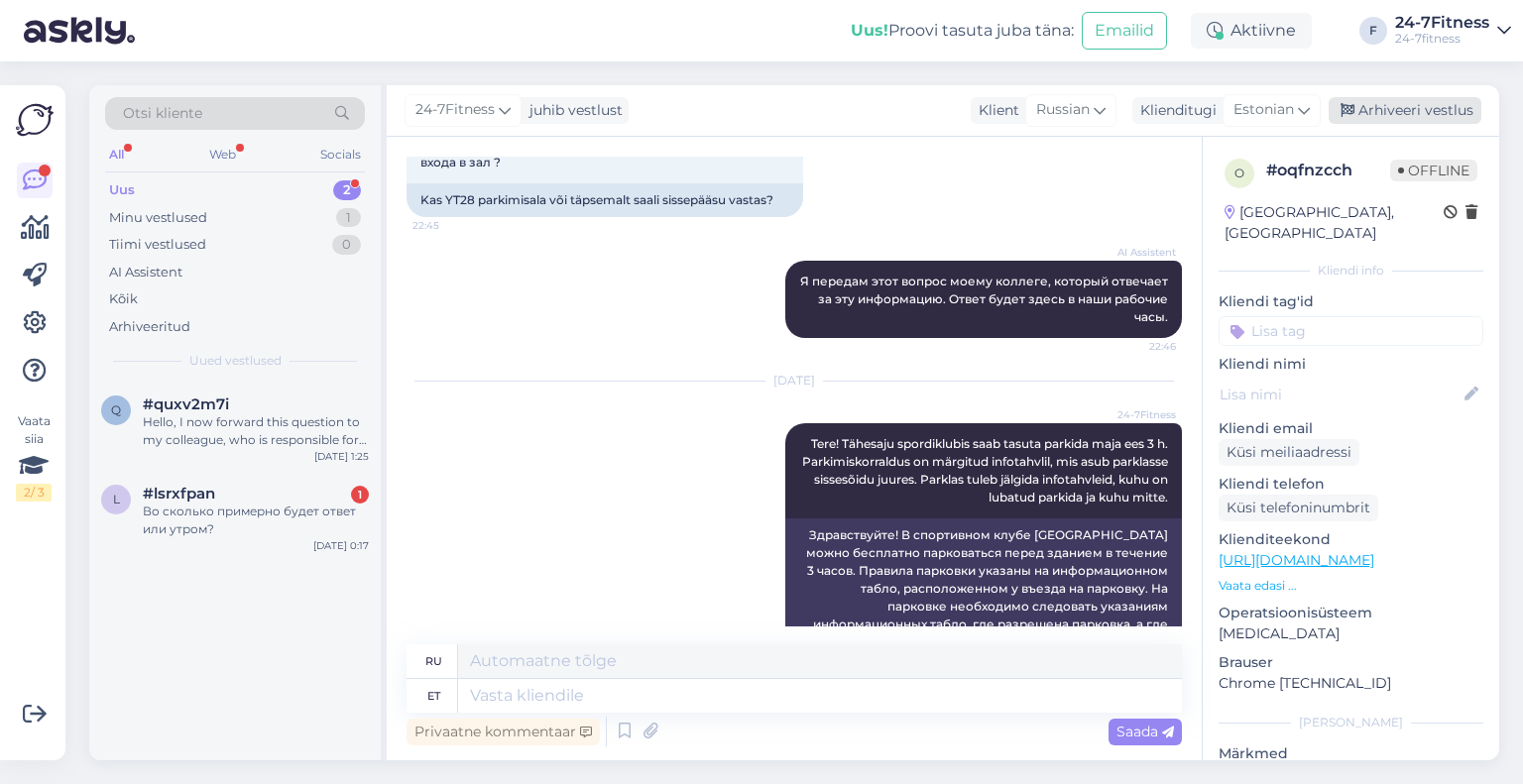 click on "Arhiveeri vestlus" at bounding box center [1405, 110] 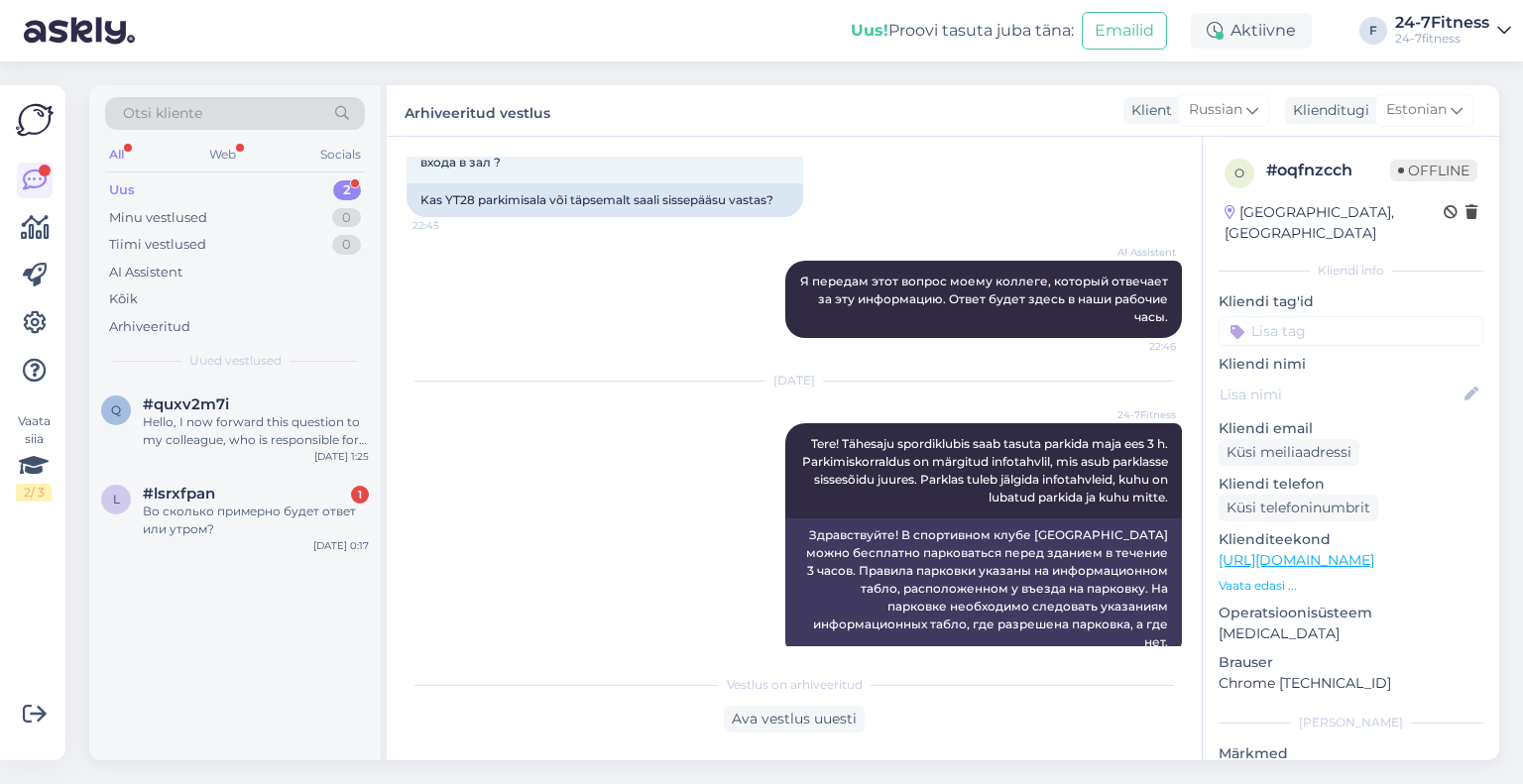 scroll, scrollTop: 1741, scrollLeft: 0, axis: vertical 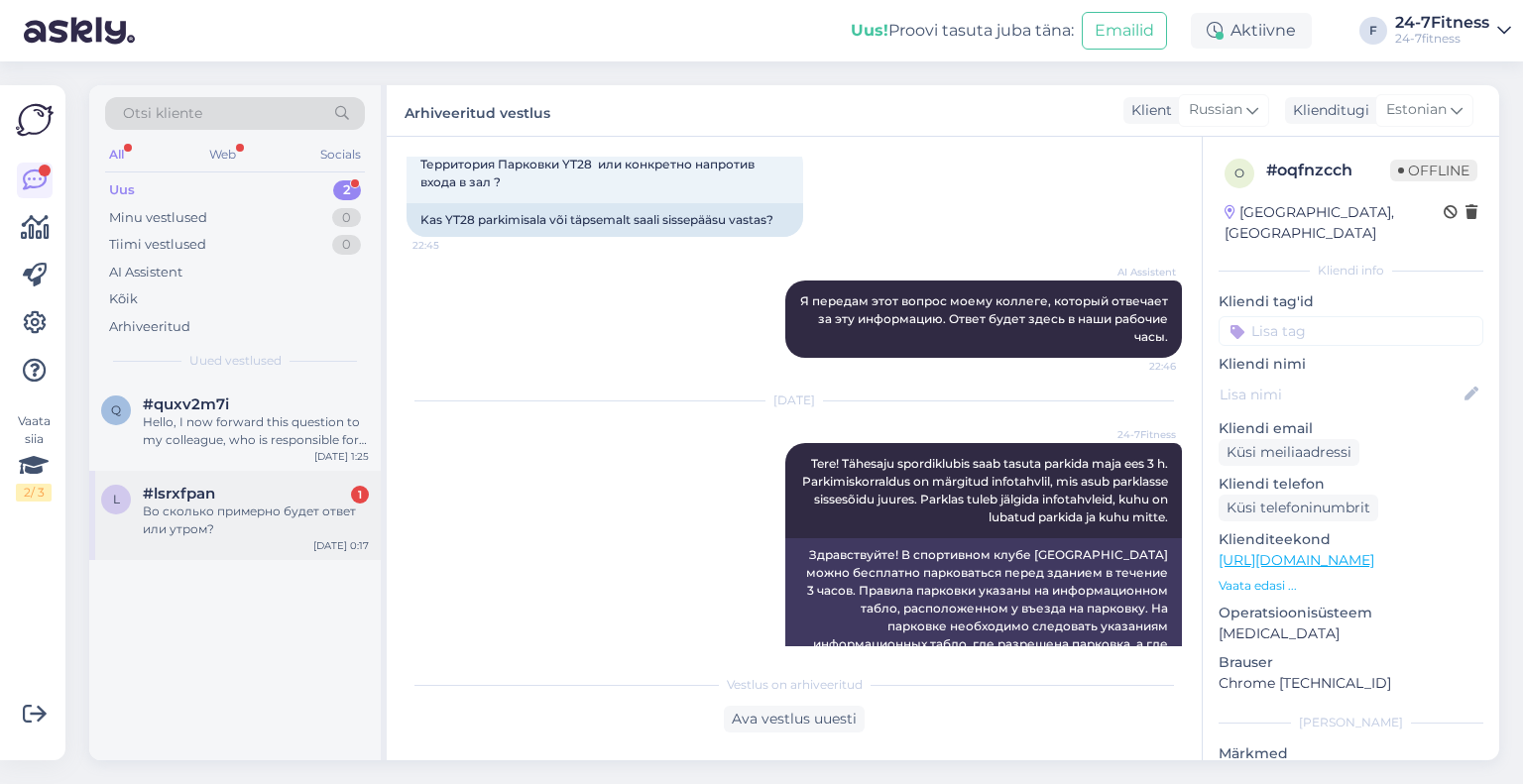 click on "Во сколько примерно будет ответ или утром?" at bounding box center [256, 520] 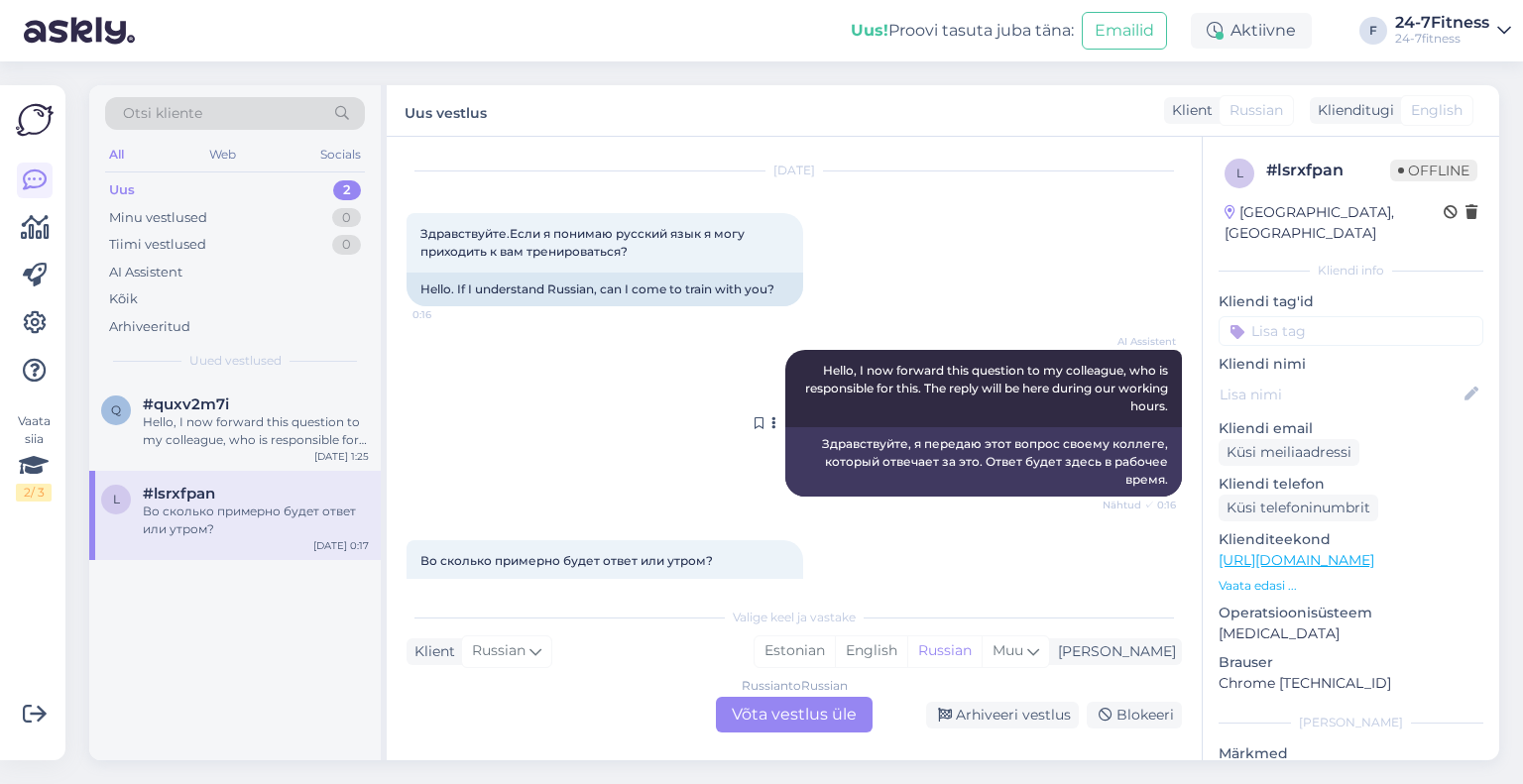scroll, scrollTop: 124, scrollLeft: 0, axis: vertical 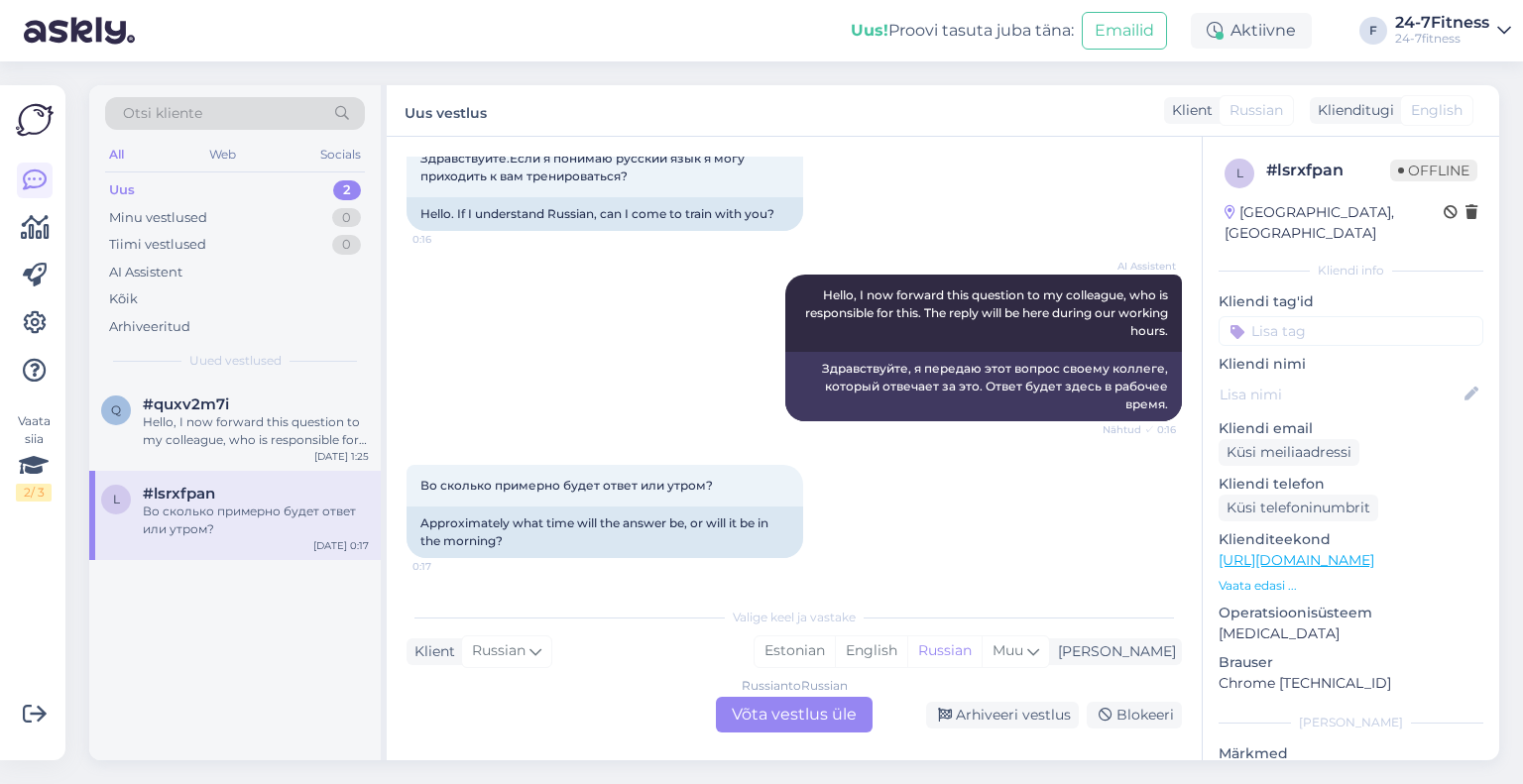 click on "Russian  to  Russian Võta vestlus üle" at bounding box center [794, 715] 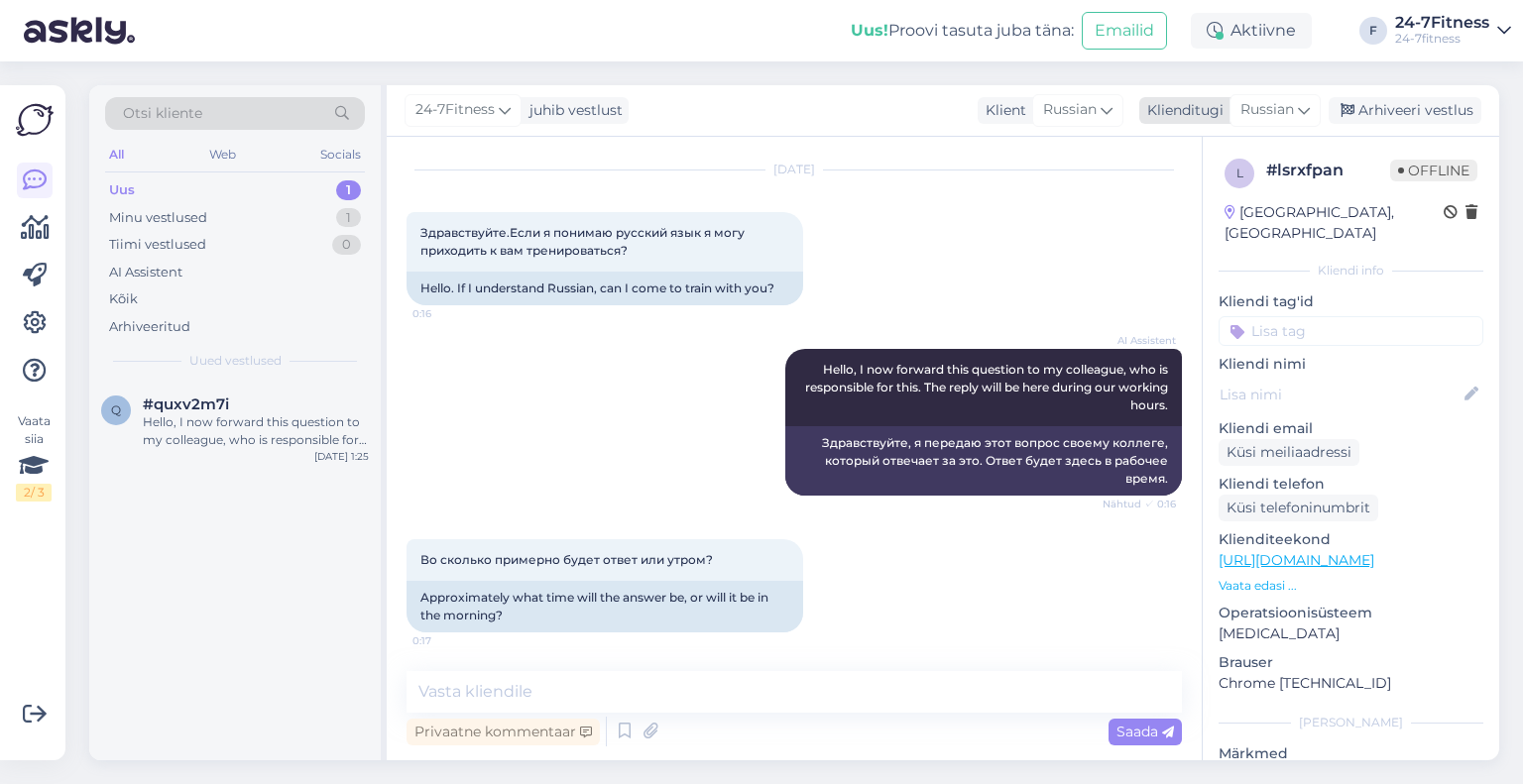 click on "Russian" at bounding box center (1267, 110) 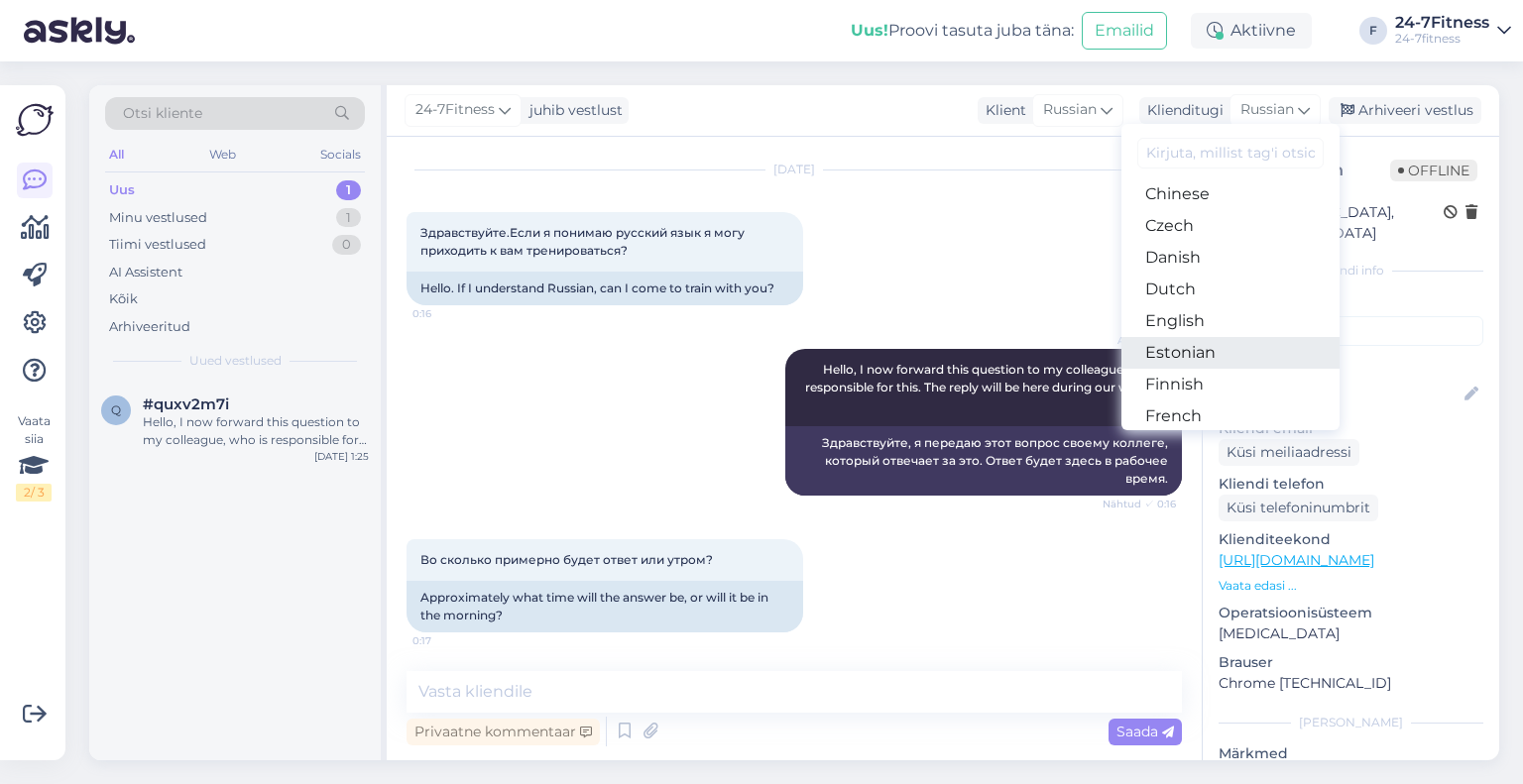 click on "Estonian" at bounding box center [1230, 353] 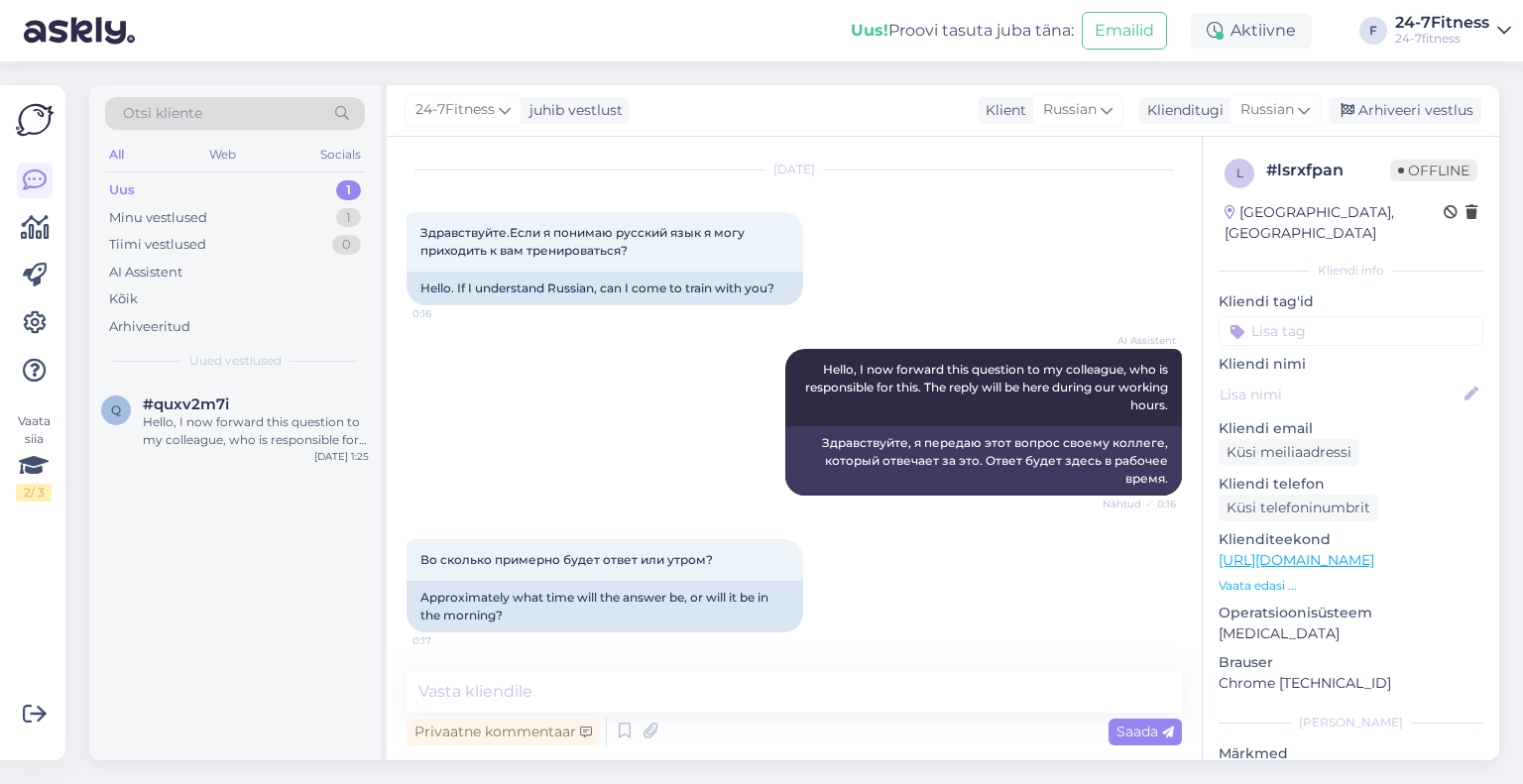 scroll, scrollTop: 76, scrollLeft: 0, axis: vertical 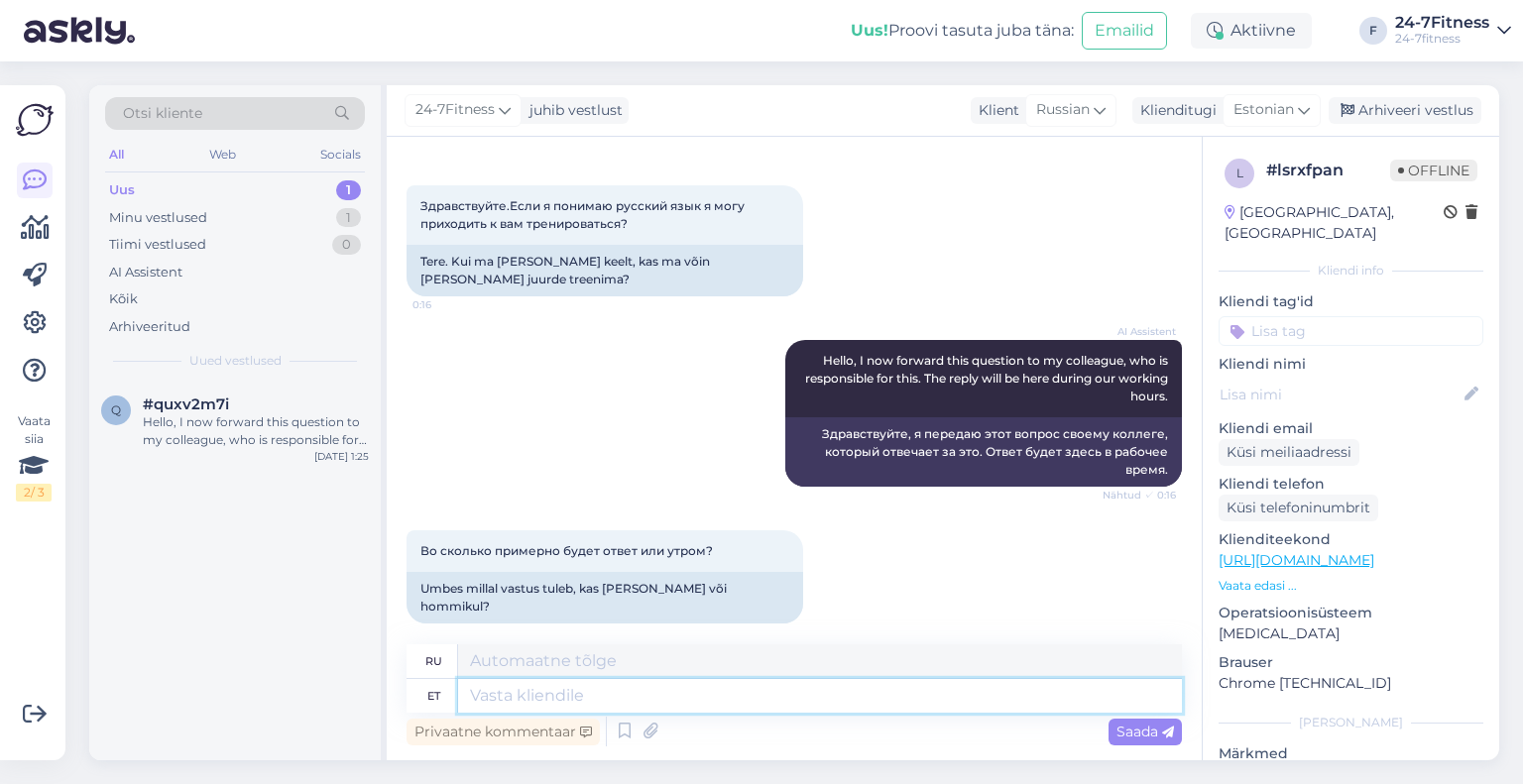 click at bounding box center [820, 696] 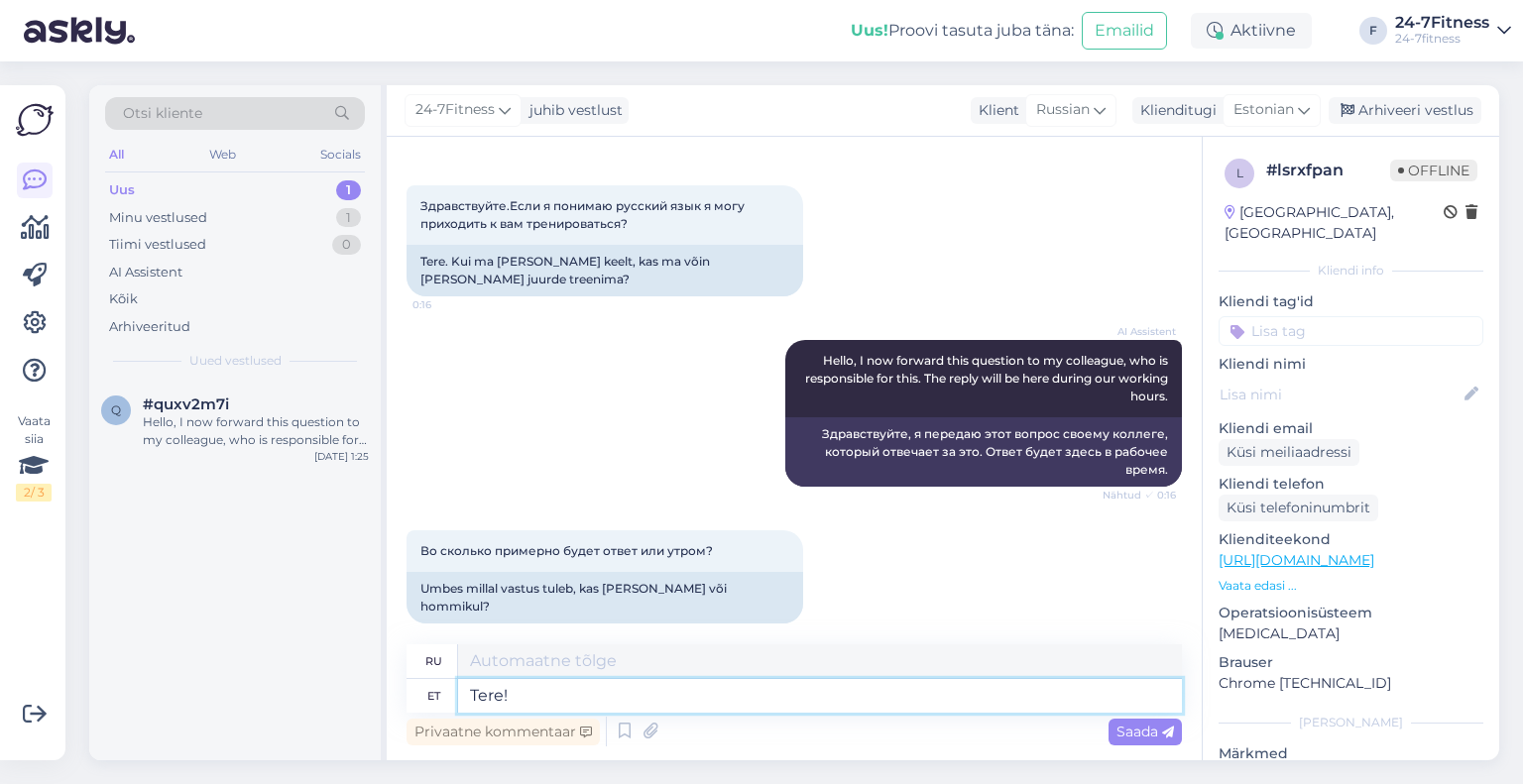type on "Tere!" 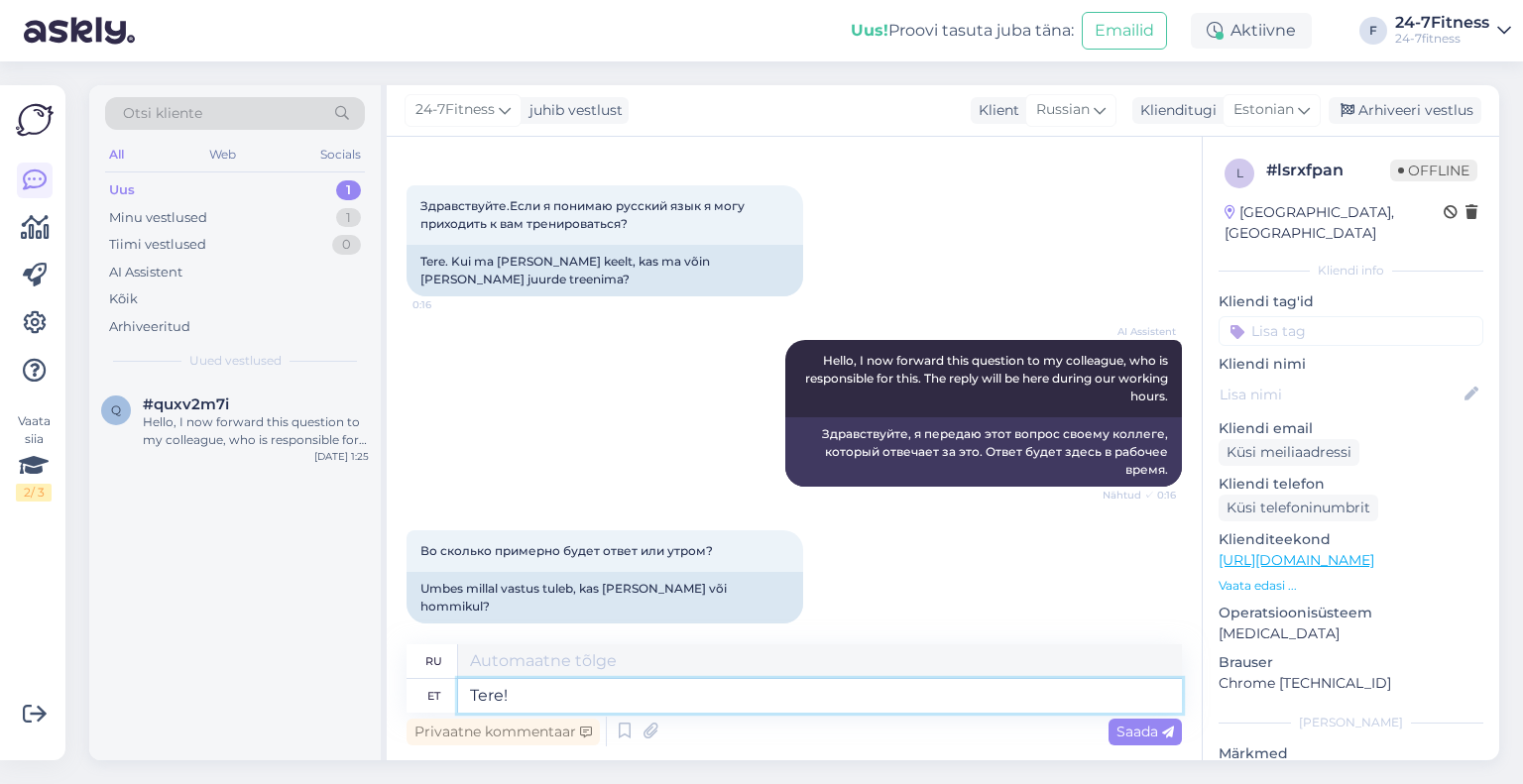 type on "Привет!" 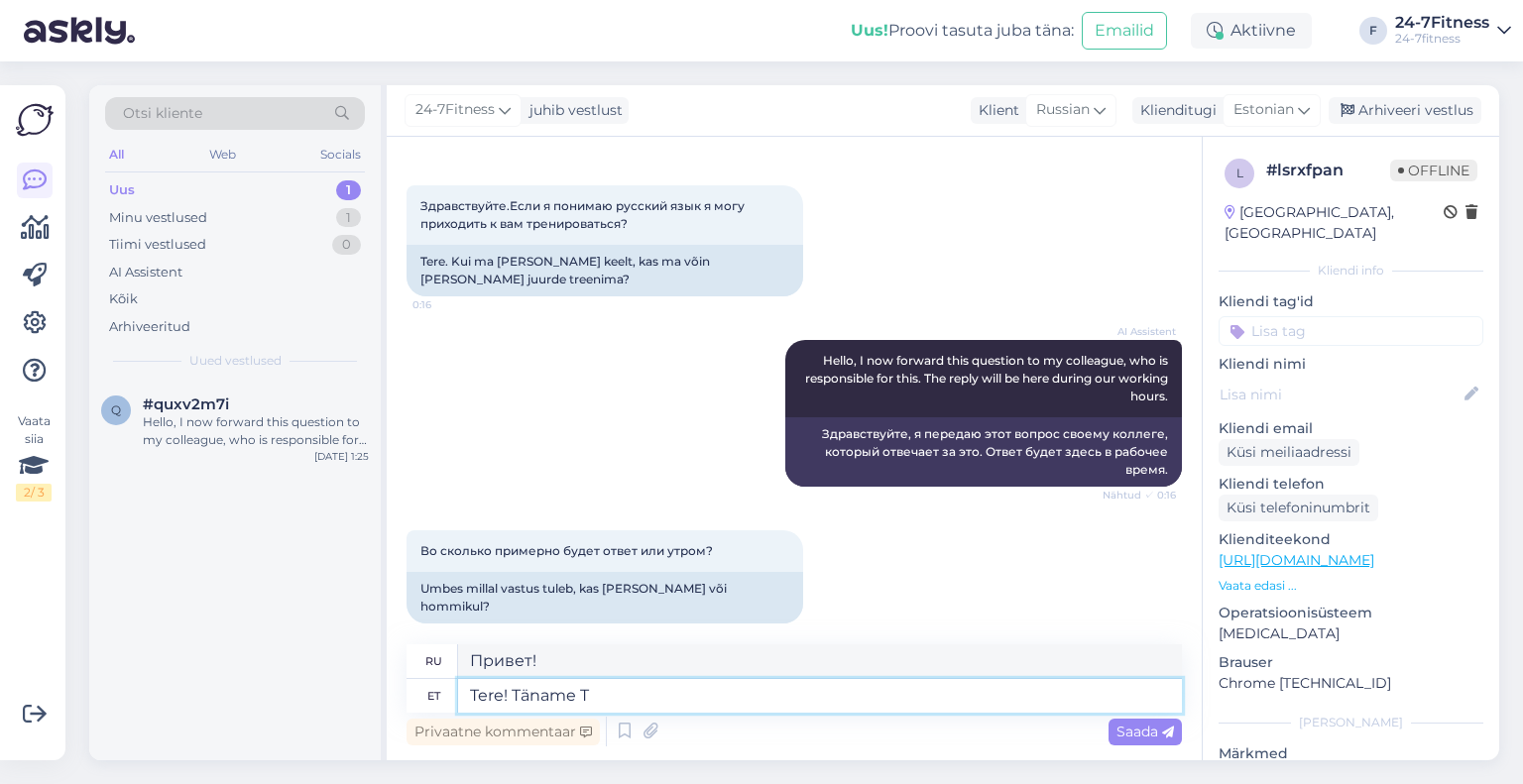 type on "Tere! Täname Te" 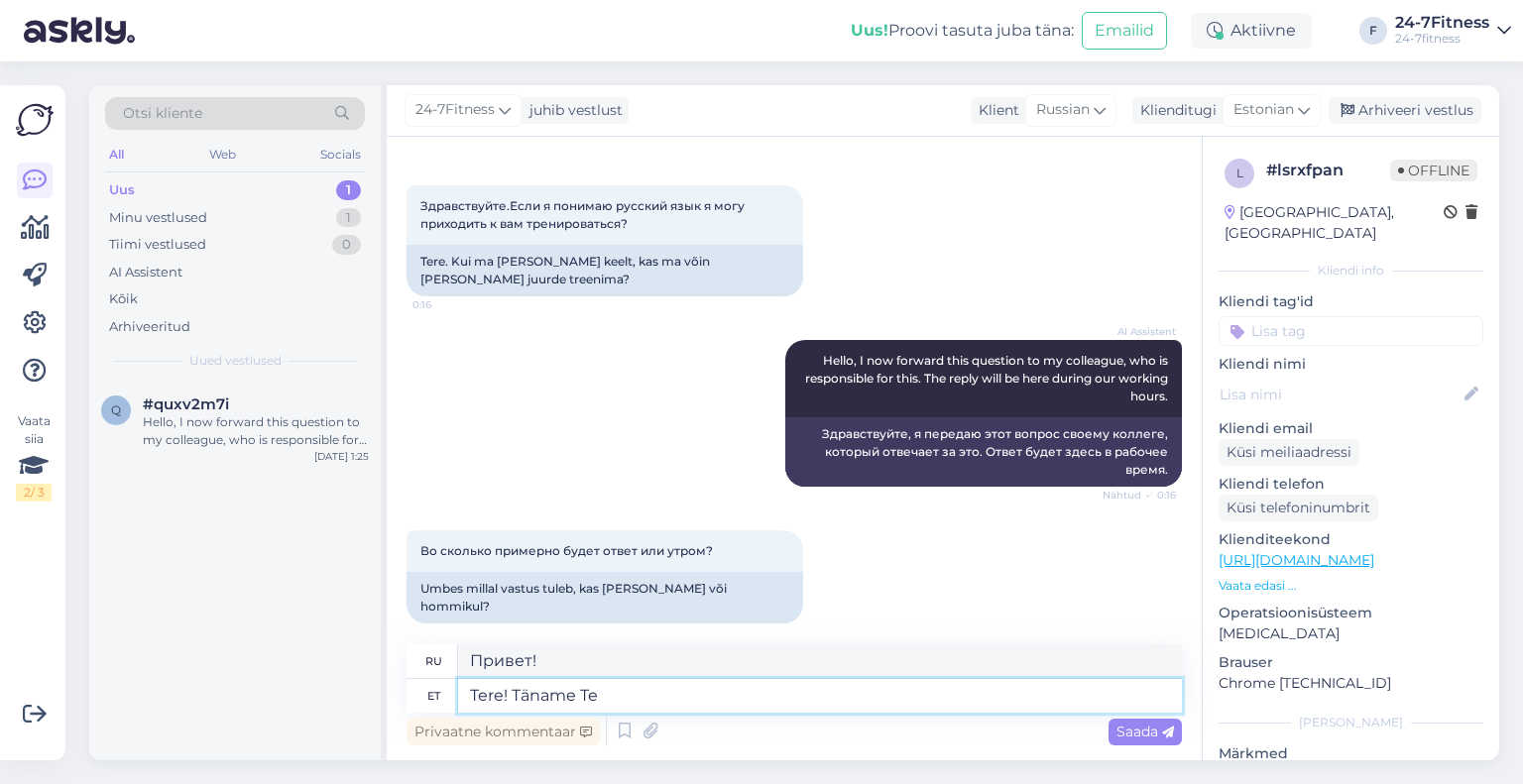 type on "Здравствуйте! Спасибо!" 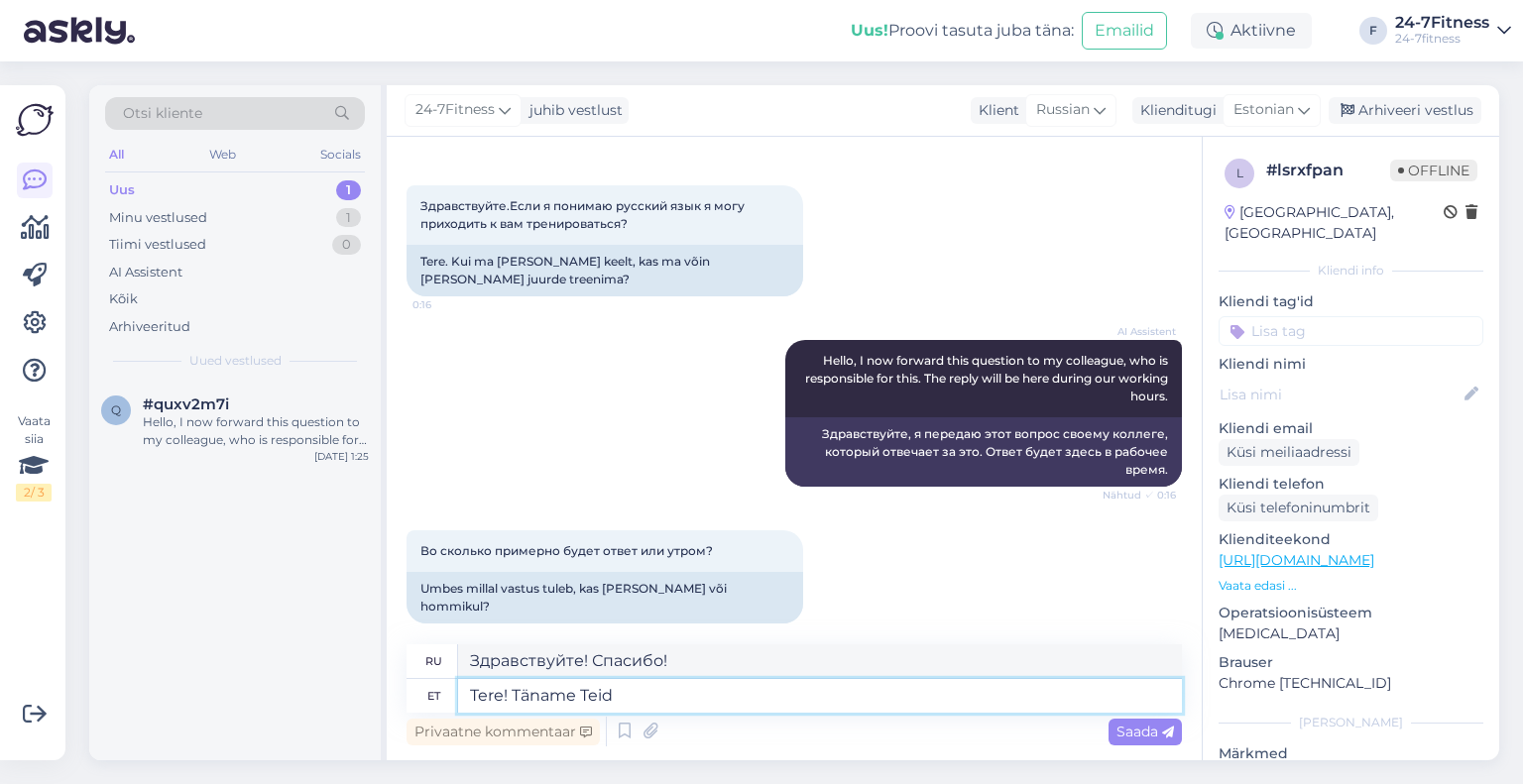 type on "Tere! Täname Teid" 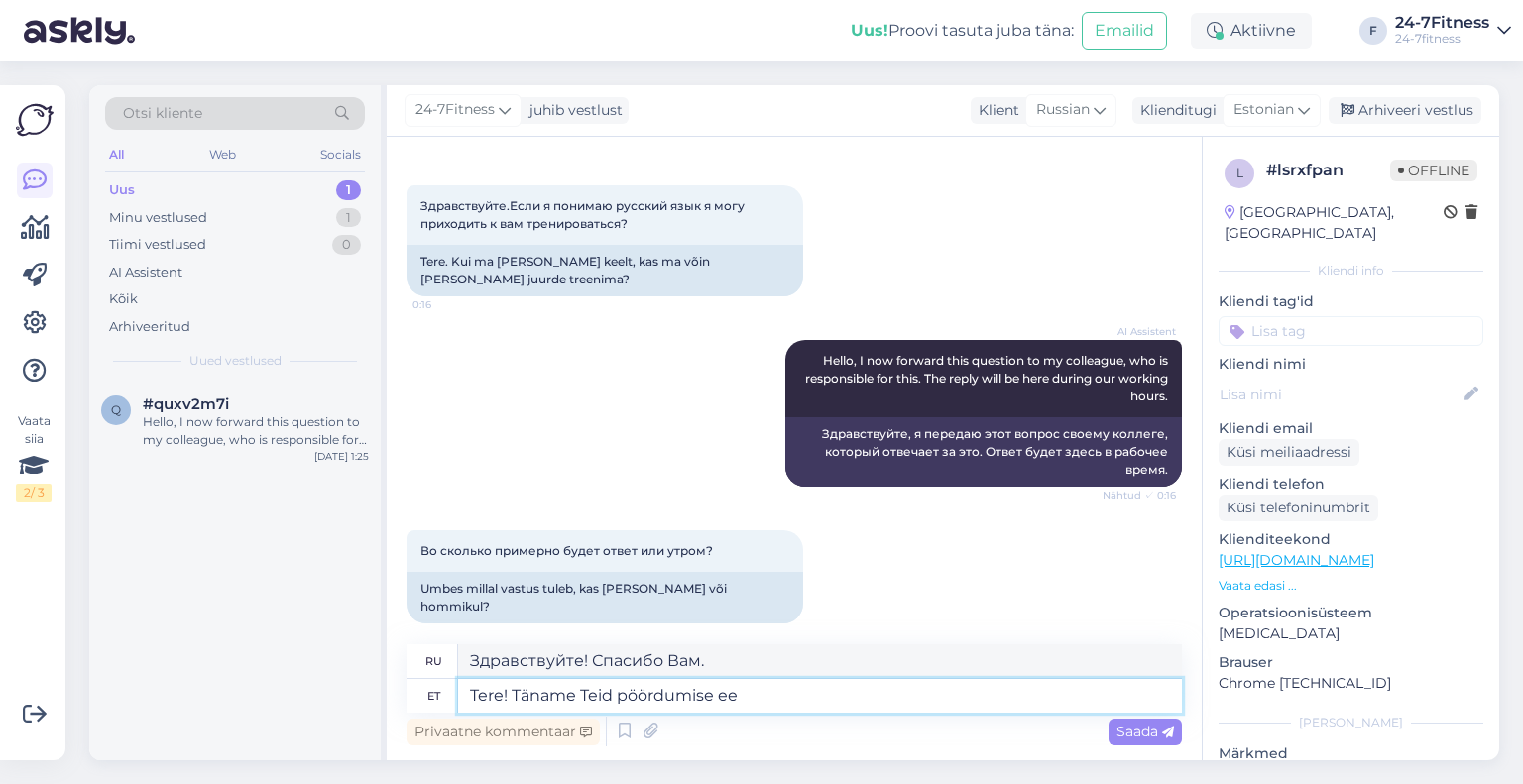 type on "Tere! Täname Teid pöördumise ees" 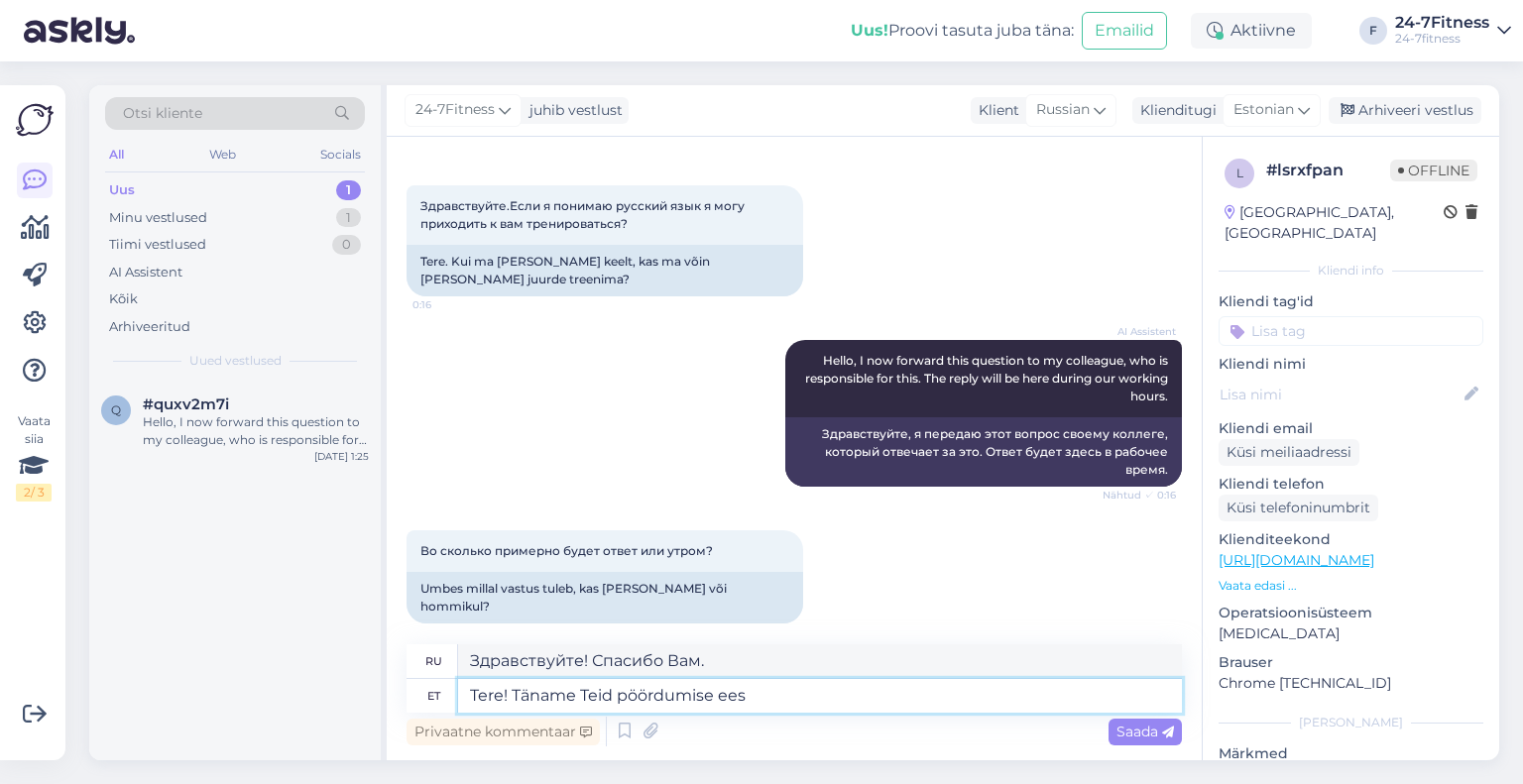 type on "Здравствуйте! Благодарим Вас за обращение." 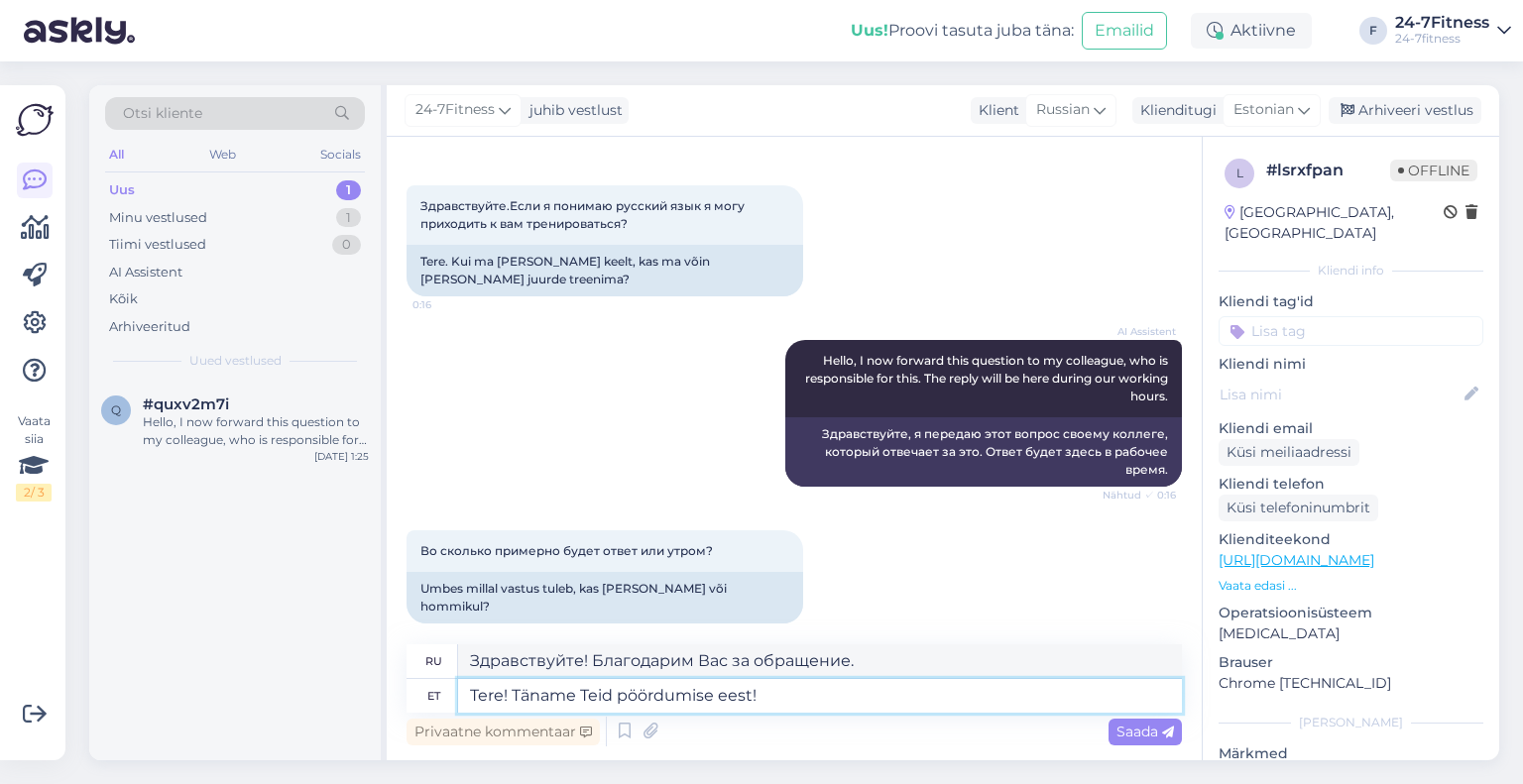type on "Tere! Täname Teid pöördumise eest!" 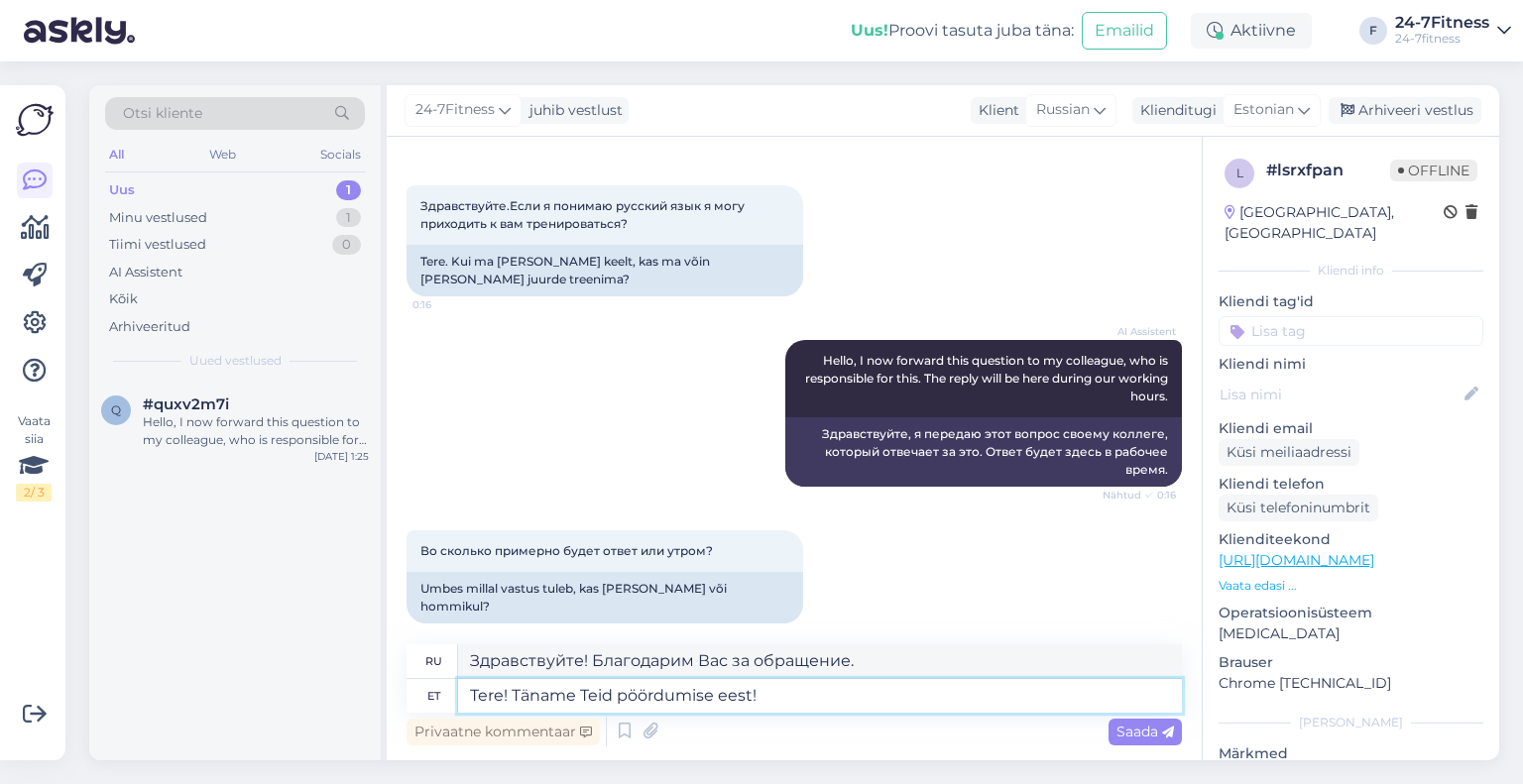 type on "Здравствуйте! Спасибо за обращение!" 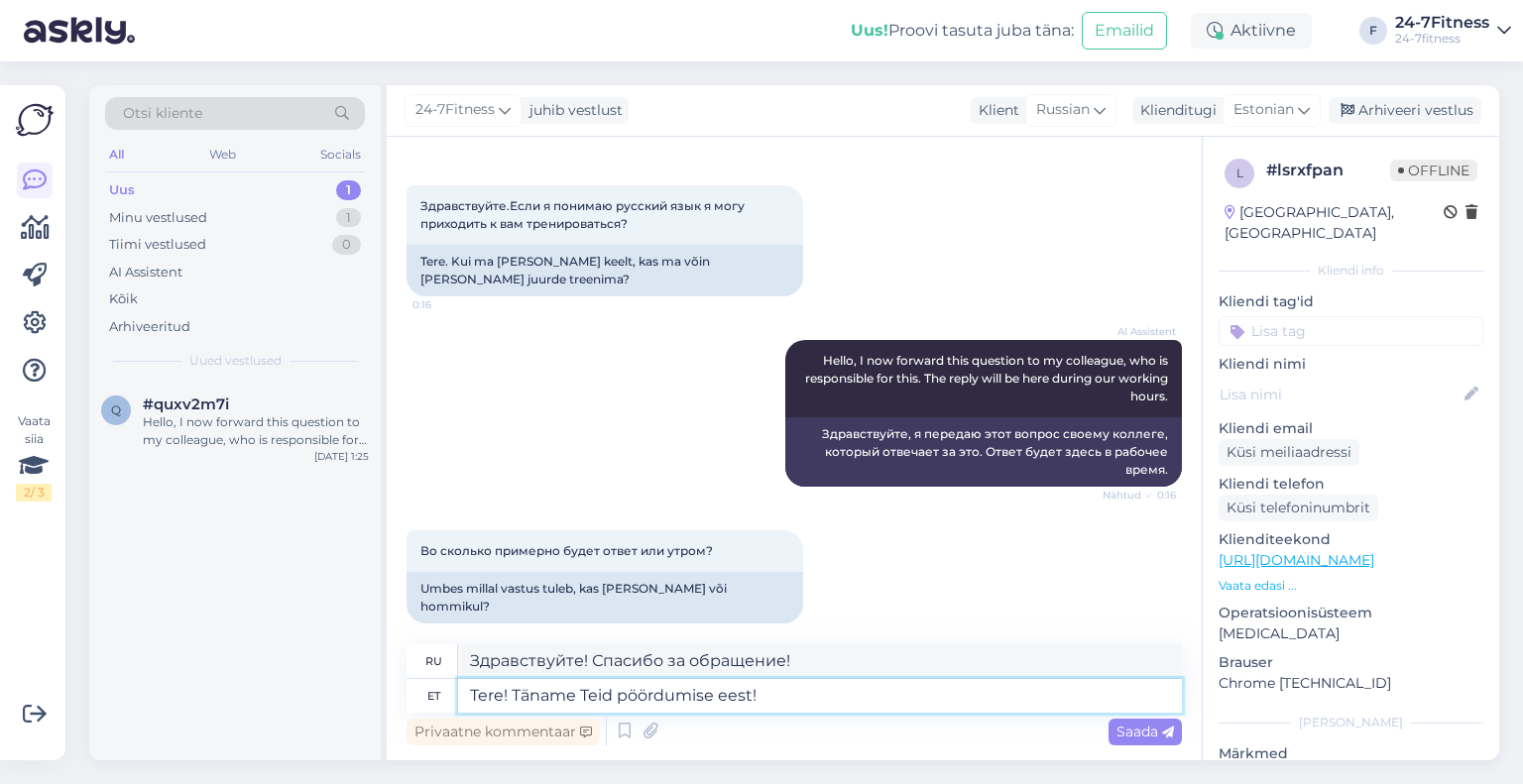 click on "Tere! Täname Teid pöördumise eest!" at bounding box center [820, 696] 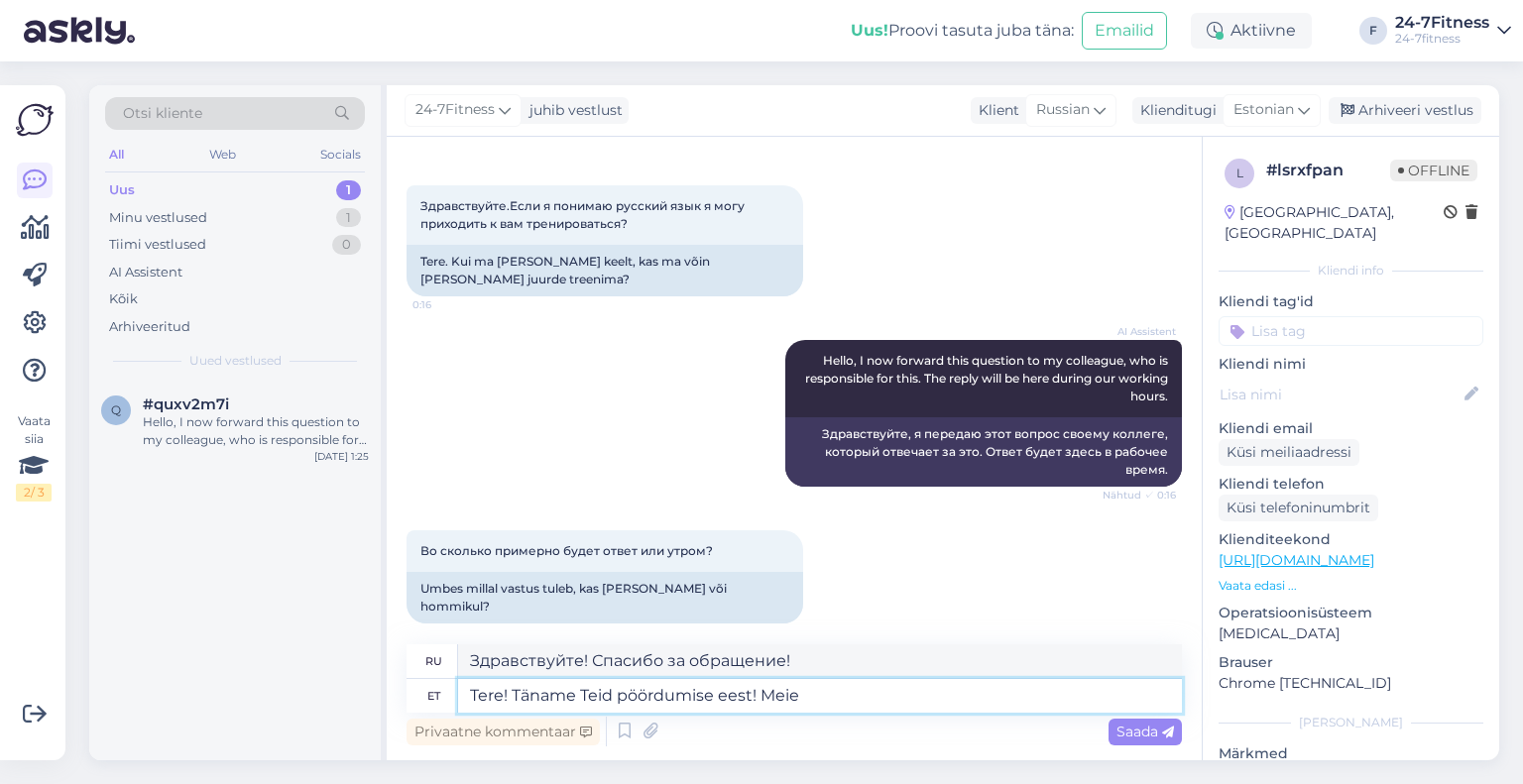 type on "Tere! Täname Teid pöördumise eest! Meie s" 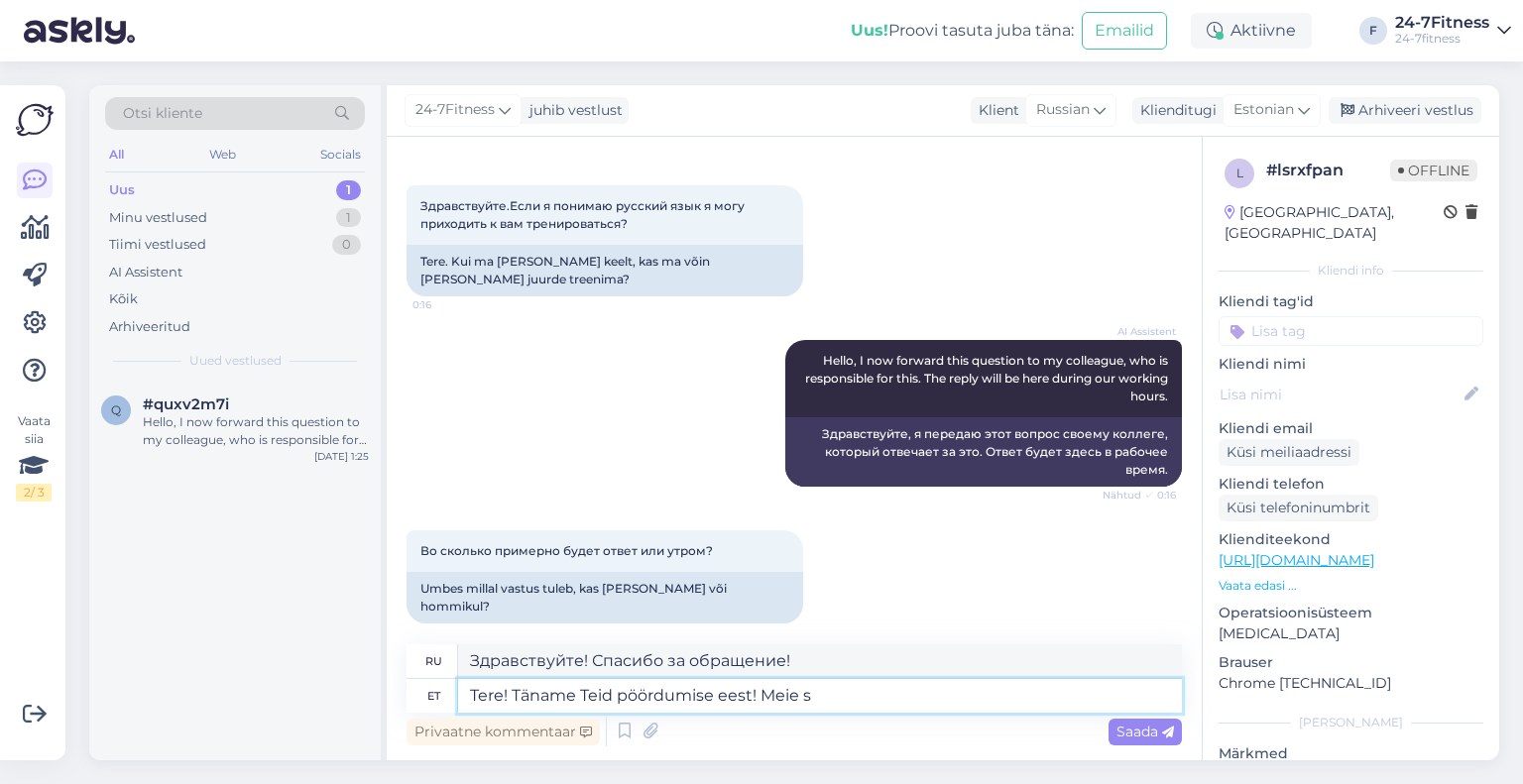 type on "Здравствуйте! Спасибо за обращение! Наша" 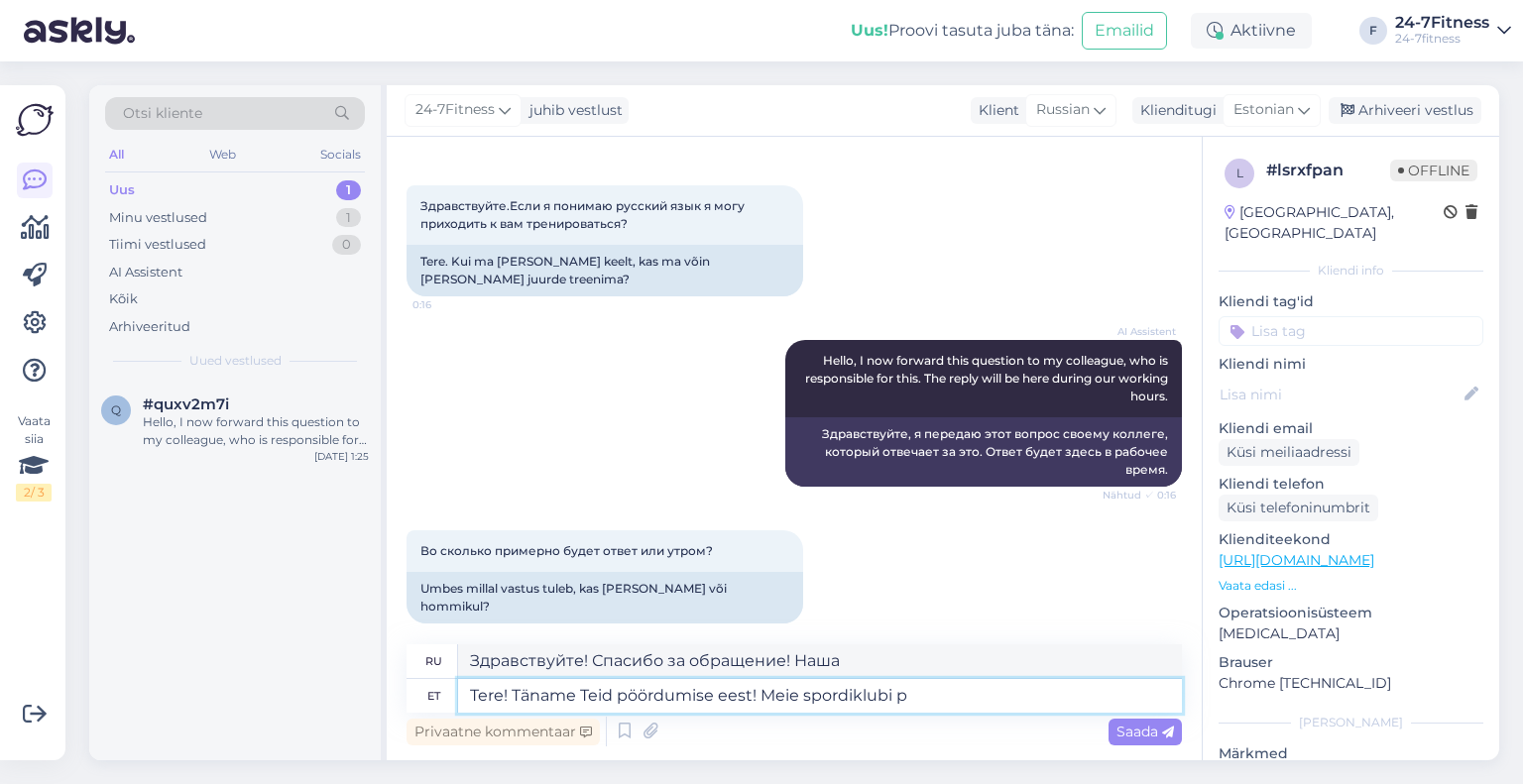 type on "Tere! Täname Teid pöördumise eest! Meie spordiklubi pa" 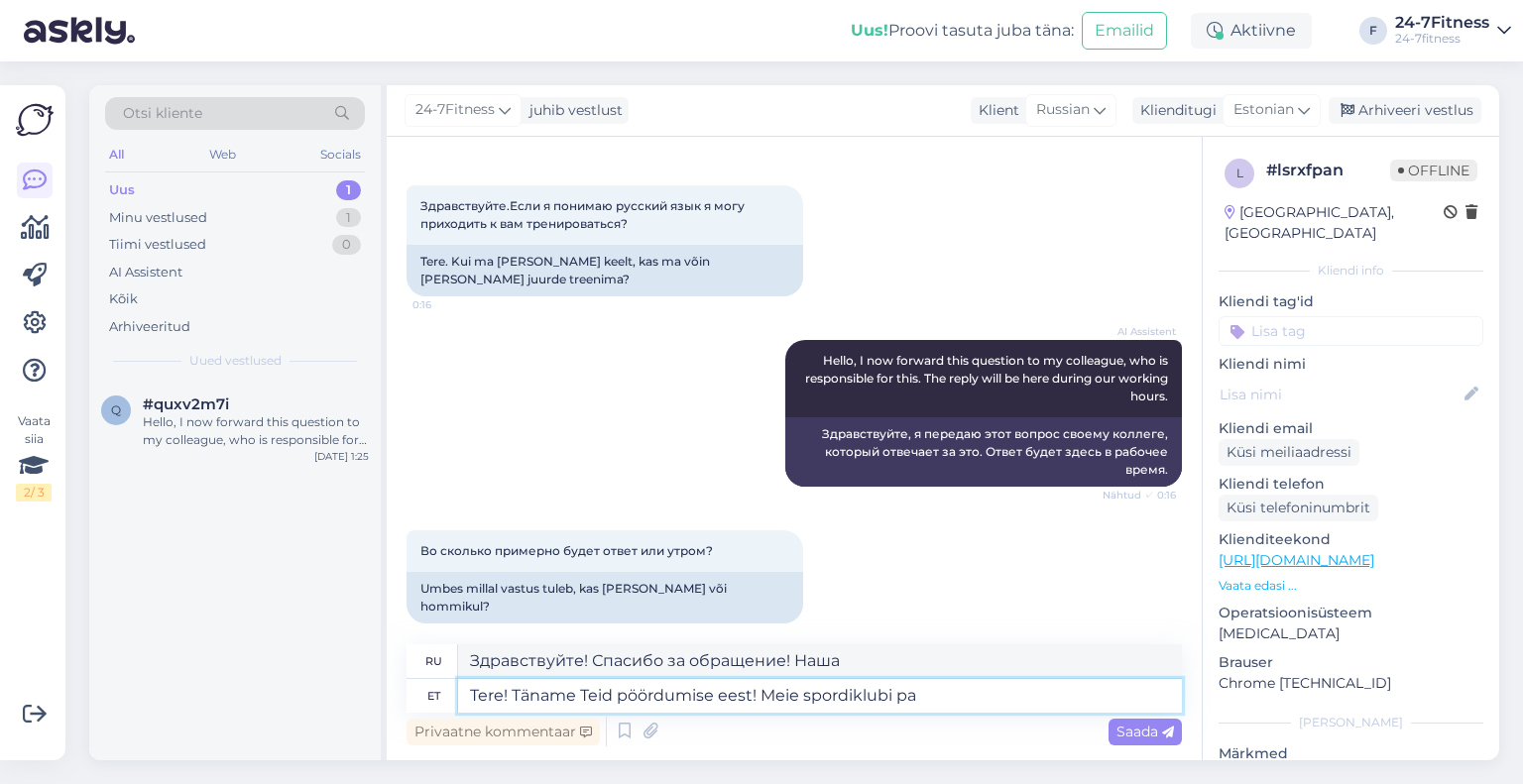 type on "Здравствуйте! Спасибо за обращение! Наш спортивный клуб..." 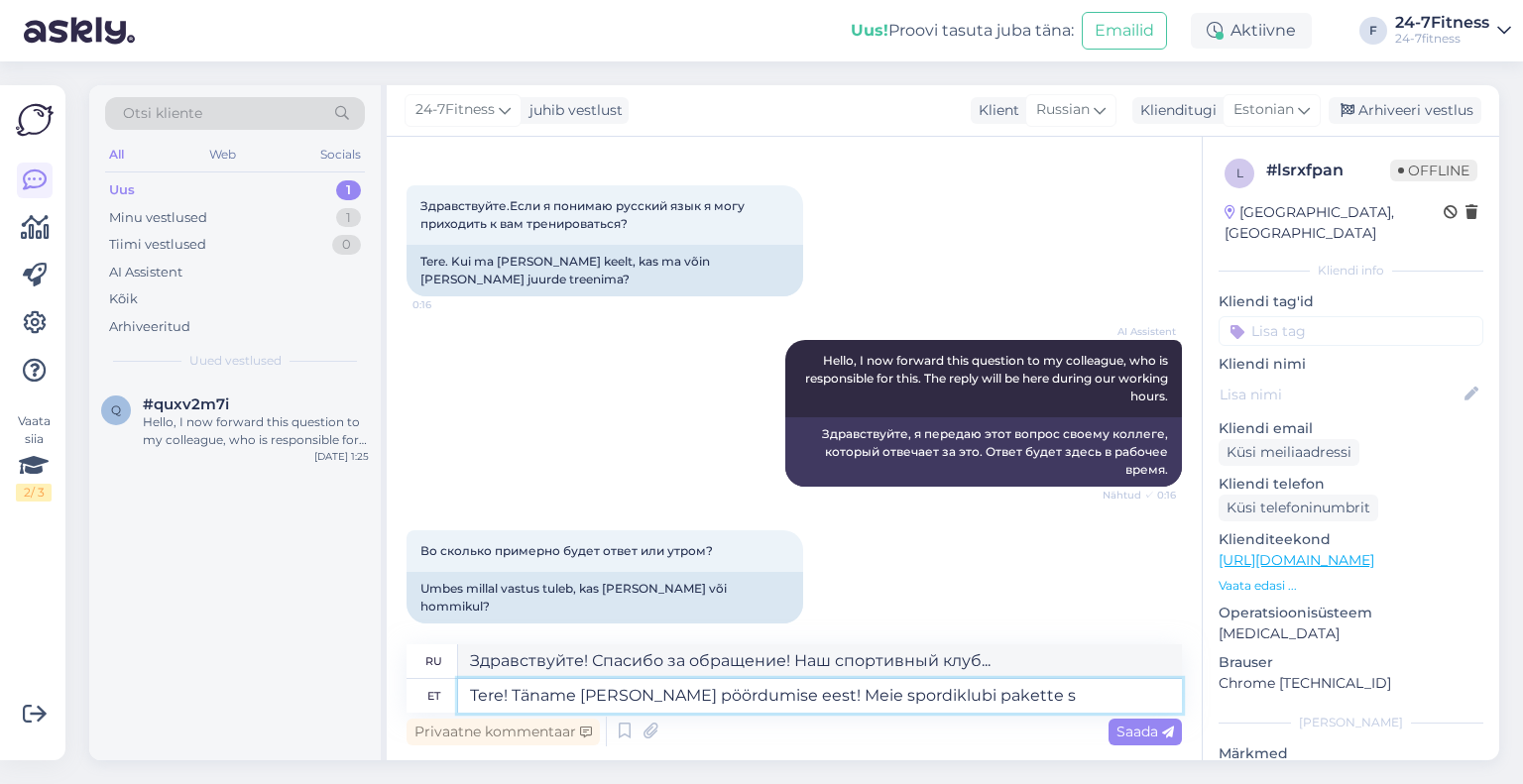 type on "Tere! Täname Teid pöördumise eest! Meie spordiklubi pakette sa" 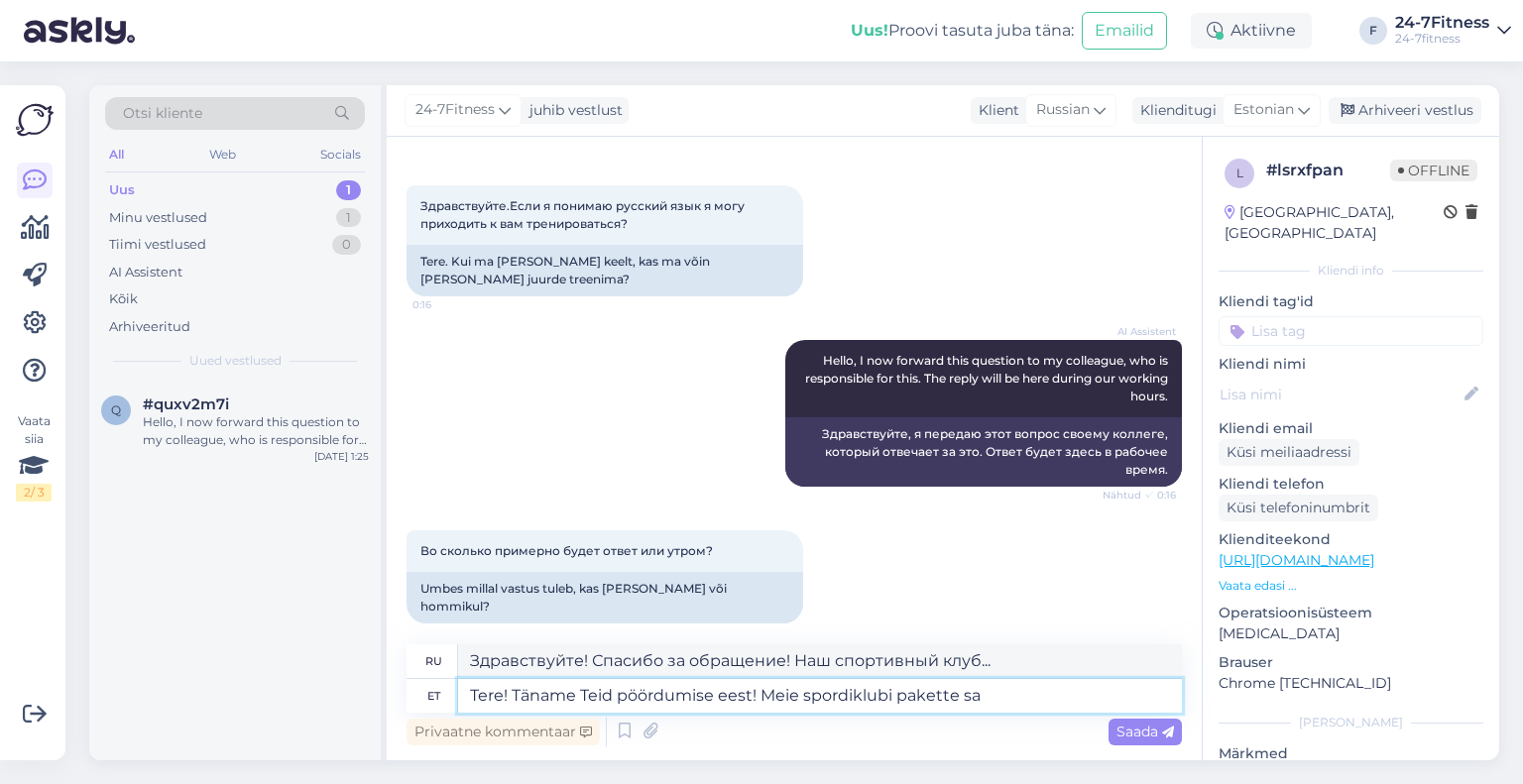 type on "Здравствуйте! Спасибо за обращение! Наши пакеты спортивного клуба..." 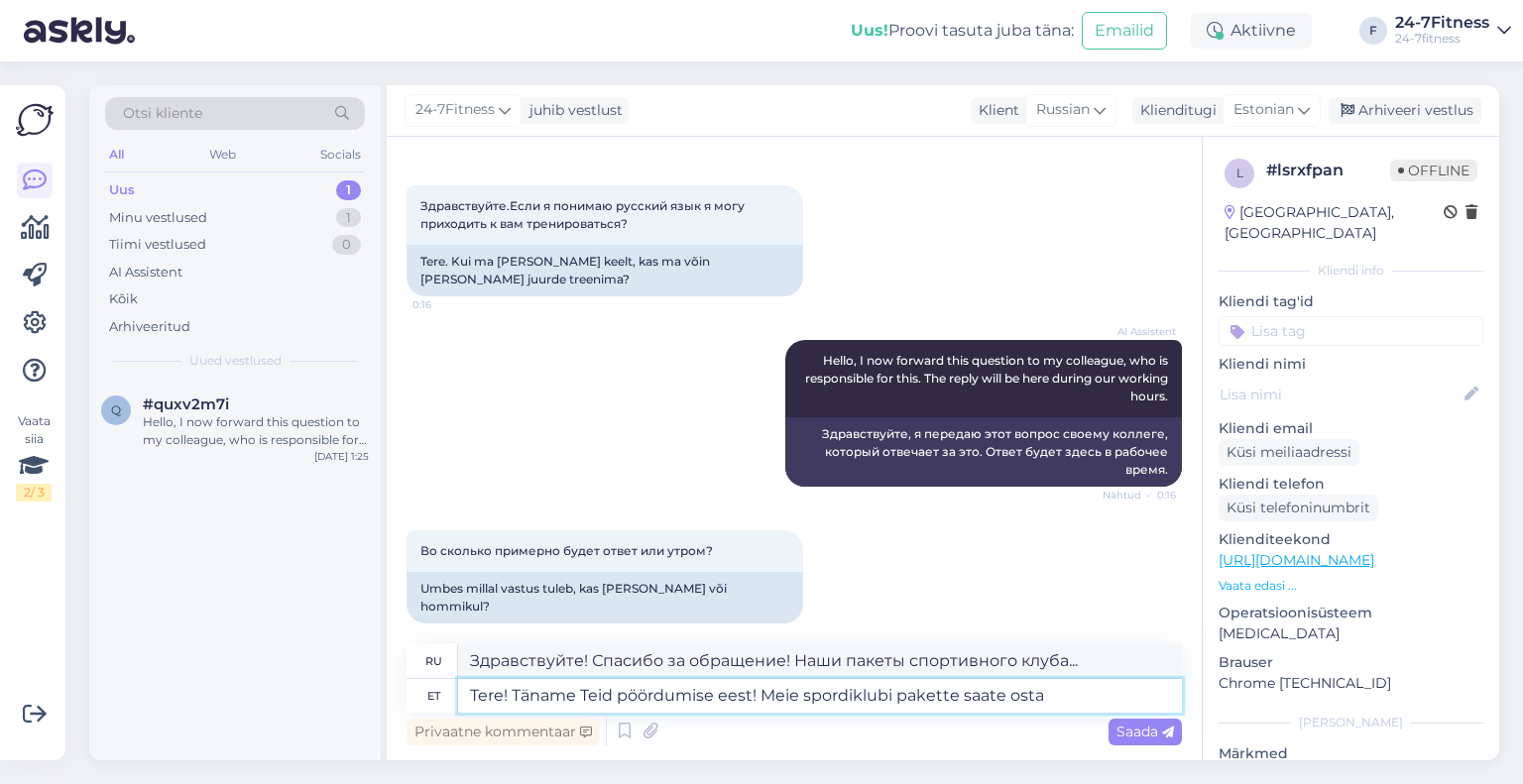 type on "Tere! Täname Teid pöördumise eest! Meie spordiklubi pakette saate osta s" 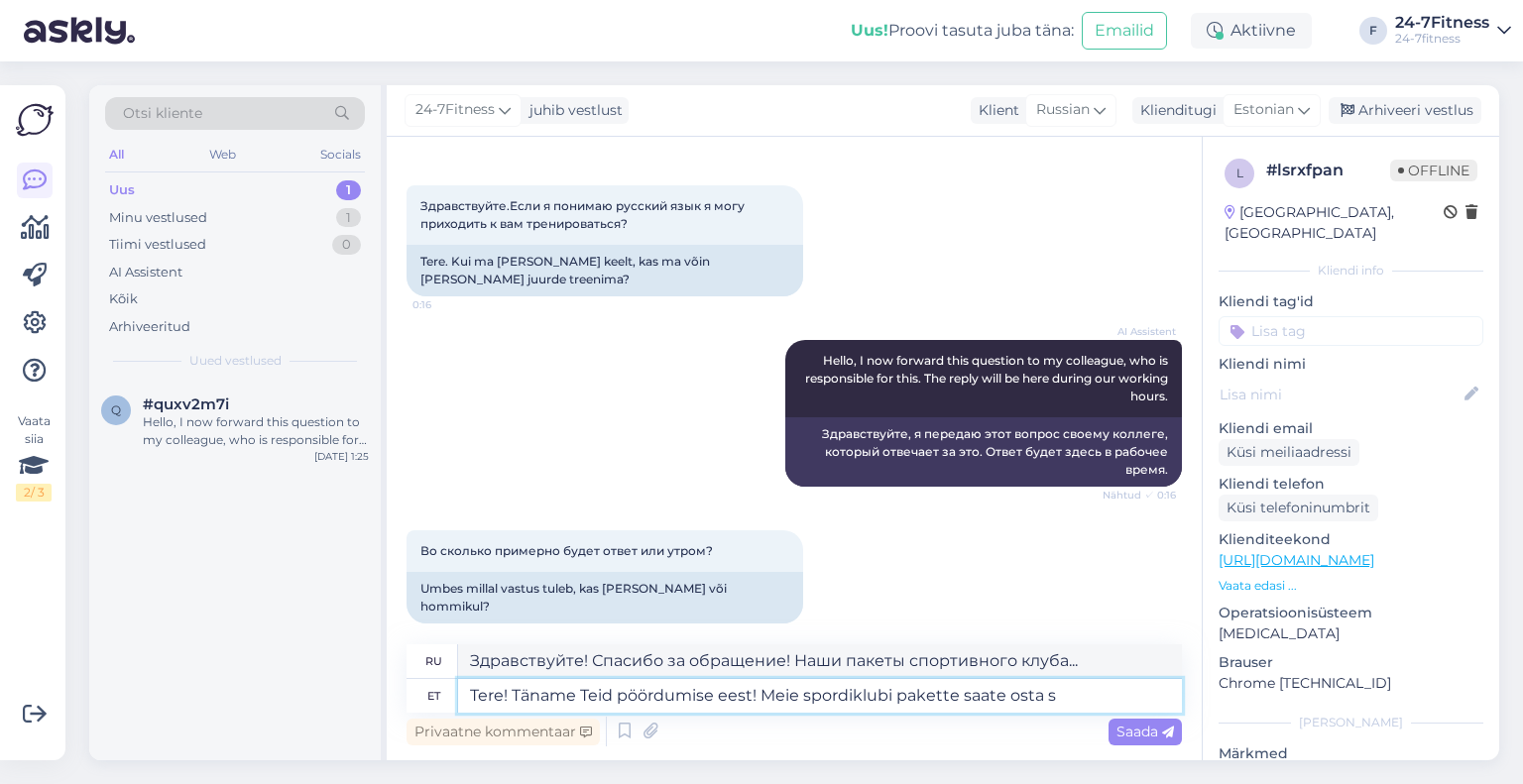 type on "Здравствуйте! Спасибо за обращение!  Вы можете ознакомиться с пакетами нашего спортивного клуба..." 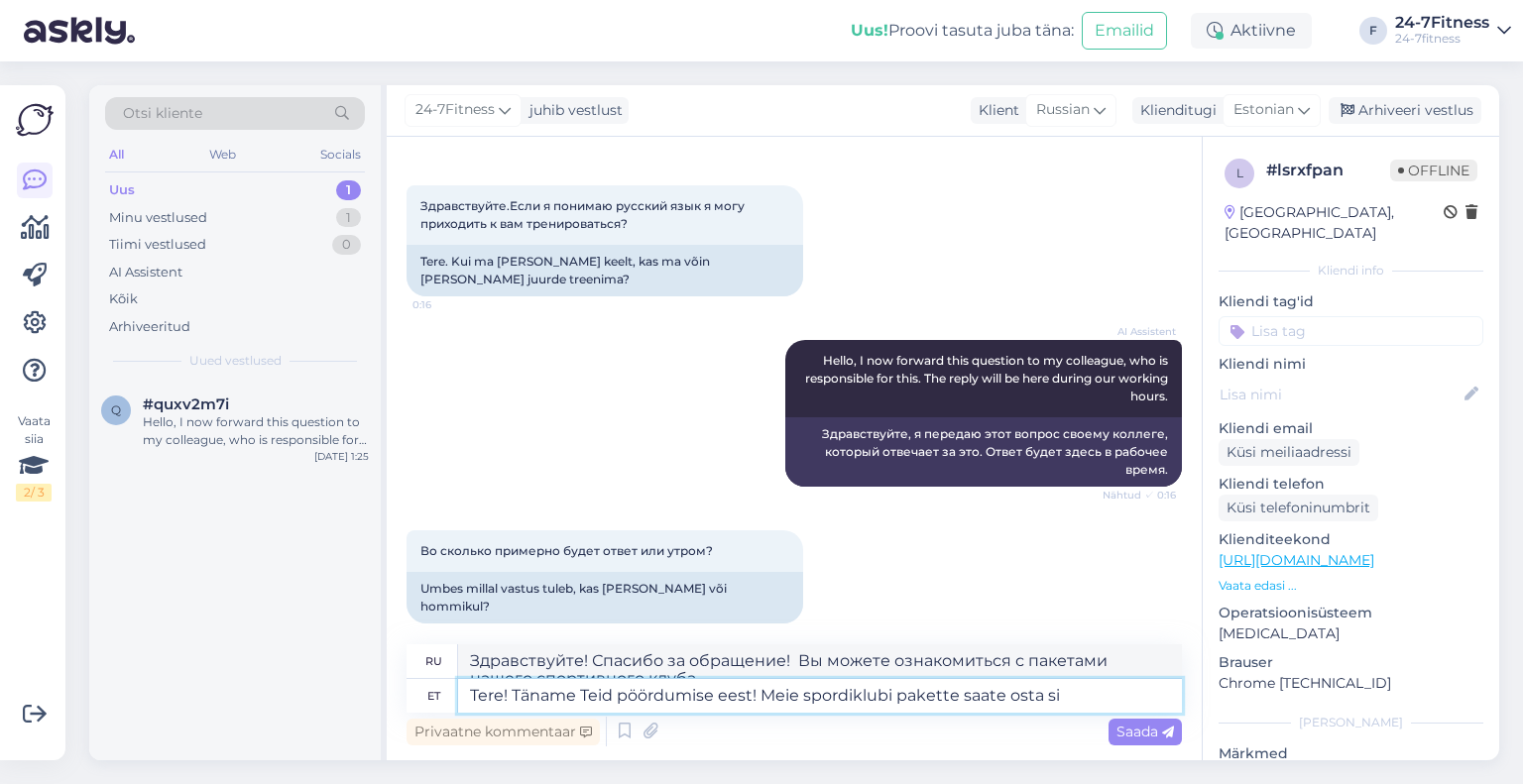 scroll, scrollTop: 94, scrollLeft: 0, axis: vertical 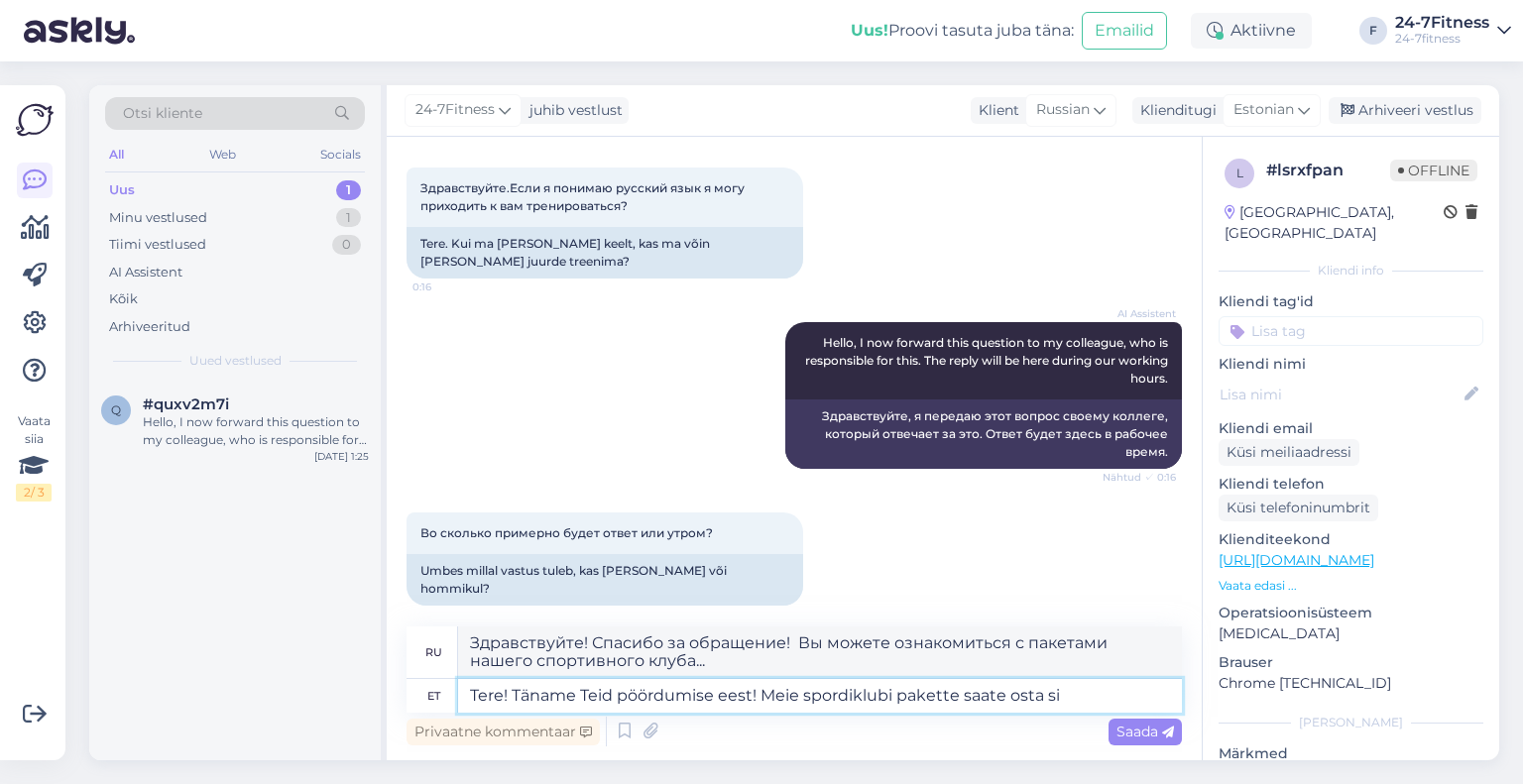 type on "Tere! Täname Teid pöördumise eest! Meie spordiklubi pakette saate osta sii" 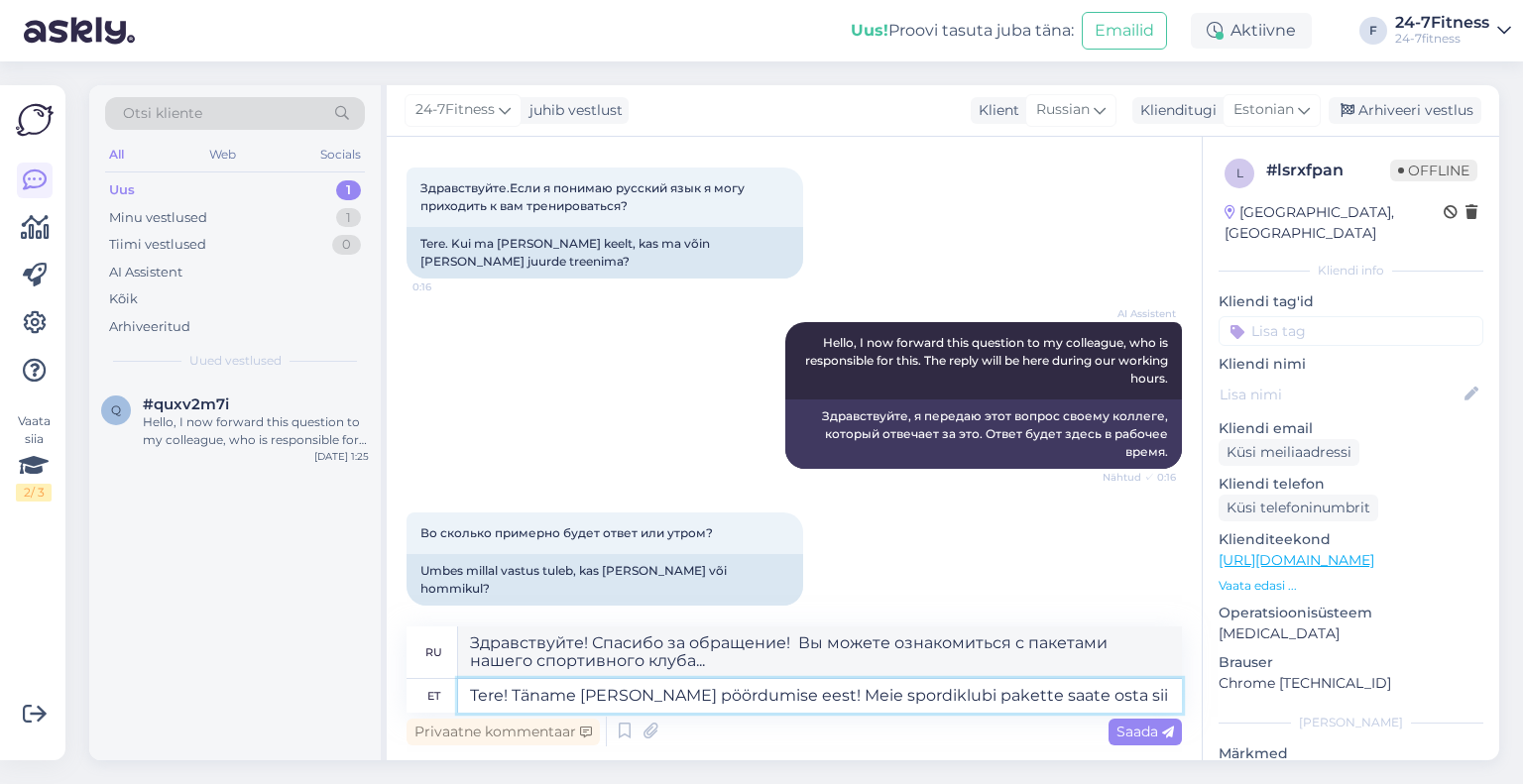 type on "Здравствуйте! Спасибо за обращение!  Пакеты нашего спортивного клуба вы можете приобрести..." 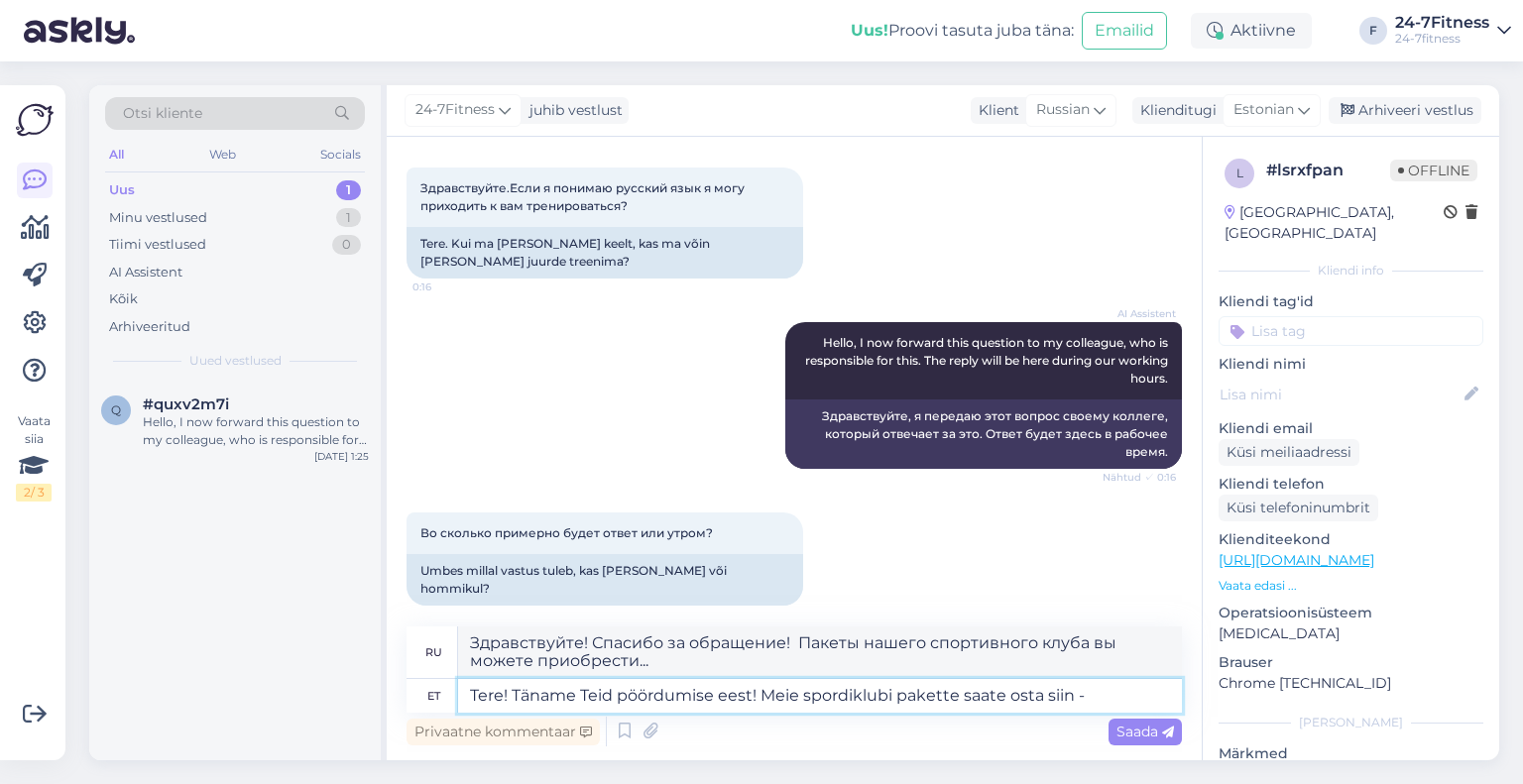 type on "Tere! Täname Teid pöördumise eest! Meie spordiklubi pakette saate osta siin -" 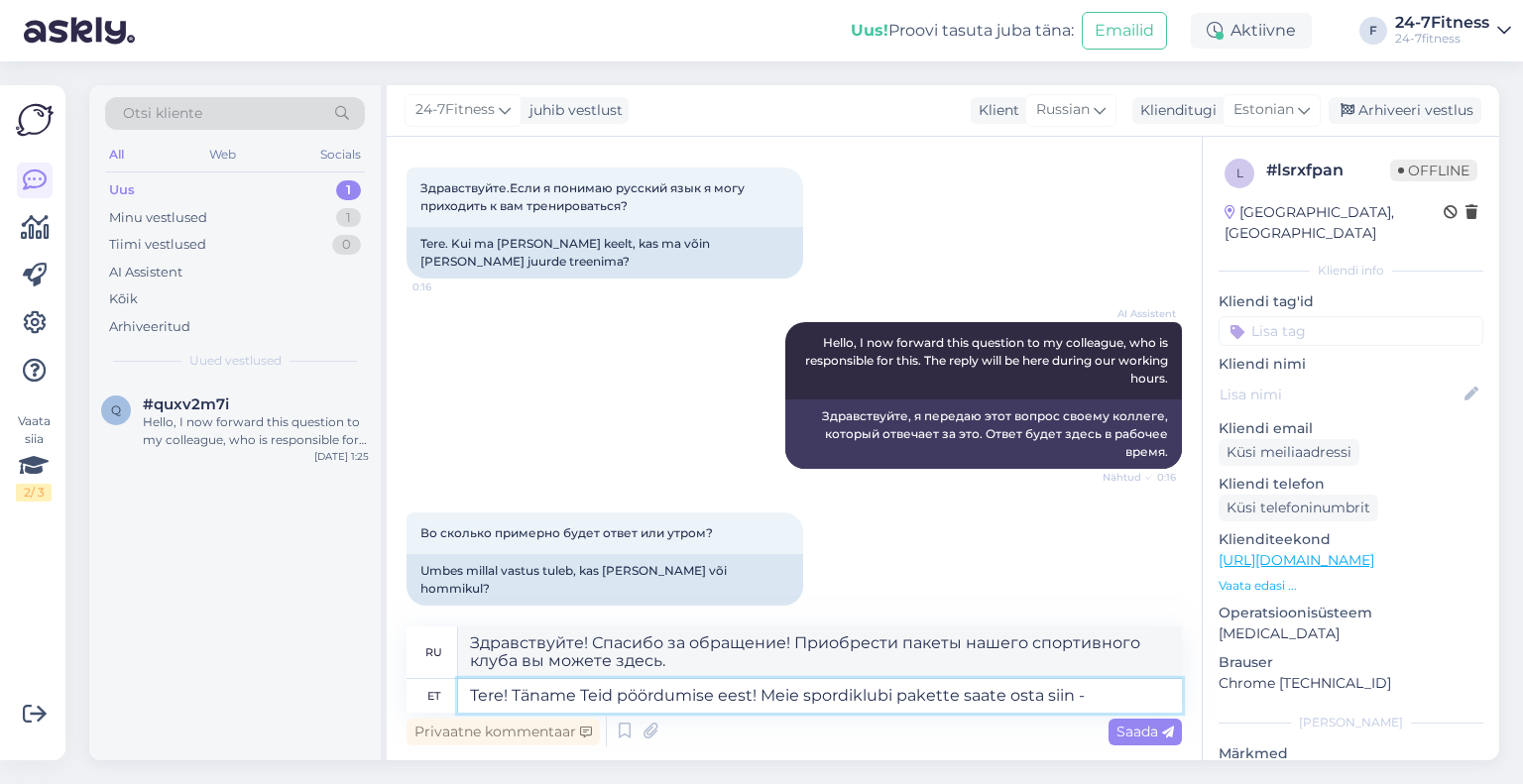 type on "Здравствуйте! Спасибо за обращение! Приобрести пакеты нашего спортивного клуба вы можете здесь -" 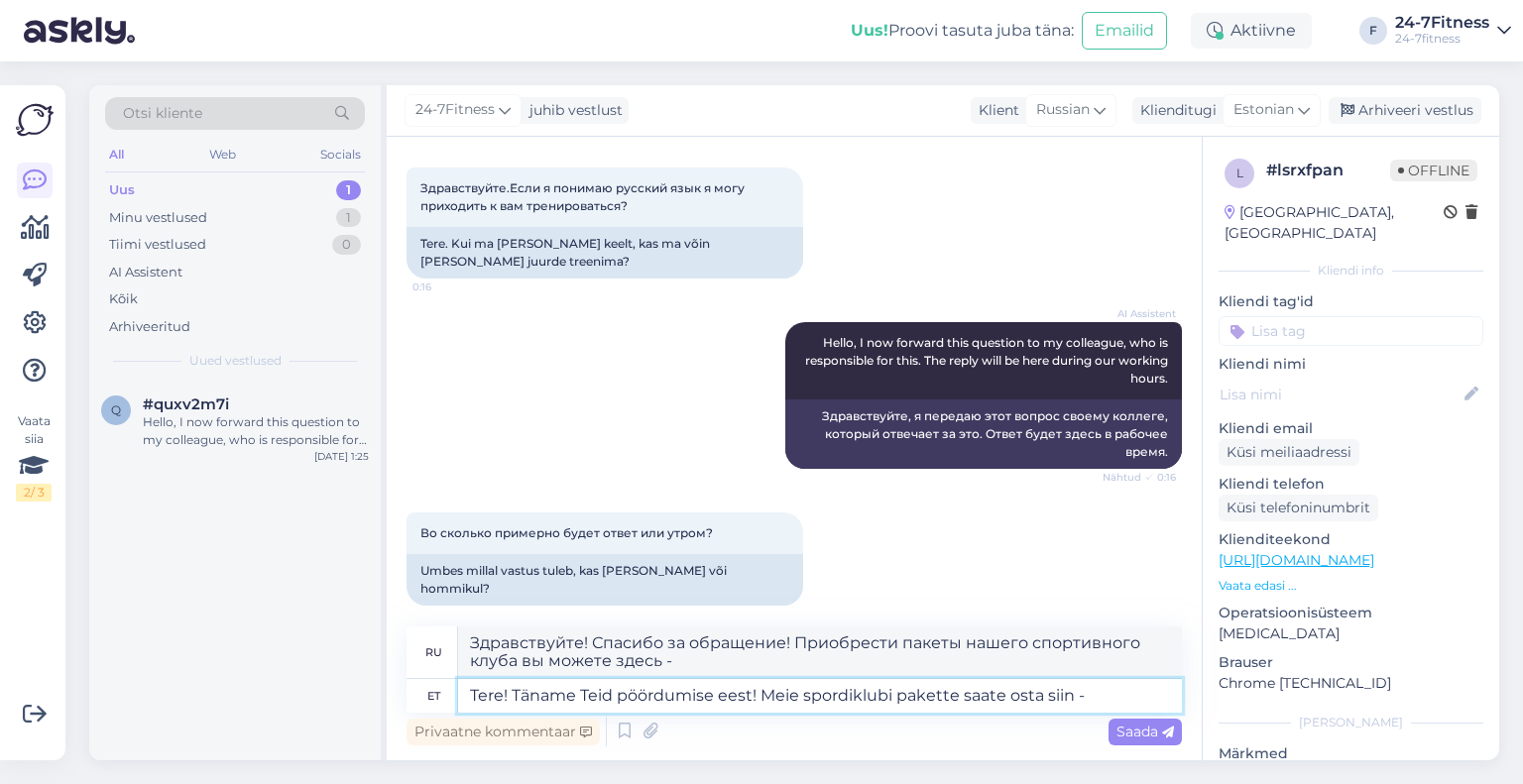 paste on "https://24-7fitness.ee/ru/prisoedinenie/" 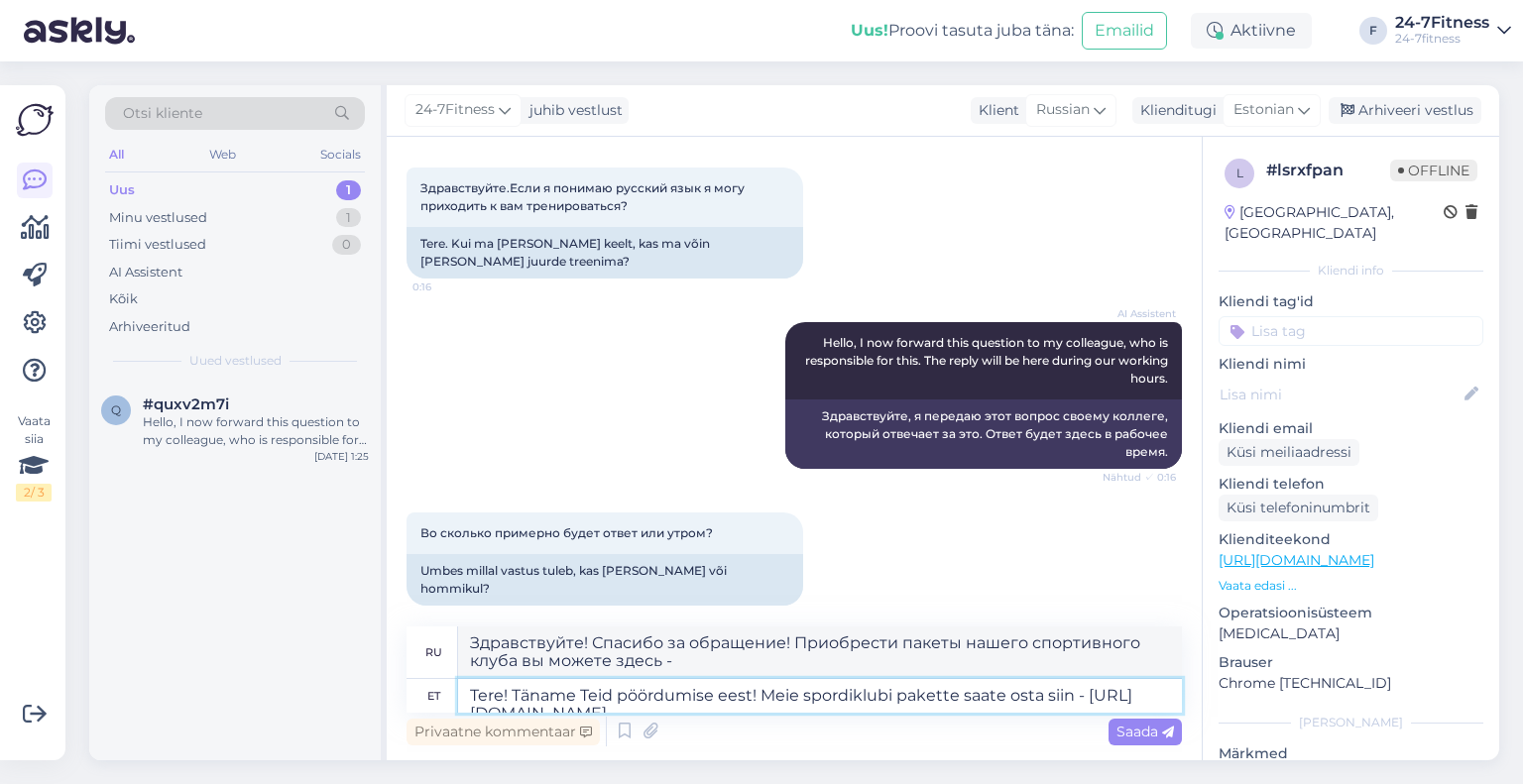 scroll, scrollTop: 112, scrollLeft: 0, axis: vertical 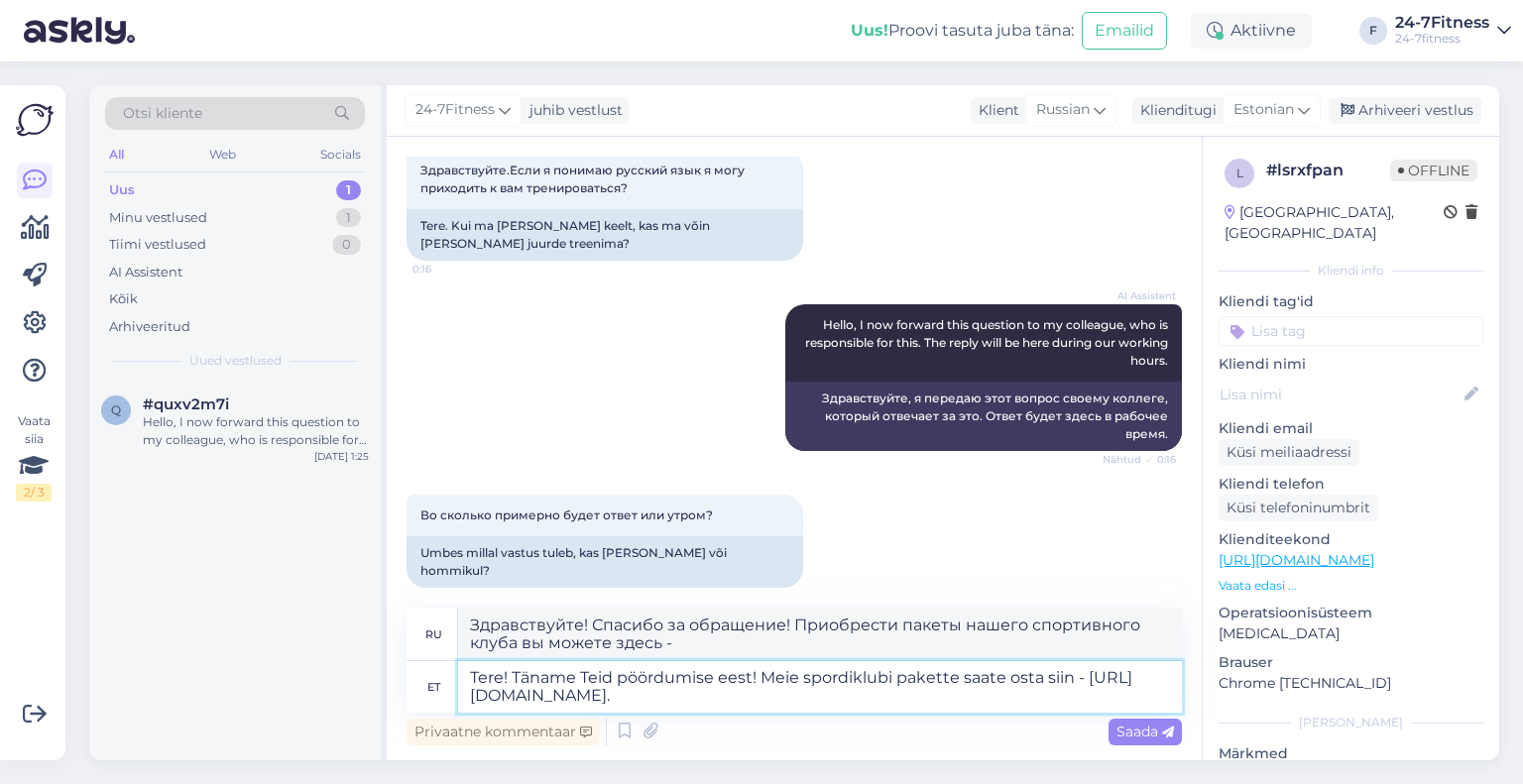 type on "Tere! Täname Teid pöördumise eest! Meie spordiklubi pakette saate osta siin - https://24-7fitness.ee/ru/prisoedinenie/." 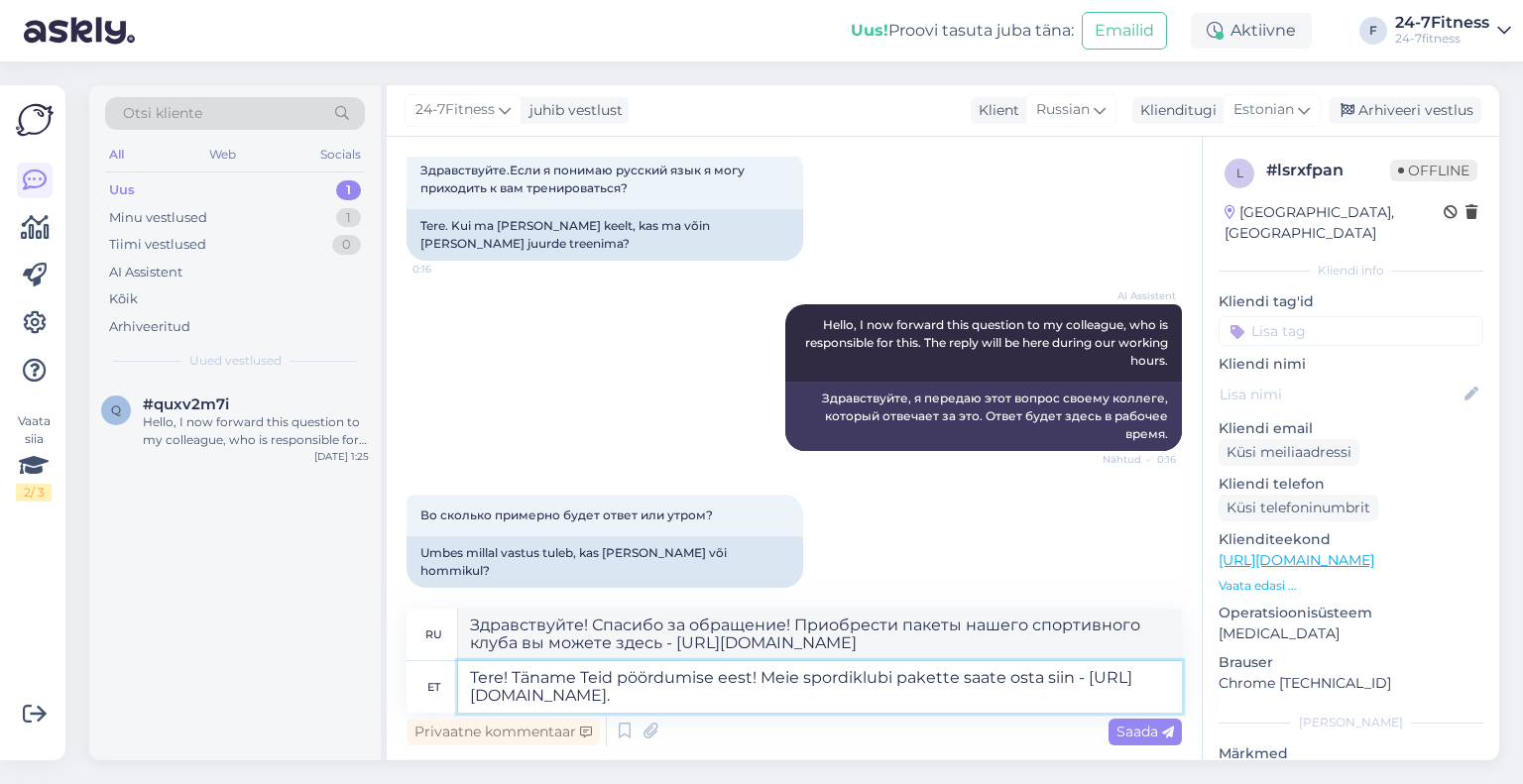 type on "Здравствуйте! Спасибо за обращение! Приобрести абонементы нашего спортивного клуба можно здесь - https://24-7fitness.ee/ru/prisoedinenie/." 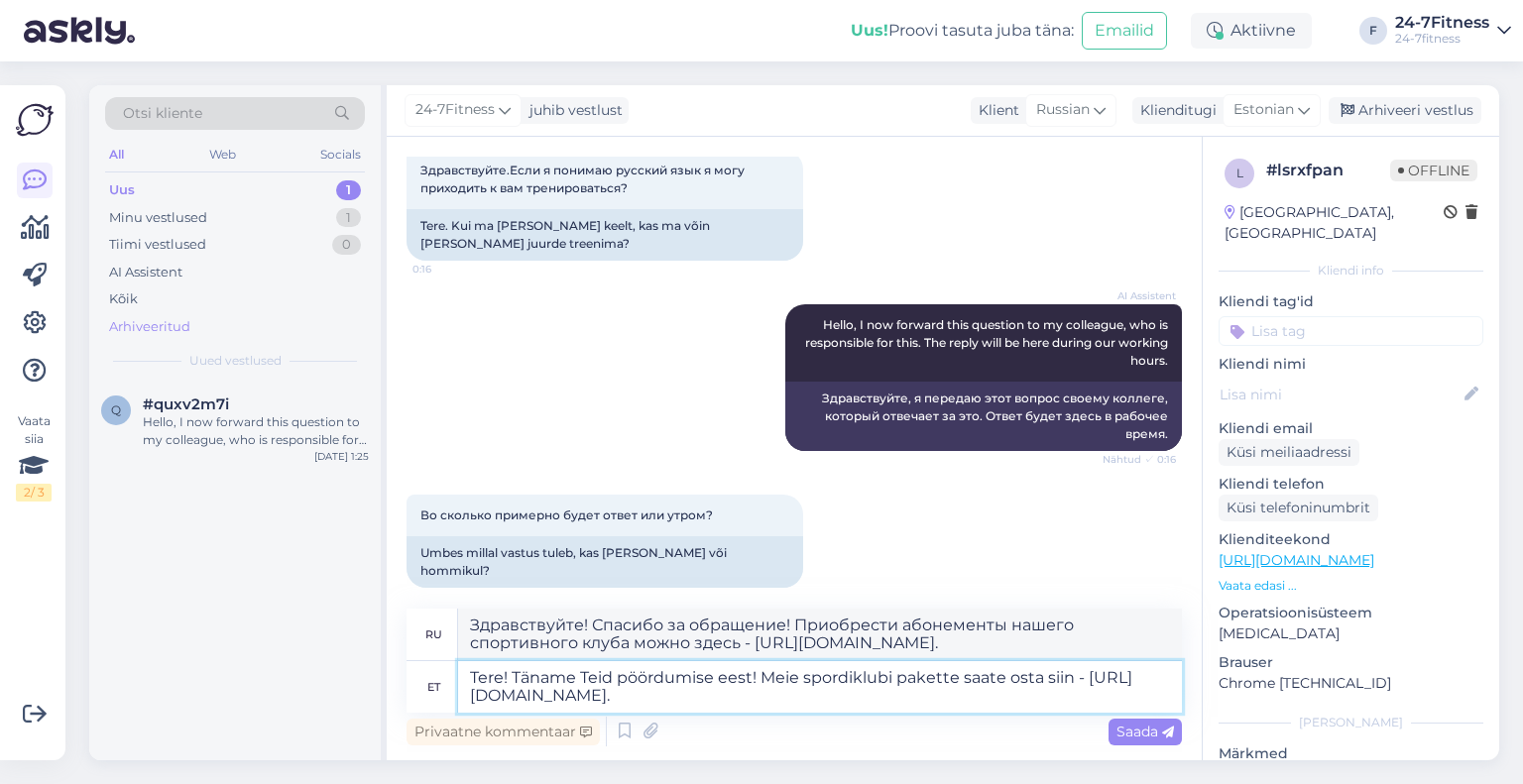 type on "Tere! Täname Teid pöördumise eest! Meie spordiklubi pakette saate osta siin - https://24-7fitness.ee/ru/prisoedinenie/." 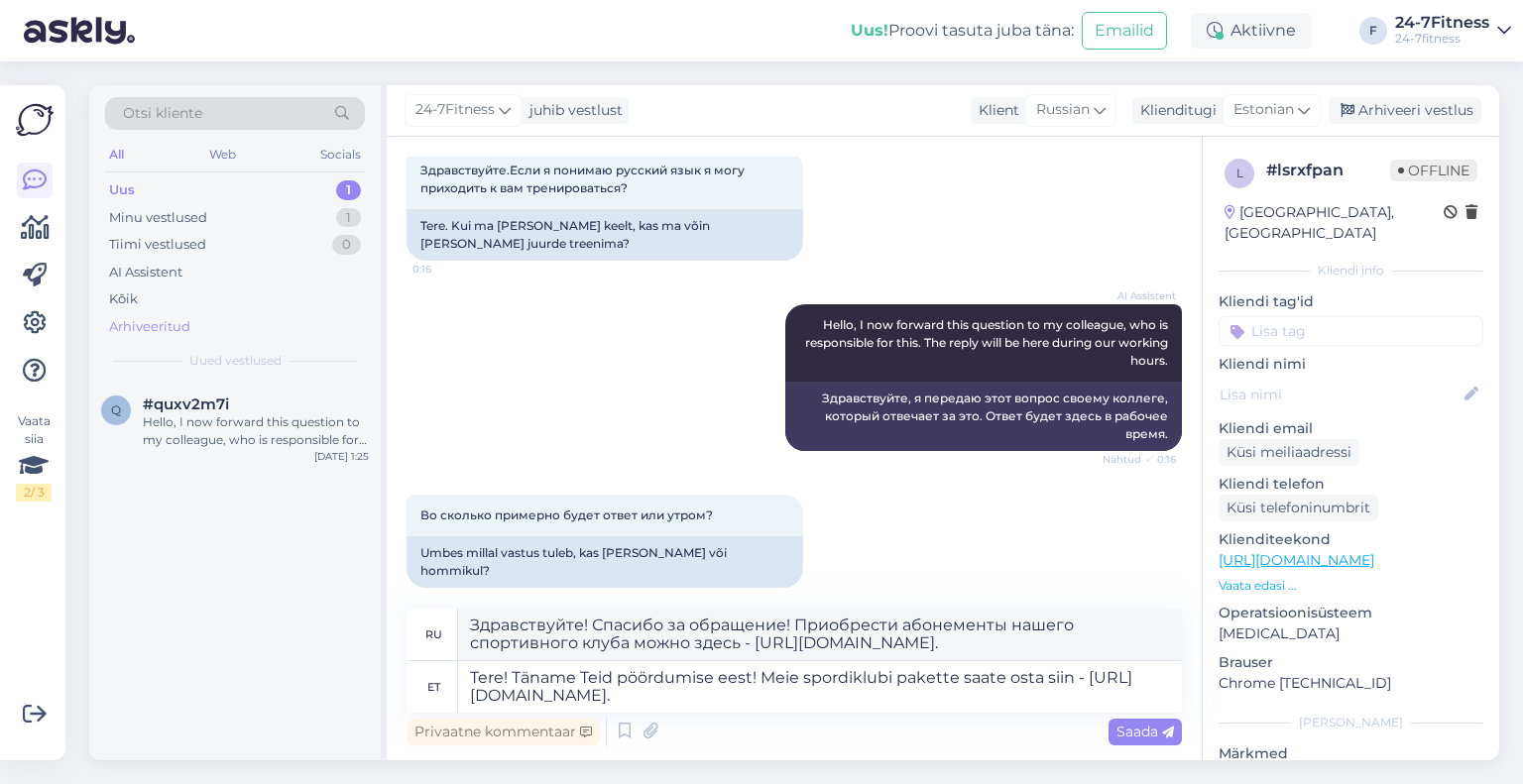click on "Arhiveeritud" at bounding box center (150, 327) 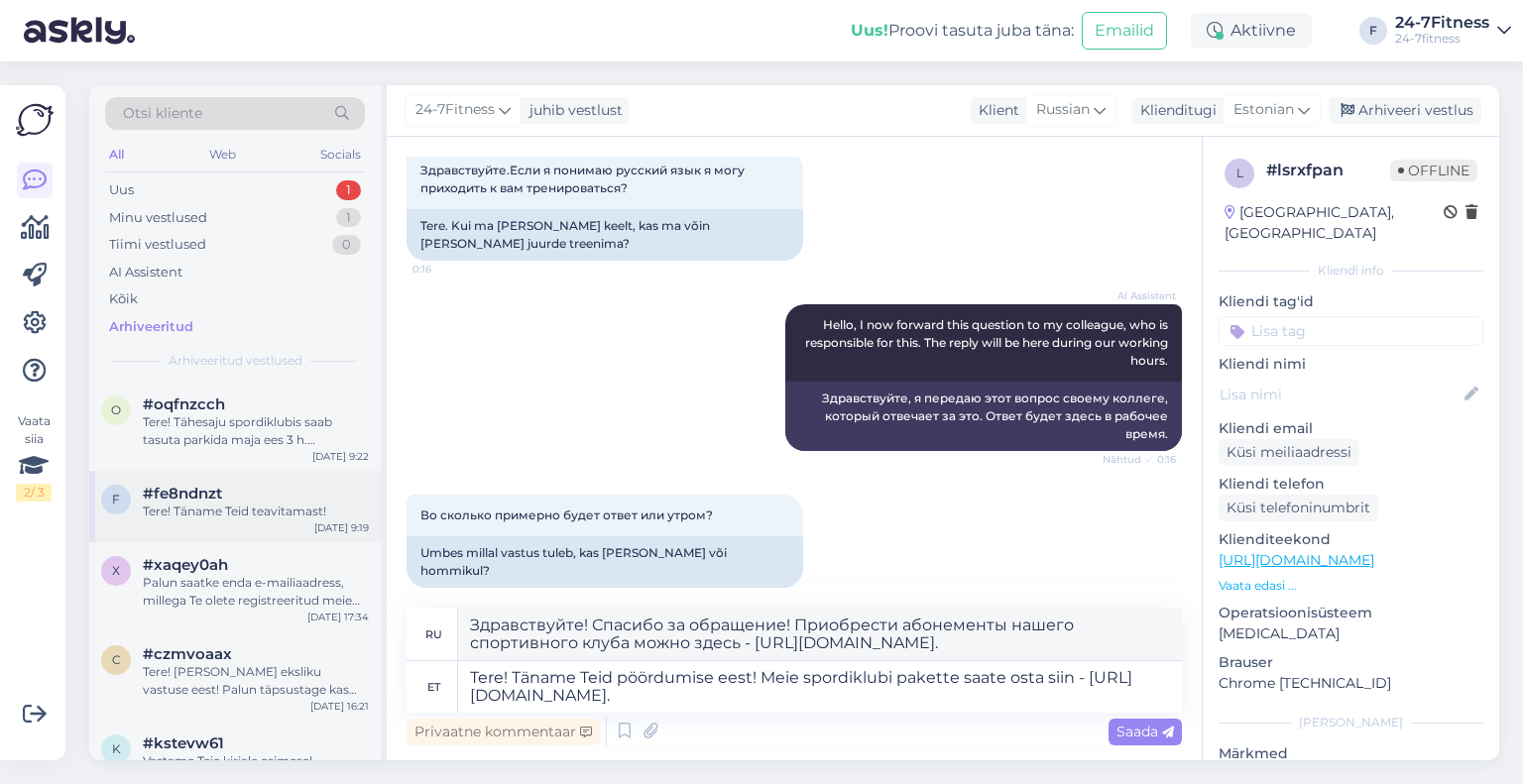click on "f #fe8ndnzt Tere! Täname Teid teavitamast! Jul 12 9:19" at bounding box center (235, 506) 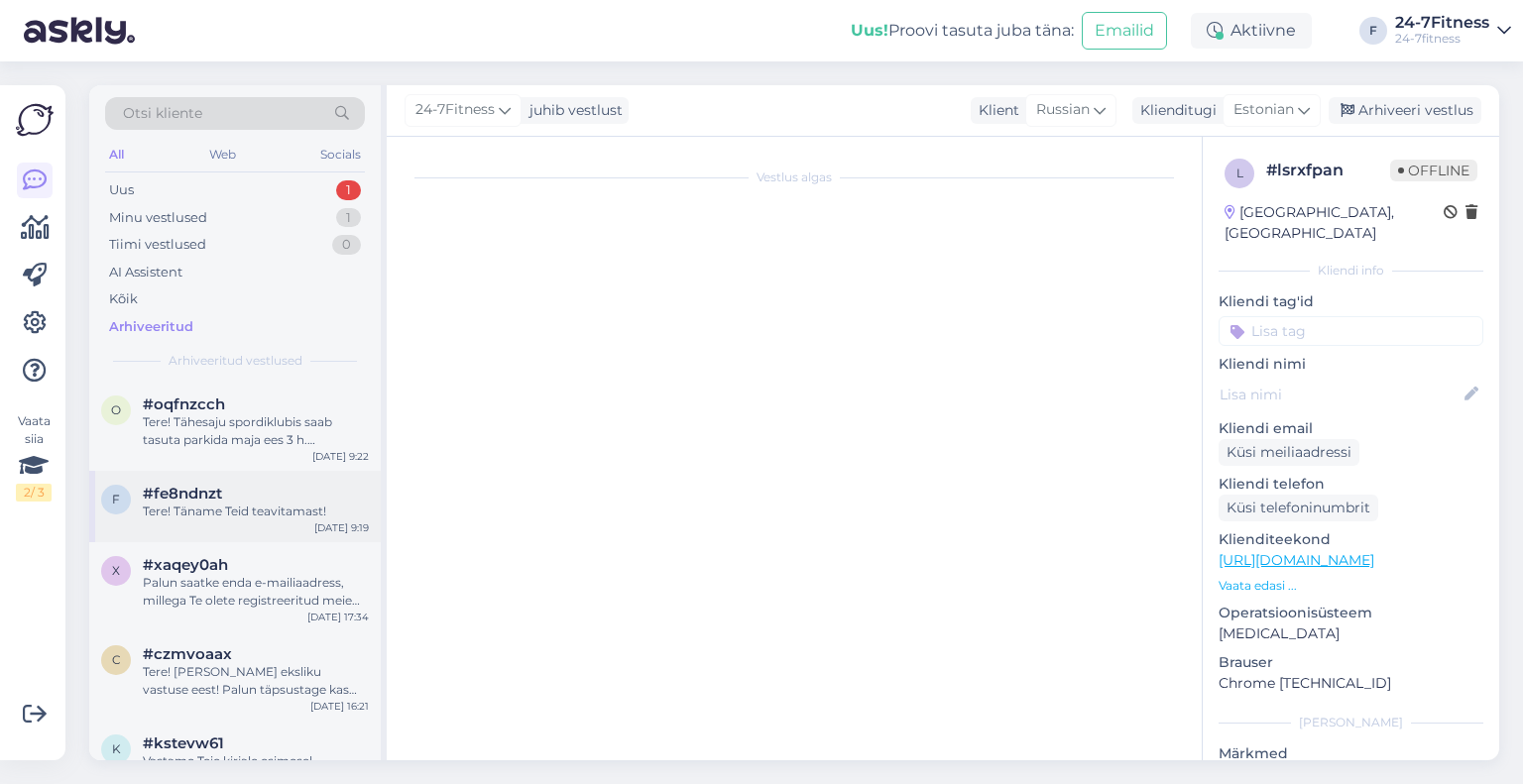 scroll, scrollTop: 1395, scrollLeft: 0, axis: vertical 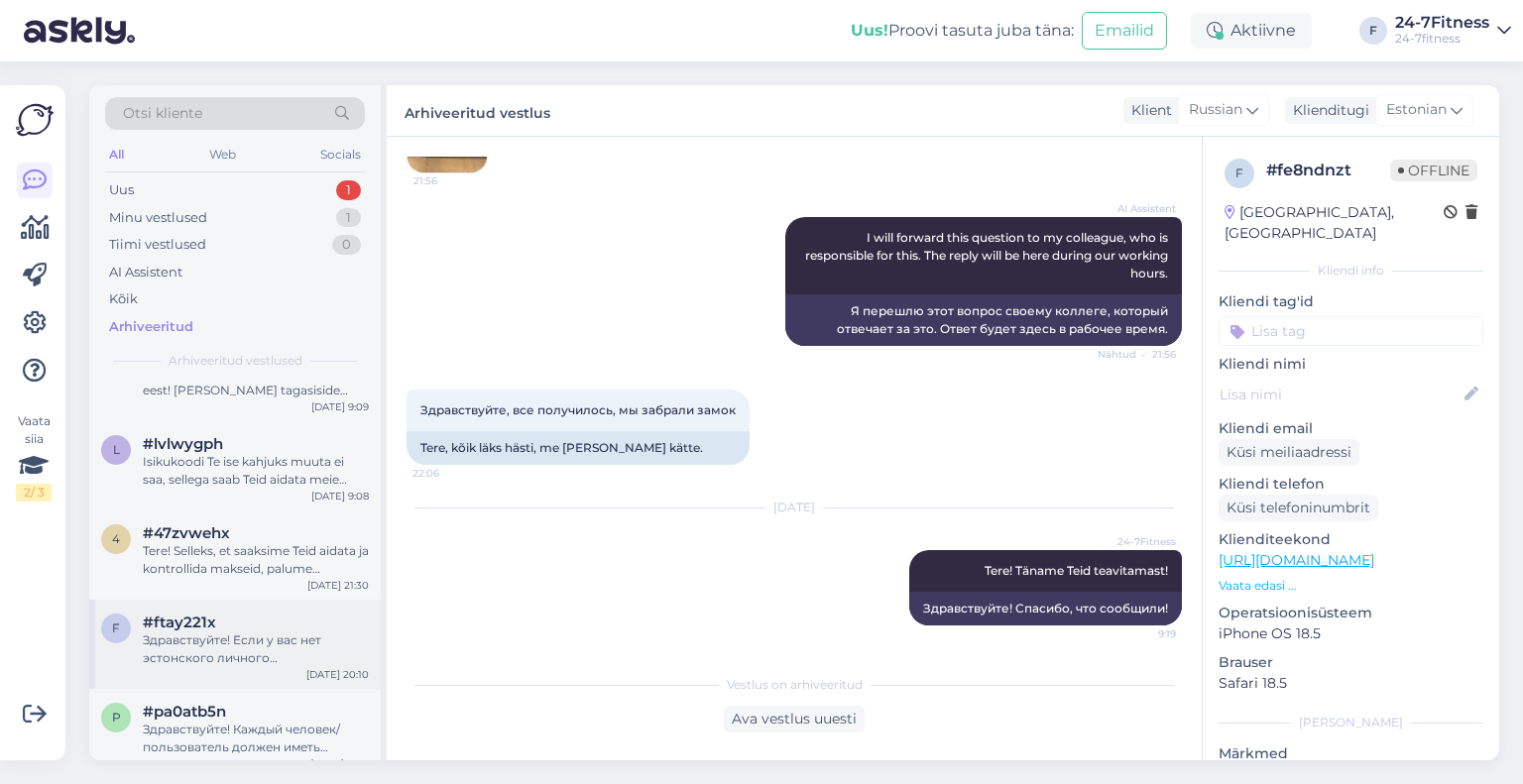 click on "Здравствуйте! Если у вас нет эстонского личного идентификационного кода, вы также можете добавить дату рождения в регистрационные данные." at bounding box center (256, 649) 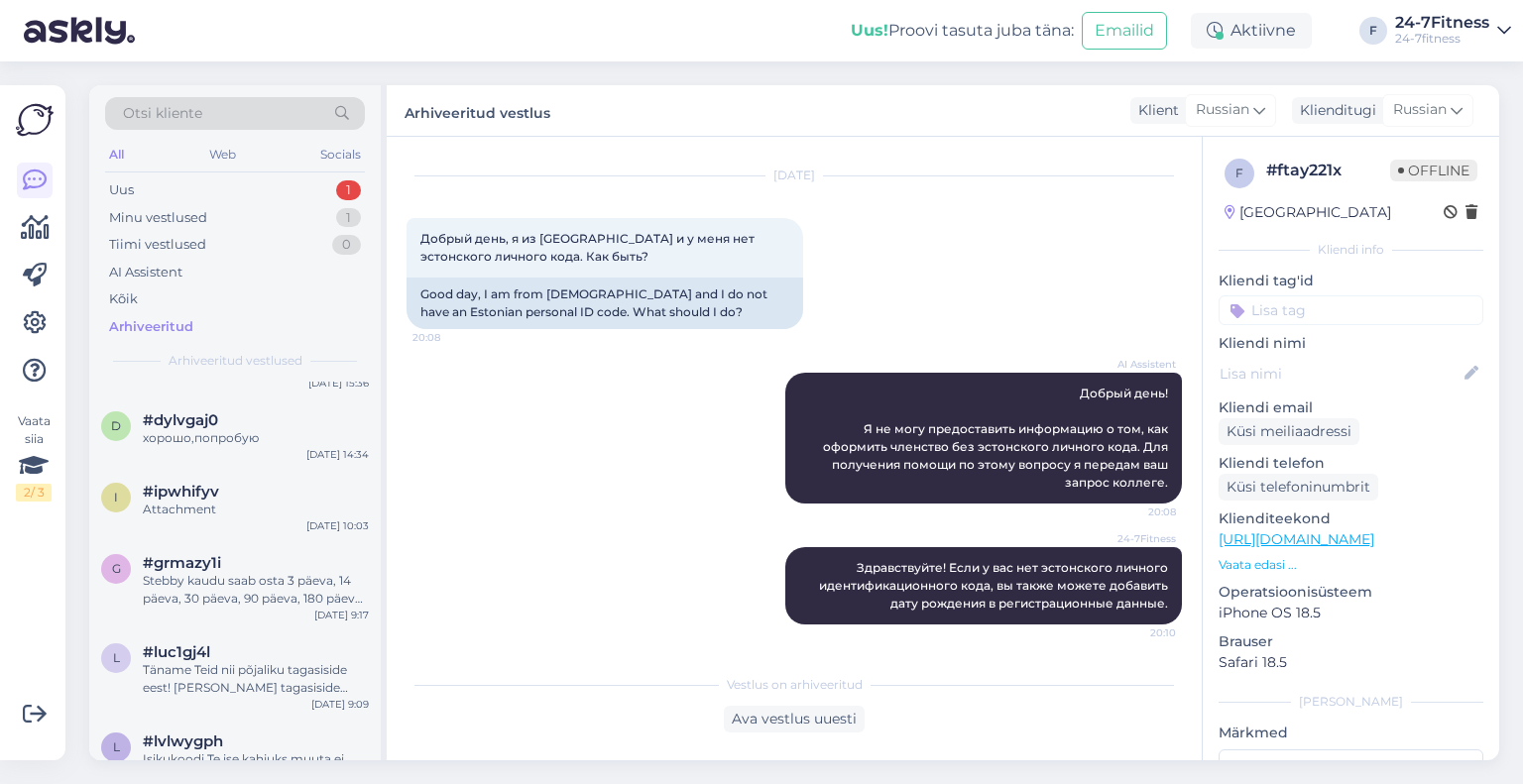 scroll, scrollTop: 991, scrollLeft: 0, axis: vertical 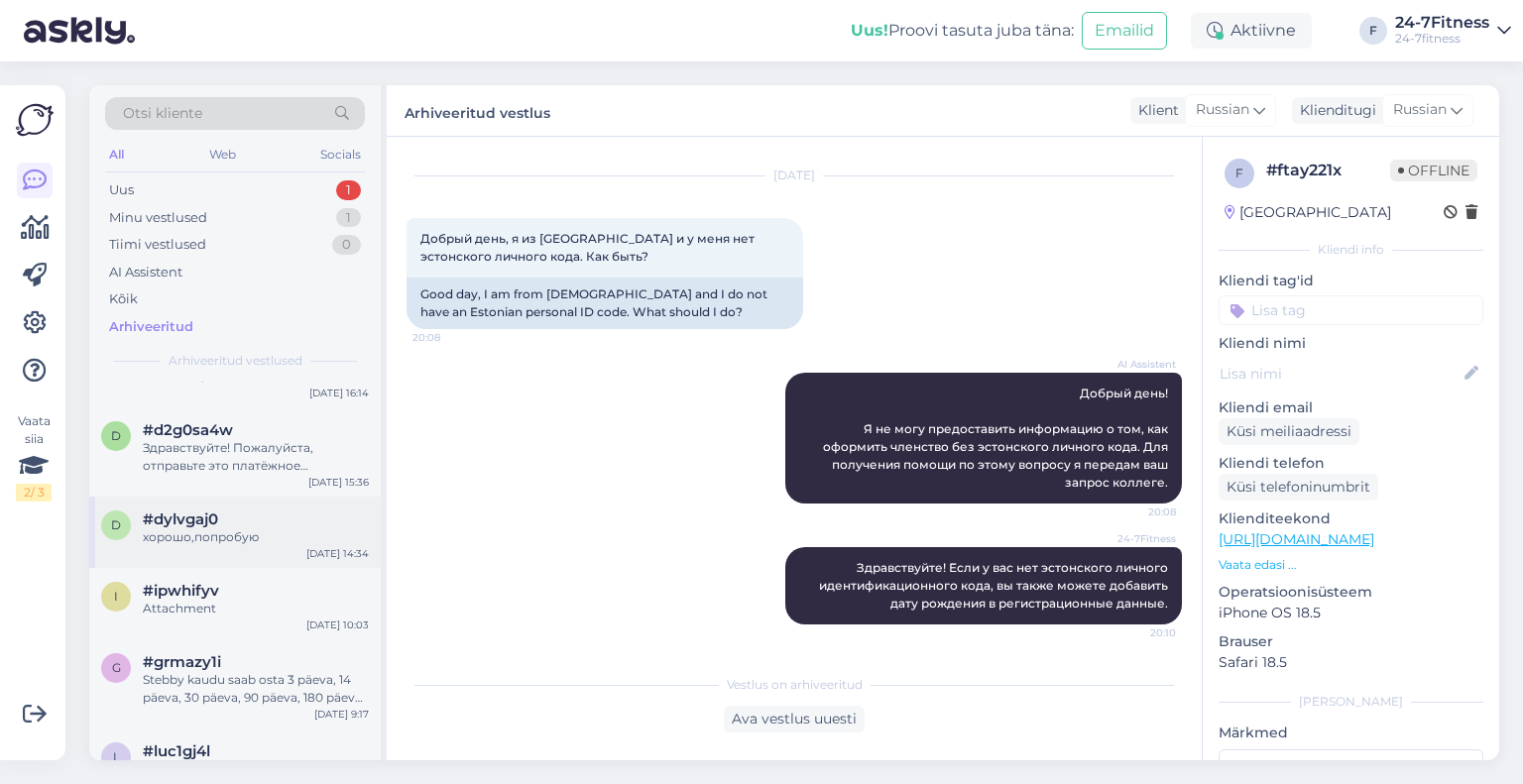 click on "#dylvgaj0" at bounding box center [256, 519] 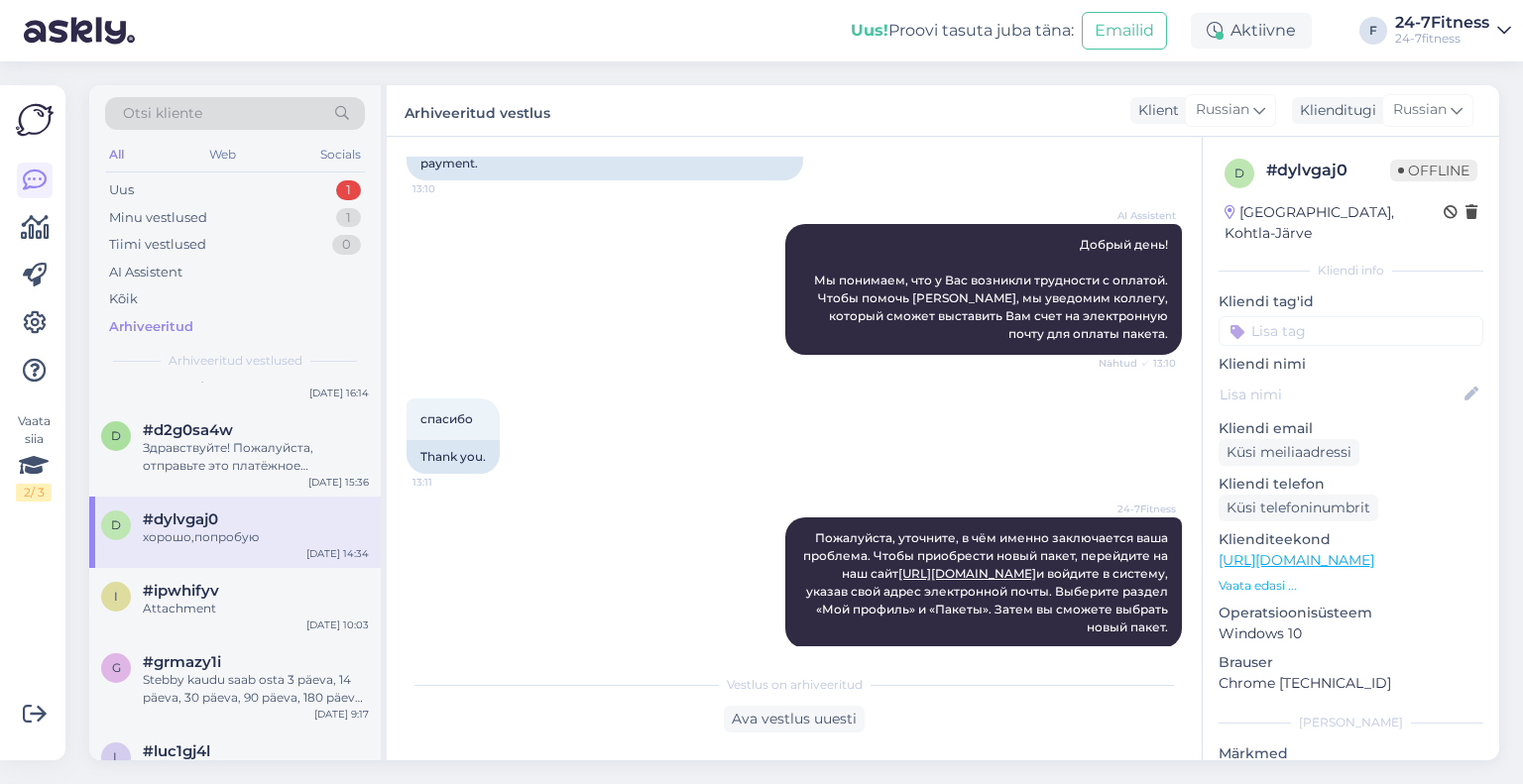 scroll, scrollTop: 5714, scrollLeft: 0, axis: vertical 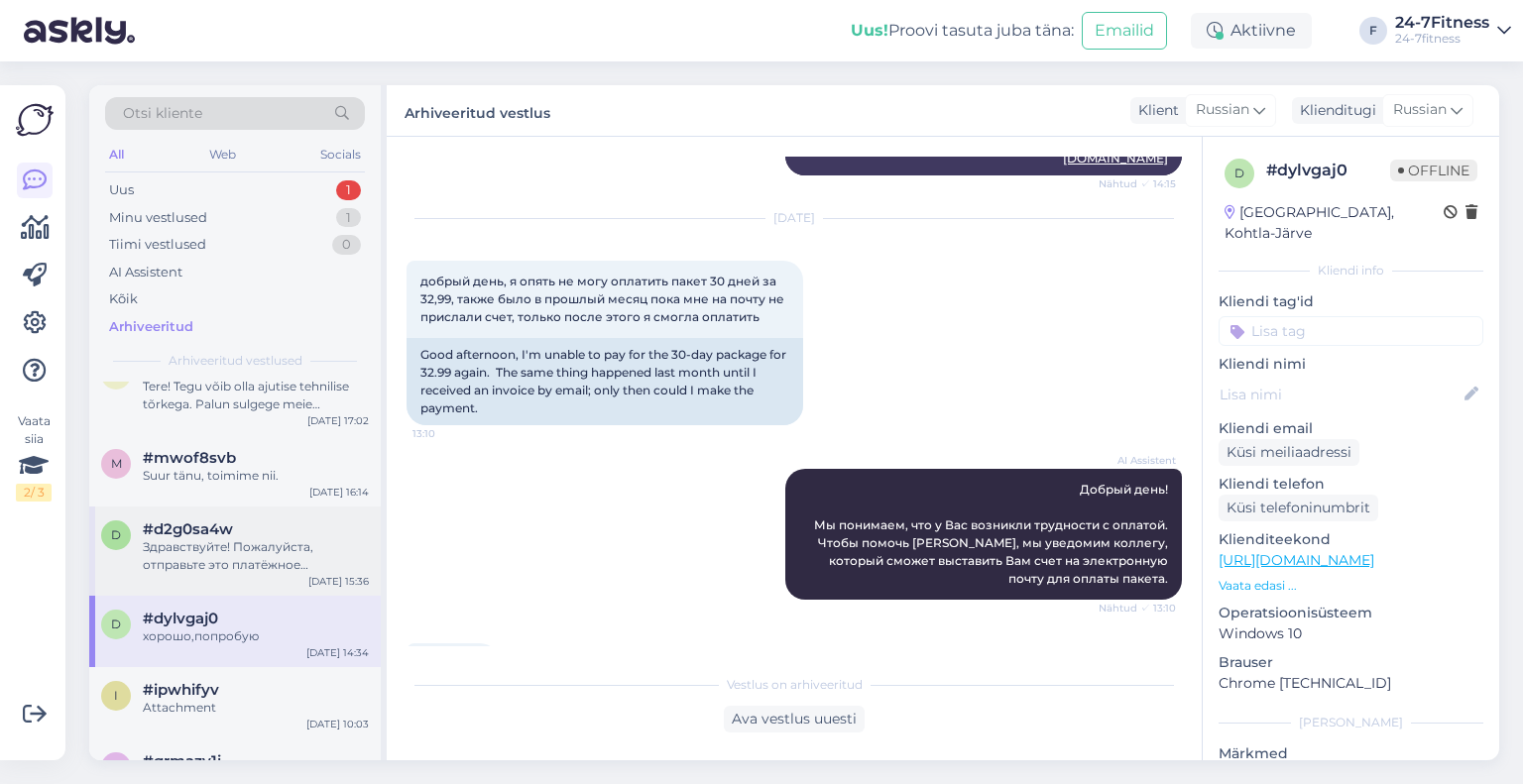 click on "d #d2g0sa4w Здравствуйте! Пожалуйста, отправьте это платёжное поручение на нашу электронную почту info@24-7fitness.ee. Все вопросы, связанные со счетами, следует направлять по этой электронной почте. Jul 10 15:36" at bounding box center (235, 551) 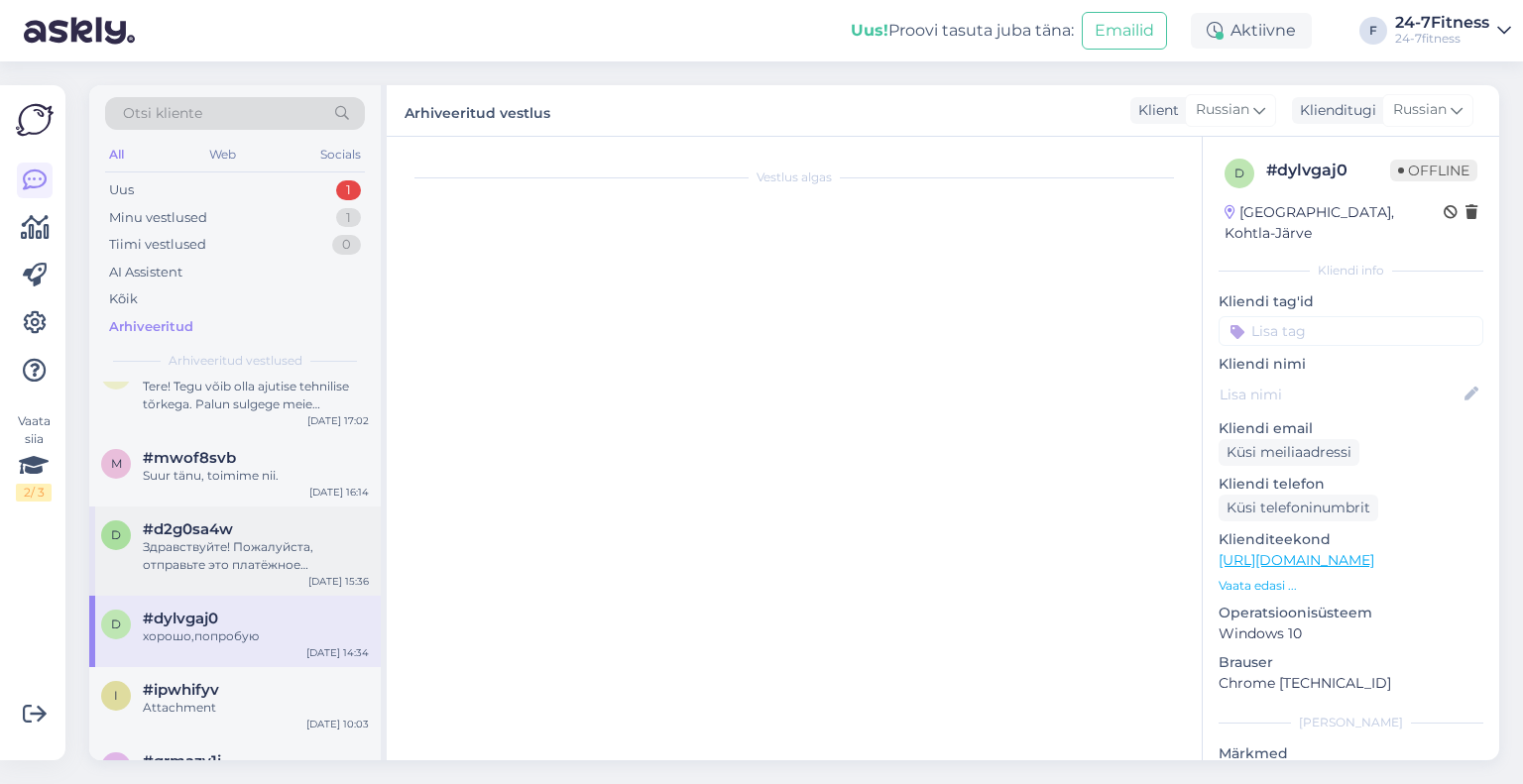 scroll, scrollTop: 0, scrollLeft: 0, axis: both 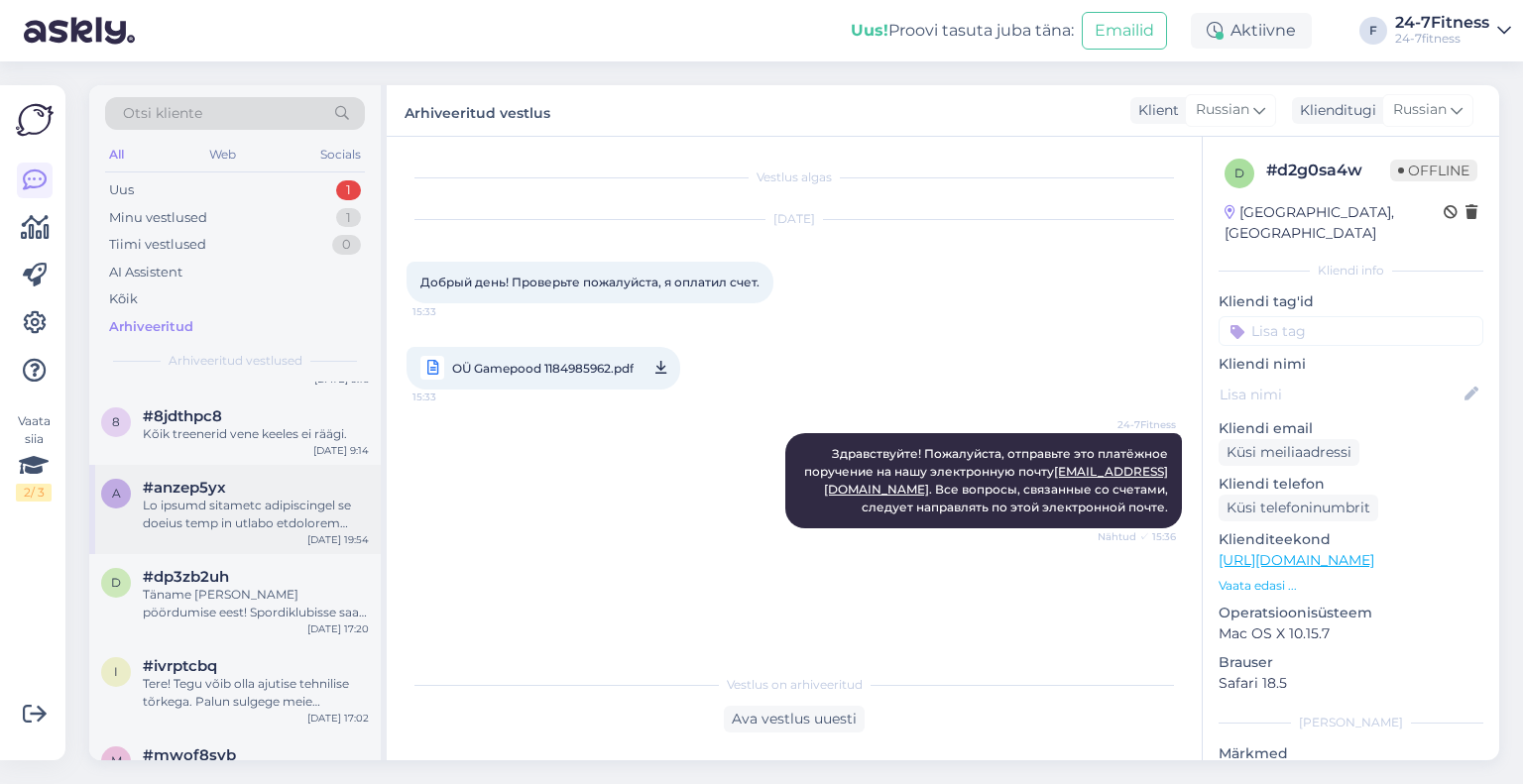click at bounding box center [256, 514] 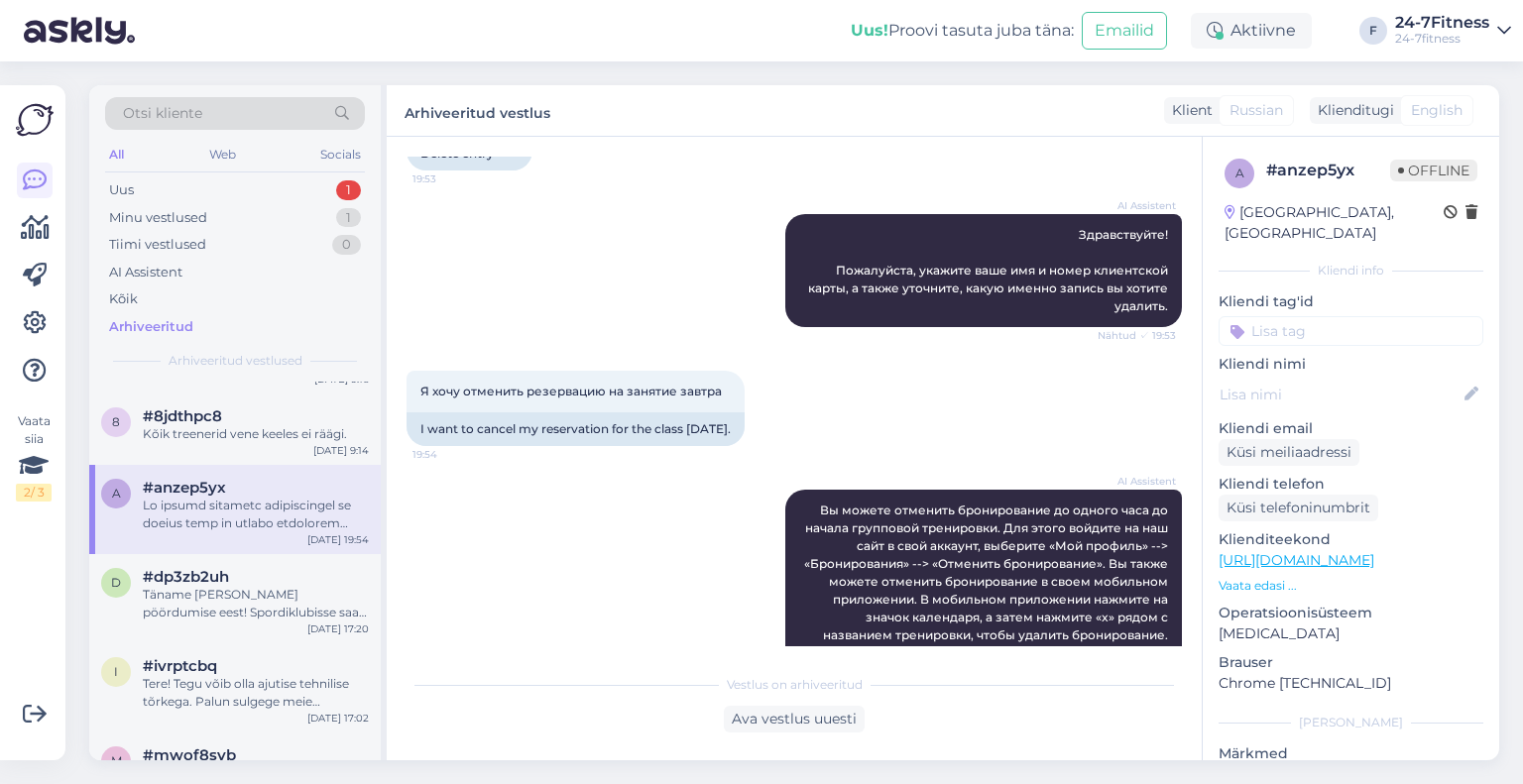 scroll, scrollTop: 286, scrollLeft: 0, axis: vertical 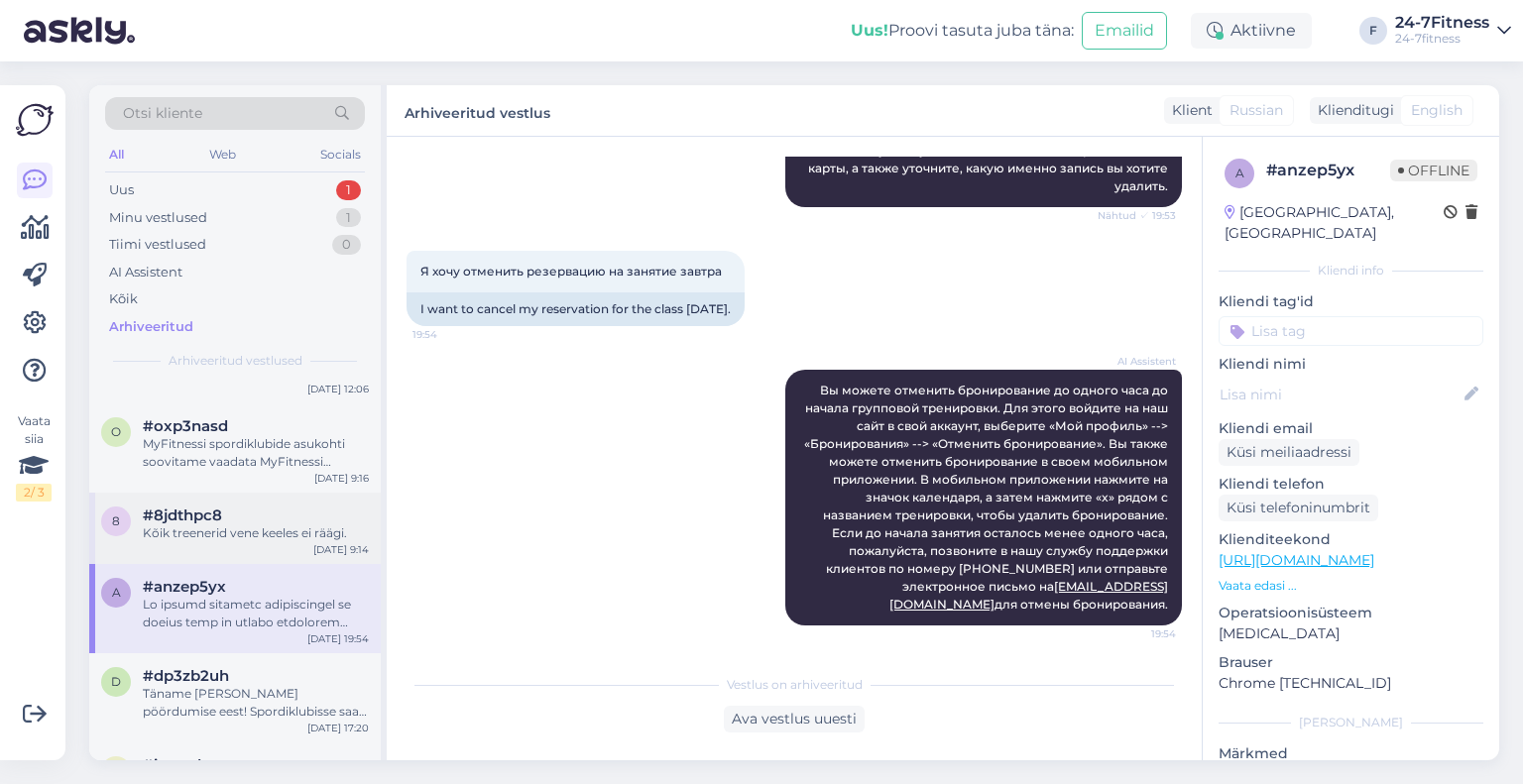 click on "Kõik treenerid vene keeles ei räägi." at bounding box center [256, 533] 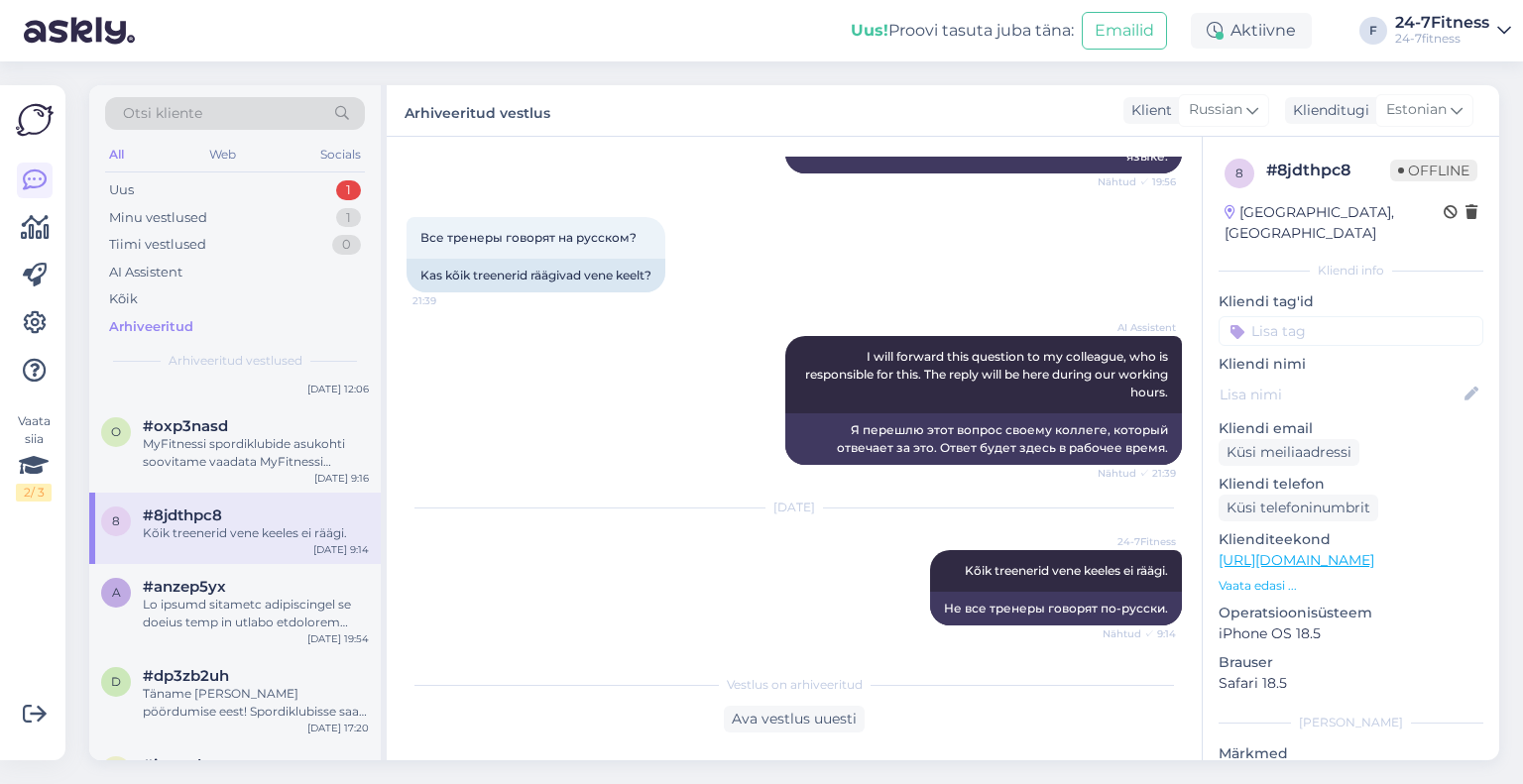 scroll, scrollTop: 425, scrollLeft: 0, axis: vertical 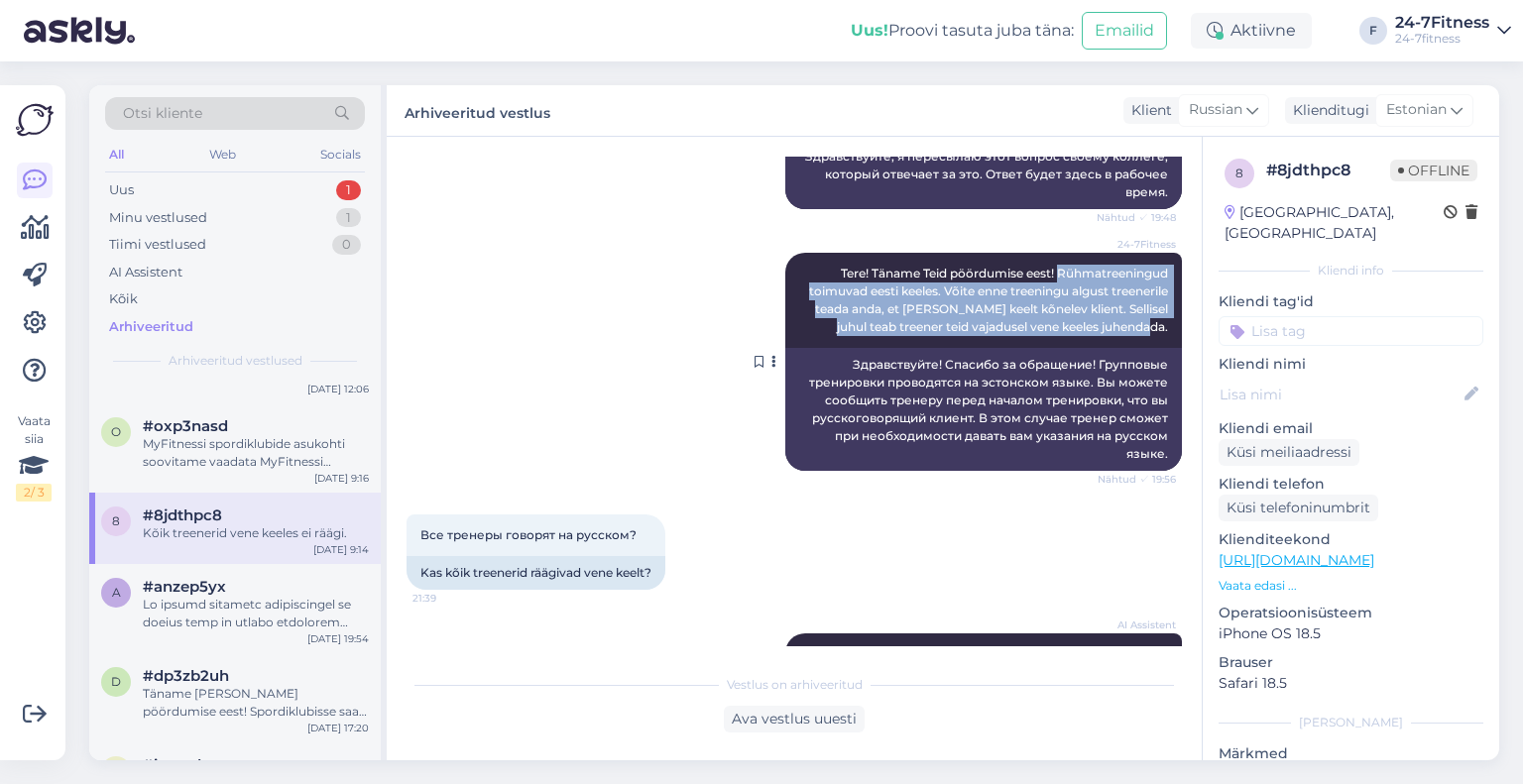 drag, startPoint x: 1160, startPoint y: 328, endPoint x: 1039, endPoint y: 274, distance: 132.50283 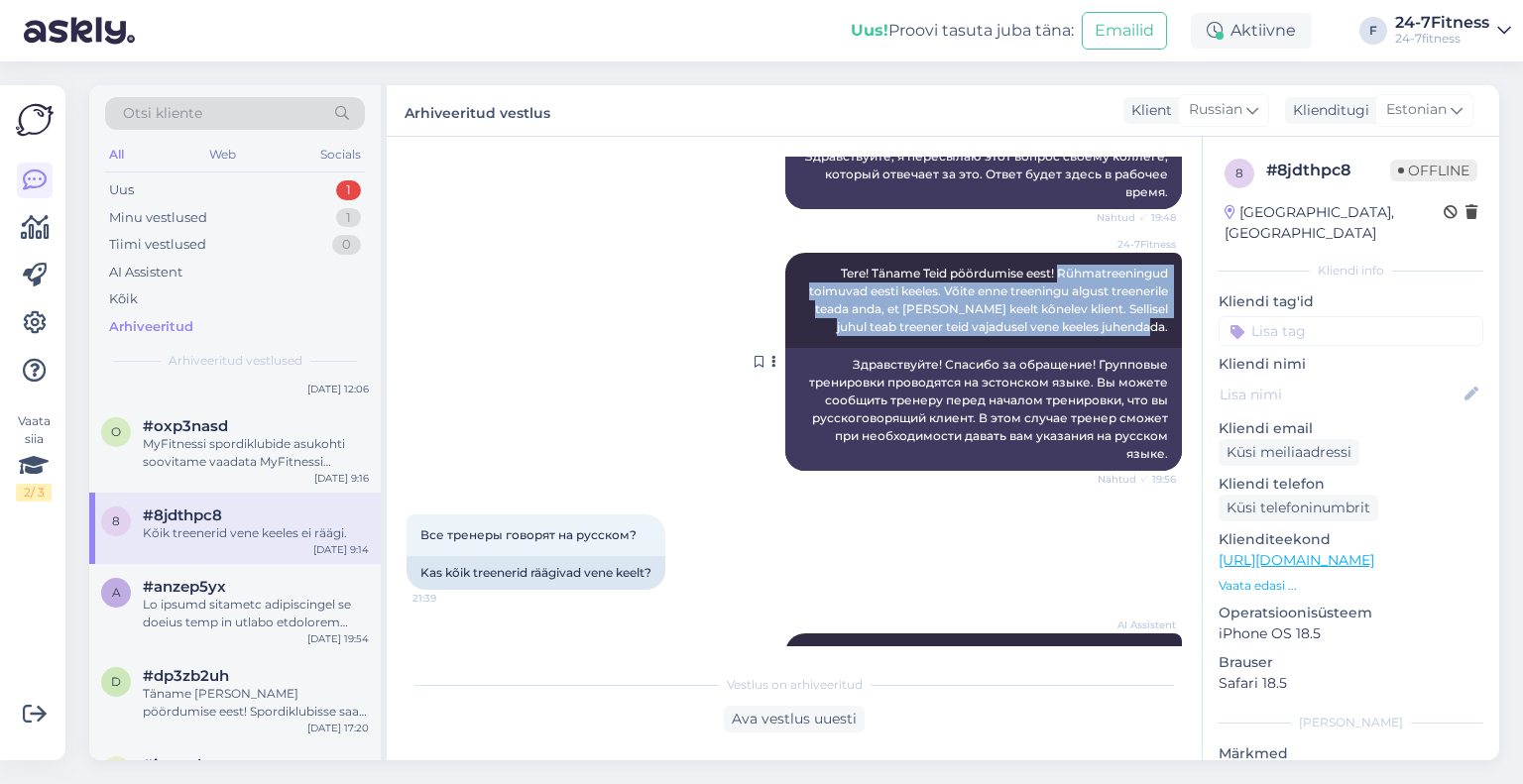 click on "24-7Fitness Tere! Täname Teid pöördumise eest! Rühmatreeningud toimuvad eesti keeles. Võite enne treeningu algust treenerile teada anda, et olete vene keelt kõnelev klient. Sellisel juhul teab treener teid vajadusel vene keeles juhendada. Nähtud ✓ 19:56" at bounding box center (984, 300) 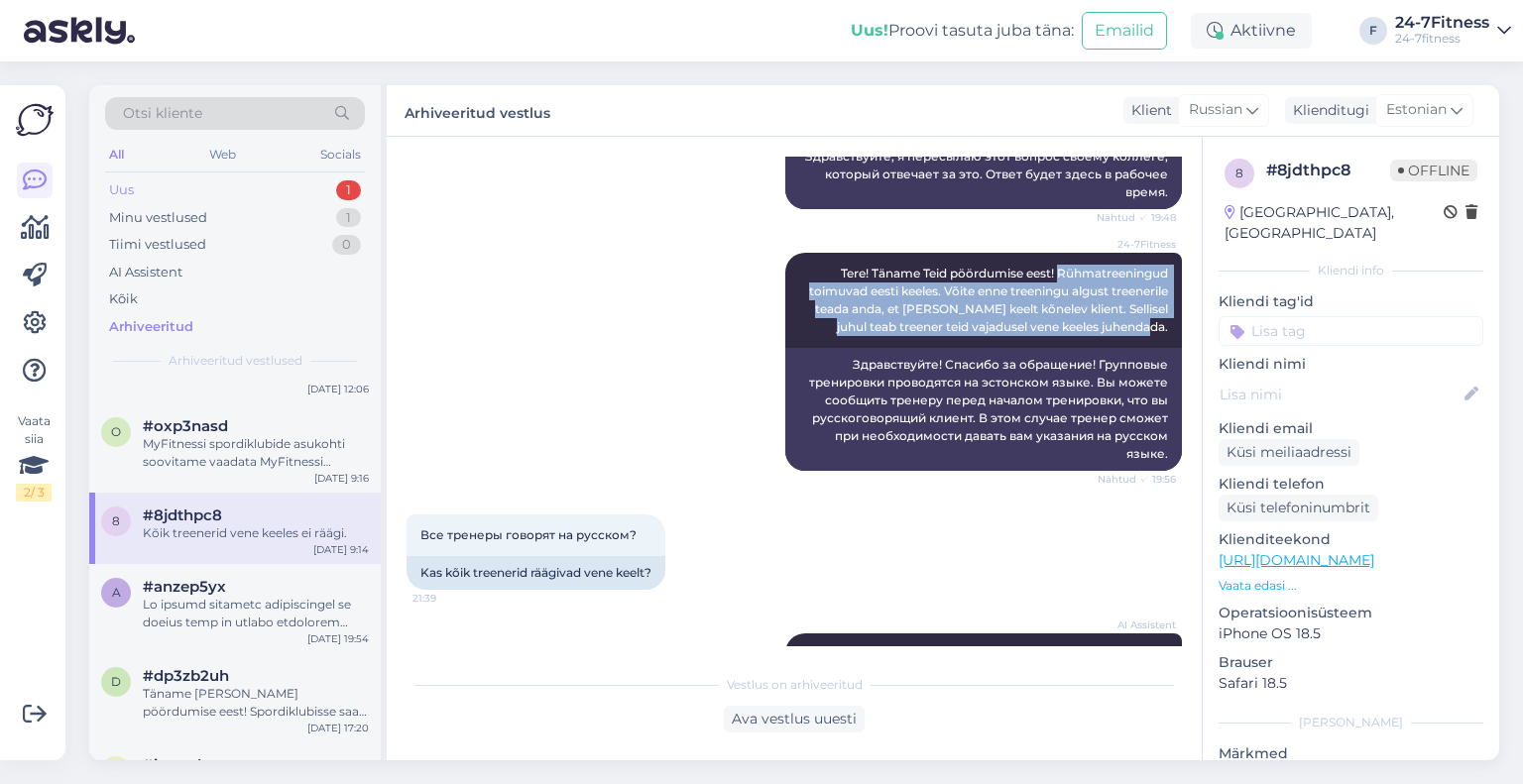 click on "Uus" at bounding box center [121, 190] 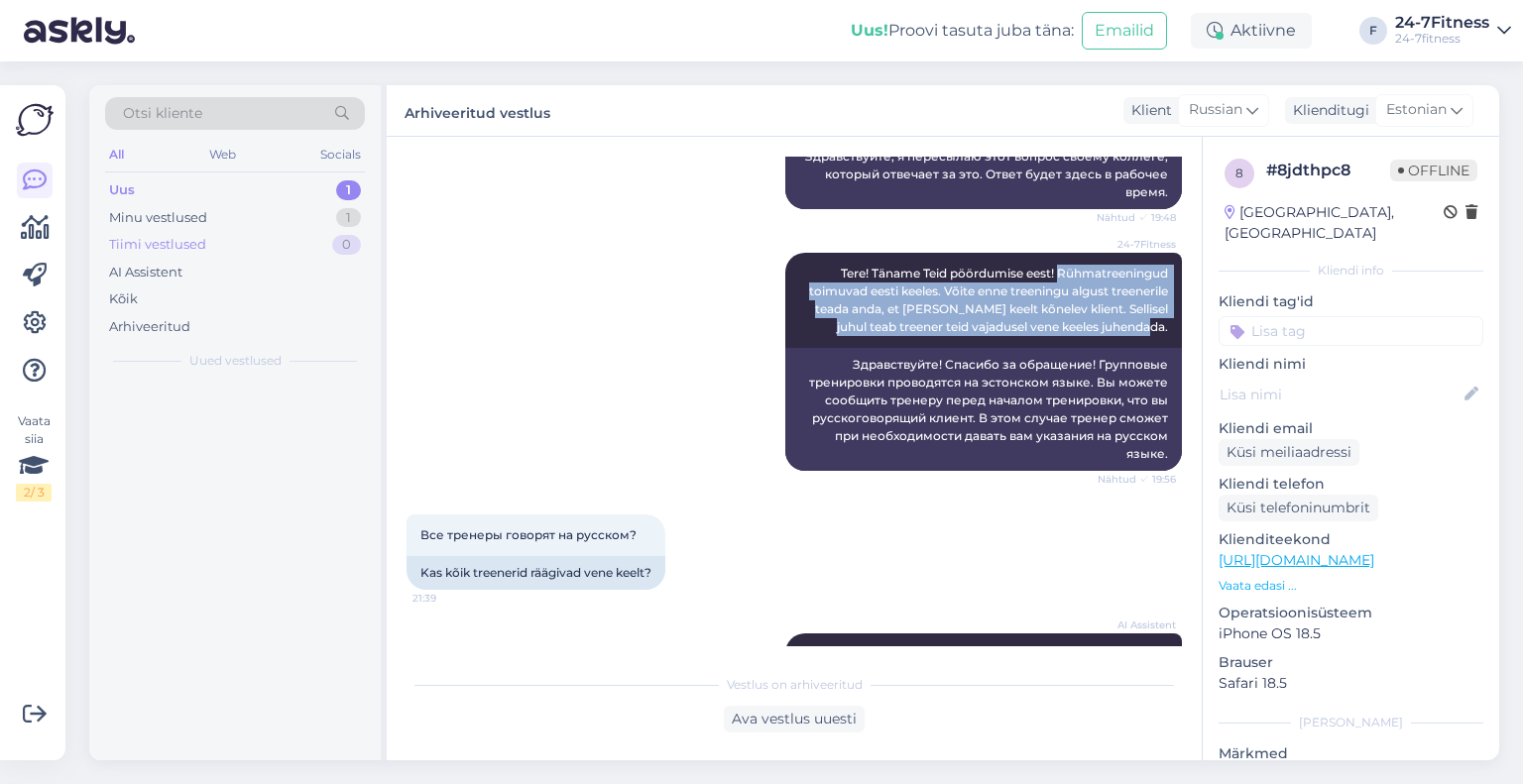 scroll, scrollTop: 0, scrollLeft: 0, axis: both 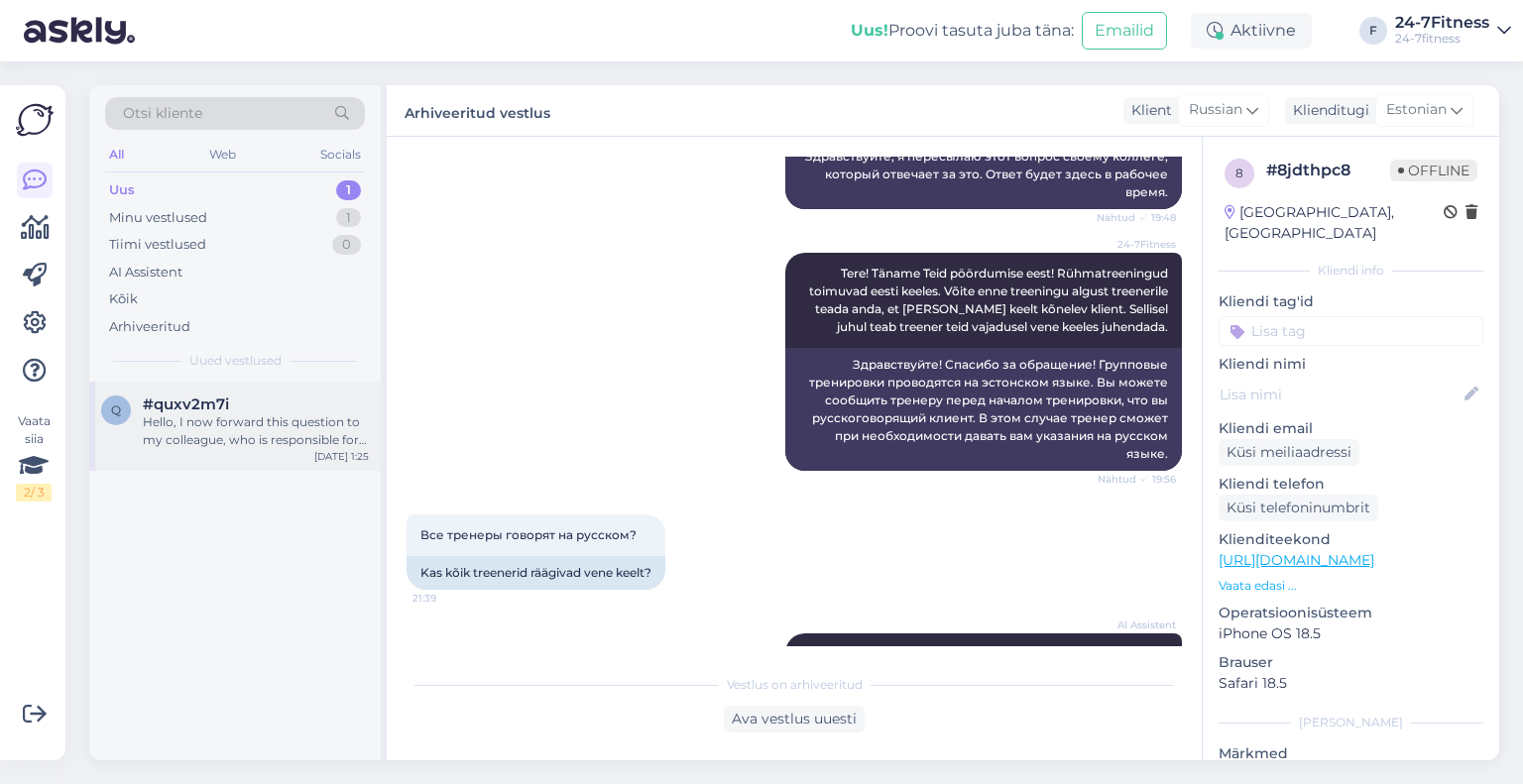click on "q #quxv2m7i Hello, I now forward this question to my colleague, who is responsible for this. The reply will be here during our working hours. Jul 12 1:25" at bounding box center (235, 426) 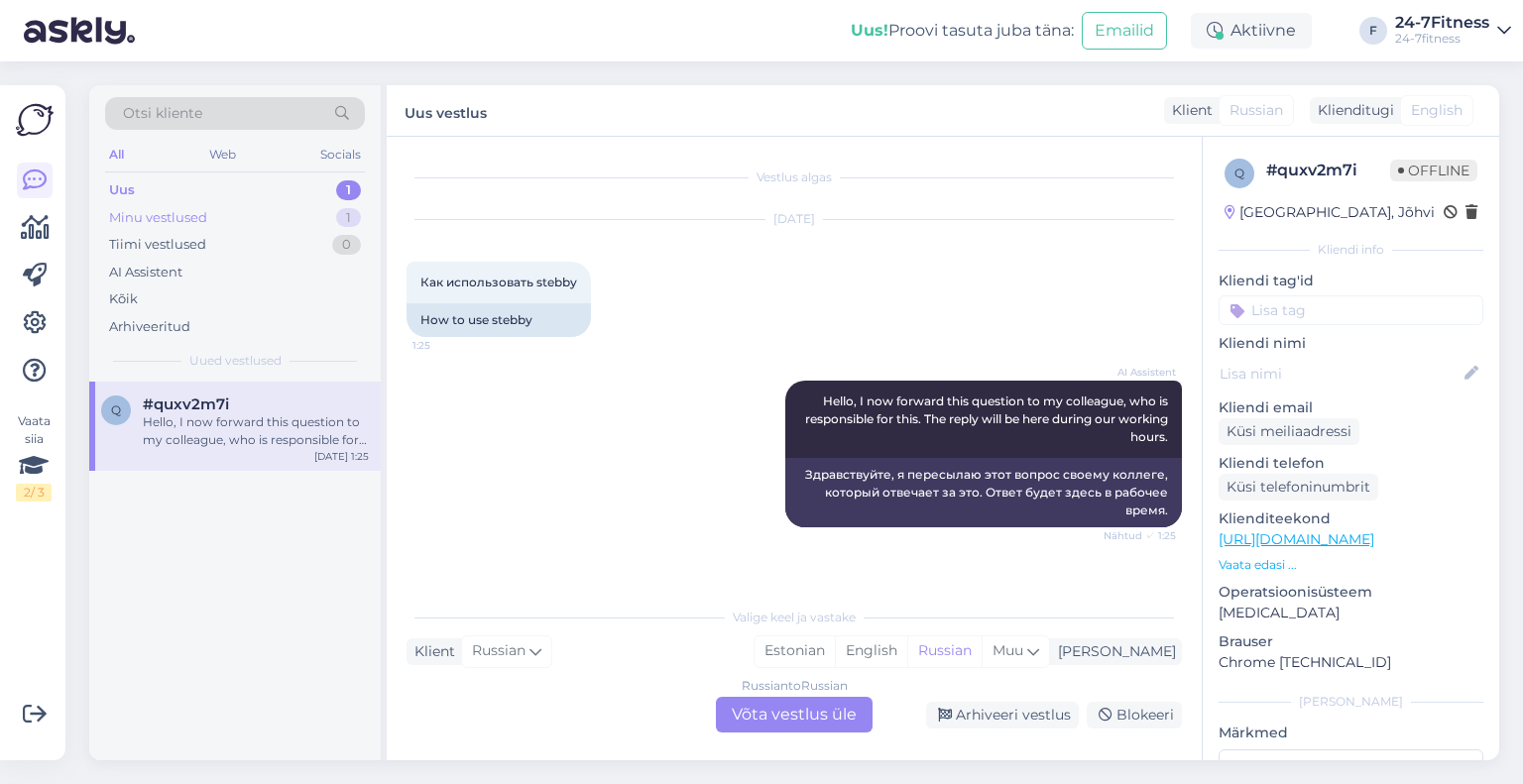 click on "Minu vestlused" at bounding box center (158, 218) 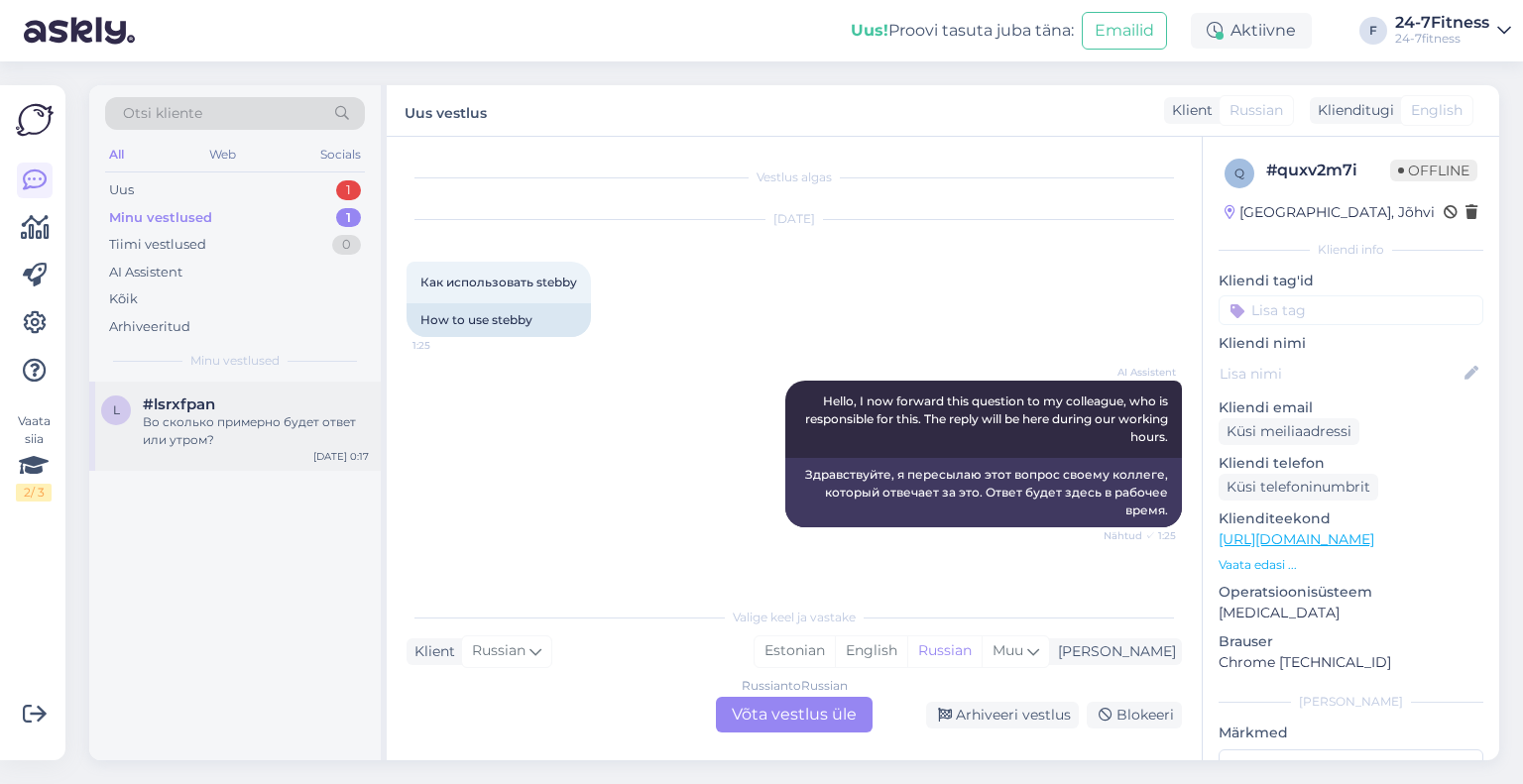 click on "Во сколько примерно будет ответ или утром?" at bounding box center (256, 431) 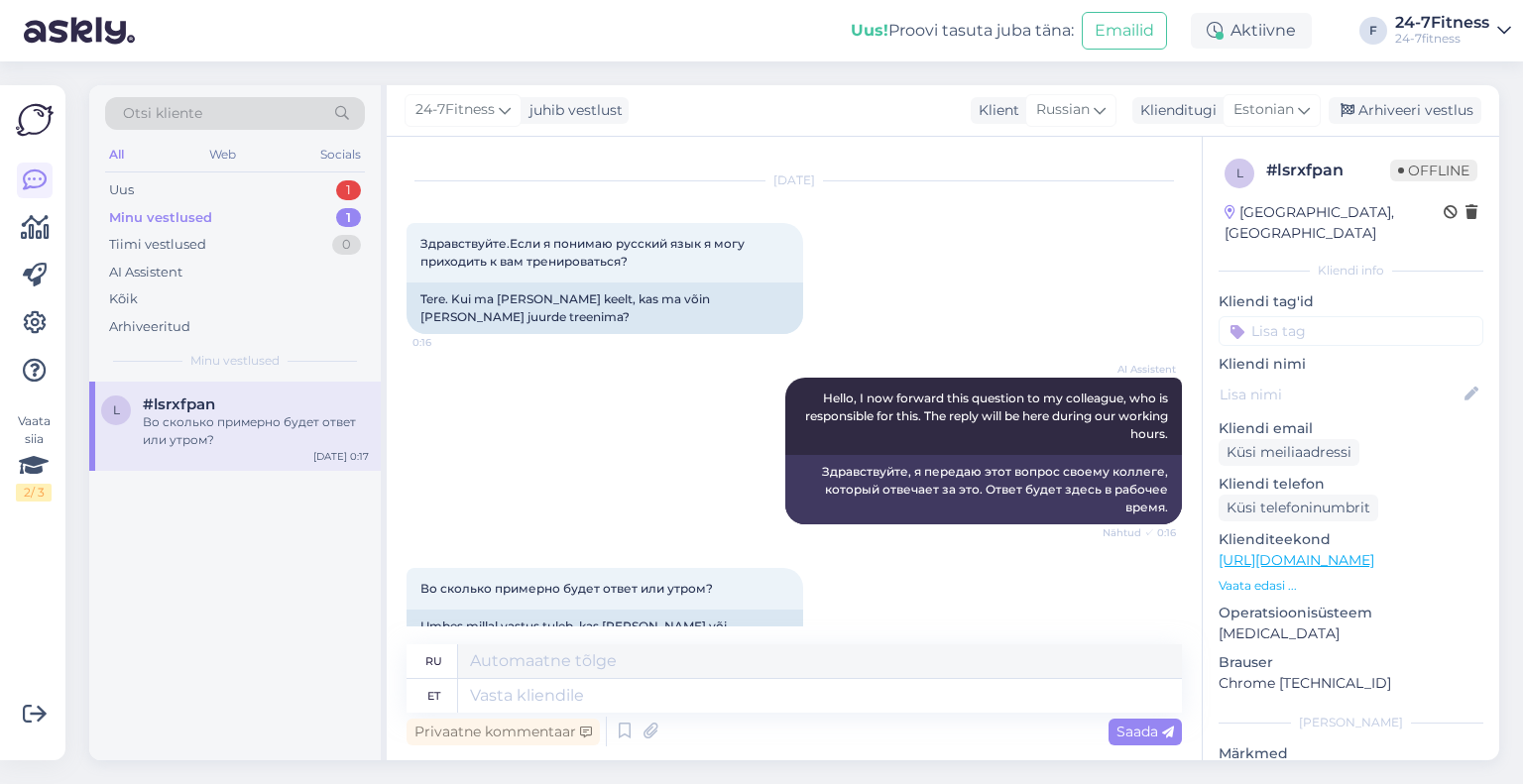 scroll, scrollTop: 76, scrollLeft: 0, axis: vertical 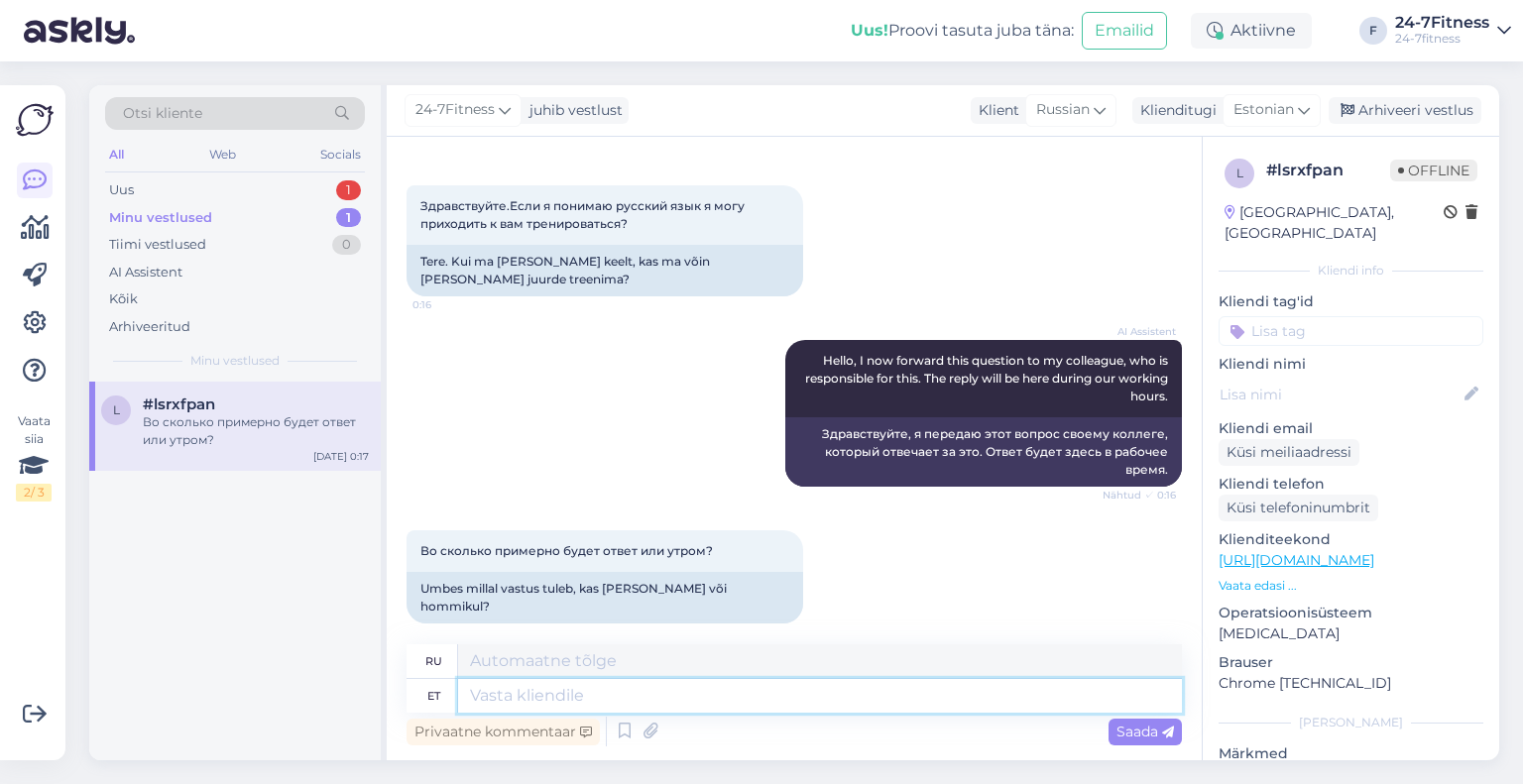 click at bounding box center [820, 696] 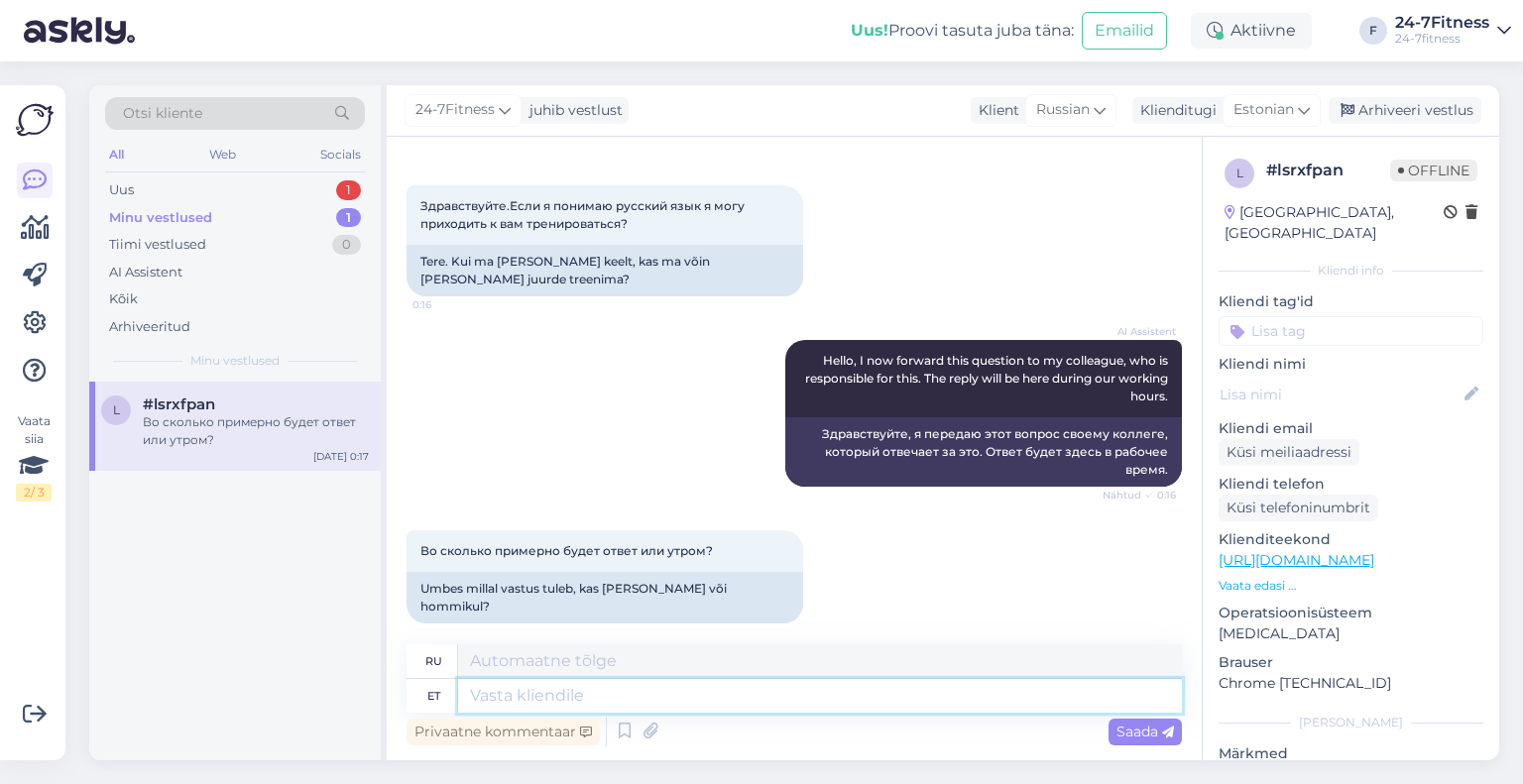type on "T" 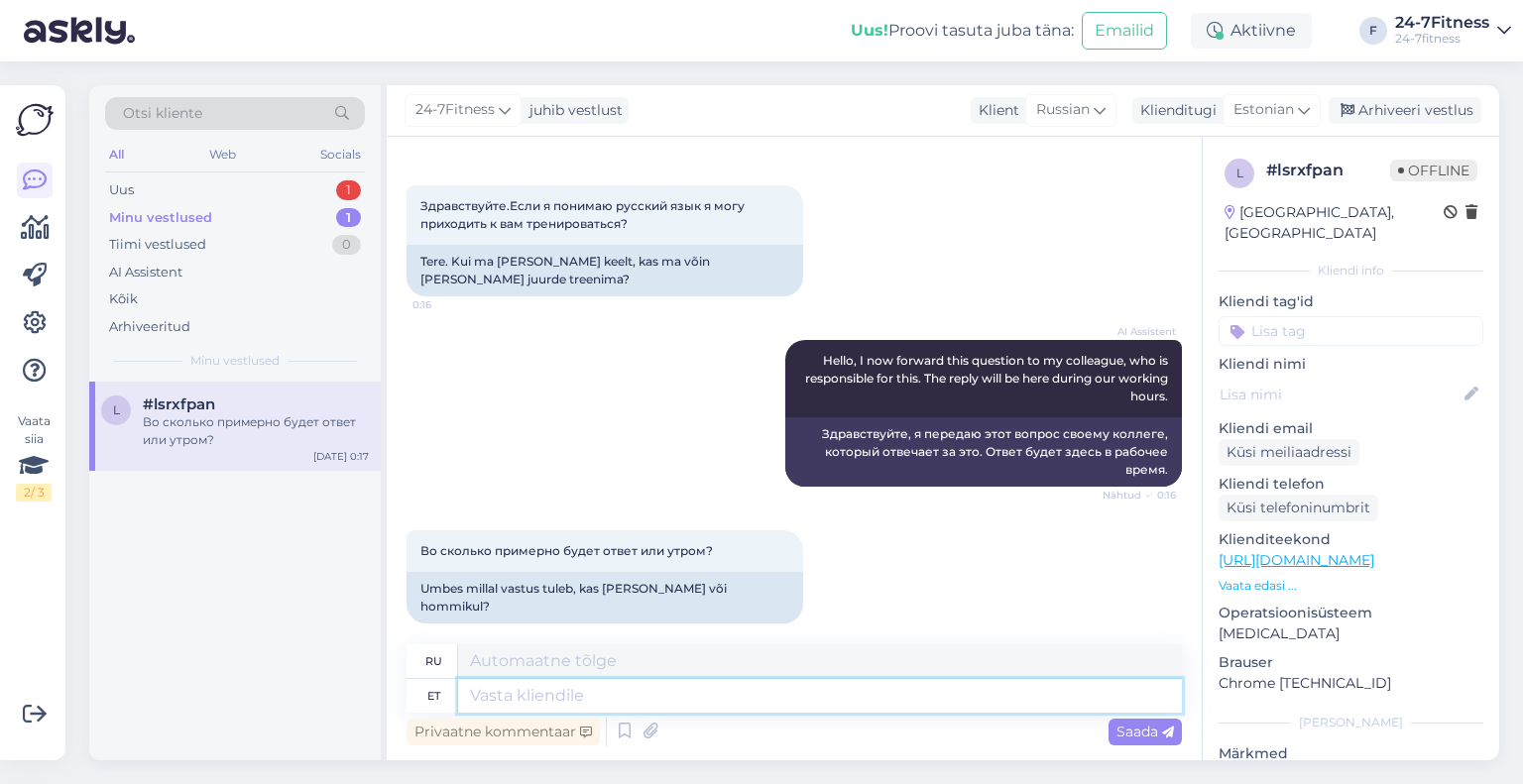 type on "Rühmatreeningud toimuvad eesti keeles. Võite enne treeningu algust treenerile teada anda, et olete vene keelt kõnelev klient. Sellisel juhul teab treener teid vajadusel vene keeles juhendada." 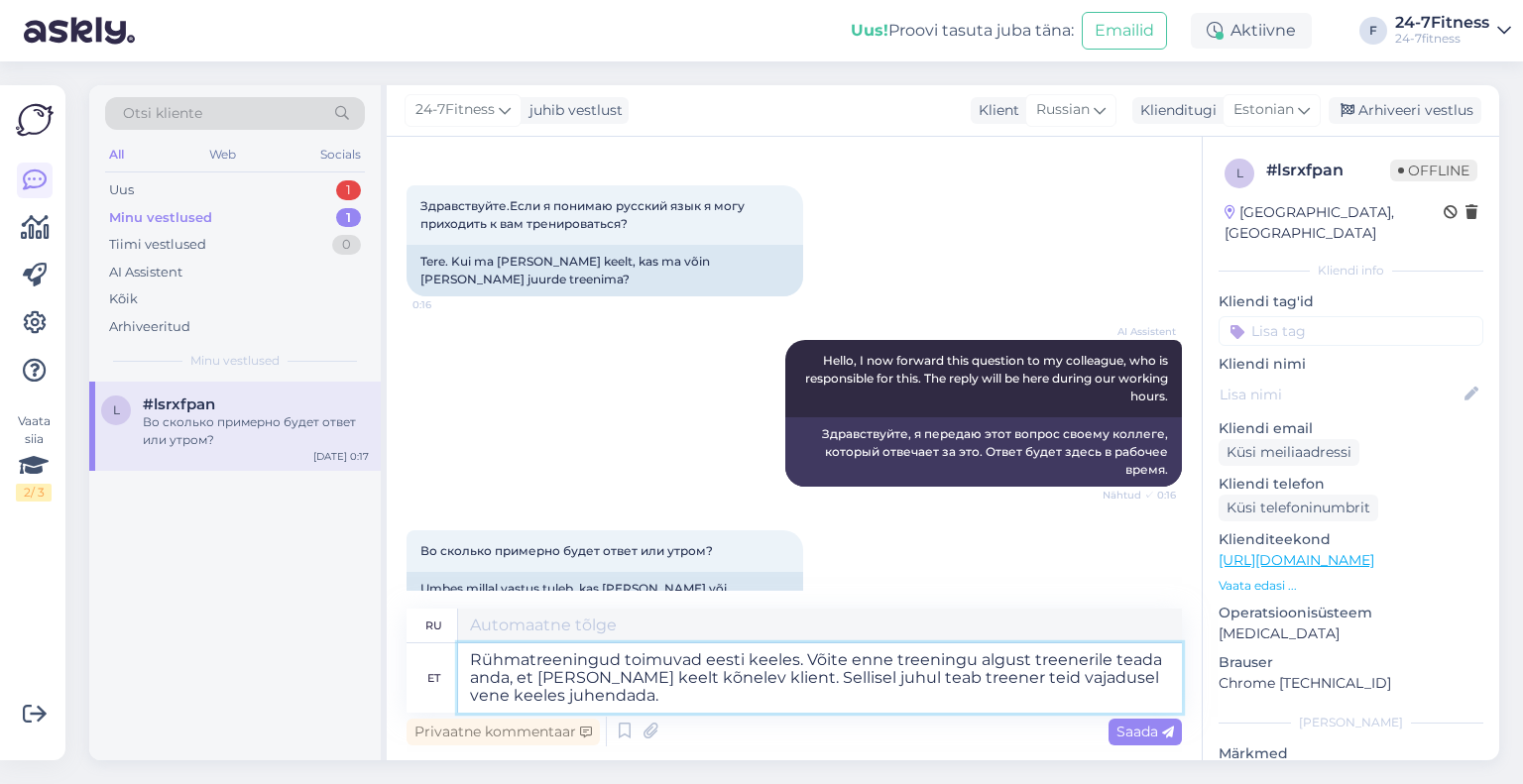 type on "Групповые тренировки проводятся на эстонском языке.  Перед началом тренировки вы можете сообщить тренеру, что вы русскоговорящий клиент. В этом случае тренер сможет при необходимости давать вам указания на русском языке." 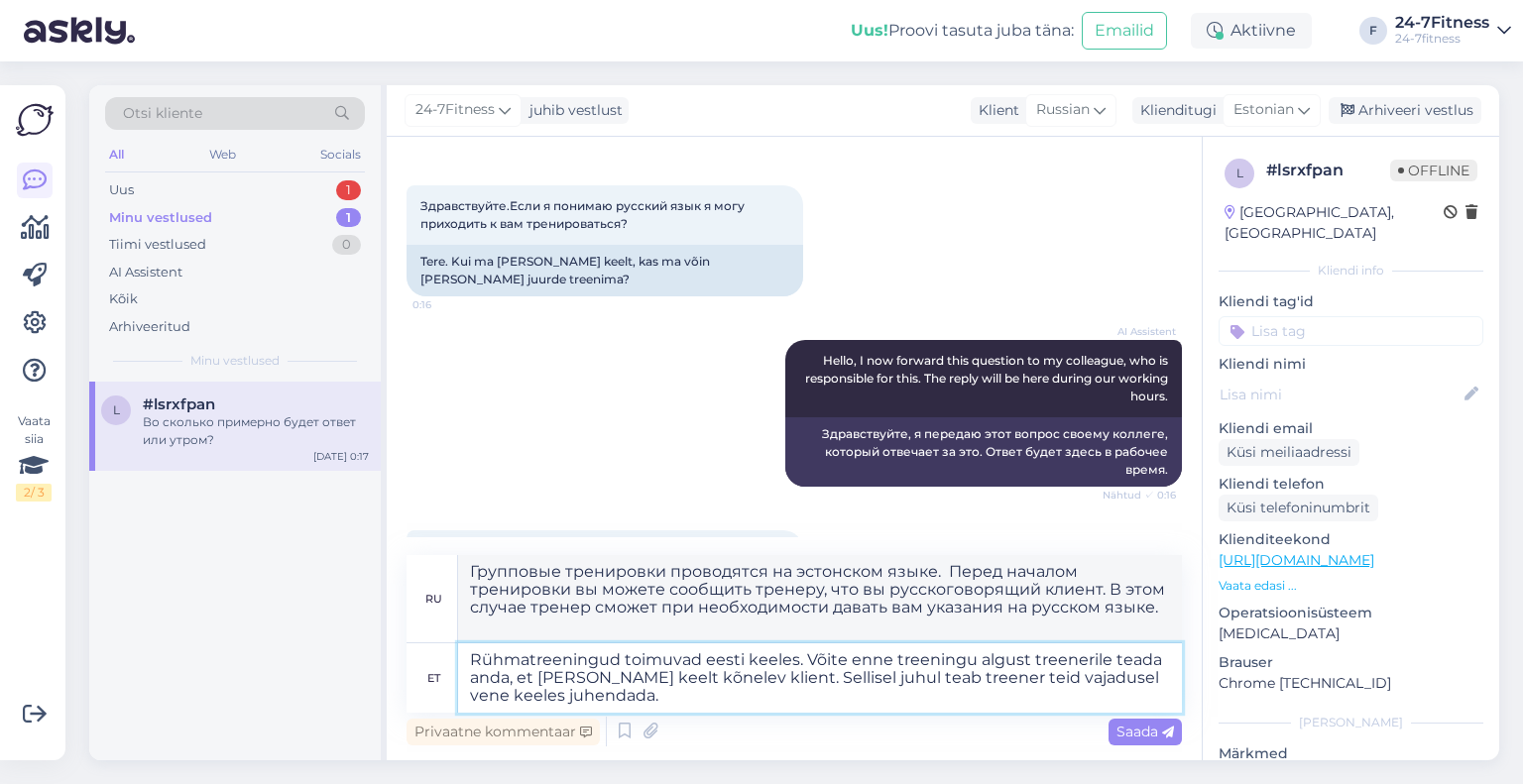 click on "Rühmatreeningud toimuvad eesti keeles. Võite enne treeningu algust treenerile teada anda, et olete vene keelt kõnelev klient. Sellisel juhul teab treener teid vajadusel vene keeles juhendada." at bounding box center [820, 678] 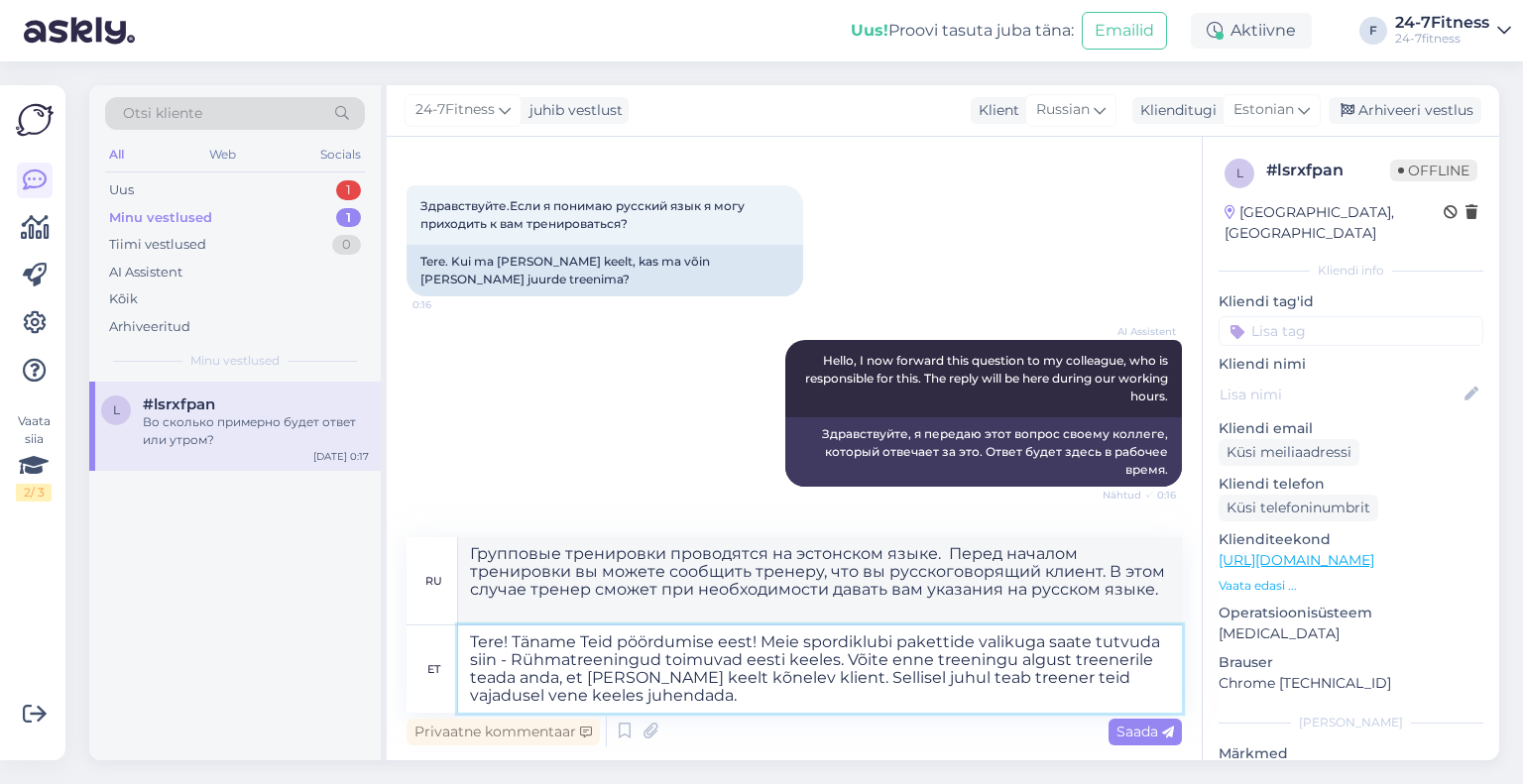 type on "Tere! Täname Teid pöördumise eest! Meie spordiklubi pakettide valikuga saate tutvuda siin - Rühmatreeningud toimuvad eesti keeles. Võite enne treeningu algust treenerile teada anda, et olete vene keelt kõnelev klient. Sellisel juhul teab treener teid vajadusel vene keeles juhendada." 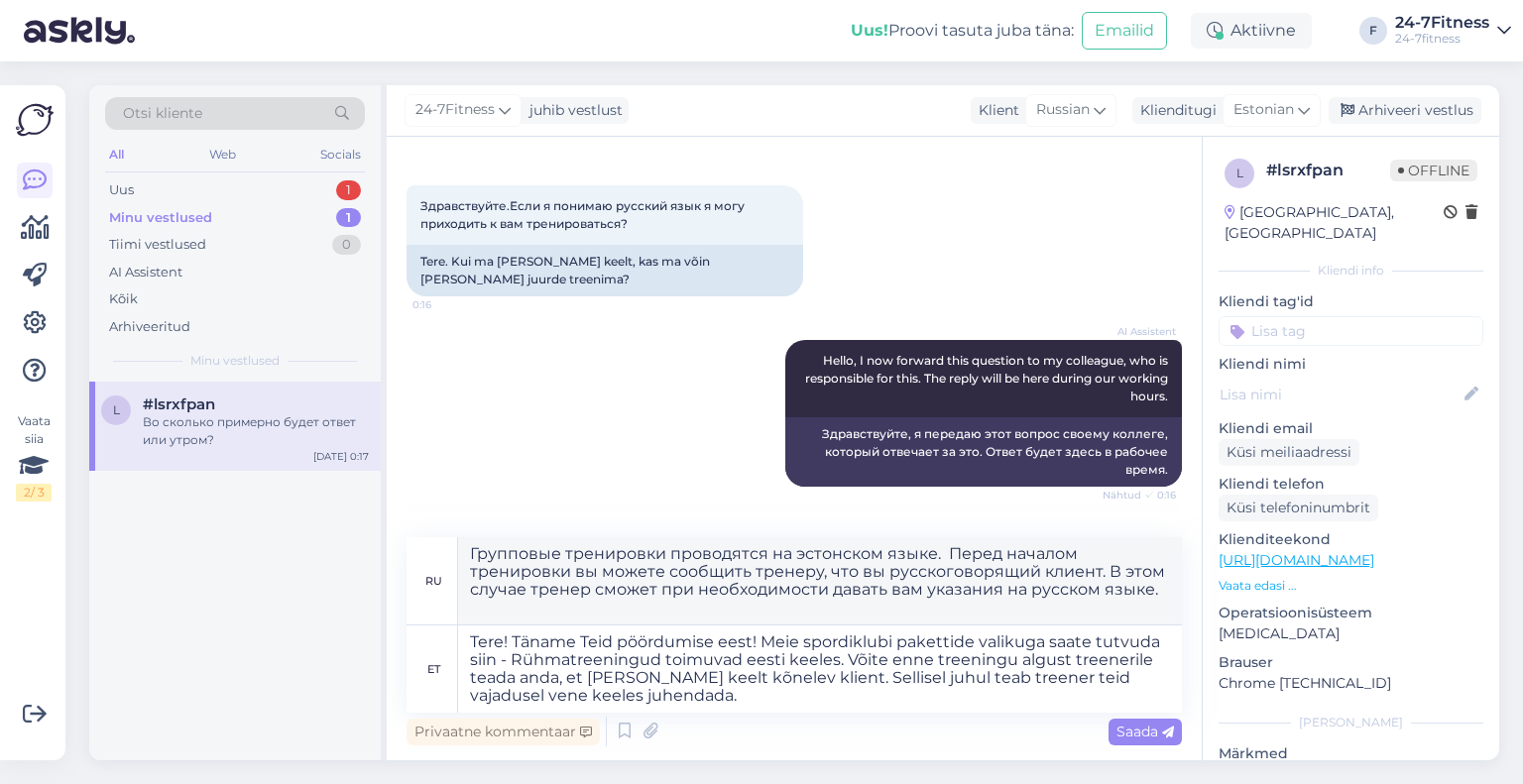type on "Здравствуйте! Спасибо за обращение!  С нашим ассортиментом пакетов спортивного клуба вы можете ознакомиться здесь - Групповые тренировки проводятся на эстонском языке. Вы можете сообщить тренеру перед началом тренировки, что вы русскоговорящий клиент. В этом случае тренер сможет при необходимости провести инструктаж на русском языке." 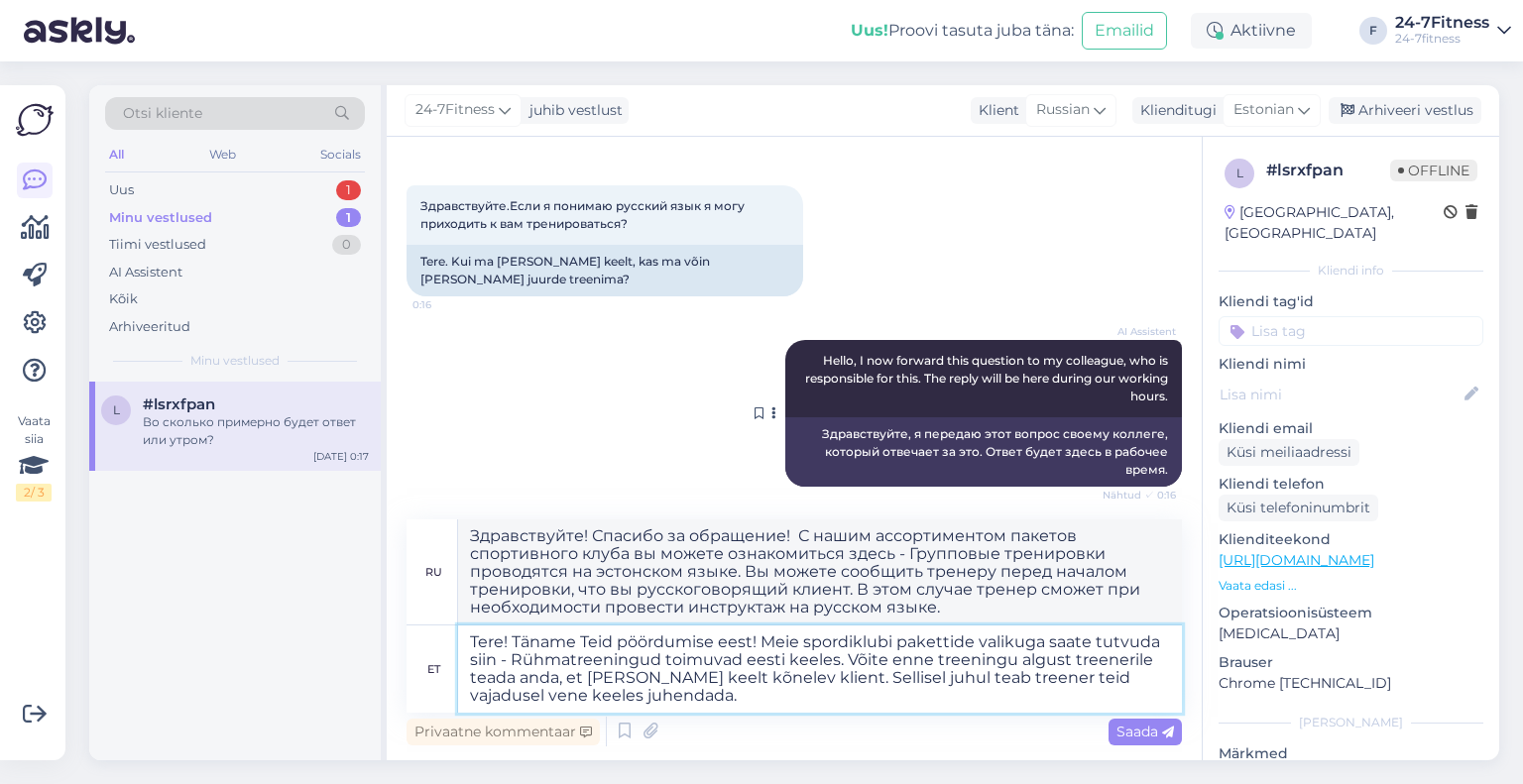 paste on "https://24-7fitness.ee/ru/prisoedinenie/" 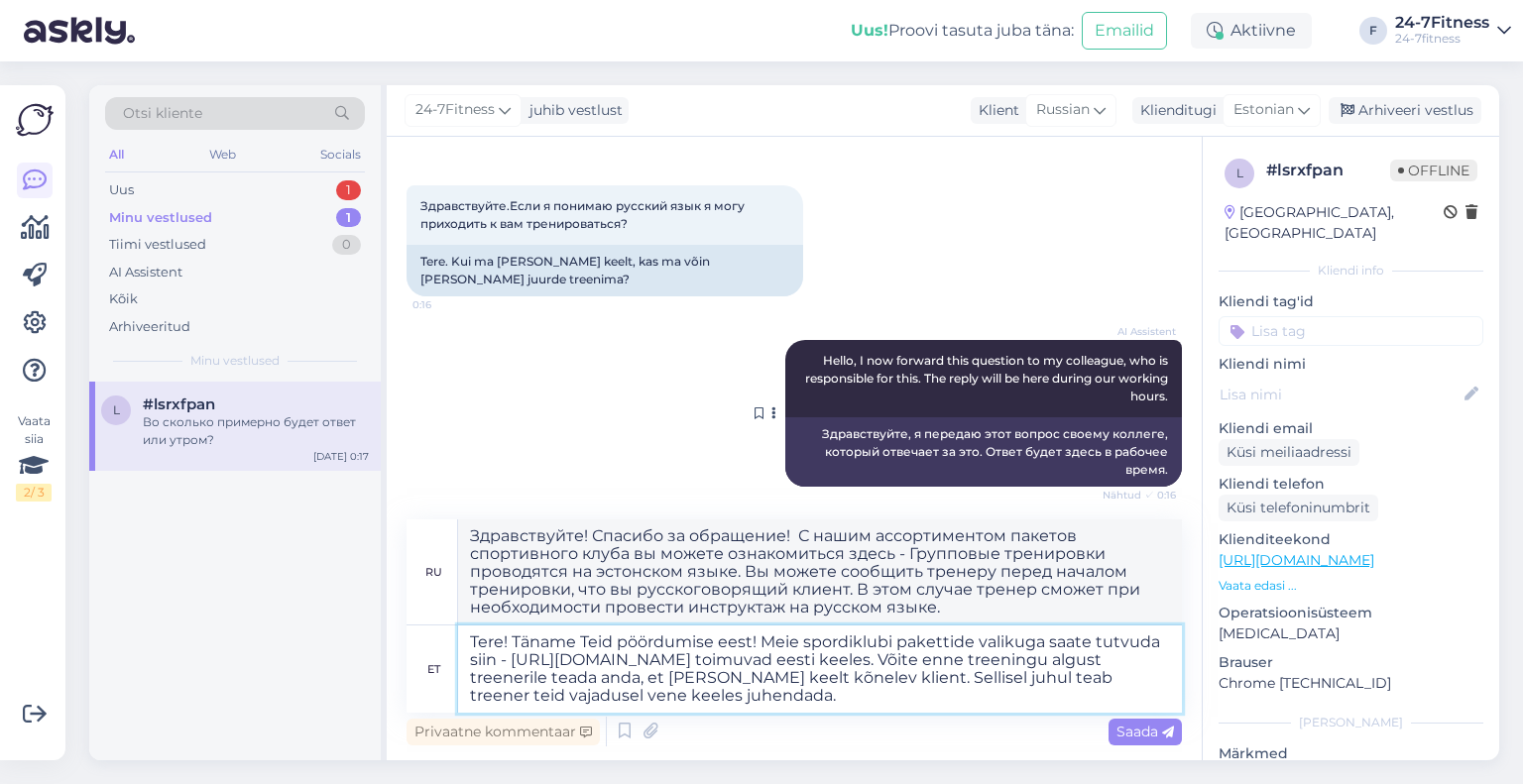 type on "Tere! Täname Teid pöördumise eest! Meie spordiklubi pakettide valikuga saate tutvuda siin - https://24-7fitness.ee/ru/prisoedinenie/. Rühmatreeningud toimuvad eesti keeles. Võite enne treeningu algust treenerile teada anda, et olete vene keelt kõnelev klient. Sellisel juhul teab treener teid vajadusel vene keeles juhendada." 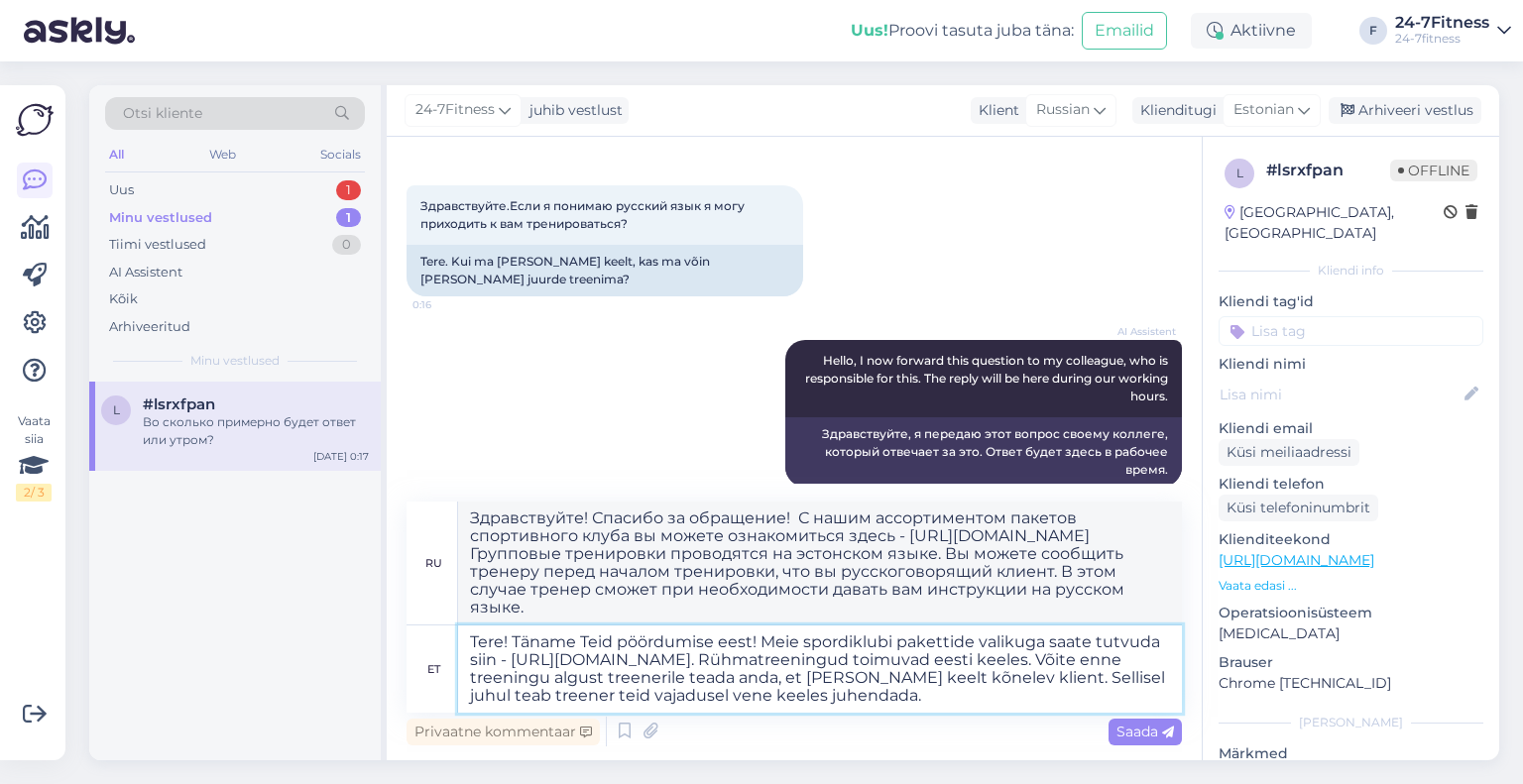 type on "Здравствуйте! Спасибо за обращение!  С нашим ассортиментом пакетов спортивного клуба вы можете ознакомиться здесь - https://24-7fitness.ee/ru/prisoedinenie/. Групповые тренировки проводятся на эстонском языке. Вы можете сообщить тренеру перед началом тренировки, что вы русскоговорящий клиент. В этом случае тренер сможет при необходимости давать вам инструкции на русском языке." 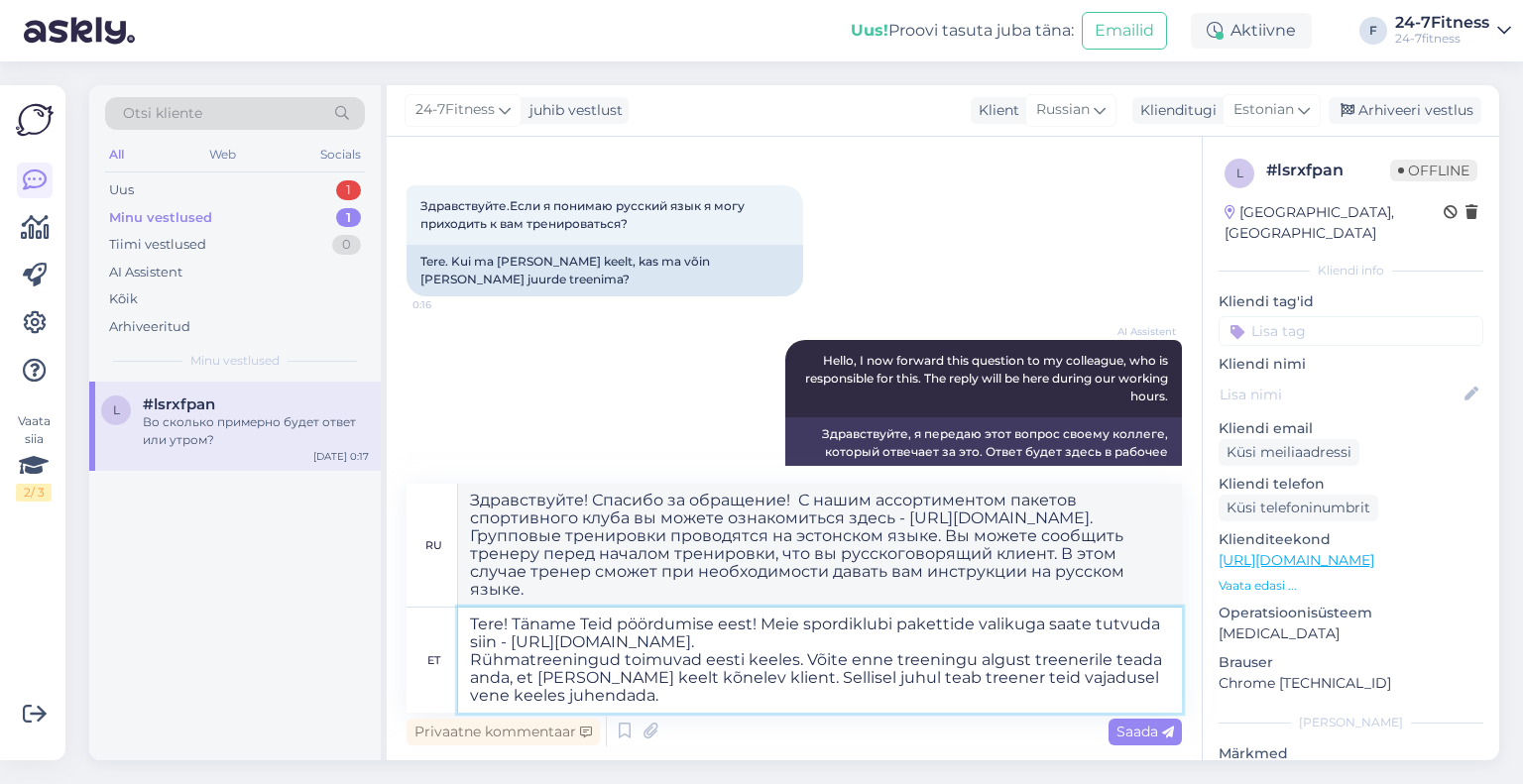 type on "Tere! Täname Teid pöördumise eest! Meie spordiklubi pakettide valikuga saate tutvuda siin - https://24-7fitness.ee/ru/prisoedinenie/.
Rühmatreeningud toimuvad eesti keeles. Võite enne treeningu algust treenerile teada anda, et olete vene keelt kõnelev klient. Sellisel juhul teab treener teid vajadusel vene keeles juhendada." 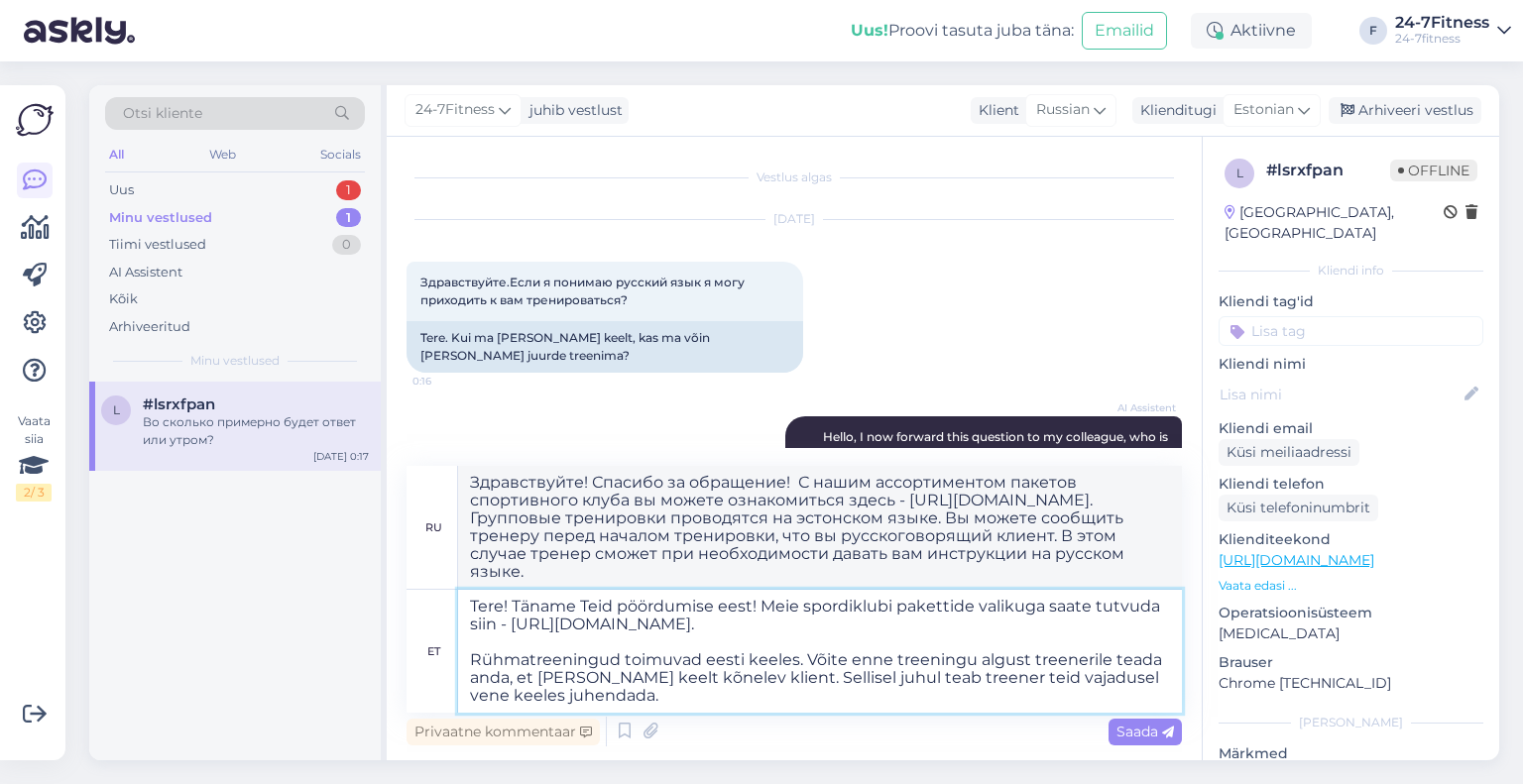 scroll, scrollTop: 0, scrollLeft: 0, axis: both 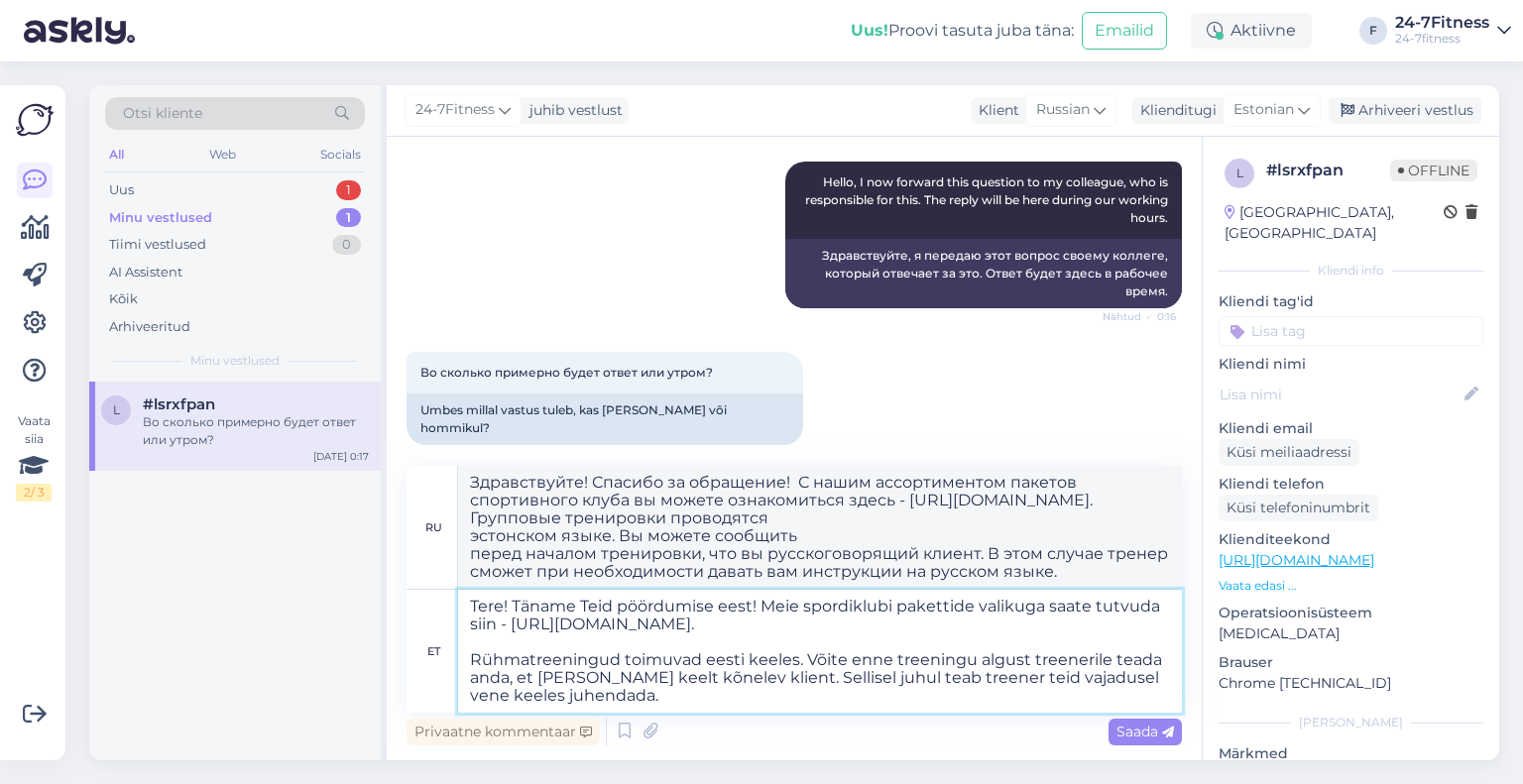 click on "Tere! Täname Teid pöördumise eest! Meie spordiklubi pakettide valikuga saate tutvuda siin - https://24-7fitness.ee/ru/prisoedinenie/.
Rühmatreeningud toimuvad eesti keeles. Võite enne treeningu algust treenerile teada anda, et olete vene keelt kõnelev klient. Sellisel juhul teab treener teid vajadusel vene keeles juhendada." at bounding box center (820, 651) 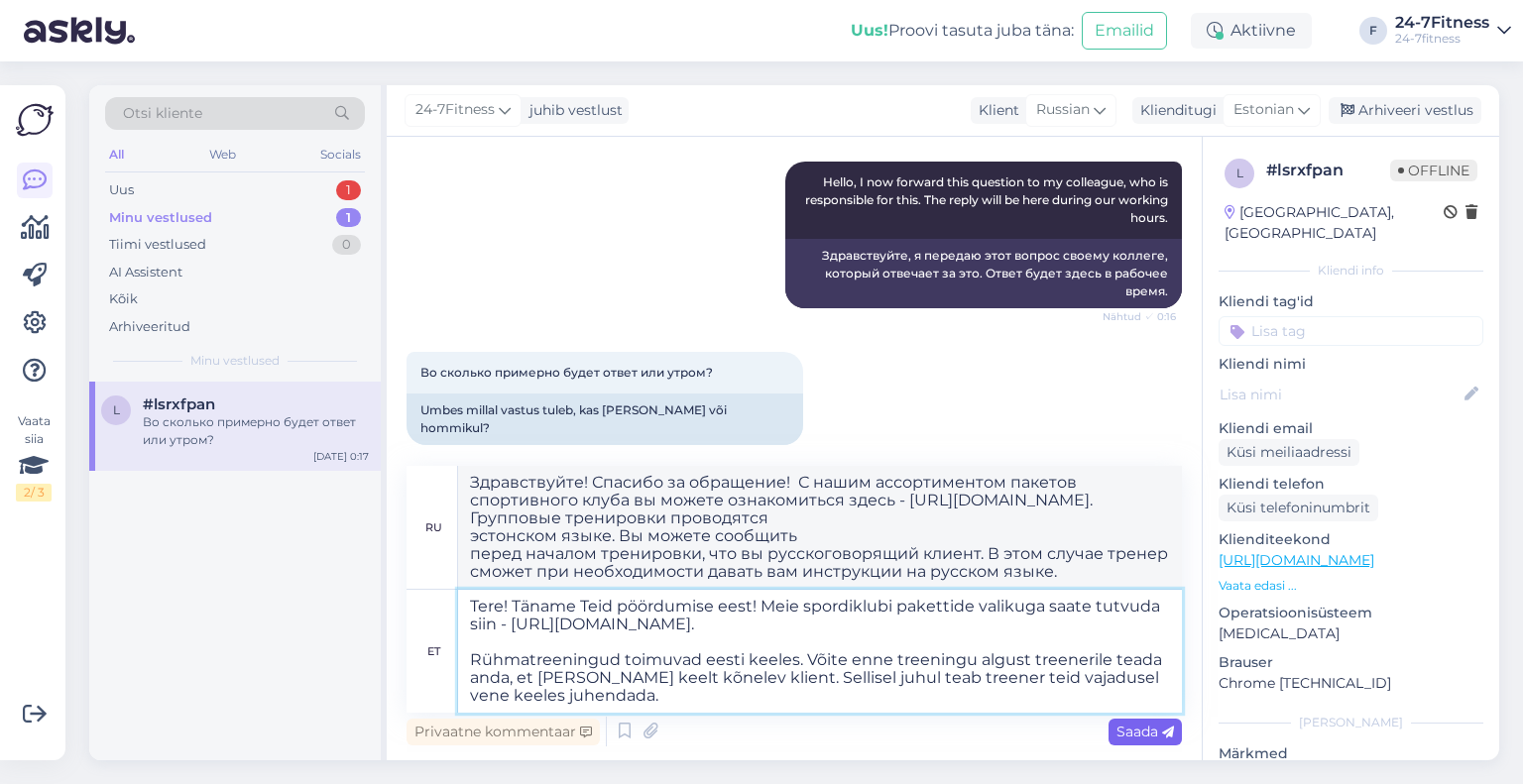 type on "Tere! Täname Teid pöördumise eest! Meie spordiklubi pakettide valikuga saate tutvuda siin - https://24-7fitness.ee/ru/prisoedinenie/.
Rühmatreeningud toimuvad eesti keeles. Võite enne treeningu algust treenerile teada anda, et olete vene keelt kõnelev klient. Sellisel juhul teab treener teid vajadusel vene keeles juhendada." 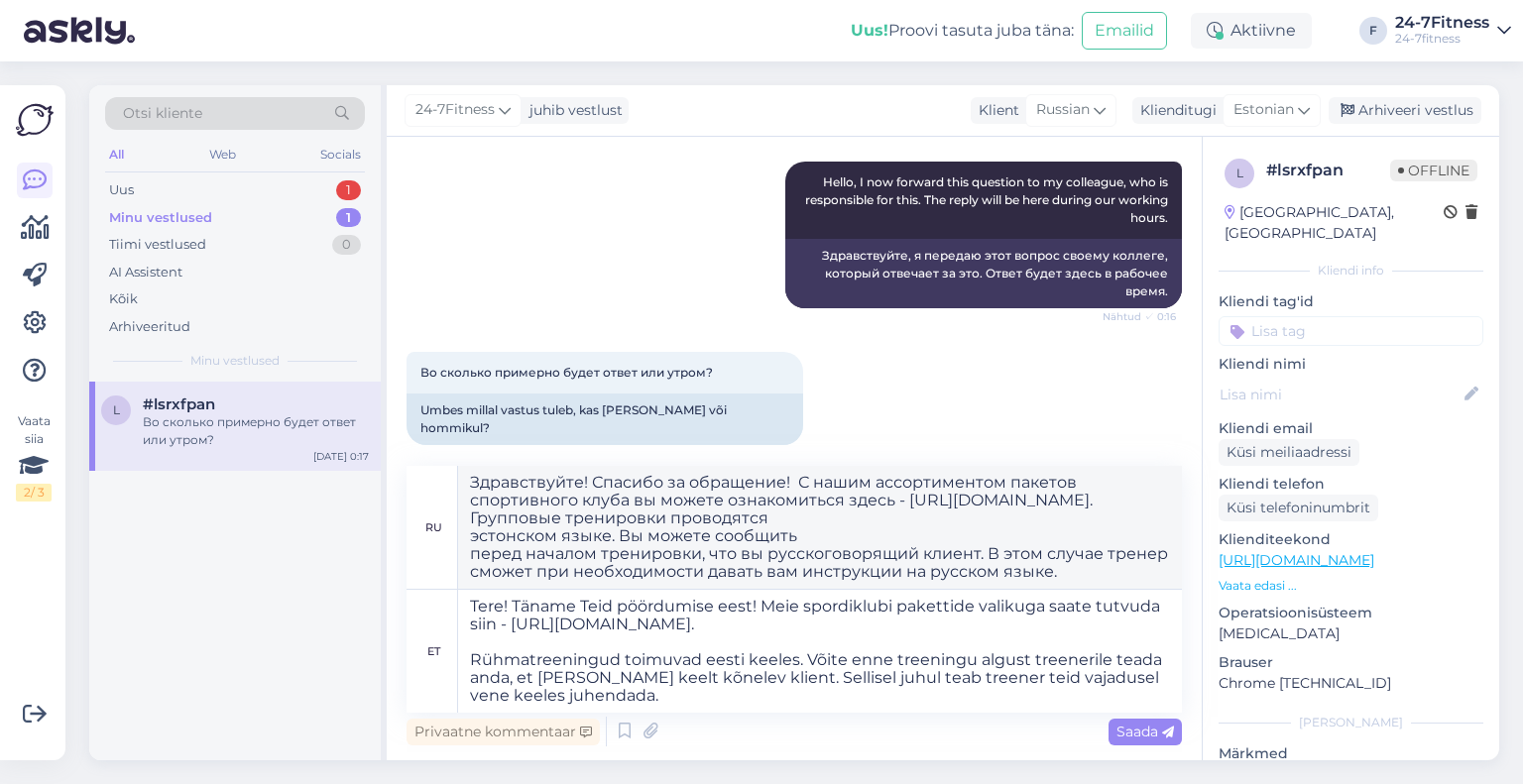 click on "Saada" at bounding box center (1145, 731) 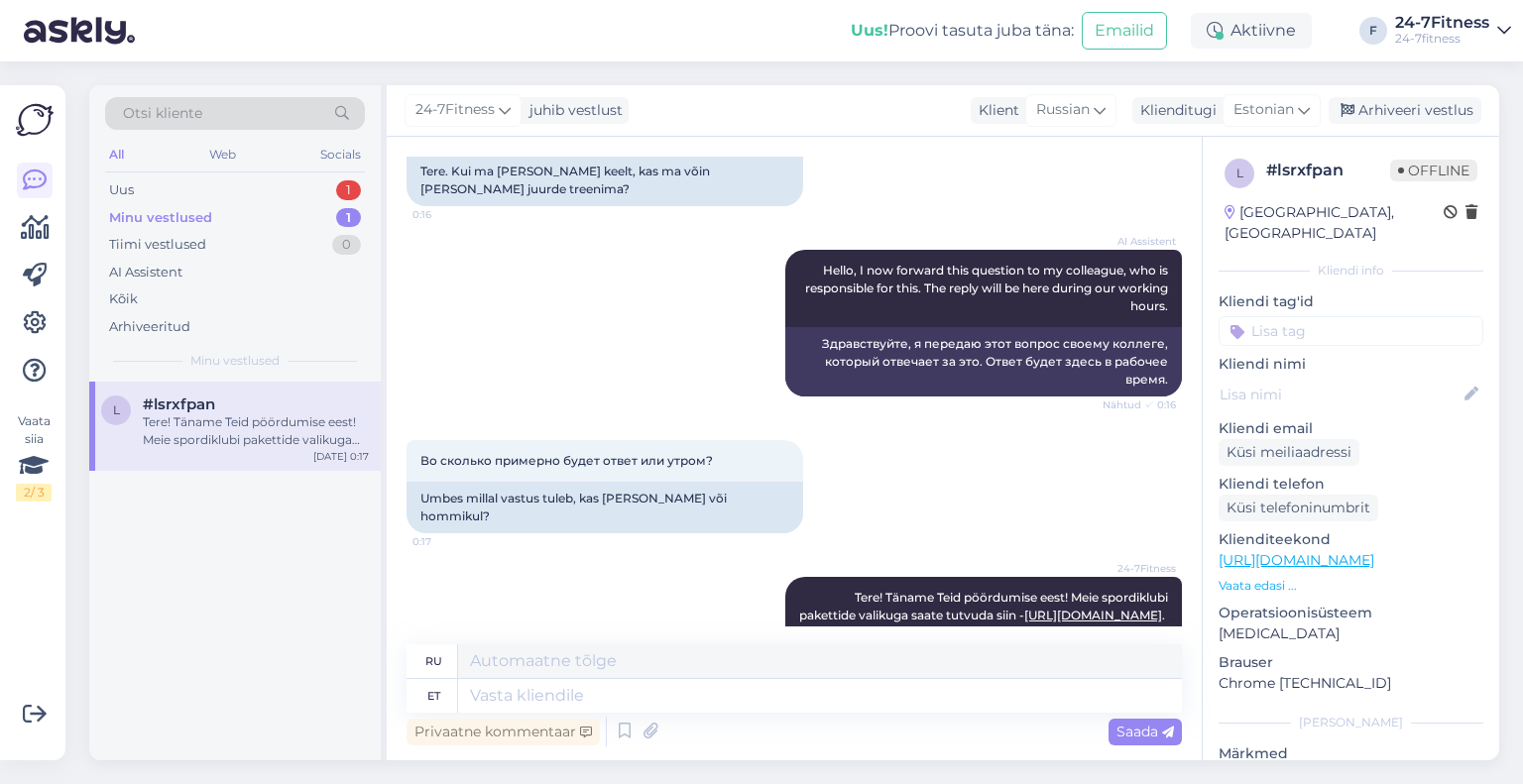 scroll, scrollTop: 463, scrollLeft: 0, axis: vertical 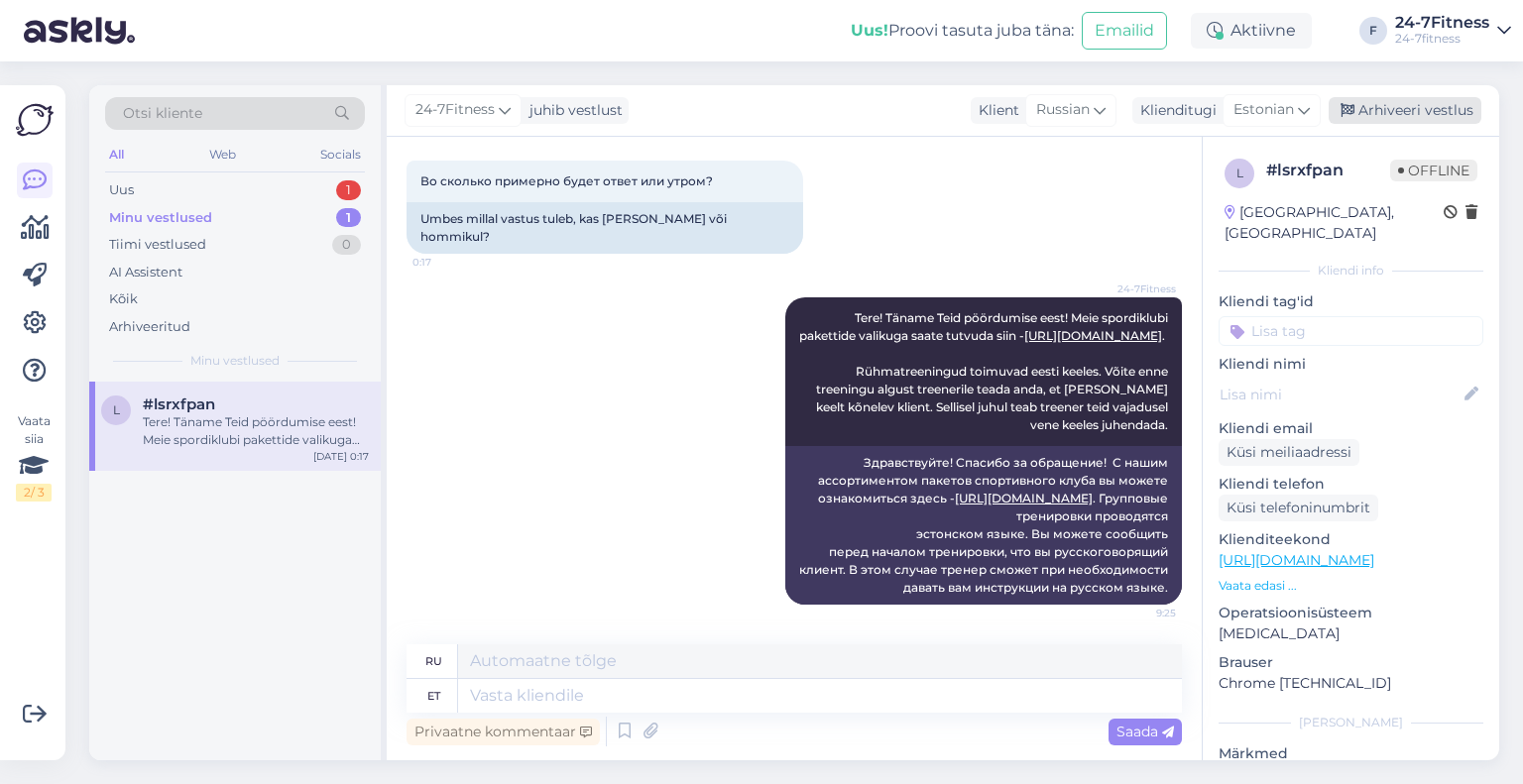 click on "Arhiveeri vestlus" at bounding box center (1405, 110) 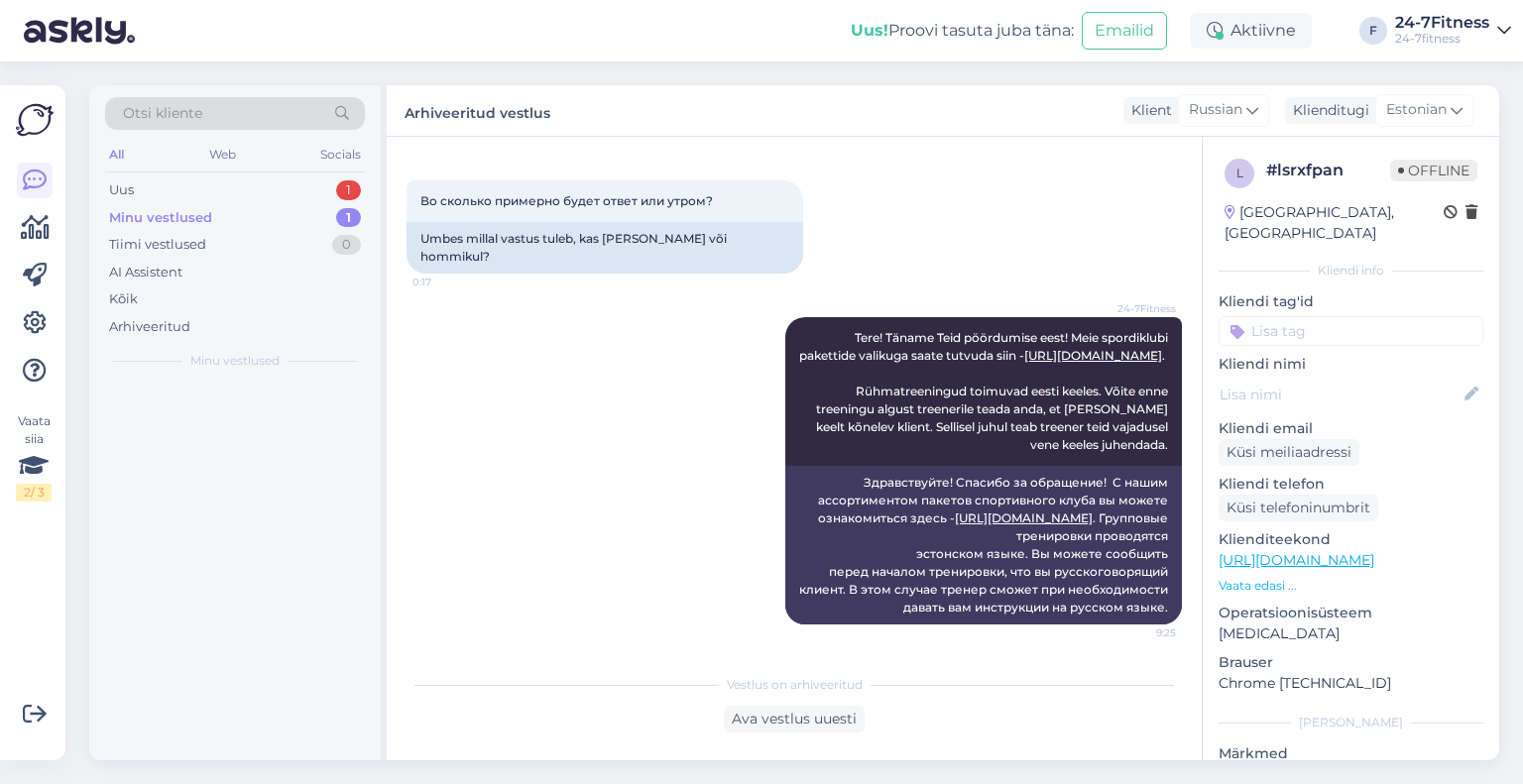 scroll, scrollTop: 444, scrollLeft: 0, axis: vertical 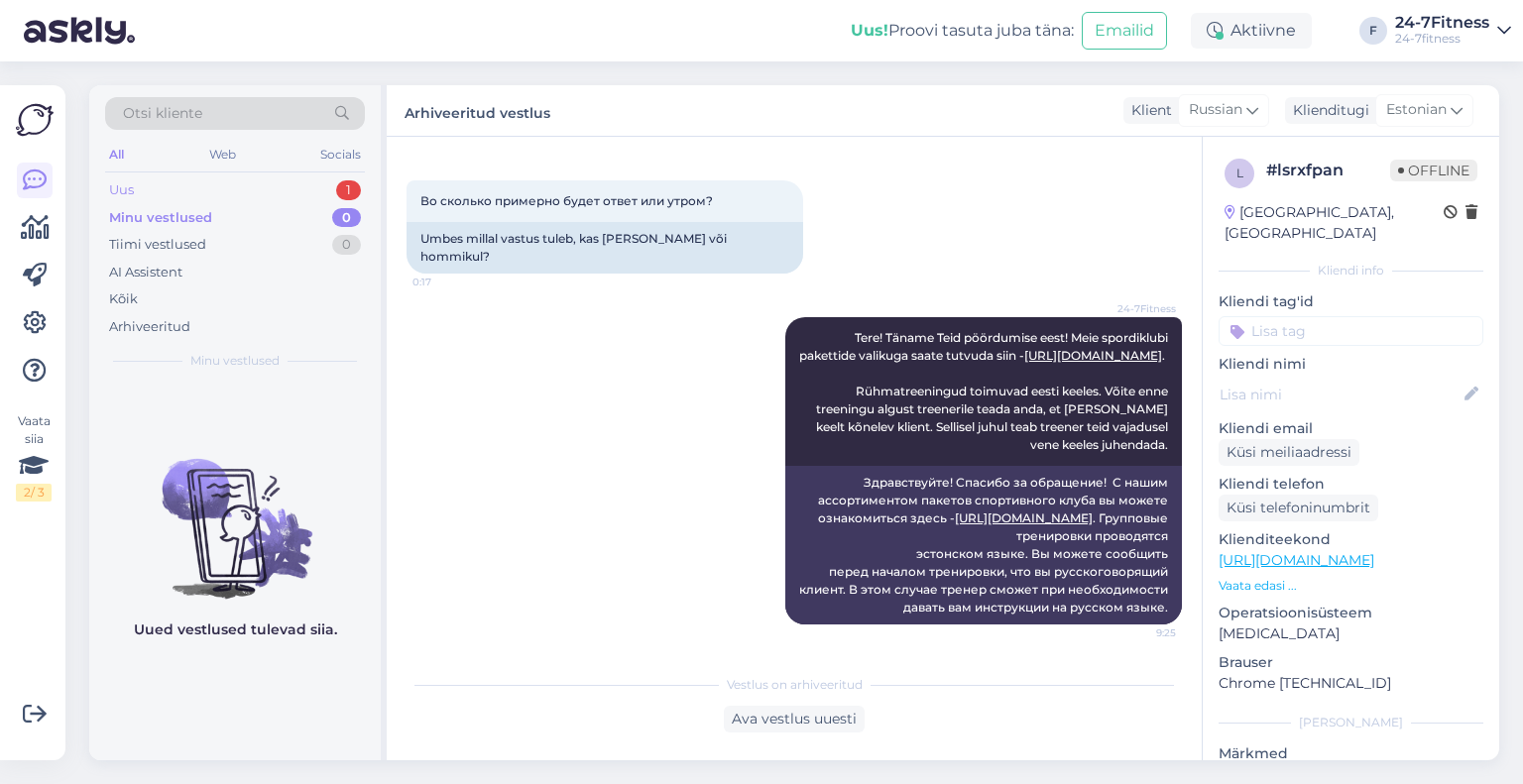 click on "Uus 1" at bounding box center [235, 190] 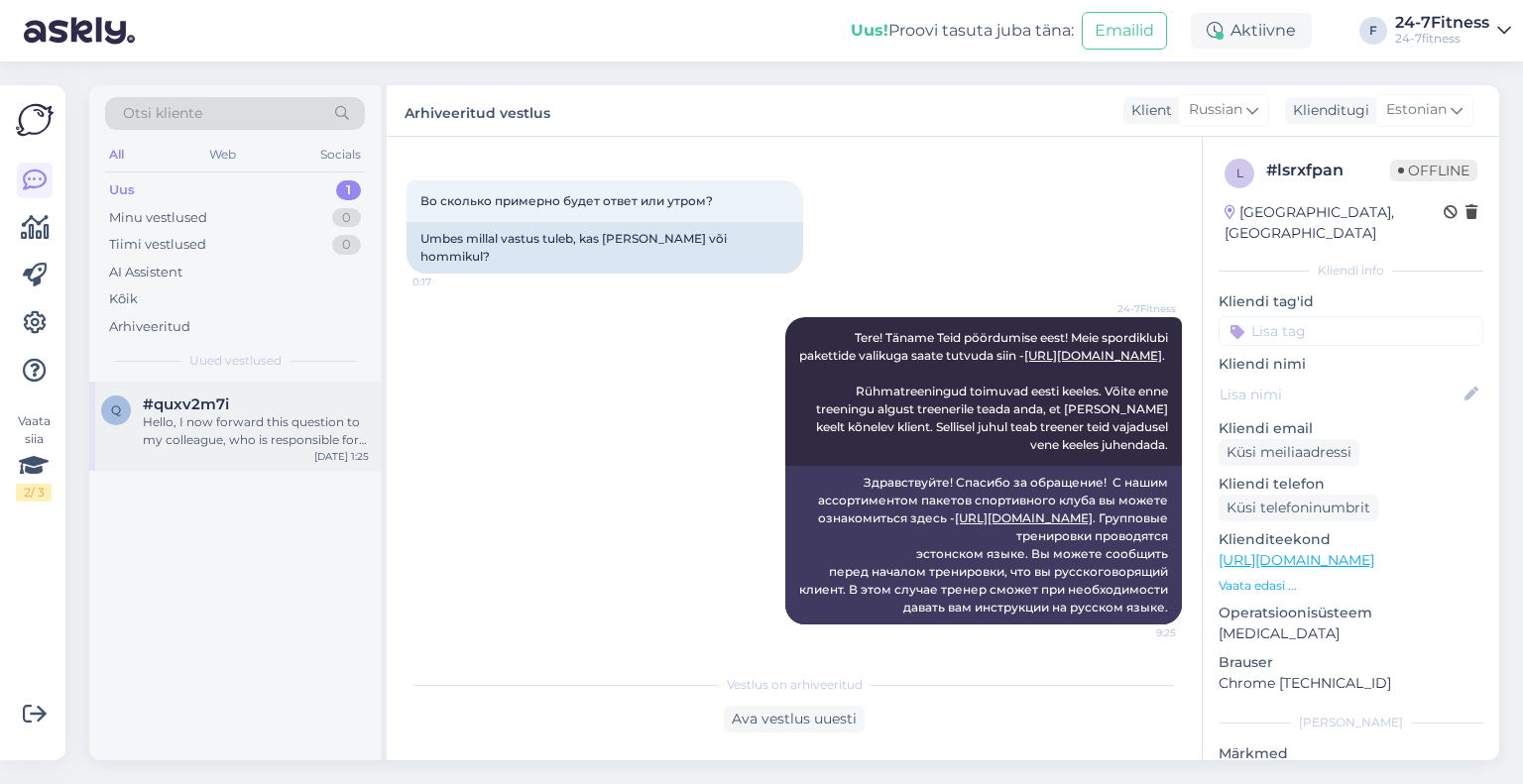 click on "Hello, I now forward this question to my colleague, who is responsible for this. The reply will be here during our working hours." at bounding box center (256, 431) 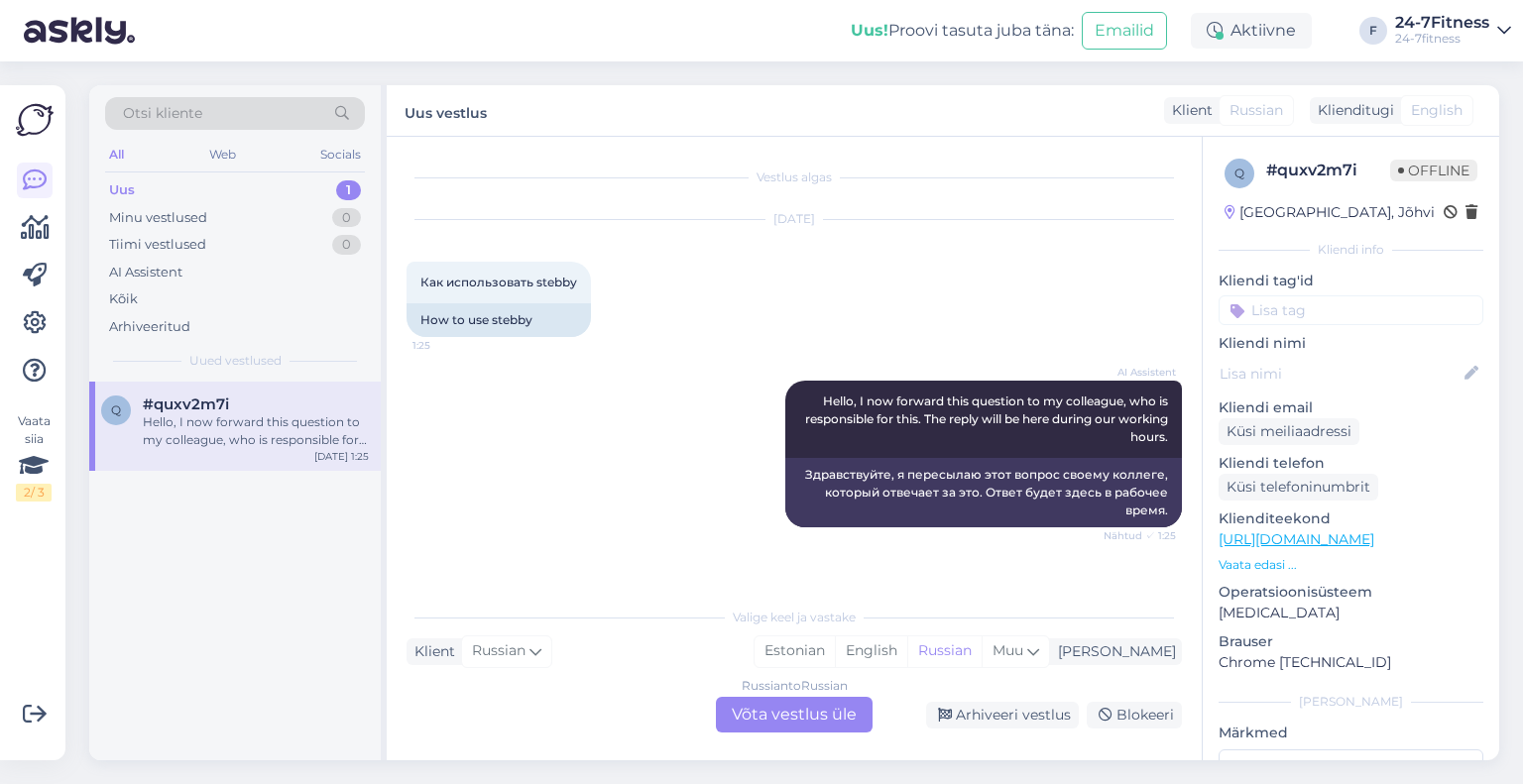 click on "Russian  to  Russian Võta vestlus üle" at bounding box center [794, 715] 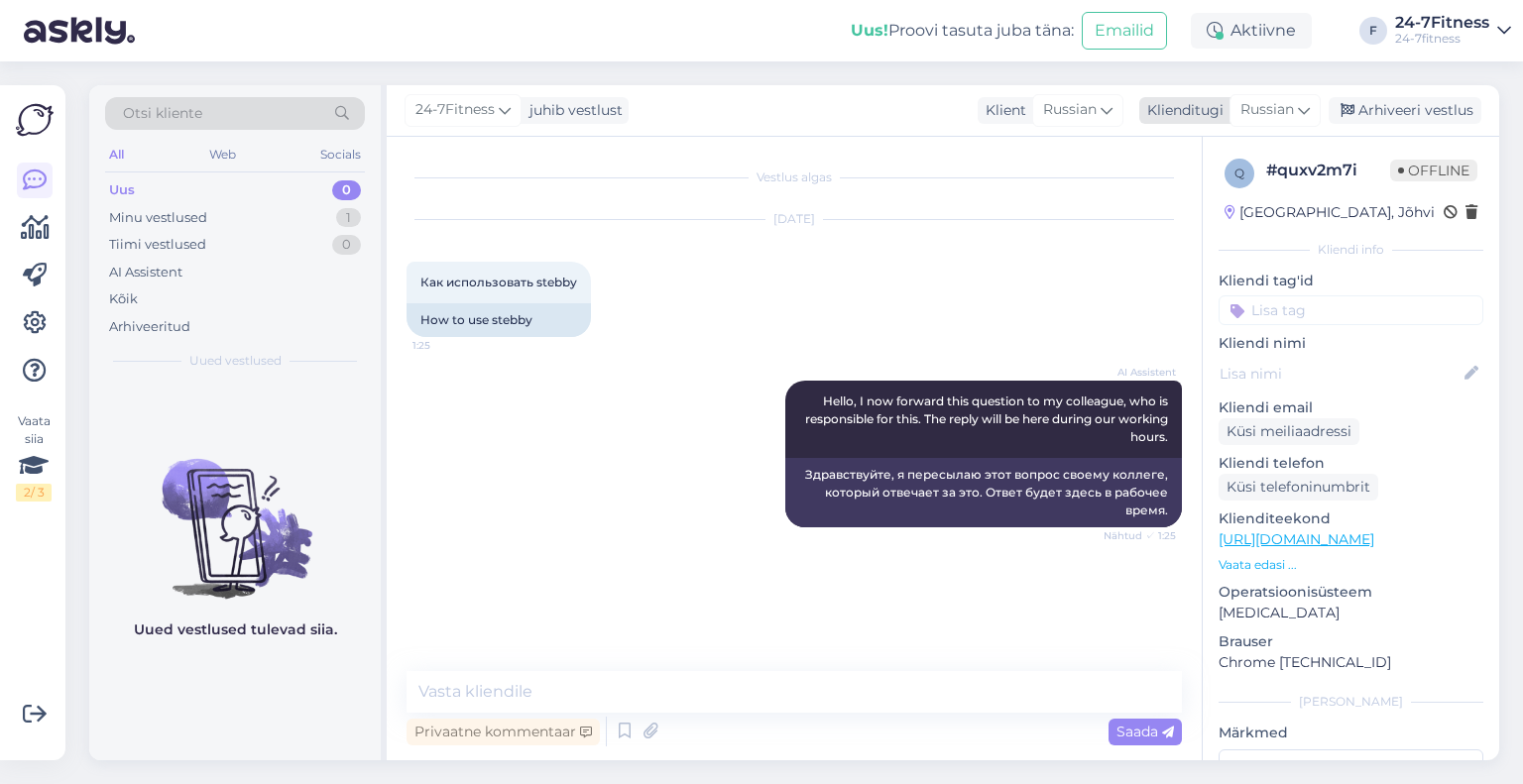 click on "Russian" at bounding box center [1267, 110] 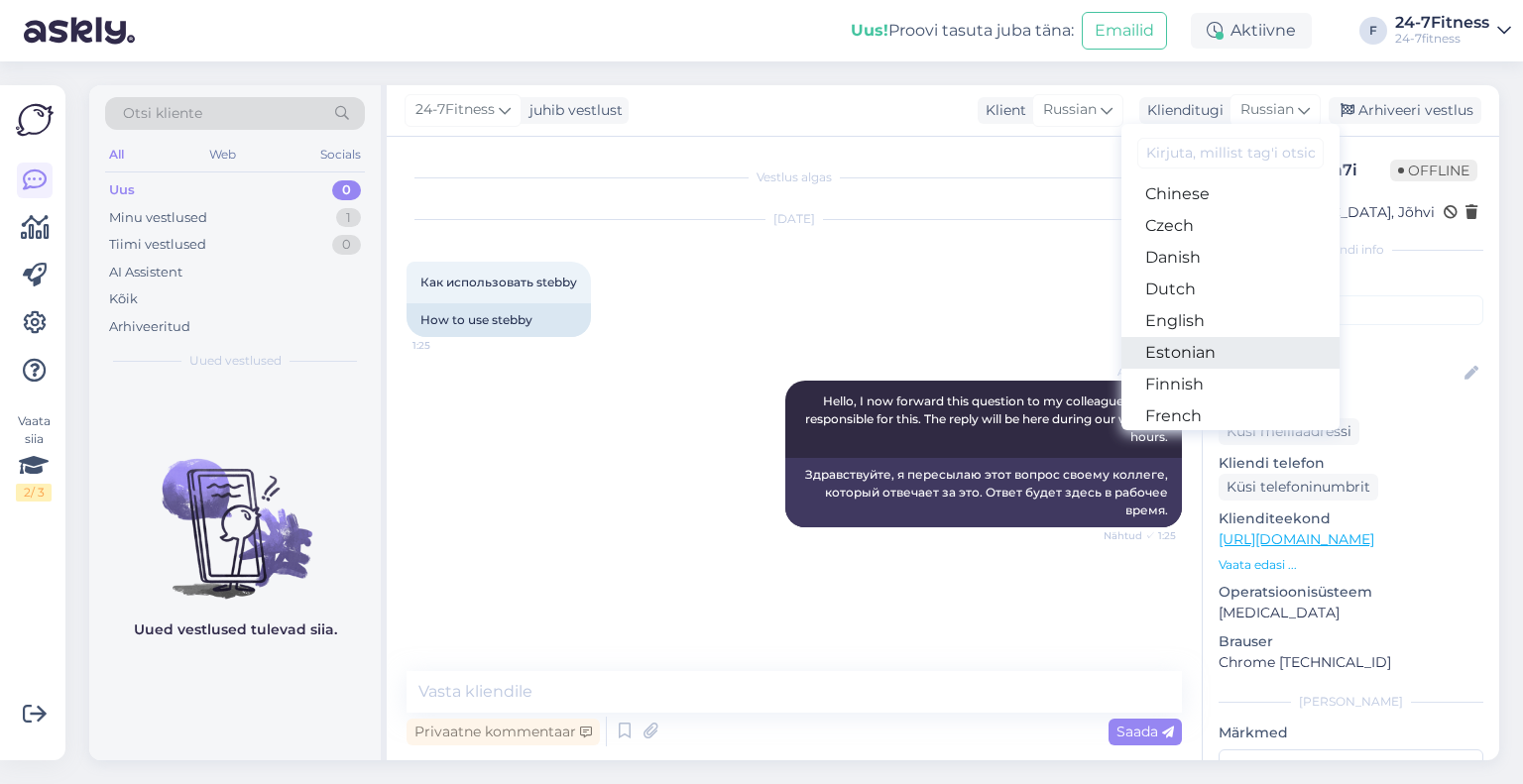 click on "Estonian" at bounding box center (1230, 353) 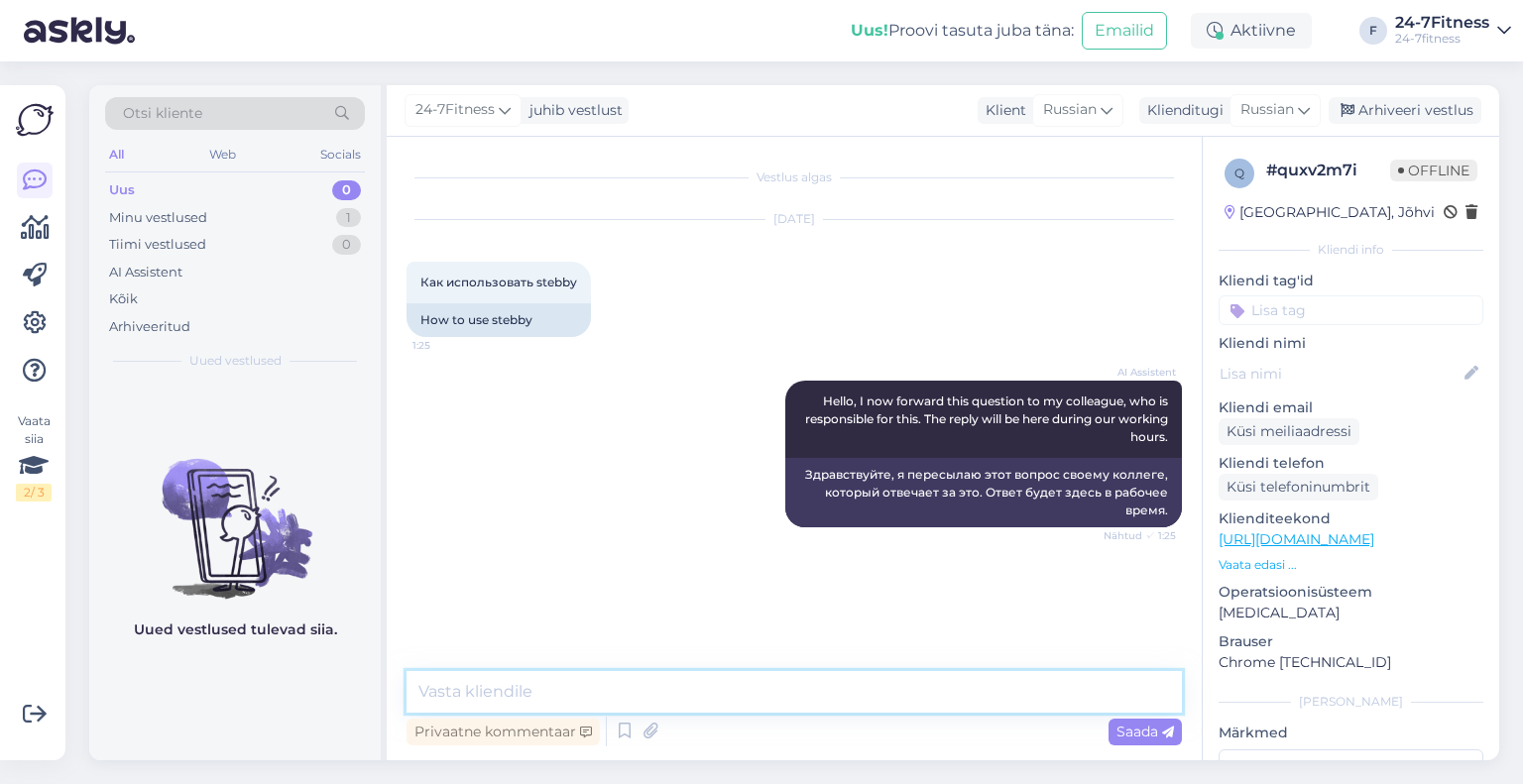 click at bounding box center [794, 692] 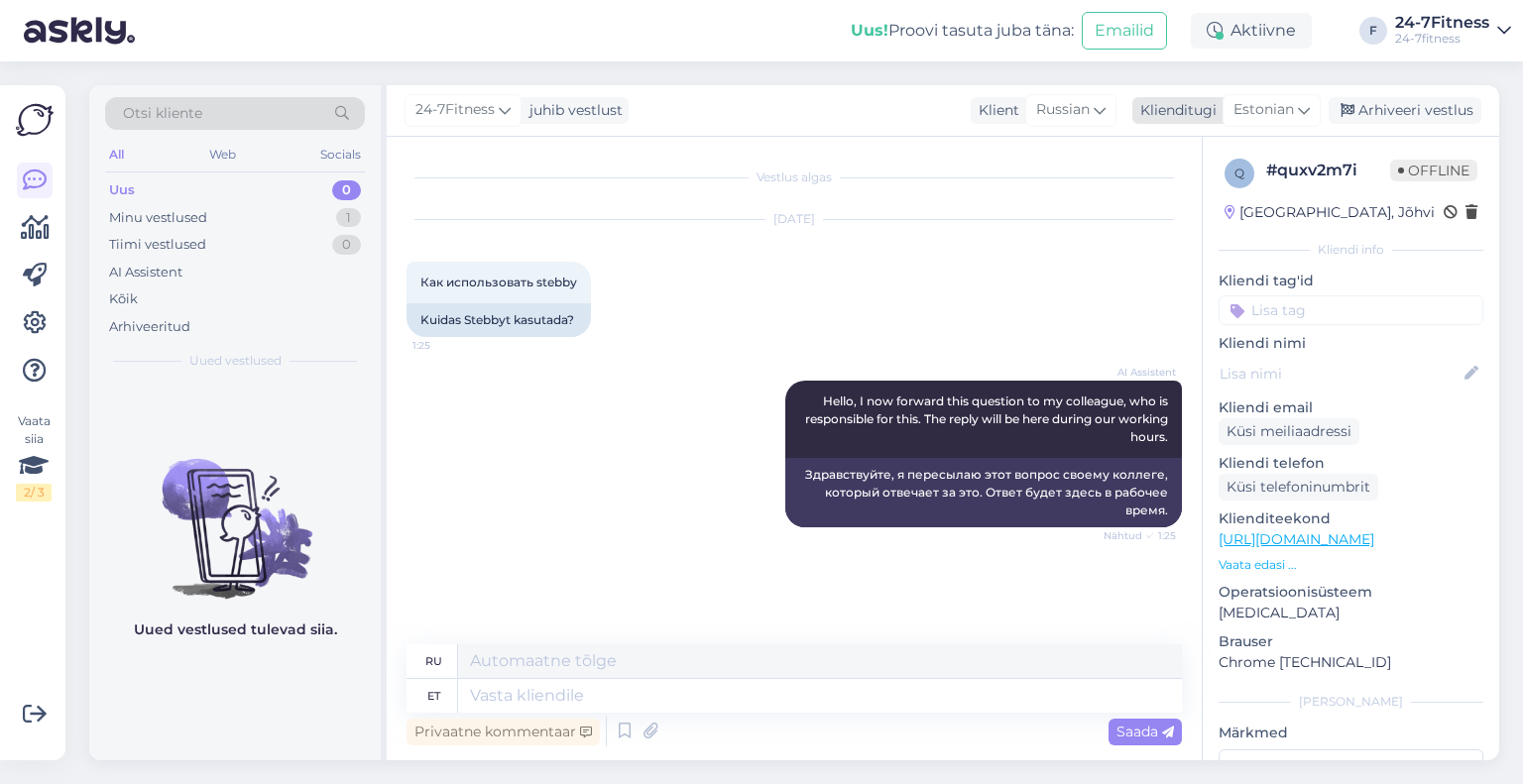click on "Estonian" at bounding box center [1263, 110] 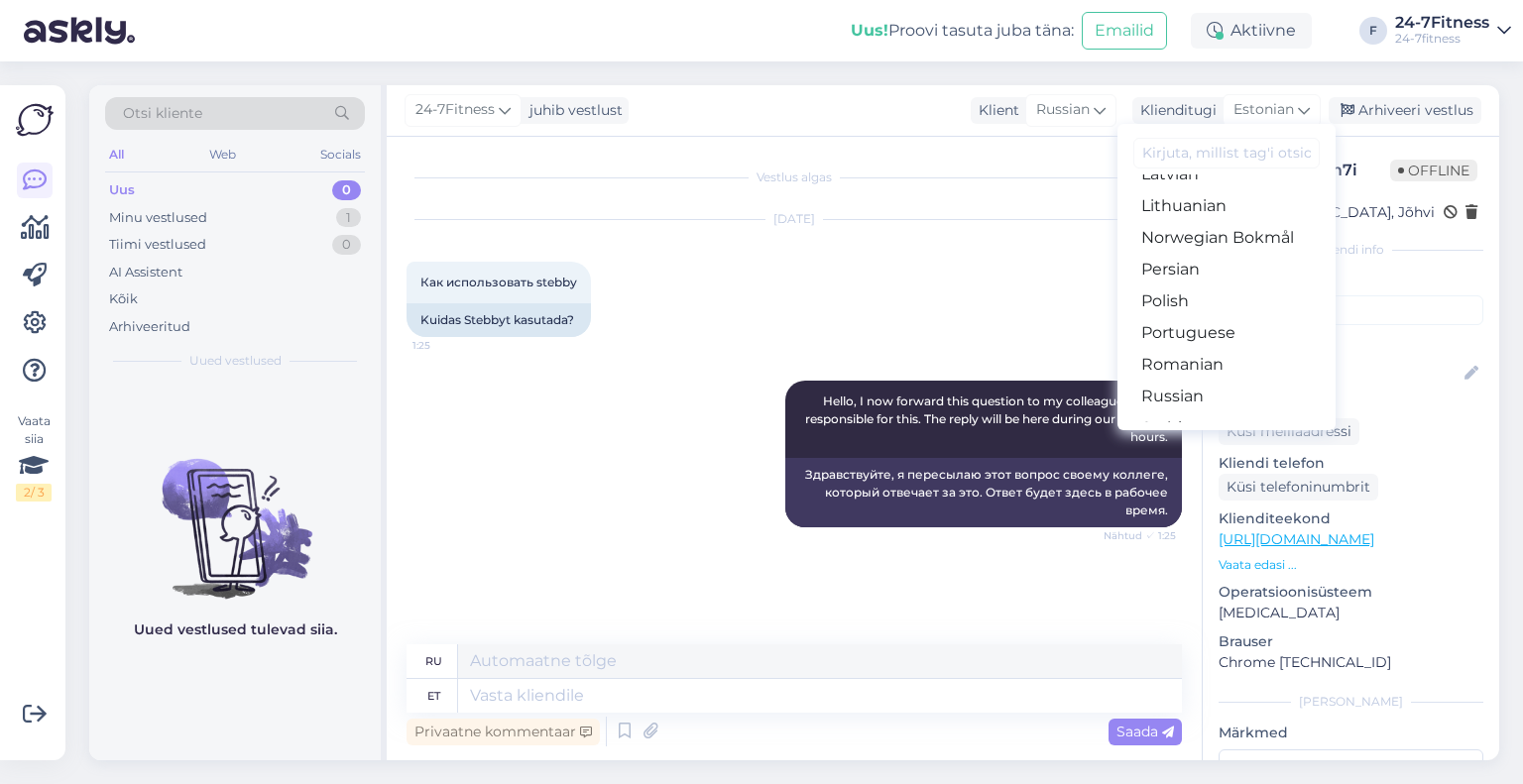 scroll, scrollTop: 694, scrollLeft: 0, axis: vertical 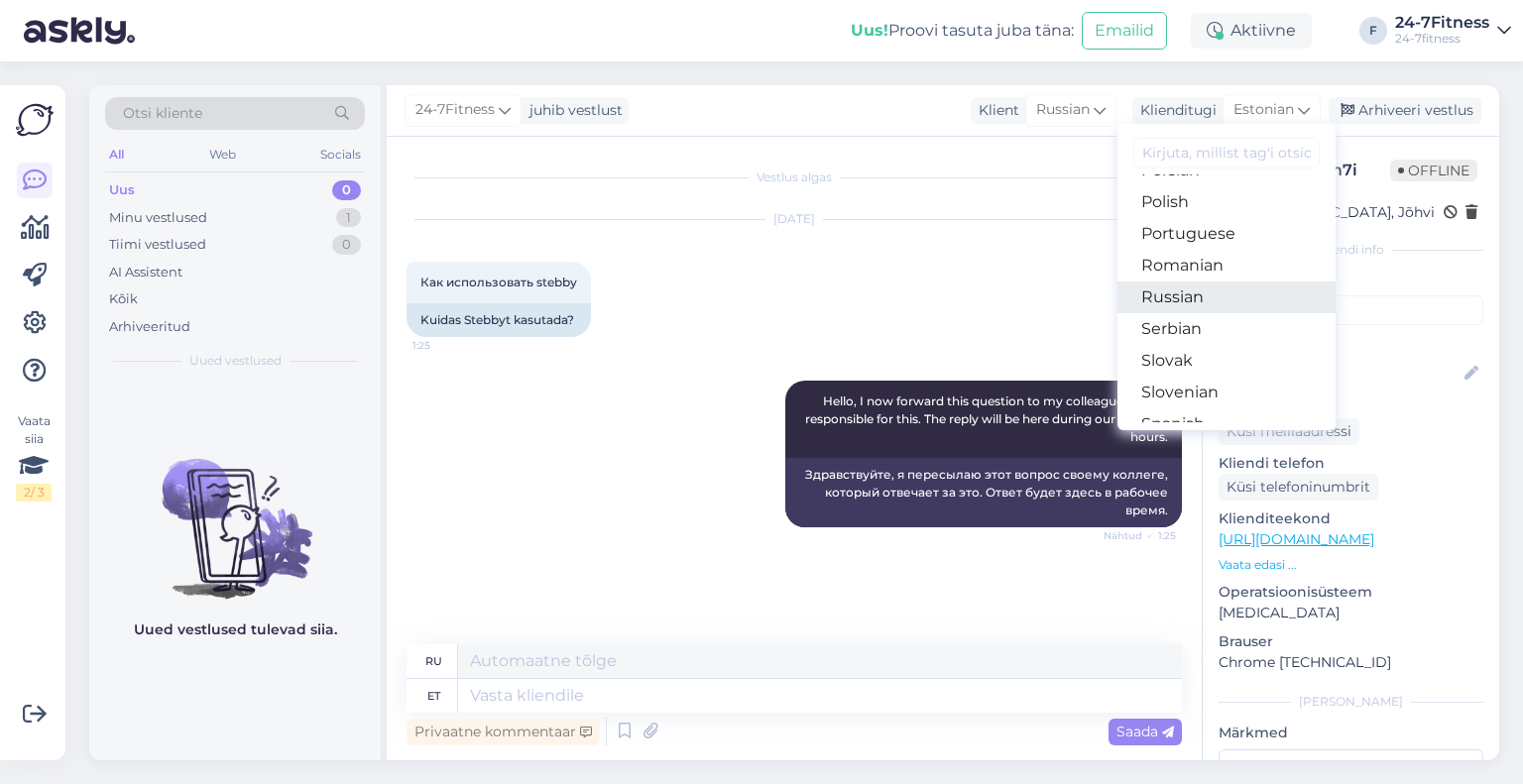 click on "Russian" at bounding box center [1227, 297] 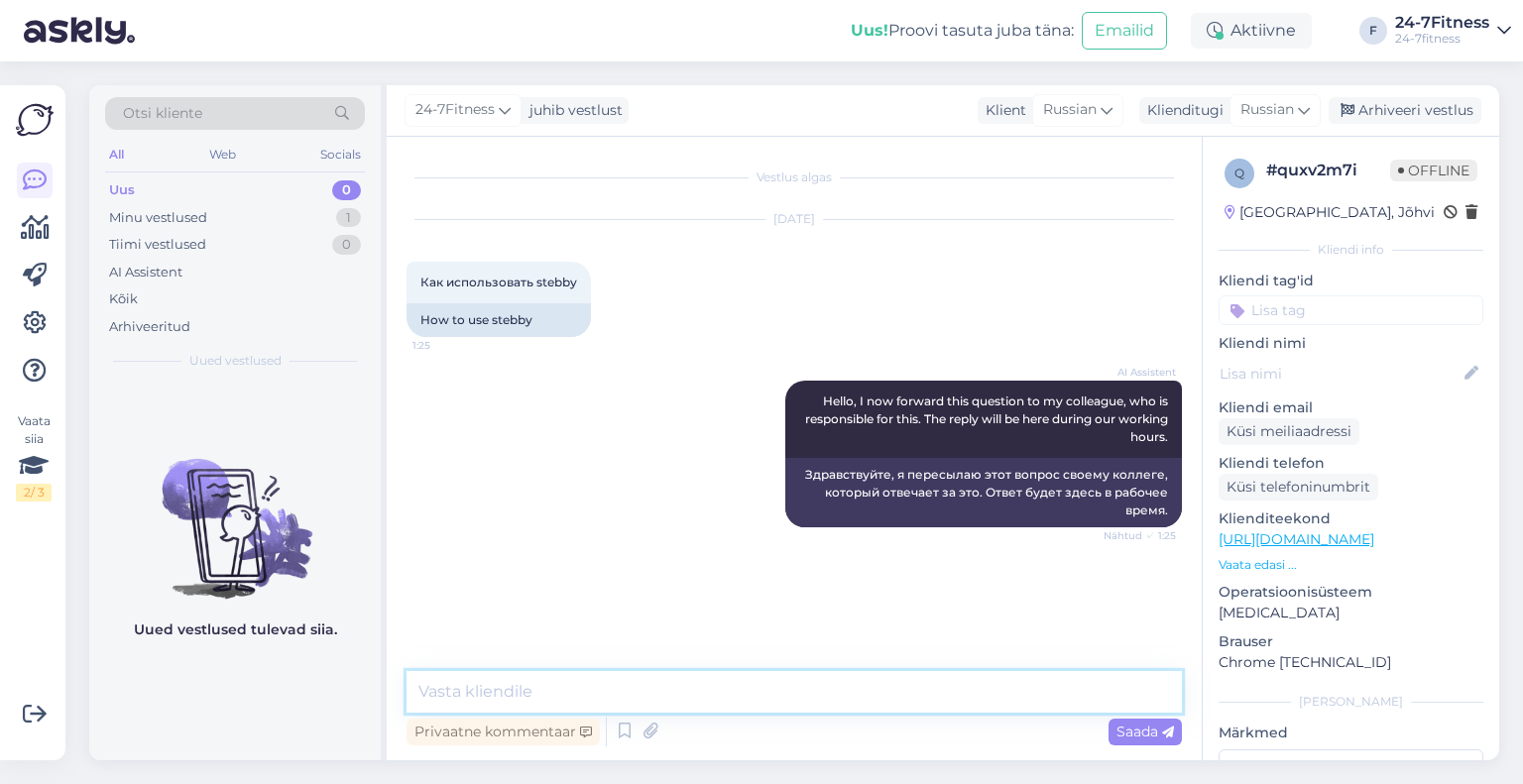 click at bounding box center (794, 692) 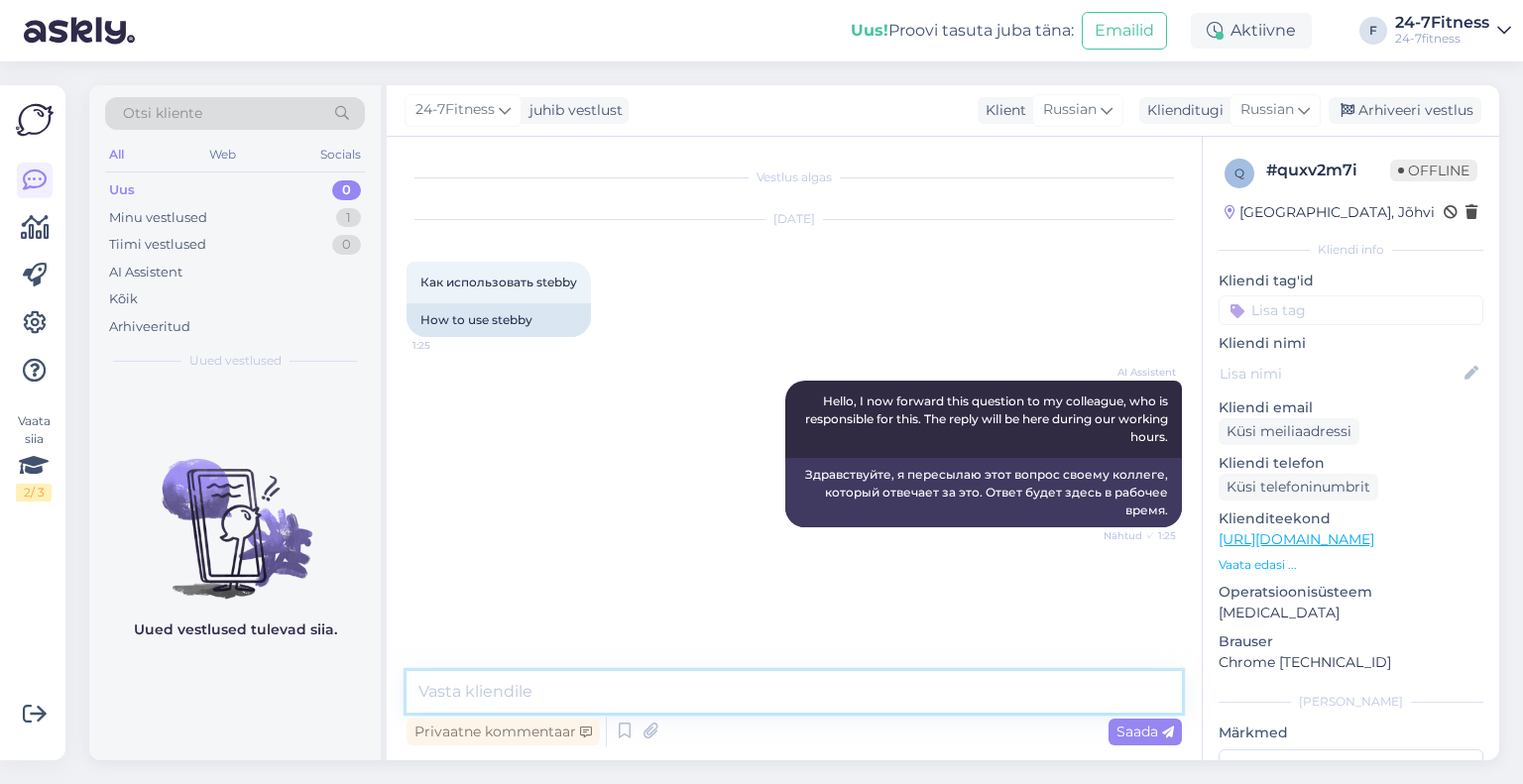 paste on "Здравствуйте!
Благодарим вас за письмо!
Чтобы присоединиться, зайдите на наш веб-сайт https://24-7fitness.ee/ru/prisoedinenie/ и выберите пакет. Заполните все обязательные поля и отметьте "Soovin tasumiseks kasutada Stebbyt/Я хочу использовать Stebby для оплаты". Нажмите "Зарегистририте и подтвердить данные" и после этого откроется корзина. При нажатии "Mine maksma/Платить", плата за пакет и вступительный взнос будет автоматически списана с вашего счета Stebby. Если всю сумму не может быть снята со счета Stebby, остаток недостающей суммы остается в корзине, которую вы можете оплатить через банковскую ссылку.
..." 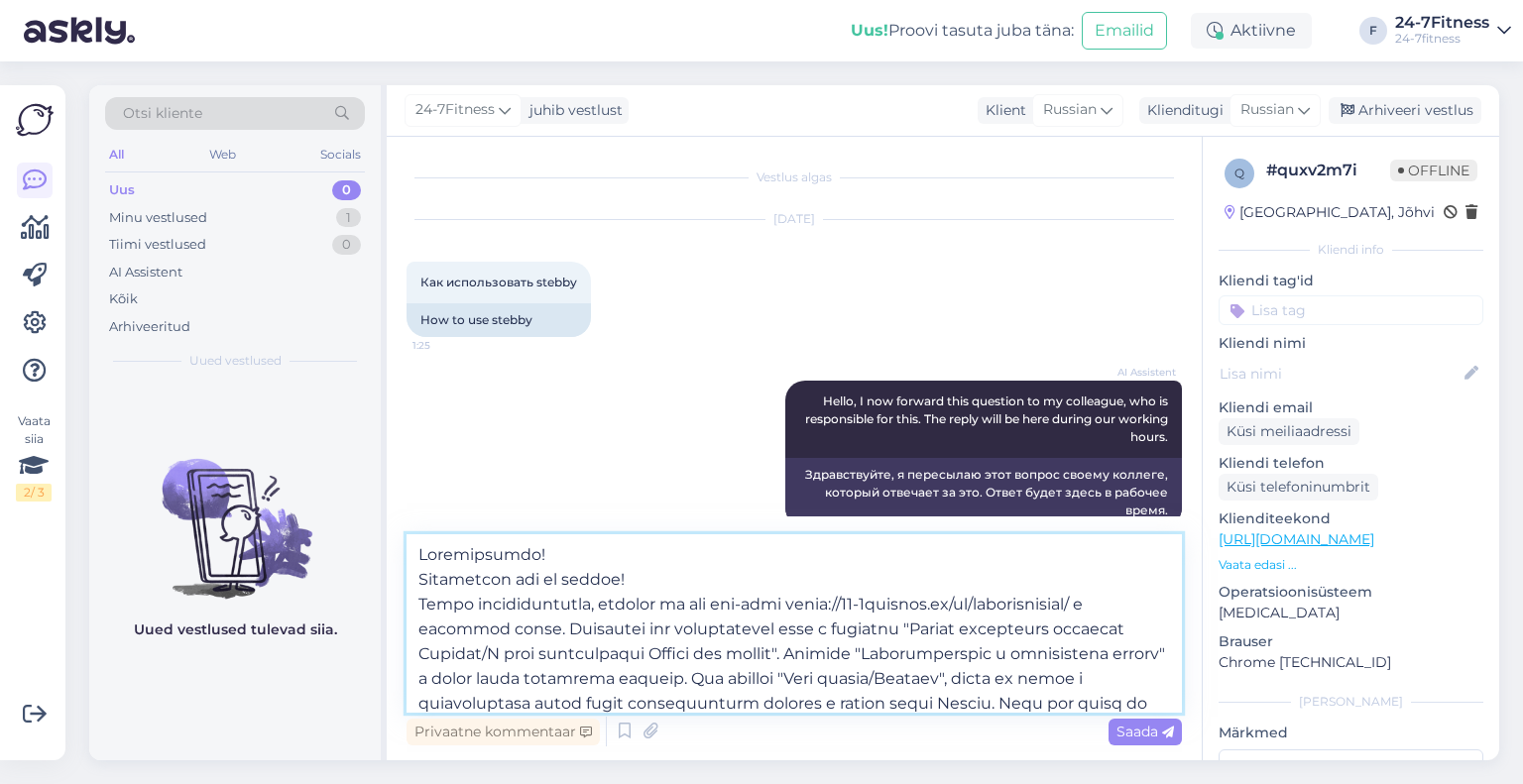 scroll, scrollTop: 0, scrollLeft: 0, axis: both 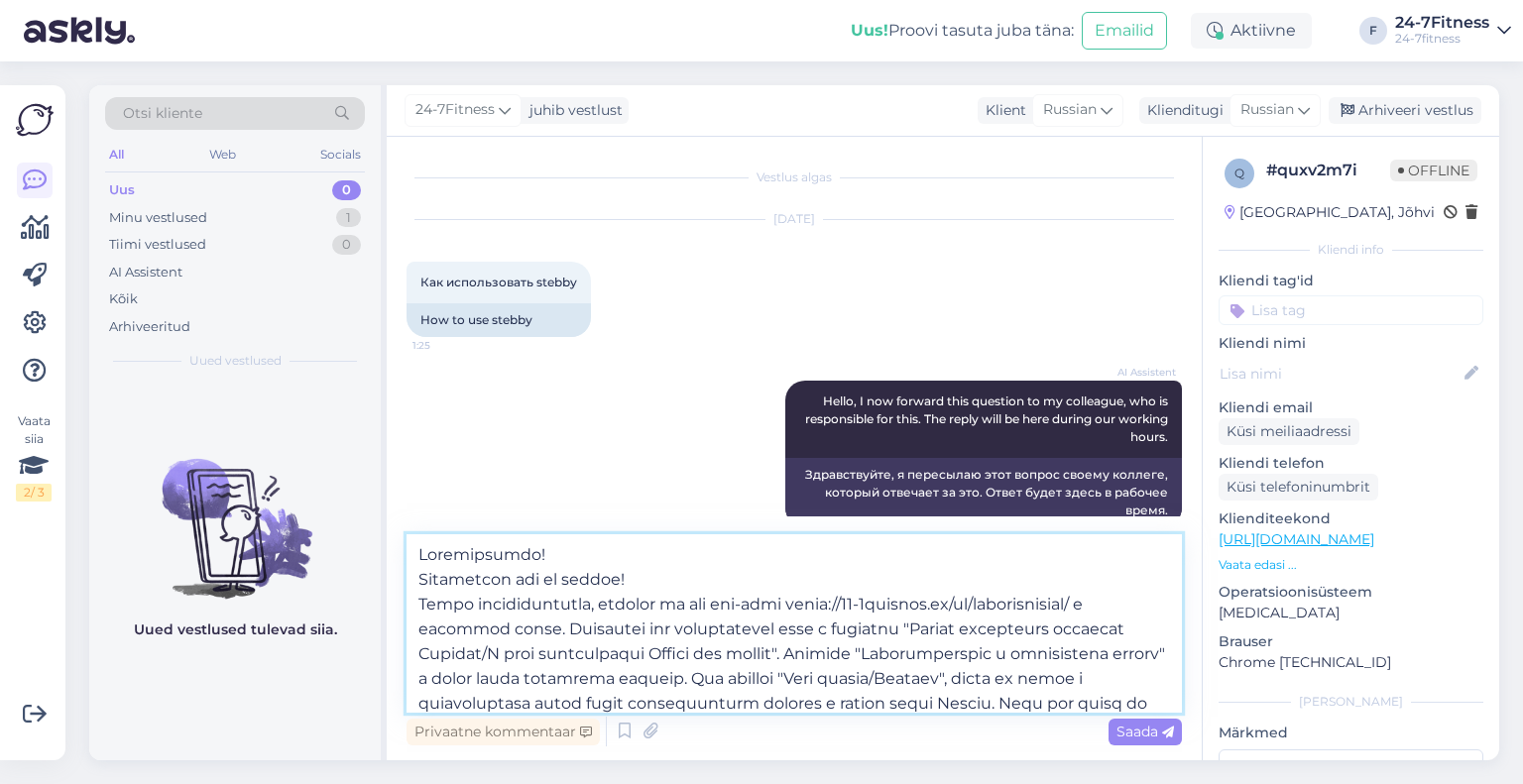 click at bounding box center [794, 623] 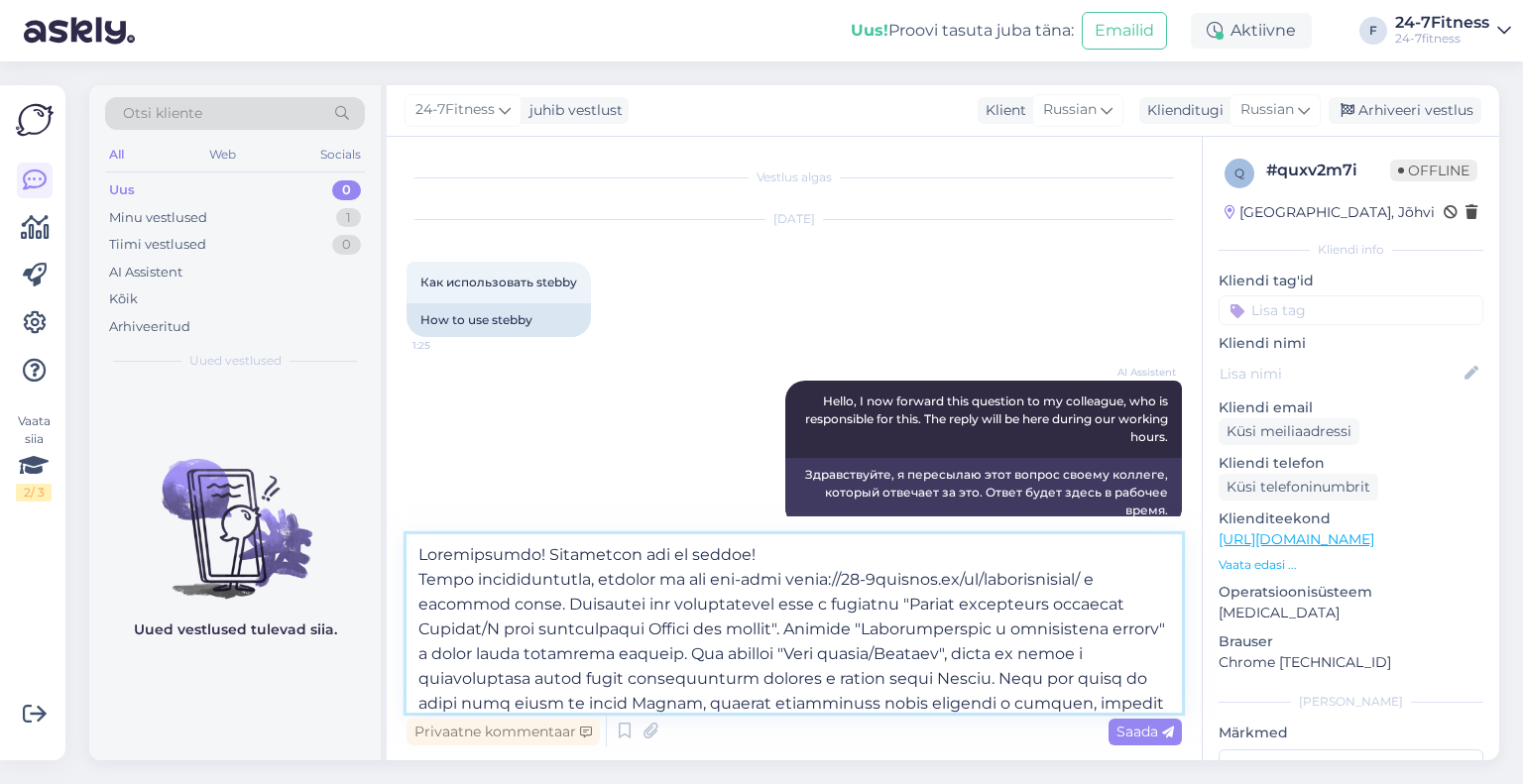 drag, startPoint x: 800, startPoint y: 559, endPoint x: 545, endPoint y: 556, distance: 255.01765 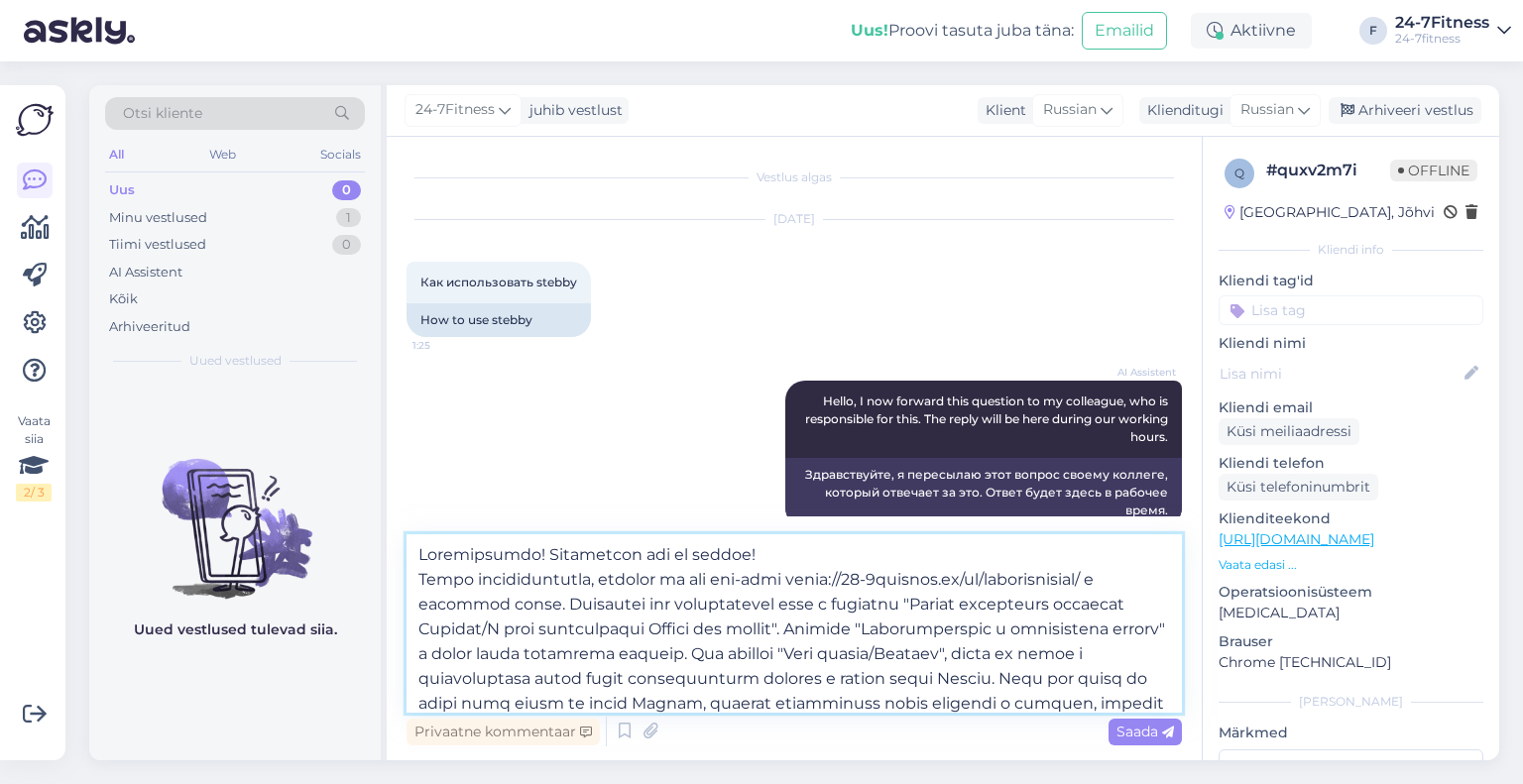 click at bounding box center (794, 623) 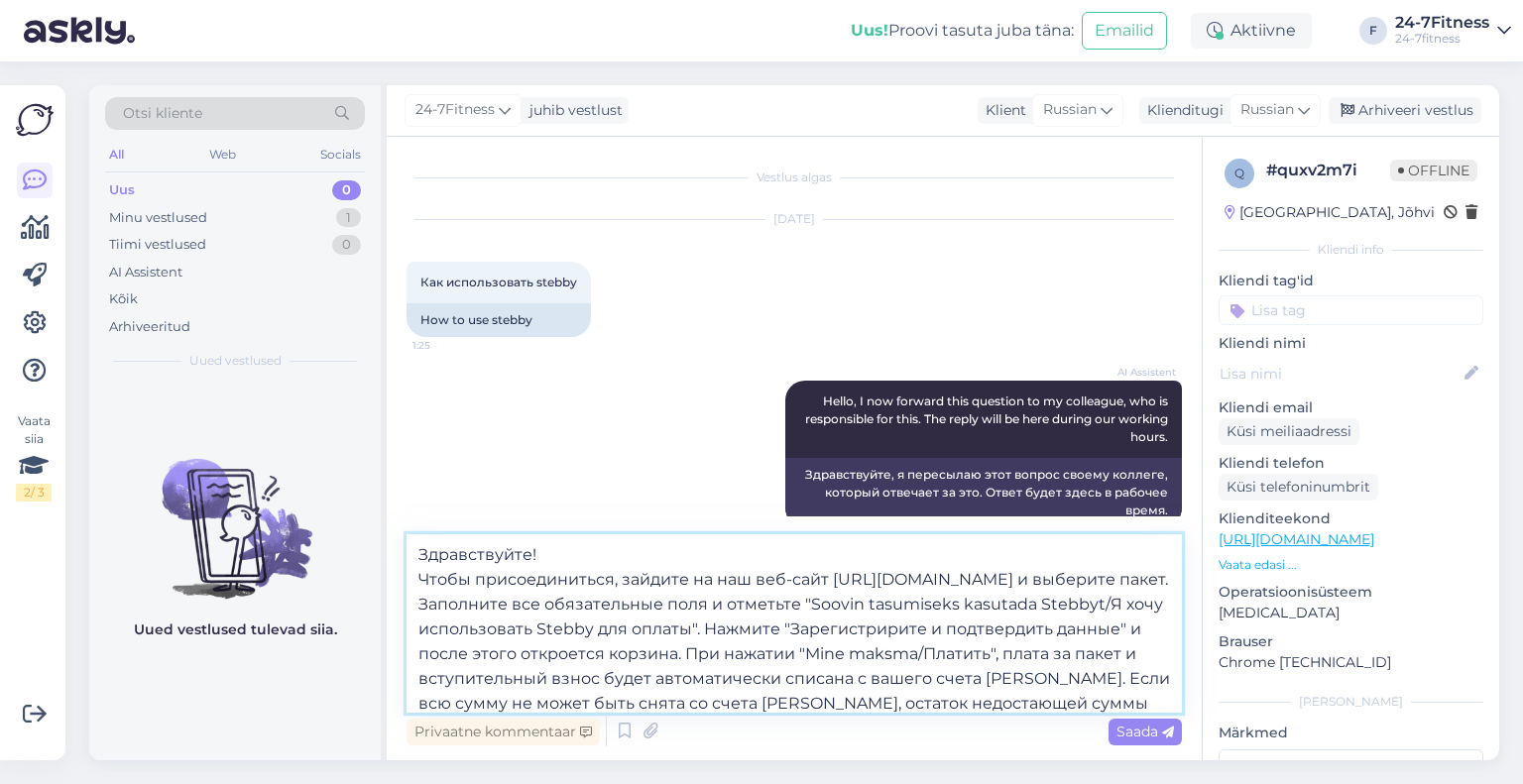 paste on "Спасибо, что связались с нами!" 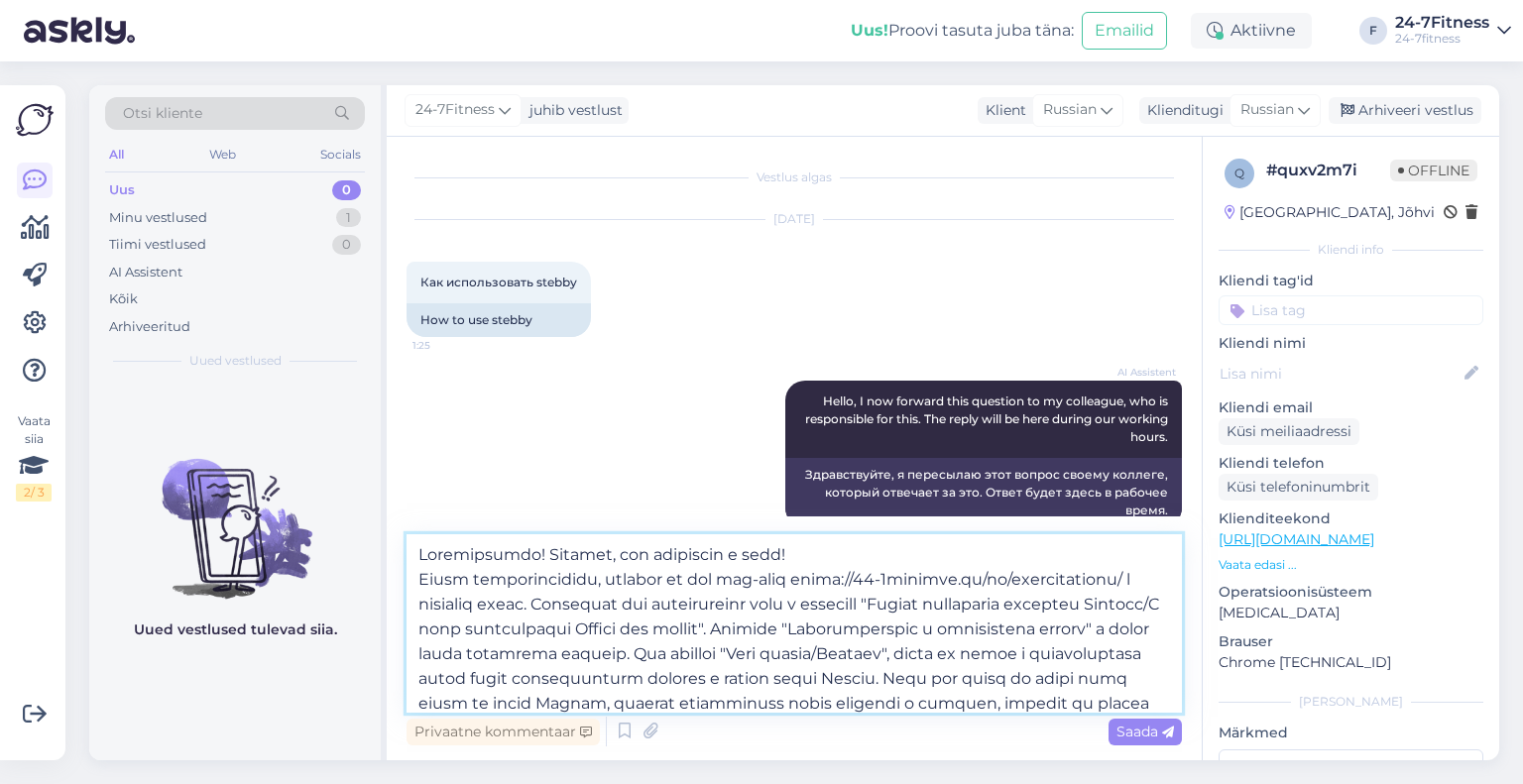 type on "Здравствуйте! Спасибо, что связались с нами!
Чтобы присоединиться, зайдите на наш веб-сайт https://24-7fitness.ee/ru/prisoedinenie/ и выберите пакет. Заполните все обязательные поля и отметьте "Soovin tasumiseks kasutada Stebbyt/Я хочу использовать Stebby для оплаты". Нажмите "Зарегистририте и подтвердить данные" и после этого откроется корзина. При нажатии "Mine maksma/Платить", плата за пакет и вступительный взнос будет автоматически списана с вашего счета Stebby. Если всю сумму не может быть снята со счета Stebby, остаток недостающей суммы остается в корзине, которую вы можете оплатить через банковскую ссылку.
..." 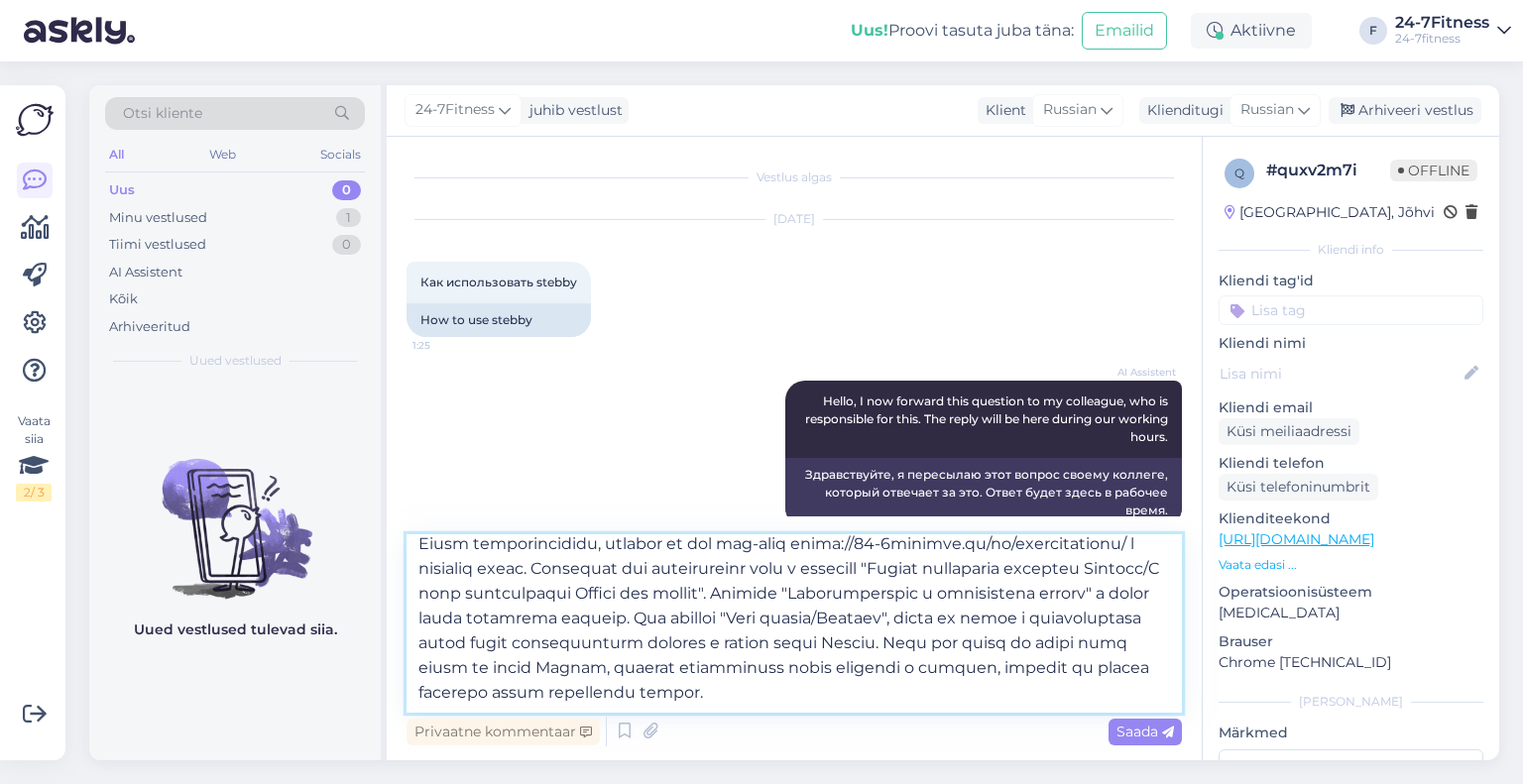 scroll, scrollTop: 99, scrollLeft: 0, axis: vertical 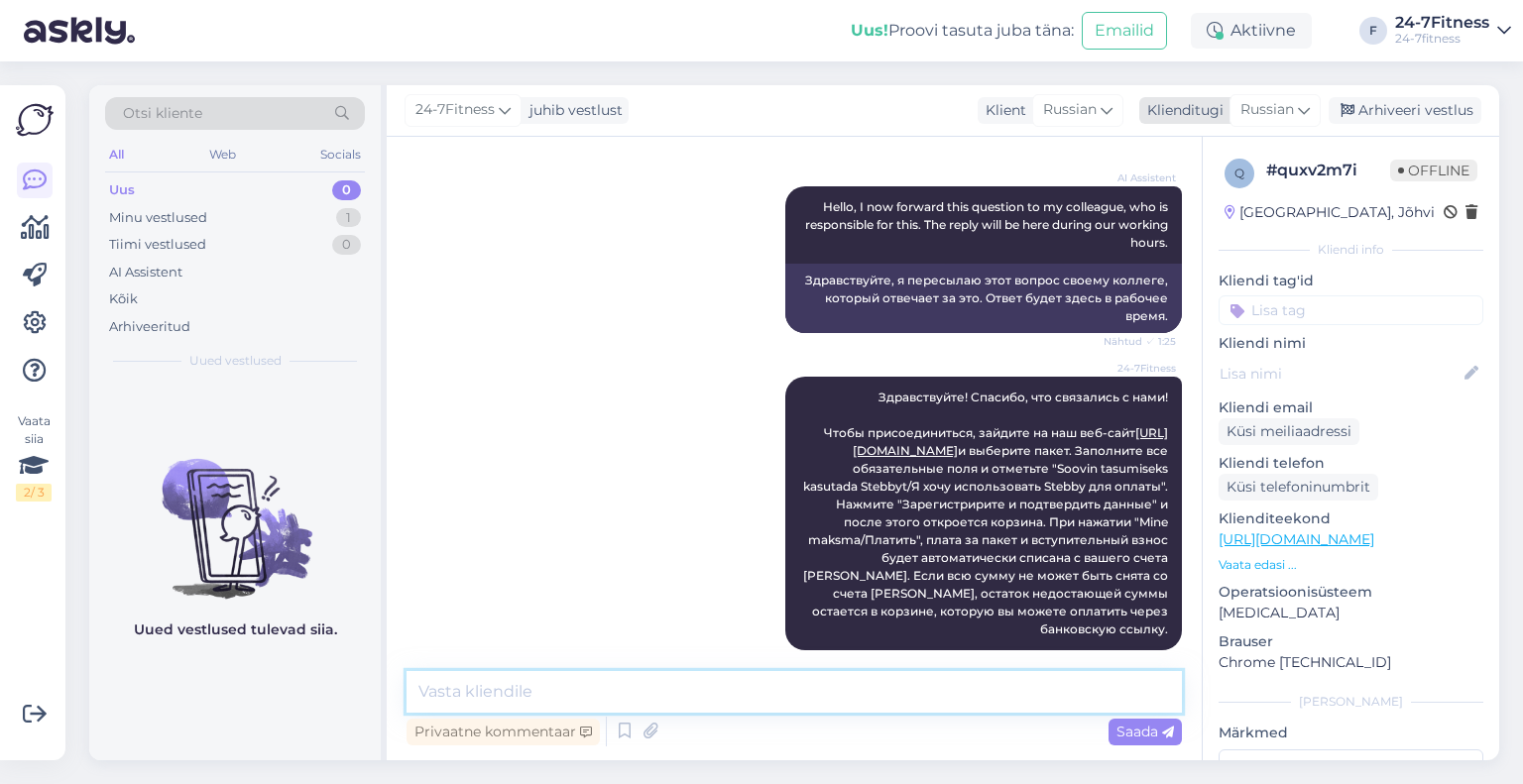 type 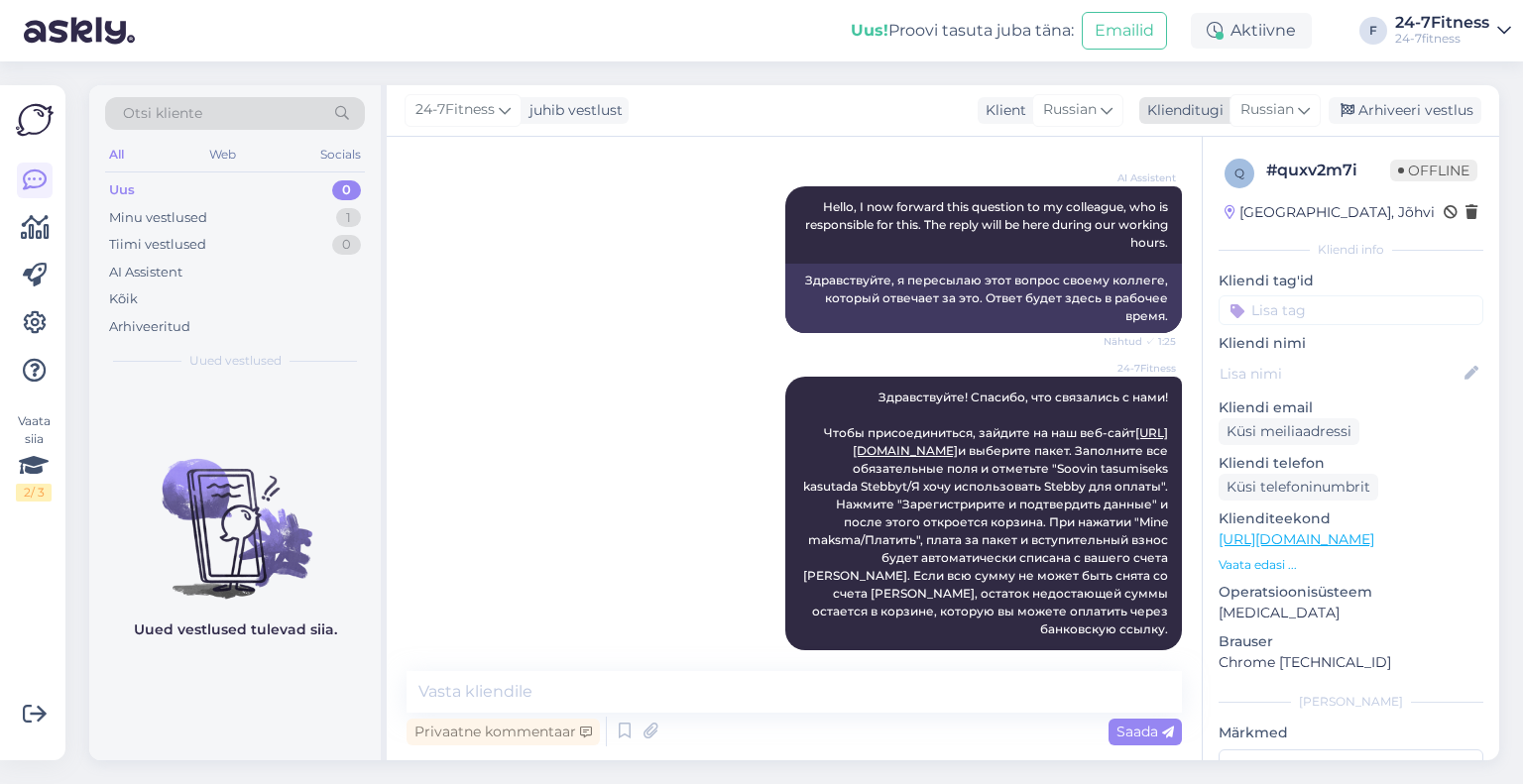 click on "Russian" at bounding box center (1267, 110) 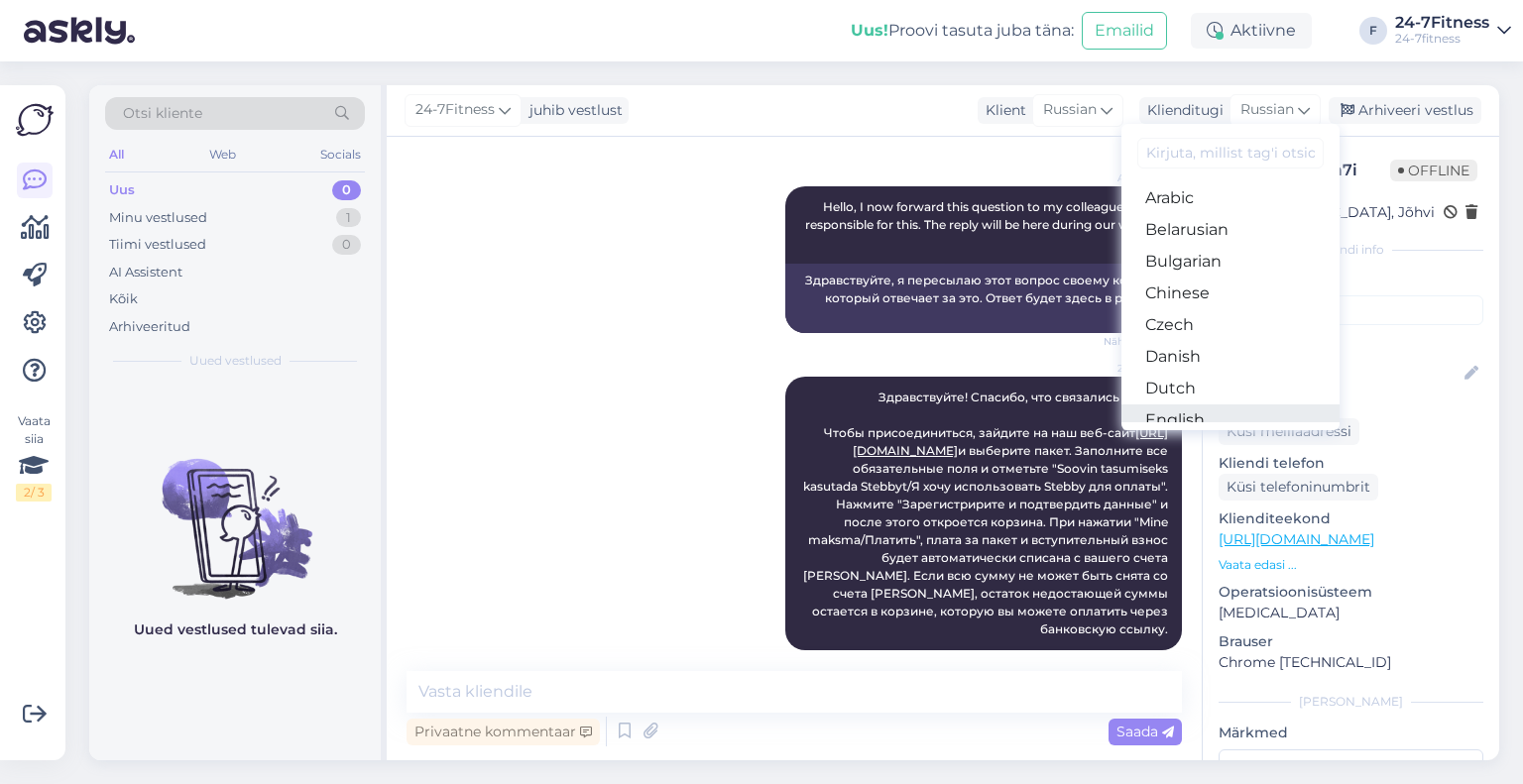 scroll, scrollTop: 99, scrollLeft: 0, axis: vertical 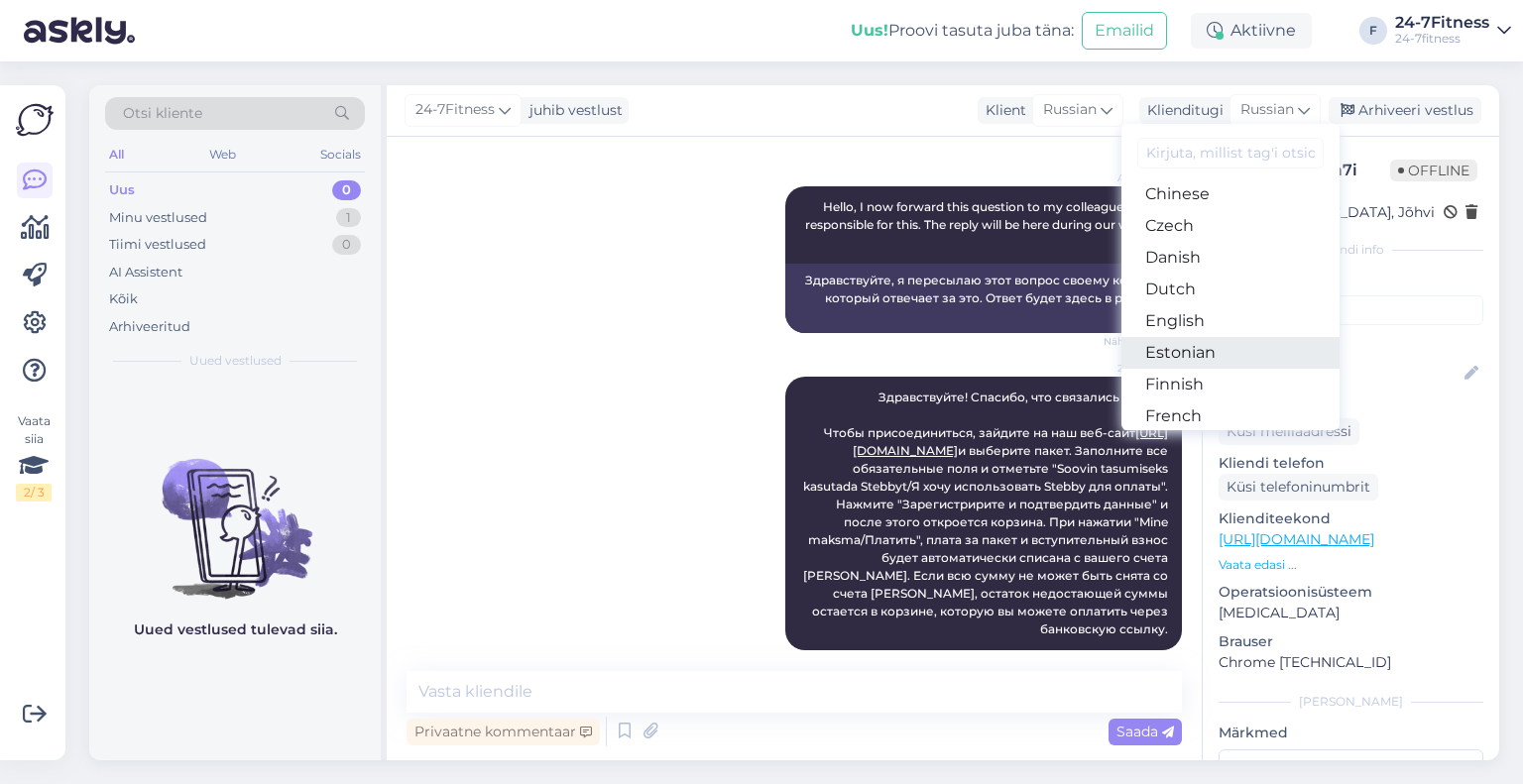 click on "Estonian" at bounding box center [1230, 353] 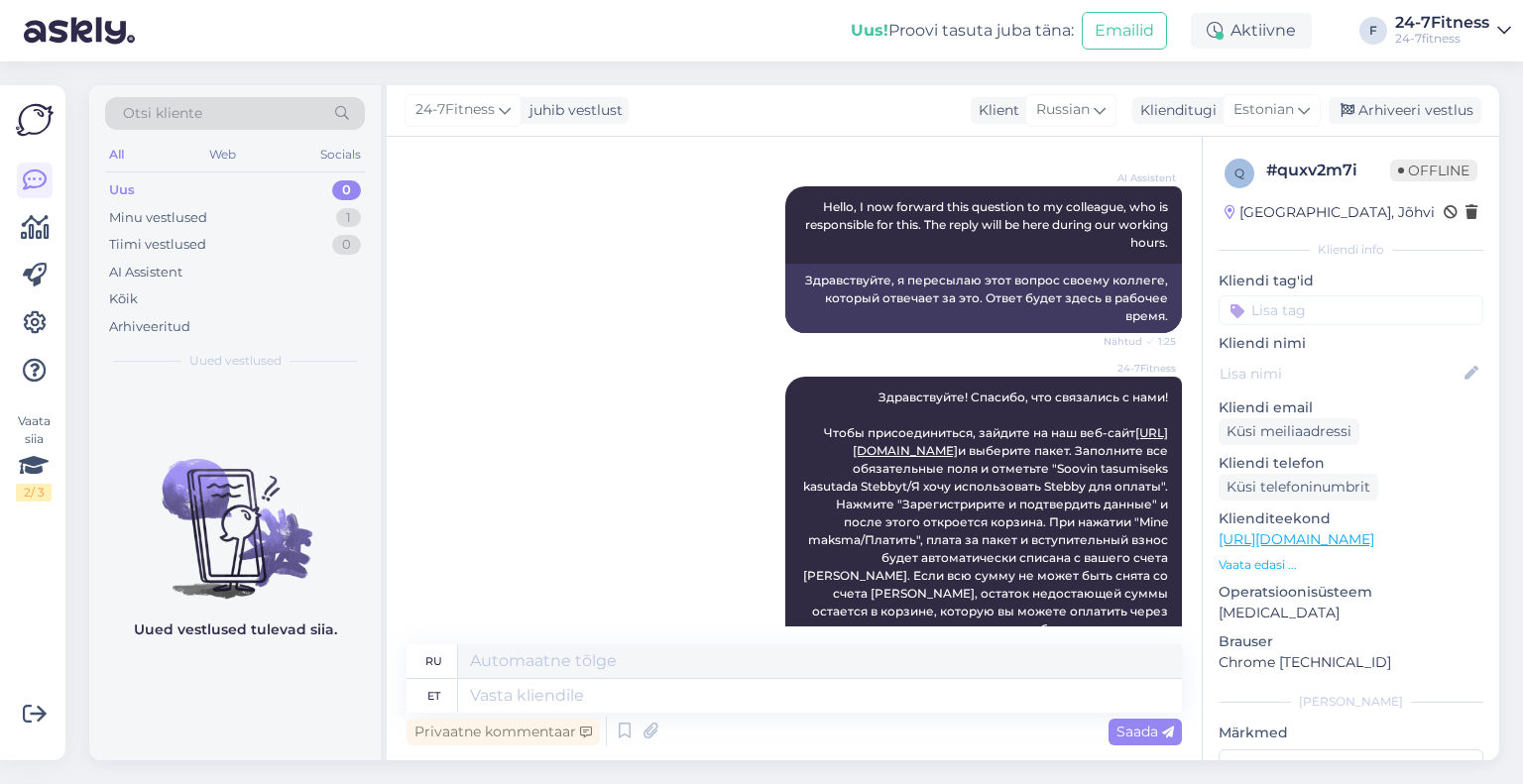 scroll, scrollTop: 222, scrollLeft: 0, axis: vertical 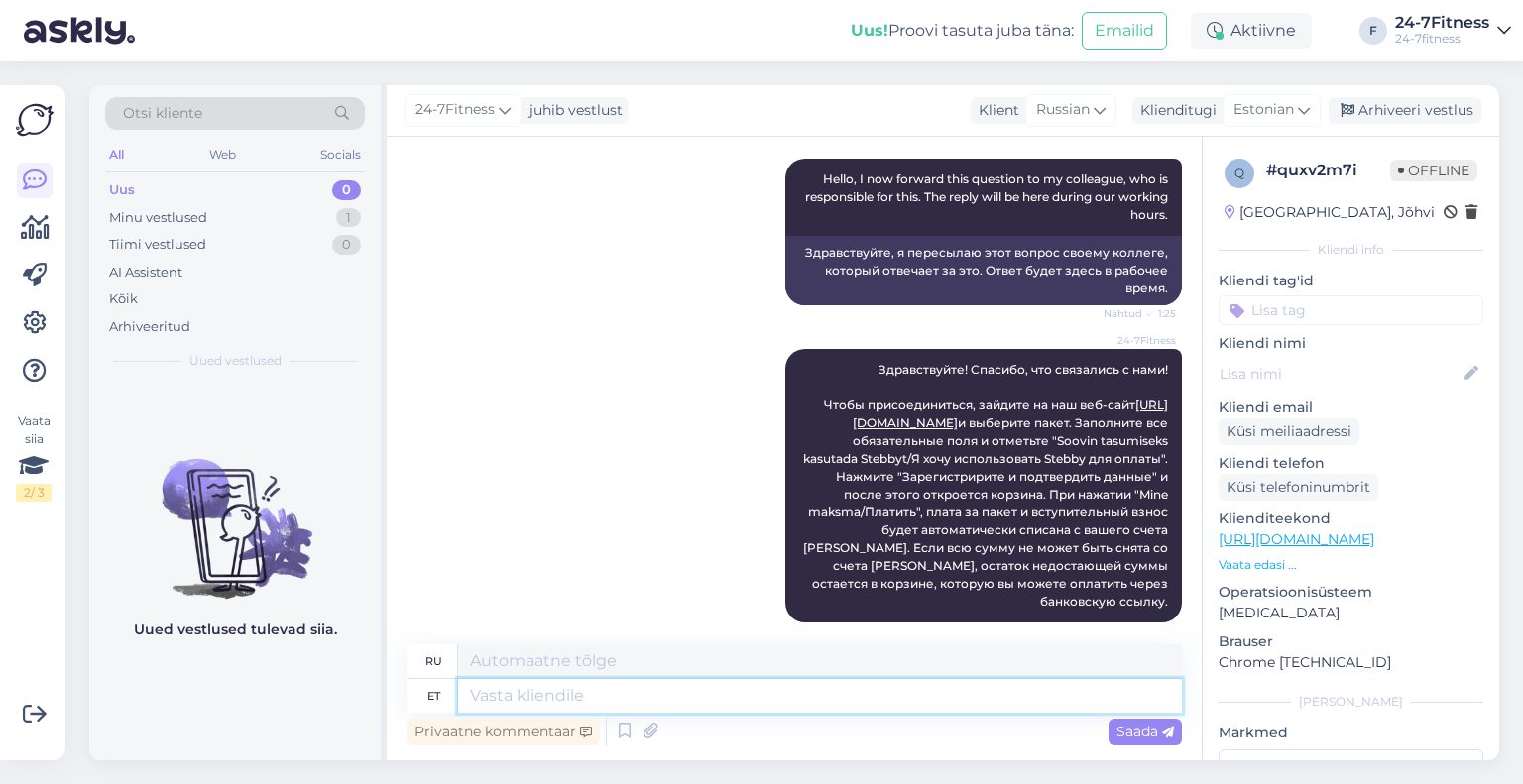 click at bounding box center [820, 696] 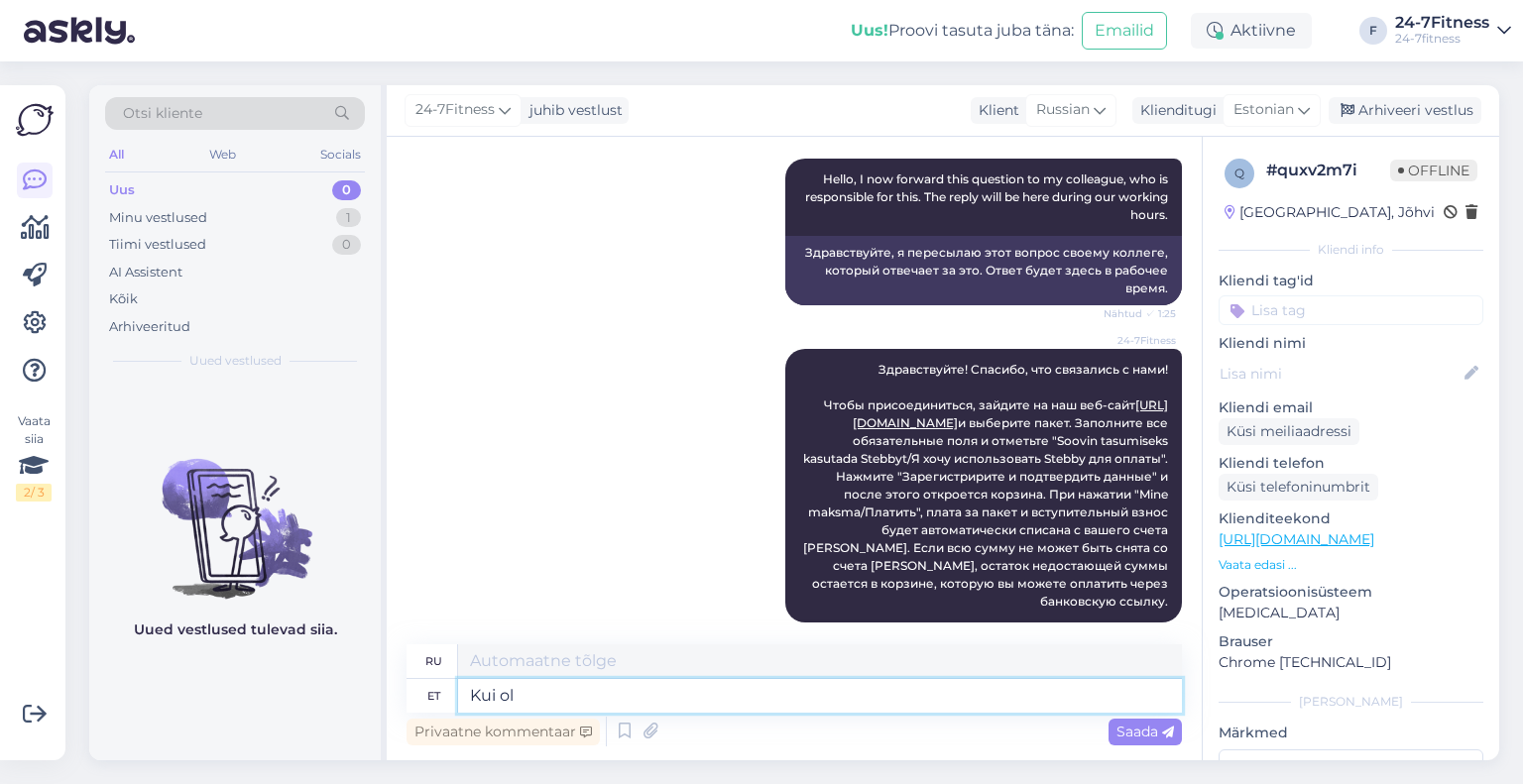 type on "Kui ole" 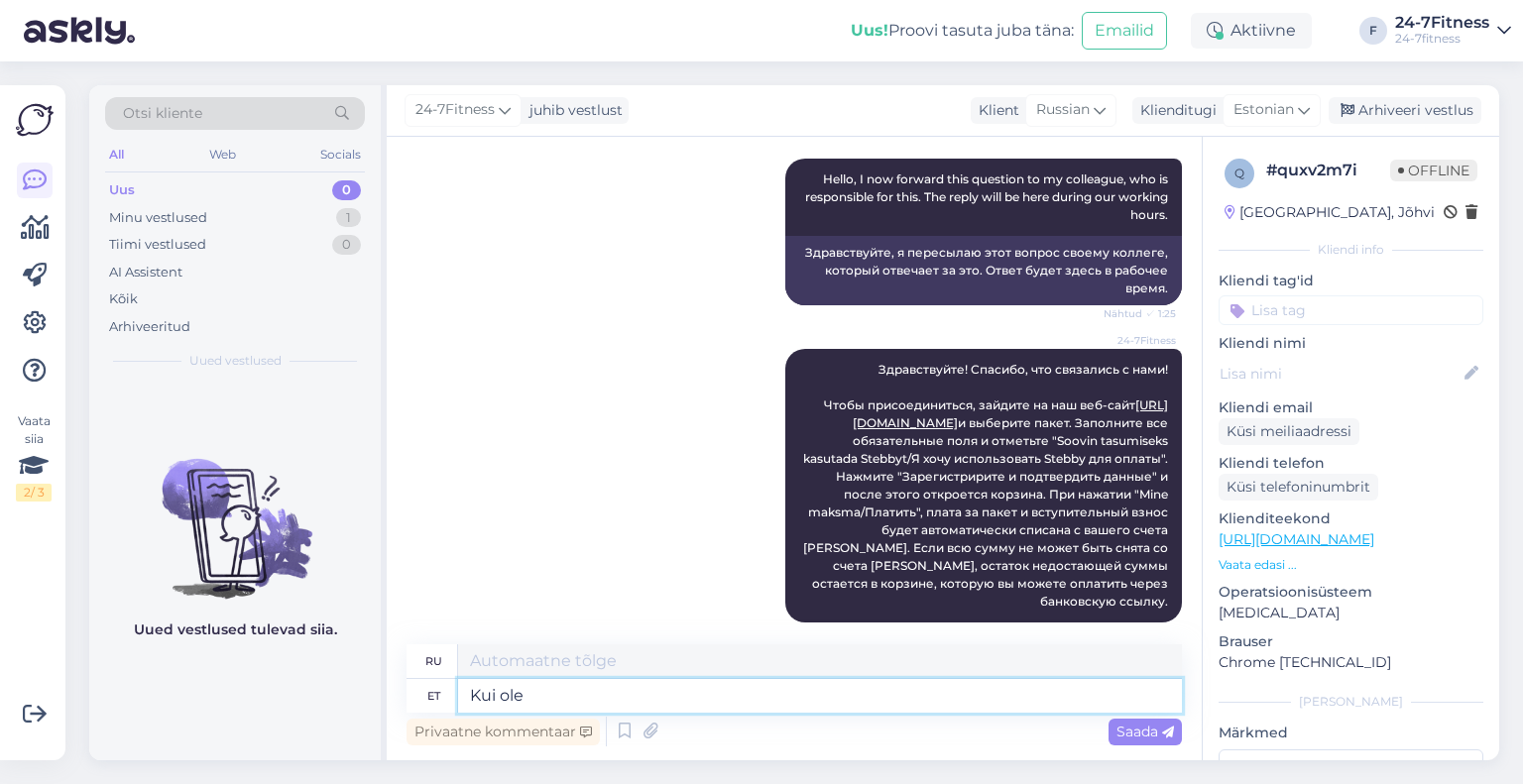 type on "Если" 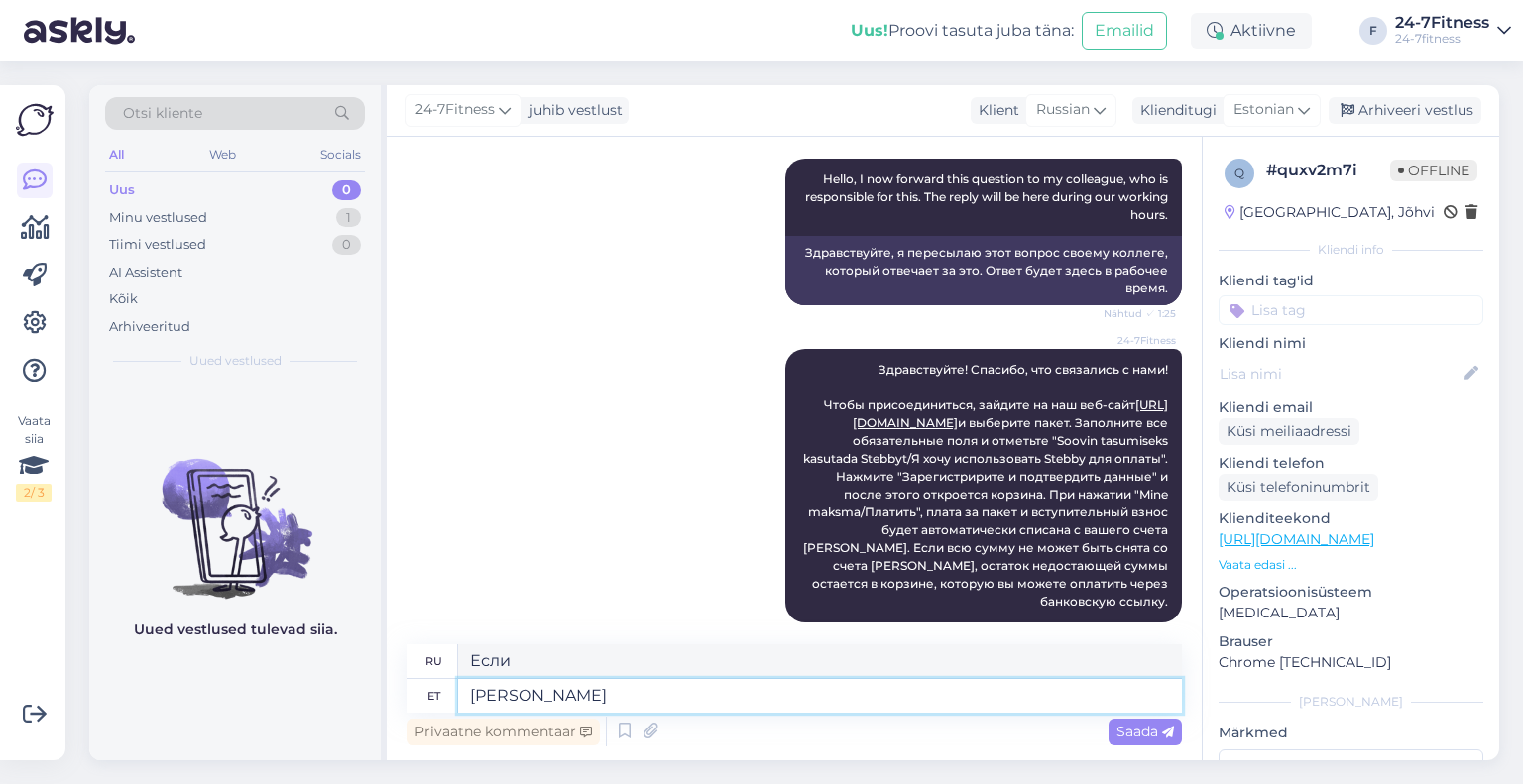 type on "Kui olete v" 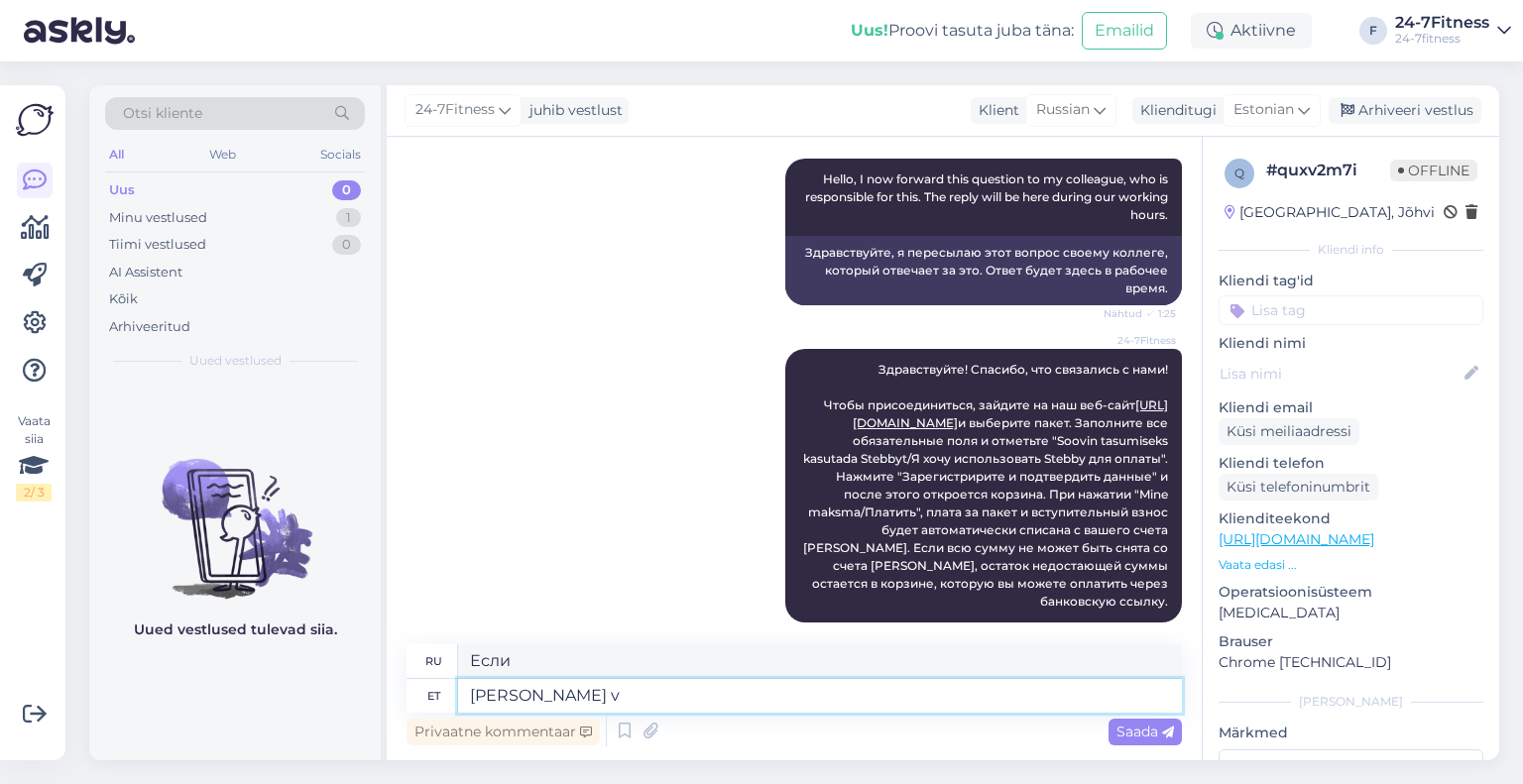type on "Если вы" 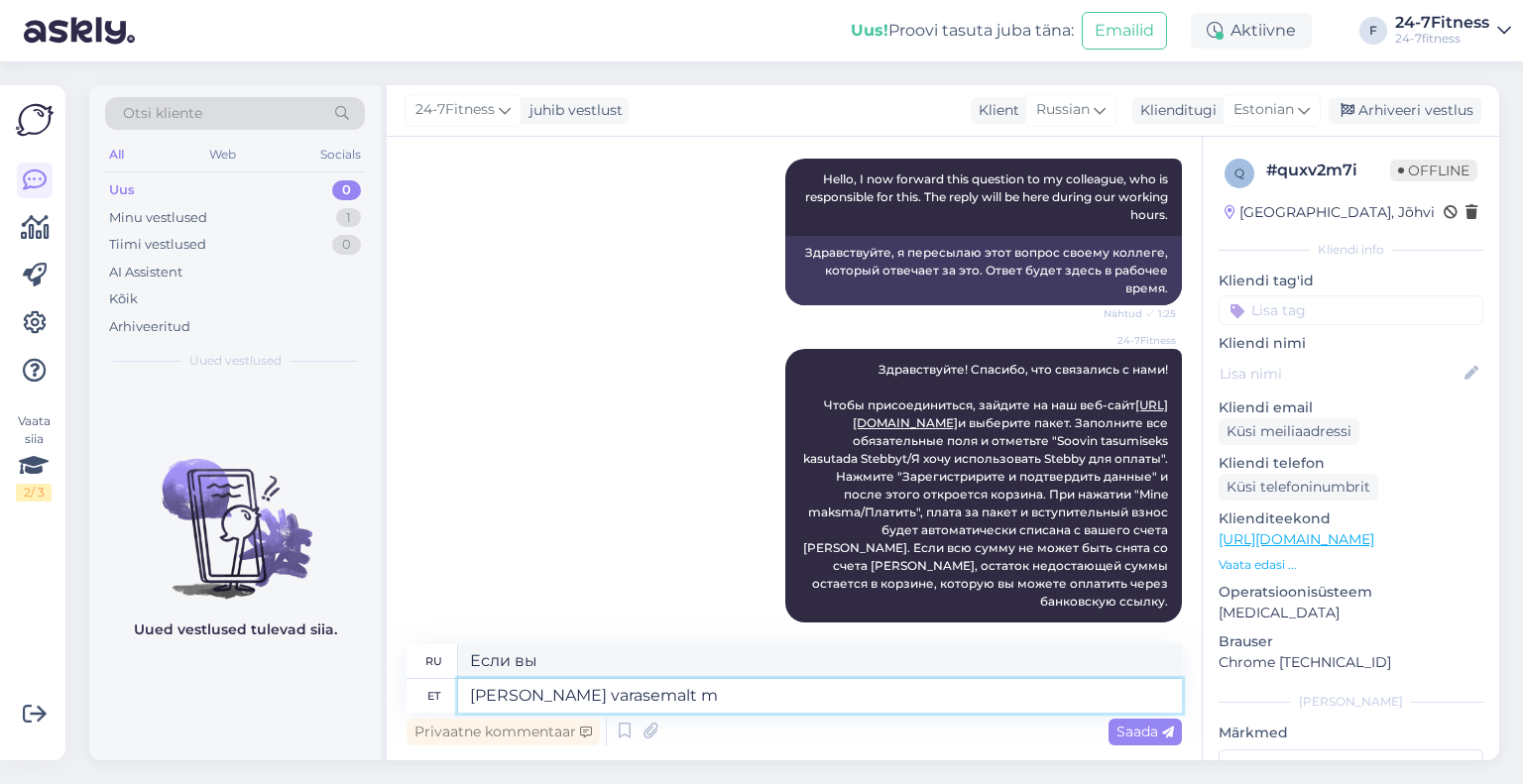type on "Kui olete varasemalt me" 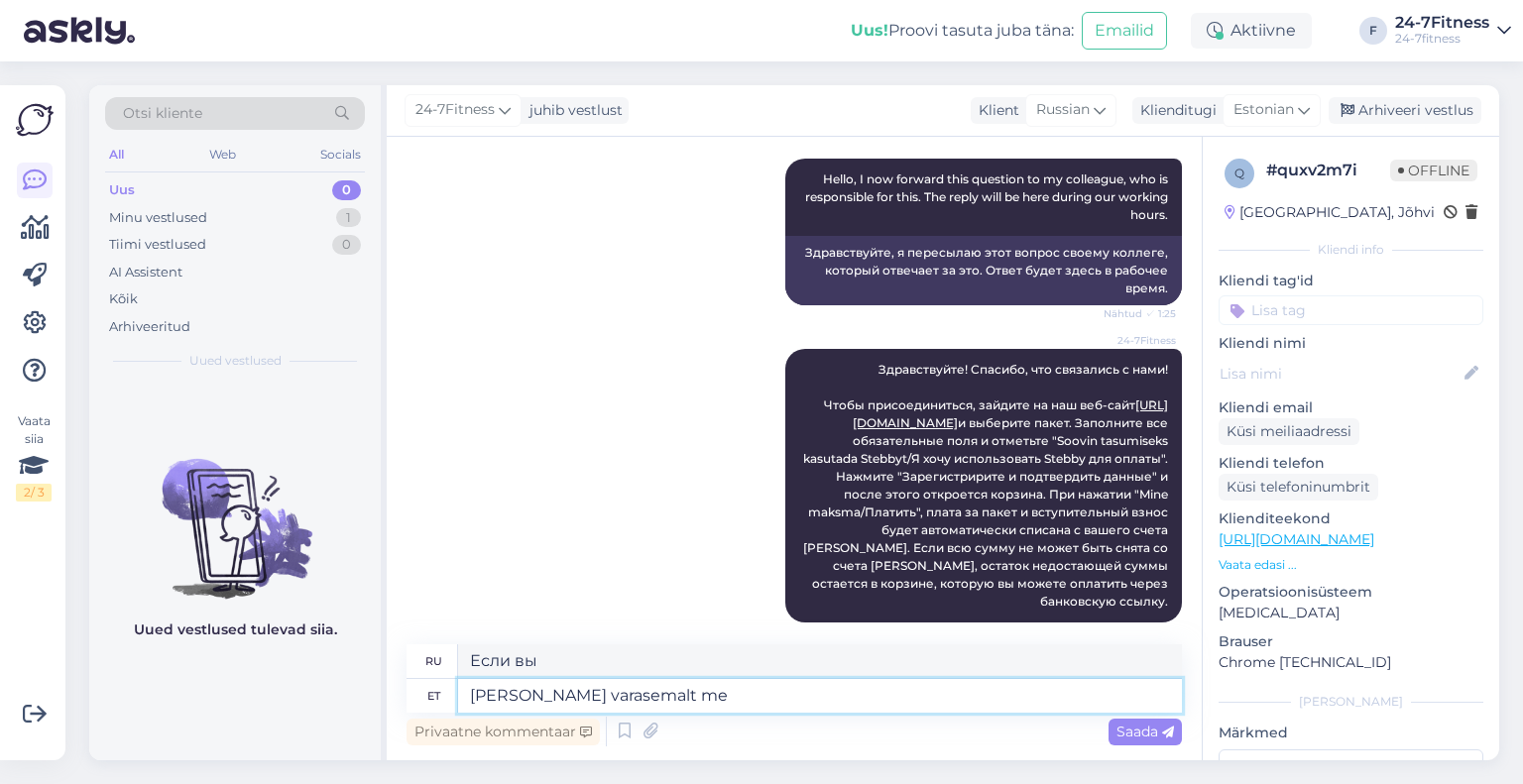 type on "Если вы ранее" 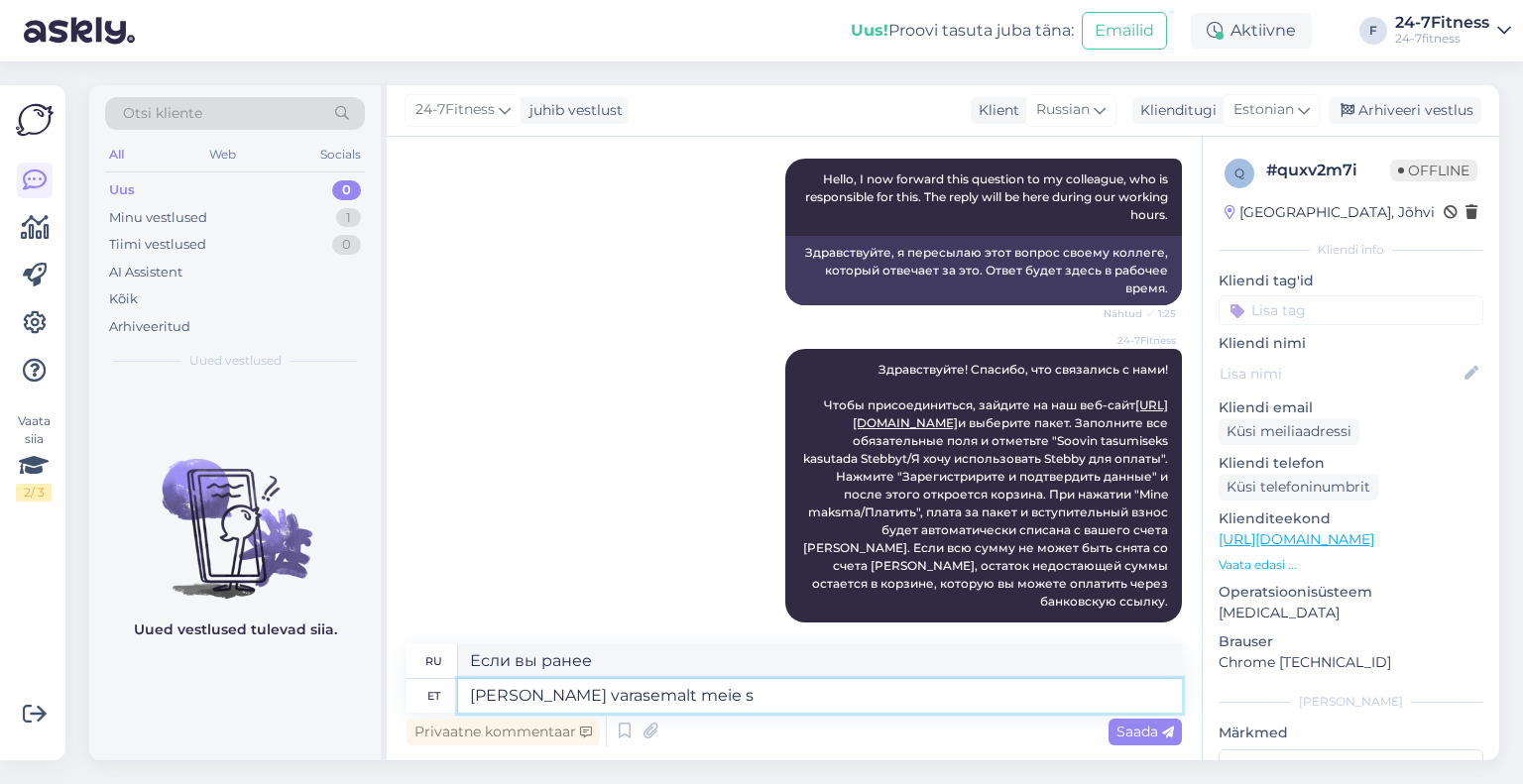 type on "Kui olete varasemalt meie sp" 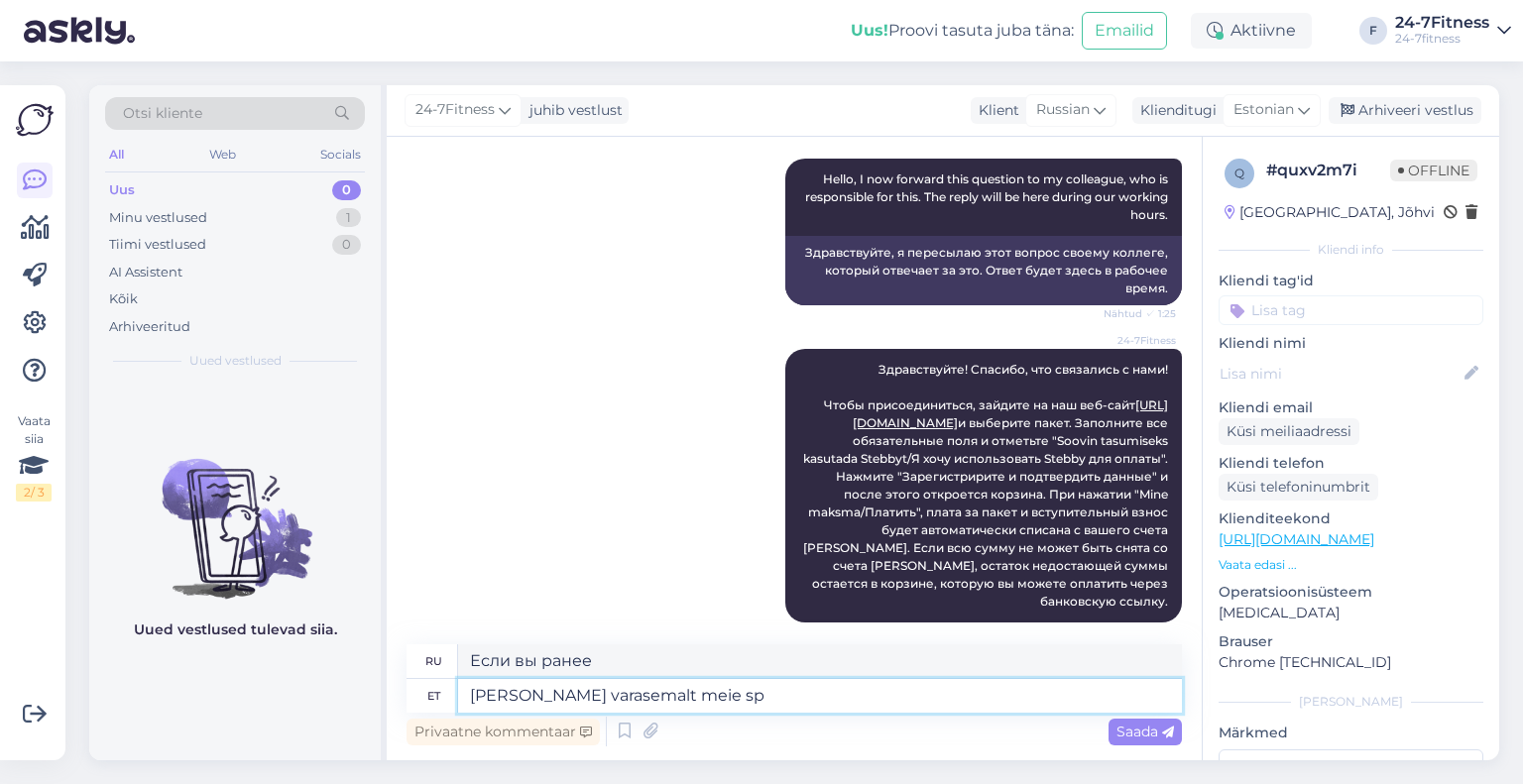 type on "Если вы ранее пользовались нашими услугами" 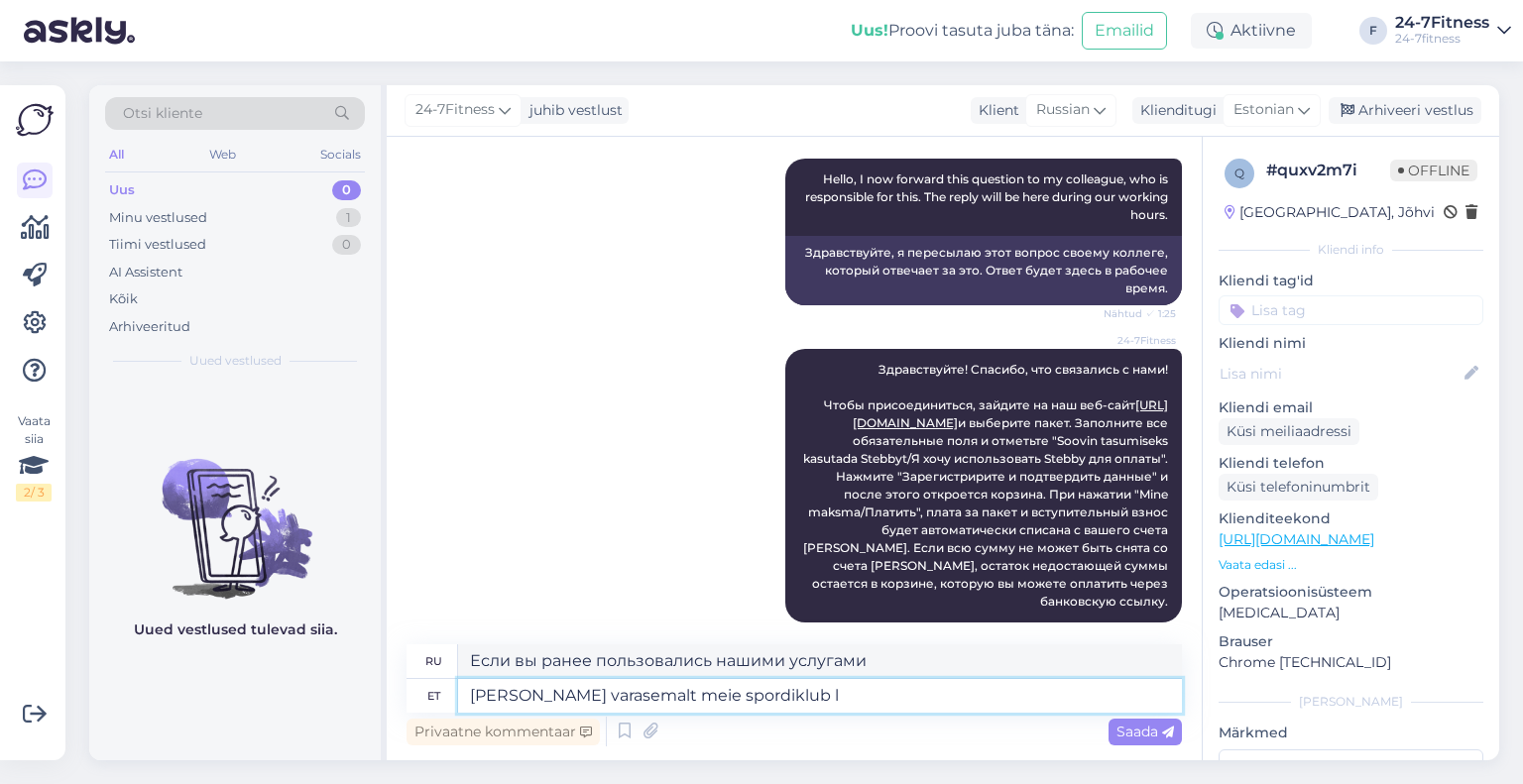 type on "Kui olete varasemalt meie spordiklub" 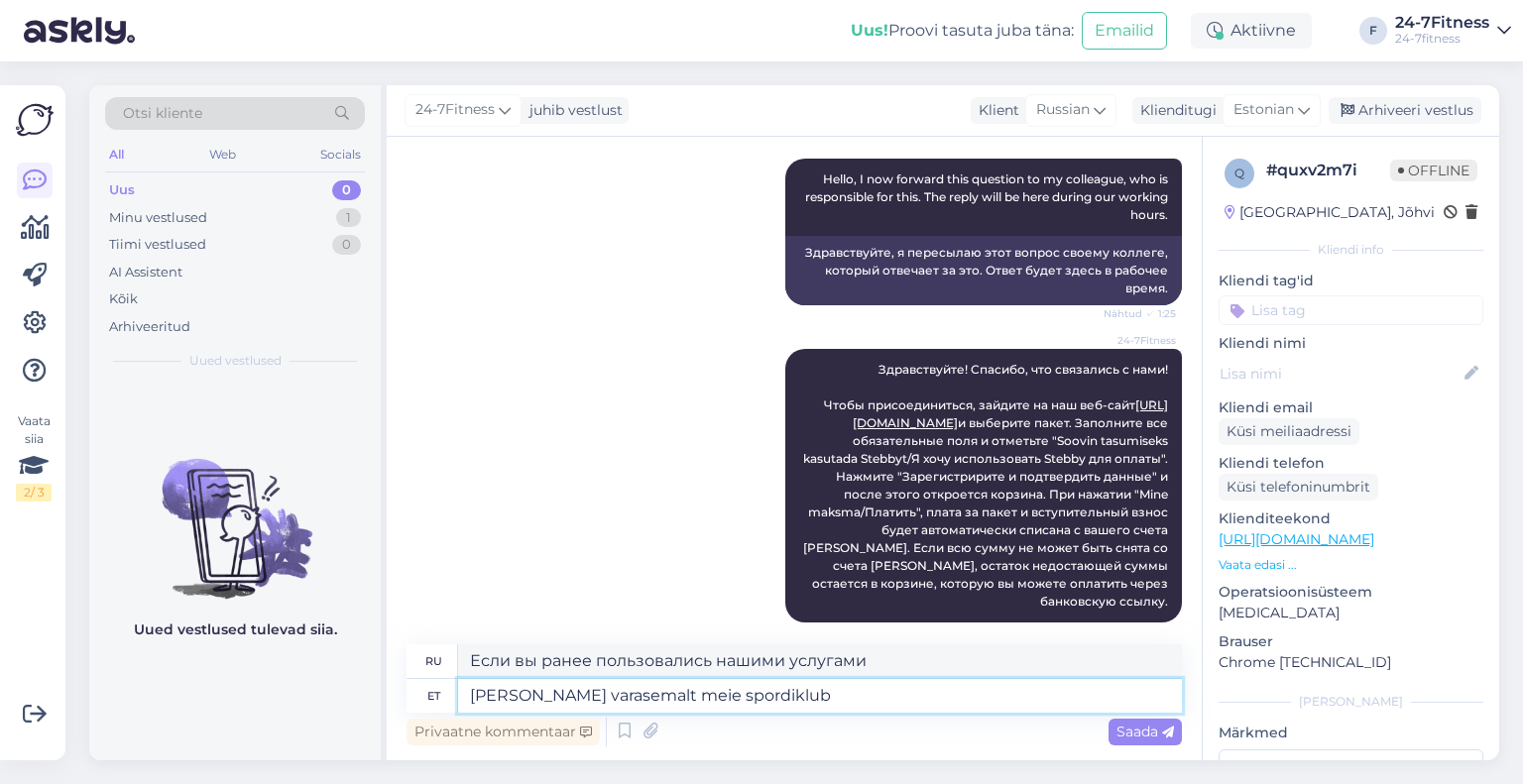 type on "Если вы ранее посещали наш спортивный клуб" 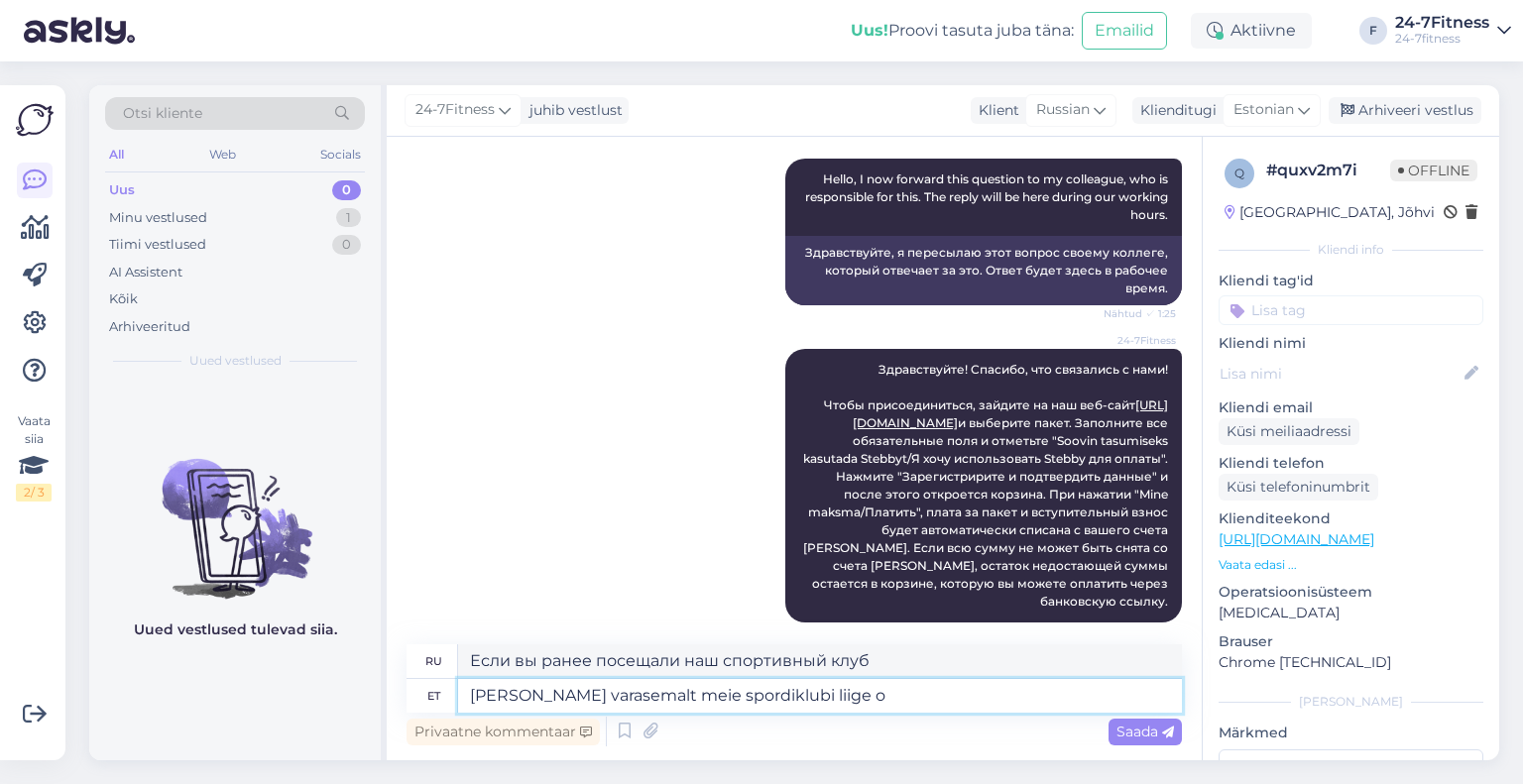 type on "Kui olete varasemalt meie spordiklubi liige ol" 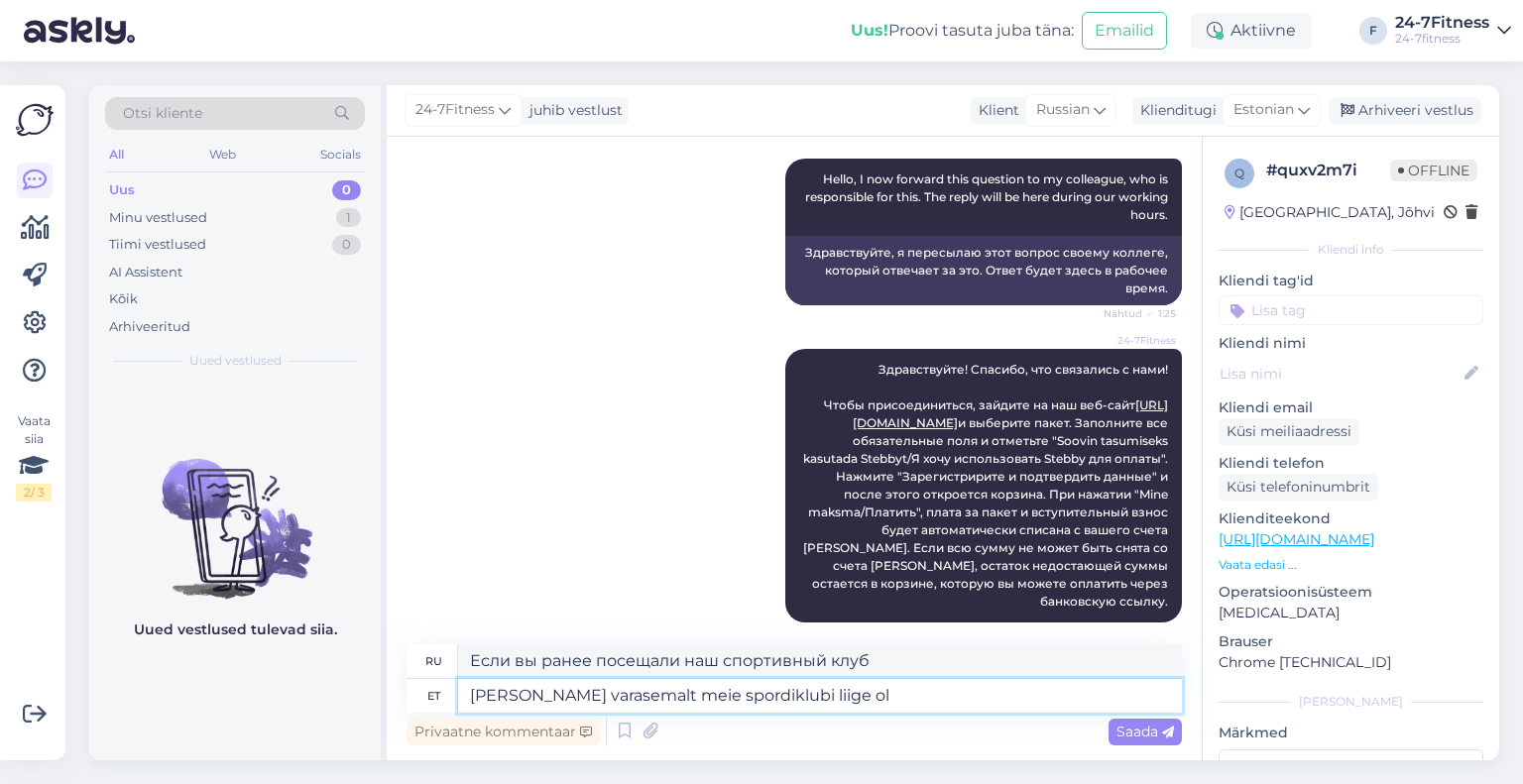 type on "Если вы ранее были членом нашего спортивного клуба" 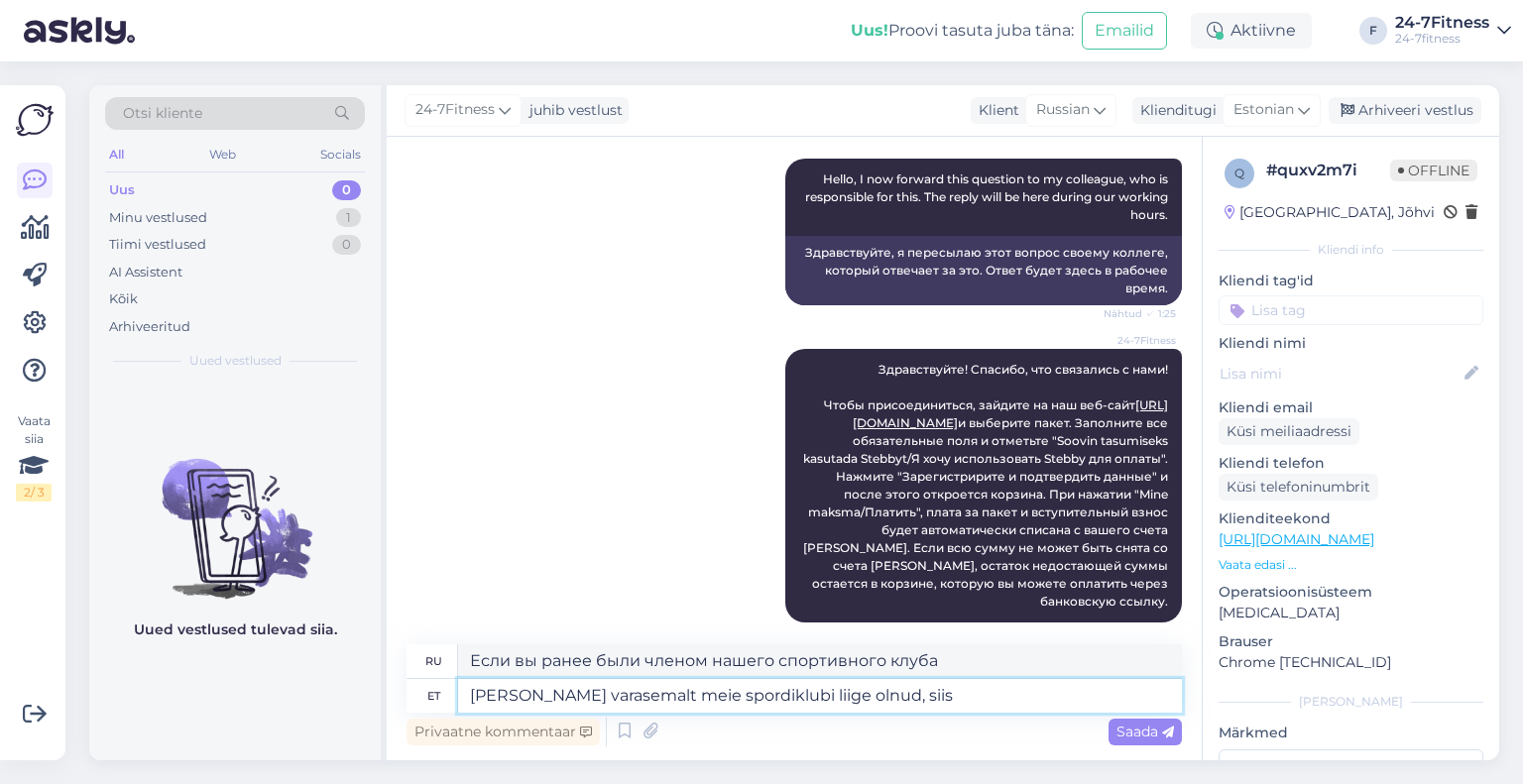 type on "Kui olete varasemalt meie spordiklubi liige olnud, siis" 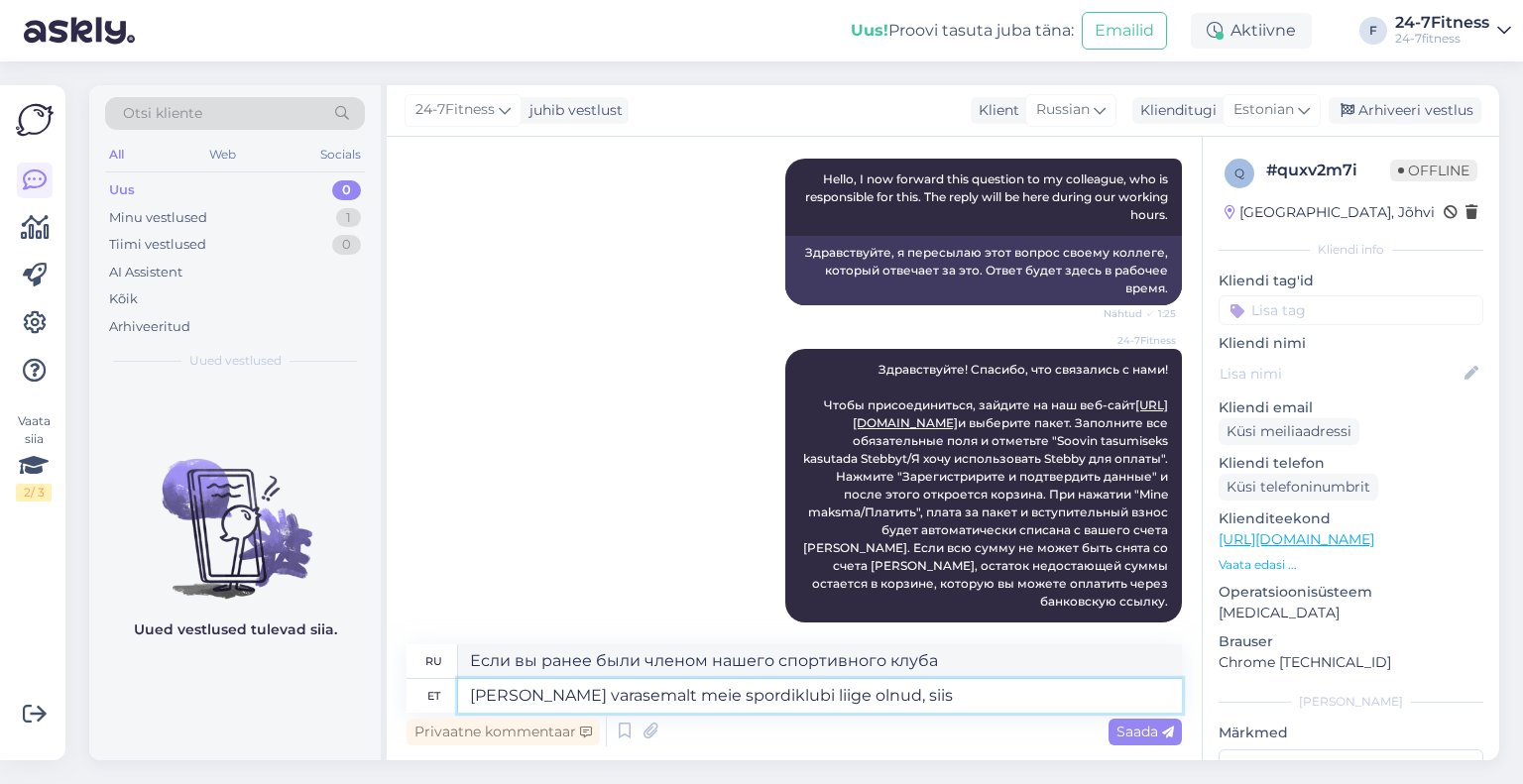 type on "Если вы ранее были членом нашего спортивного клуба," 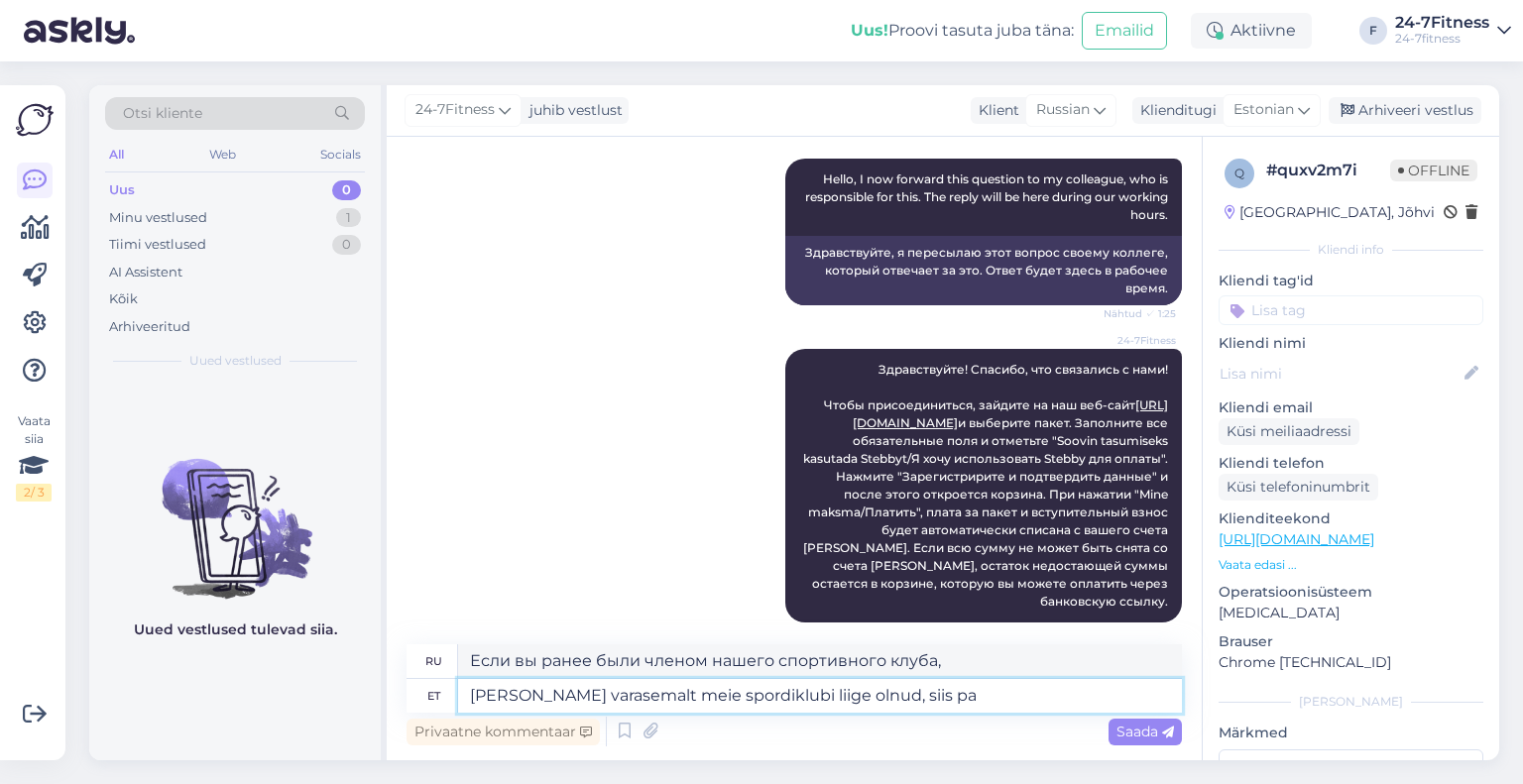 type on "Kui olete varasemalt meie spordiklubi liige olnud, siis pak" 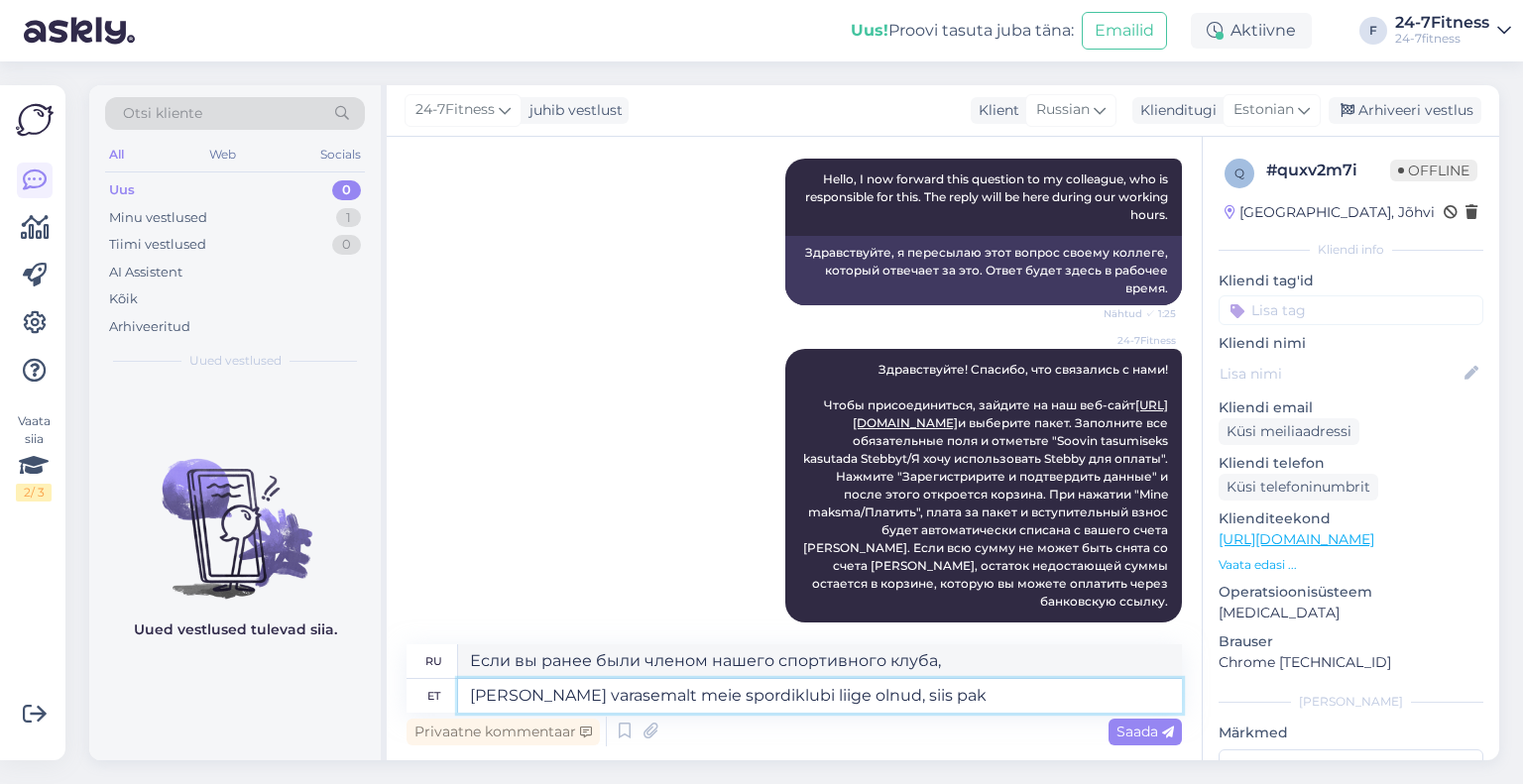 type on "Если вы ранее были членом нашего спортивного клуба, то" 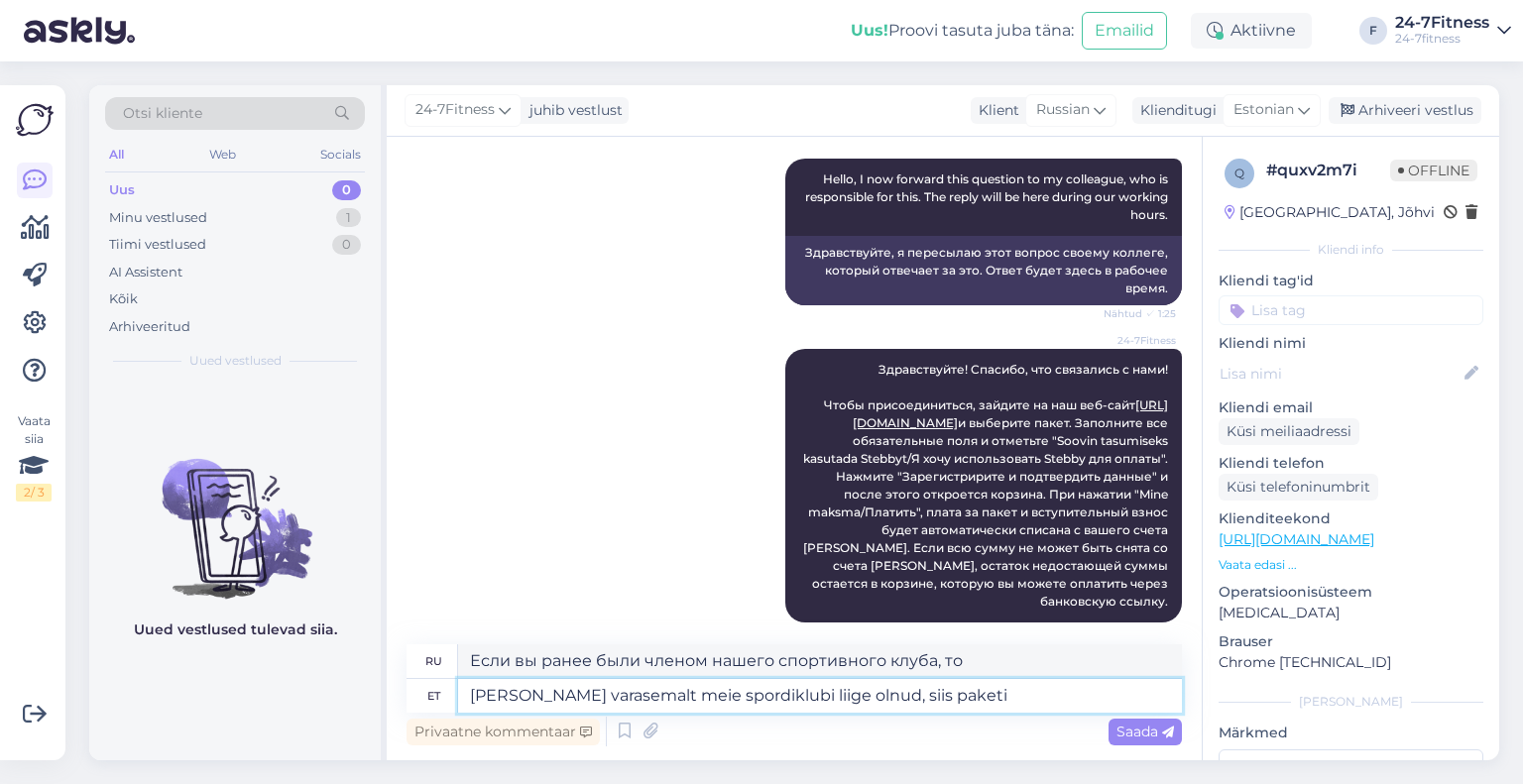 type on "Kui olete varasemalt meie spordiklubi liige olnud, siis paketi s" 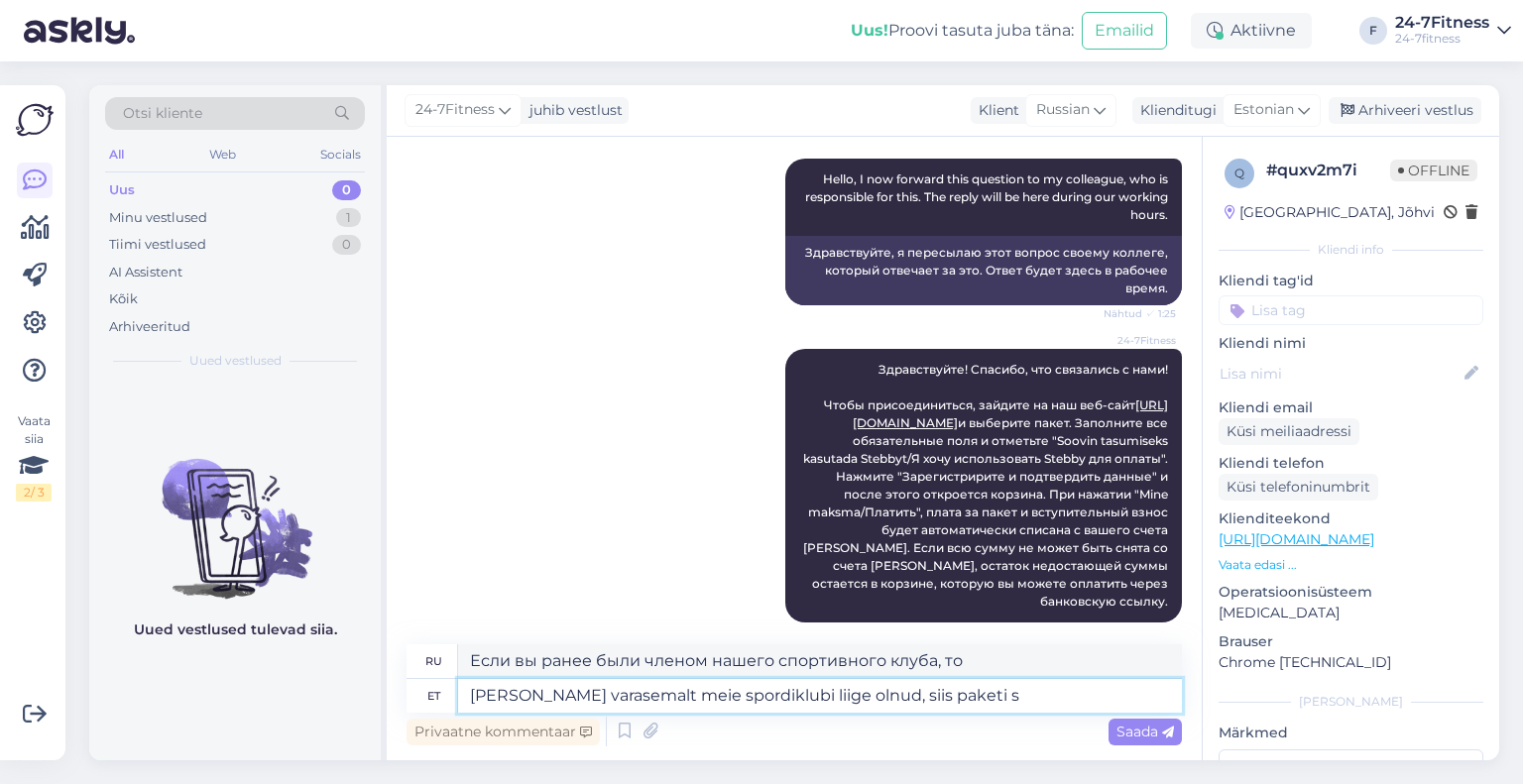 type on "Если вы ранее были членом нашего спортивного клуба, то пакет" 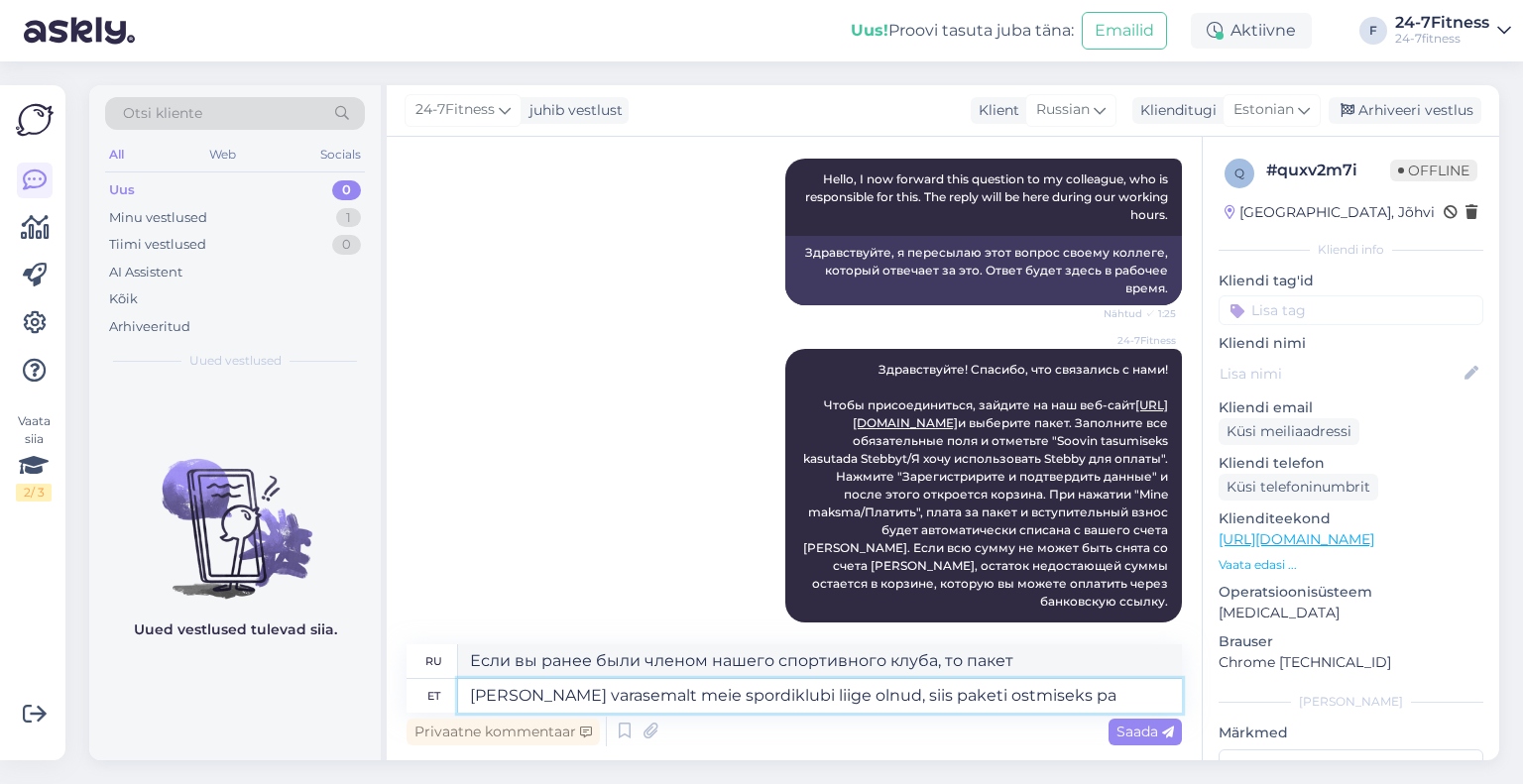 type on "Kui olete varasemalt meie spordiklubi liige olnud, siis paketi ostmiseks pal" 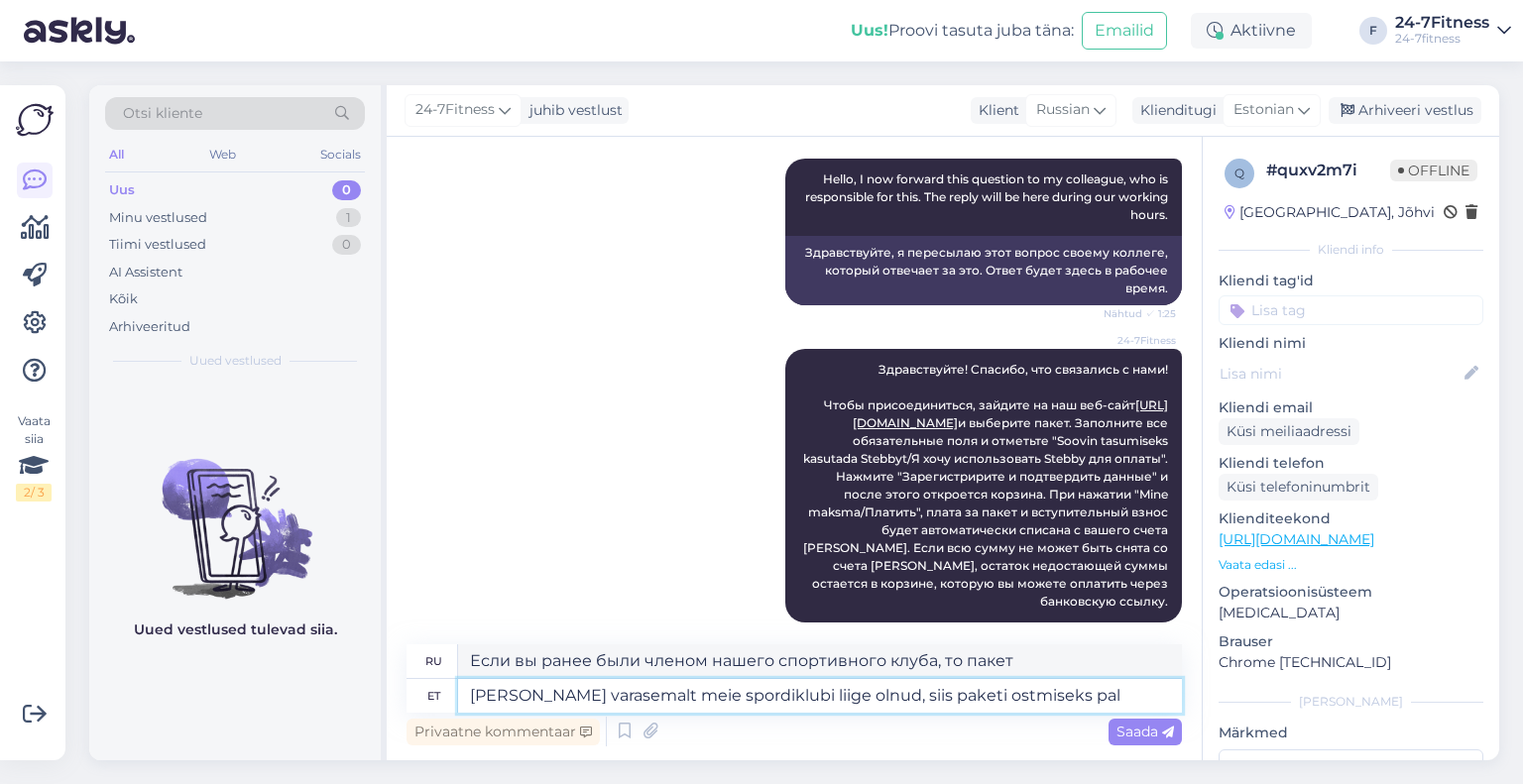 type on "Если вы ранее были членом нашего спортивного клуба, то для приобретения пакета" 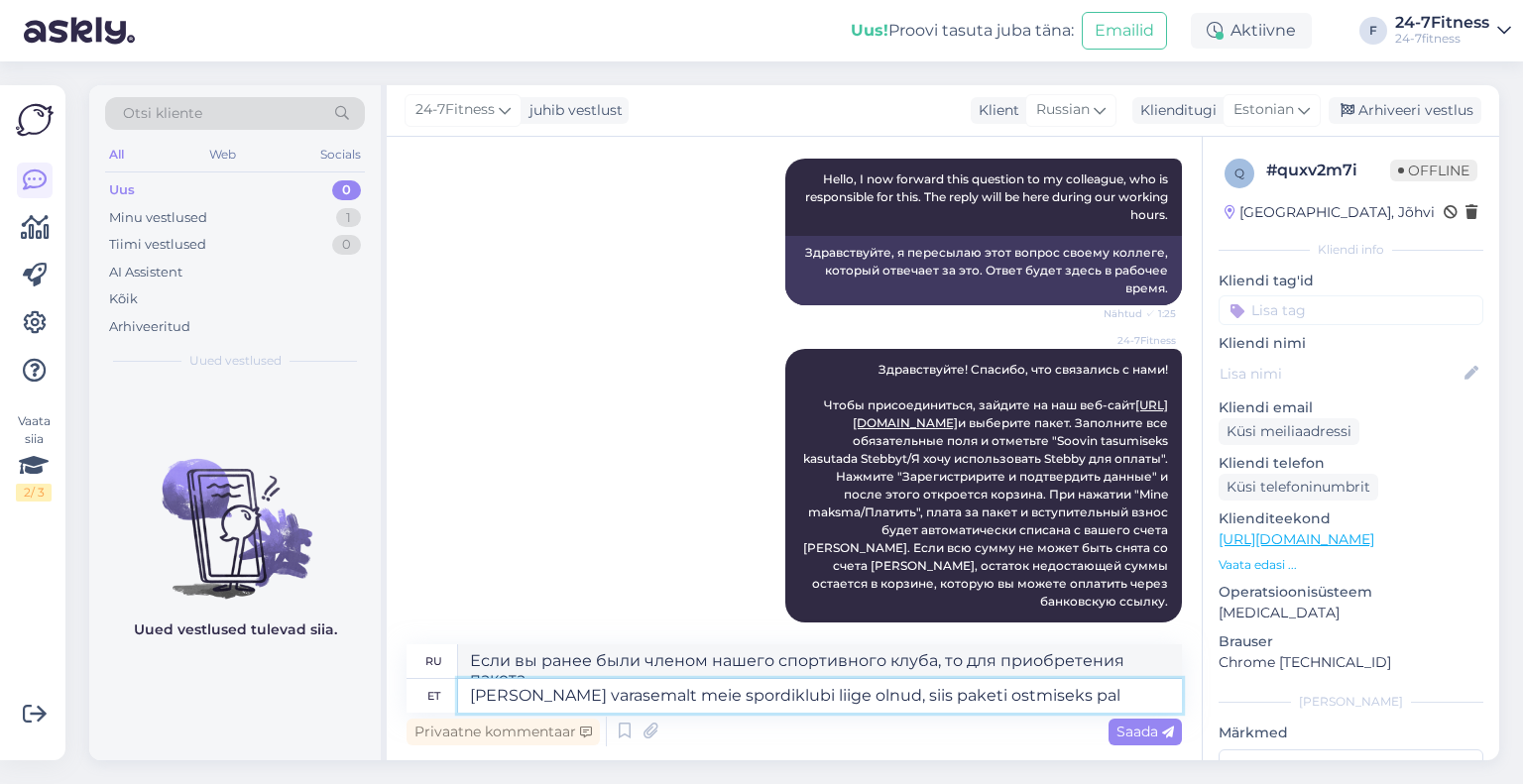 scroll, scrollTop: 239, scrollLeft: 0, axis: vertical 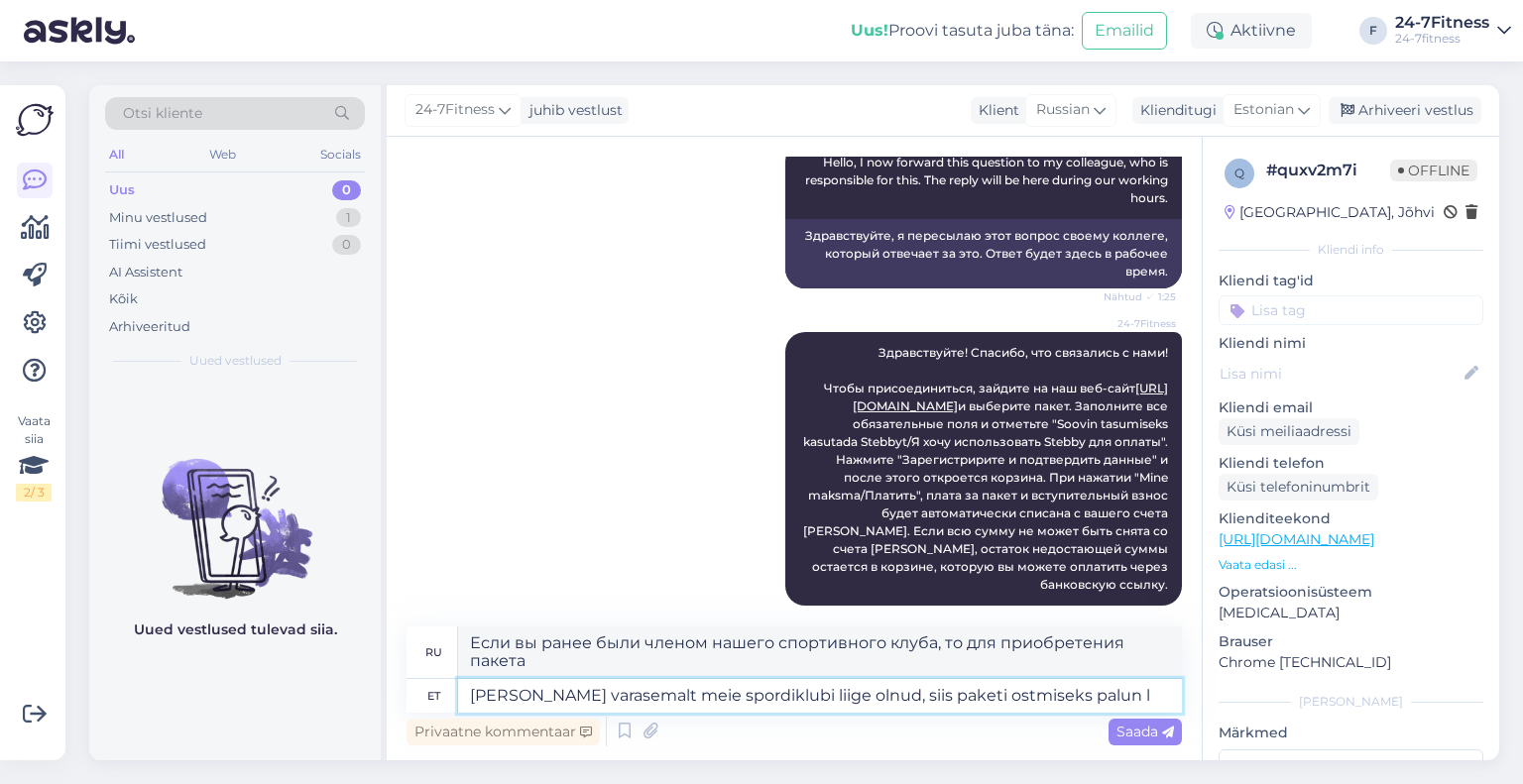 type on "Kui olete varasemalt meie spordiklubi liige olnud, siis paketi ostmiseks palun lo" 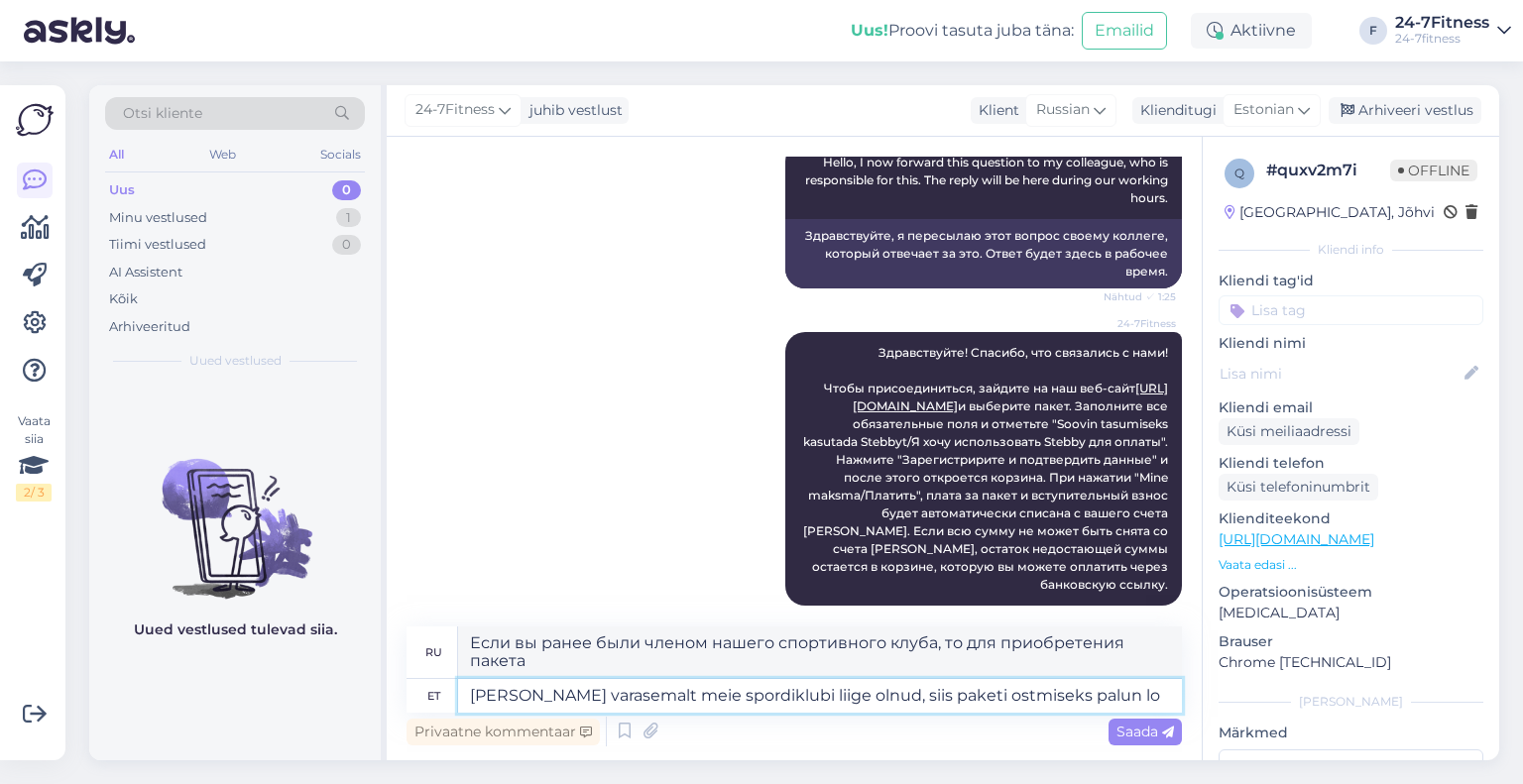 type on "Если вы ранее были членом нашего спортивного клуба, то для приобретения пакета, пожалуйста," 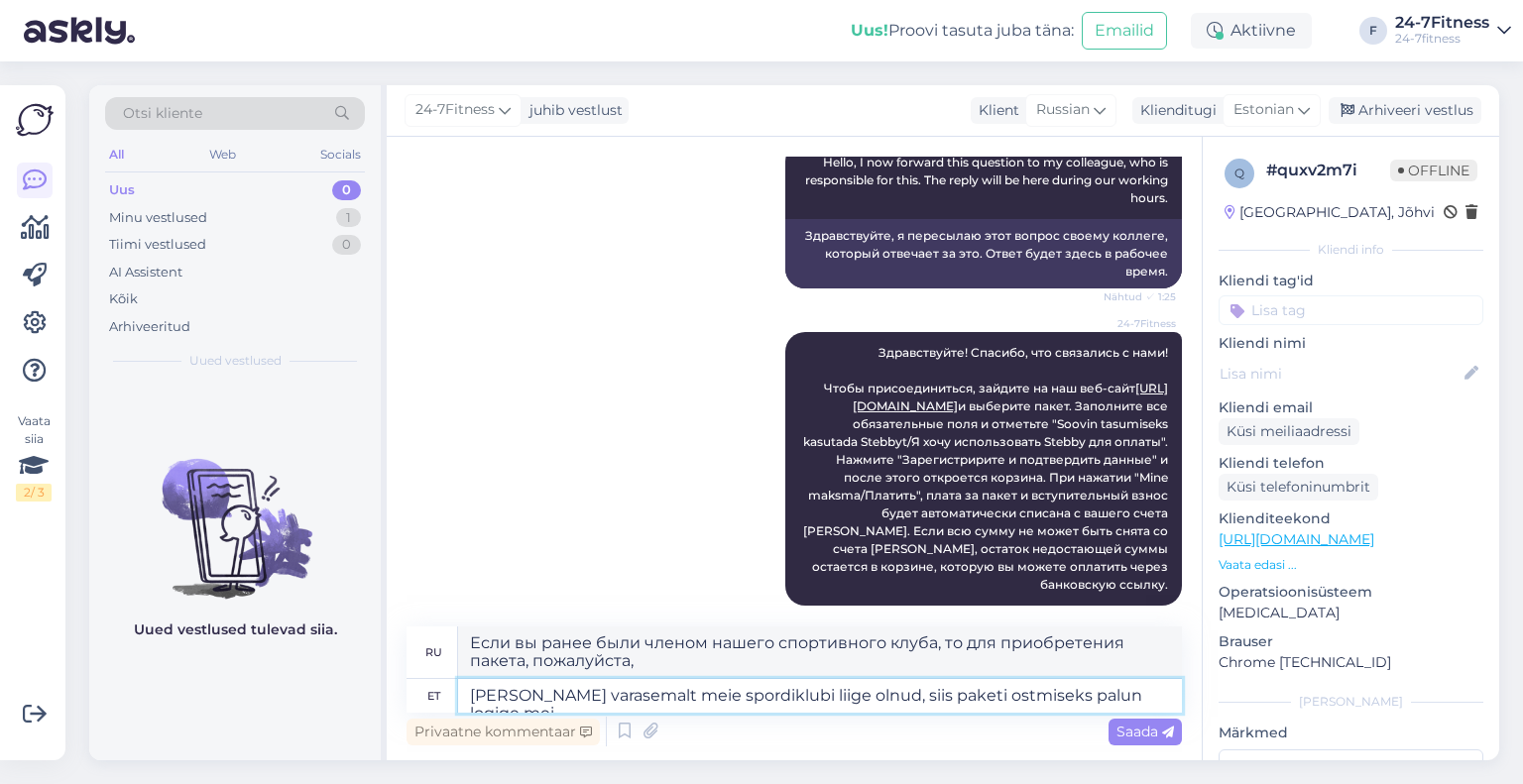 type on "Kui olete varasemalt meie spordiklubi liige olnud, siis paketi ostmiseks palun logige meie" 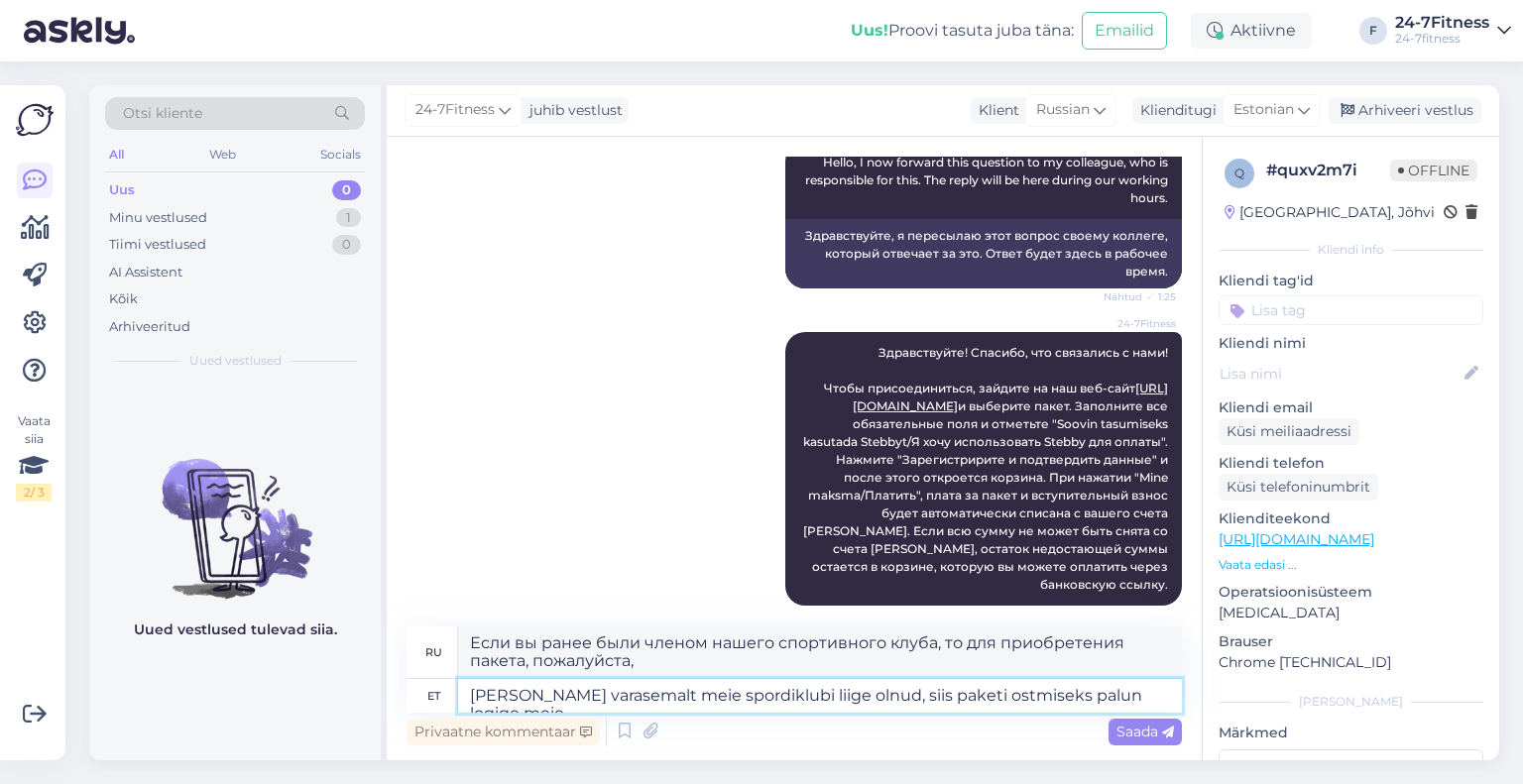 type on "Если вы ранее были членом нашего спортивного клуба, пожалуйста, войдите в систему, чтобы приобрести пакет." 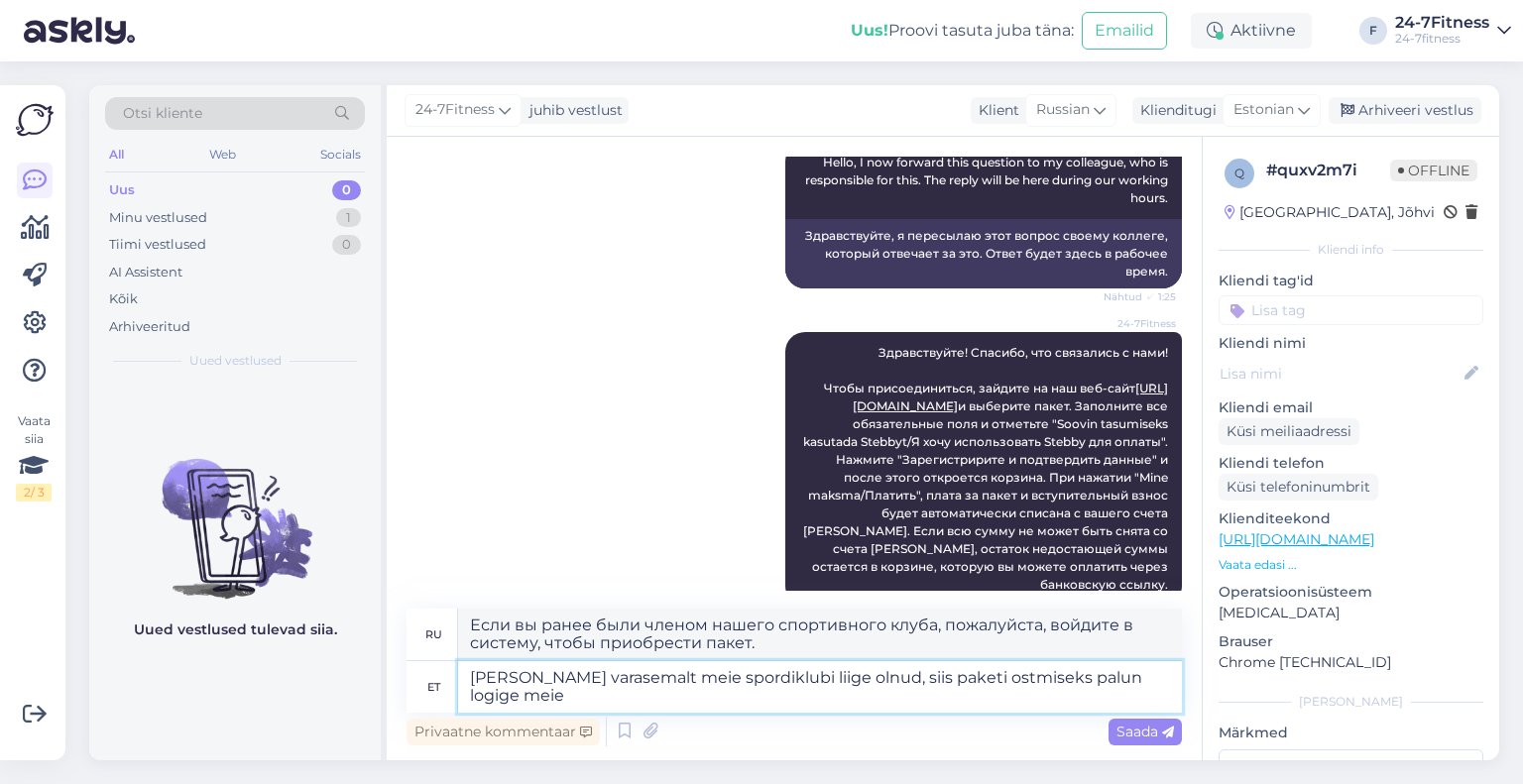 scroll, scrollTop: 258, scrollLeft: 0, axis: vertical 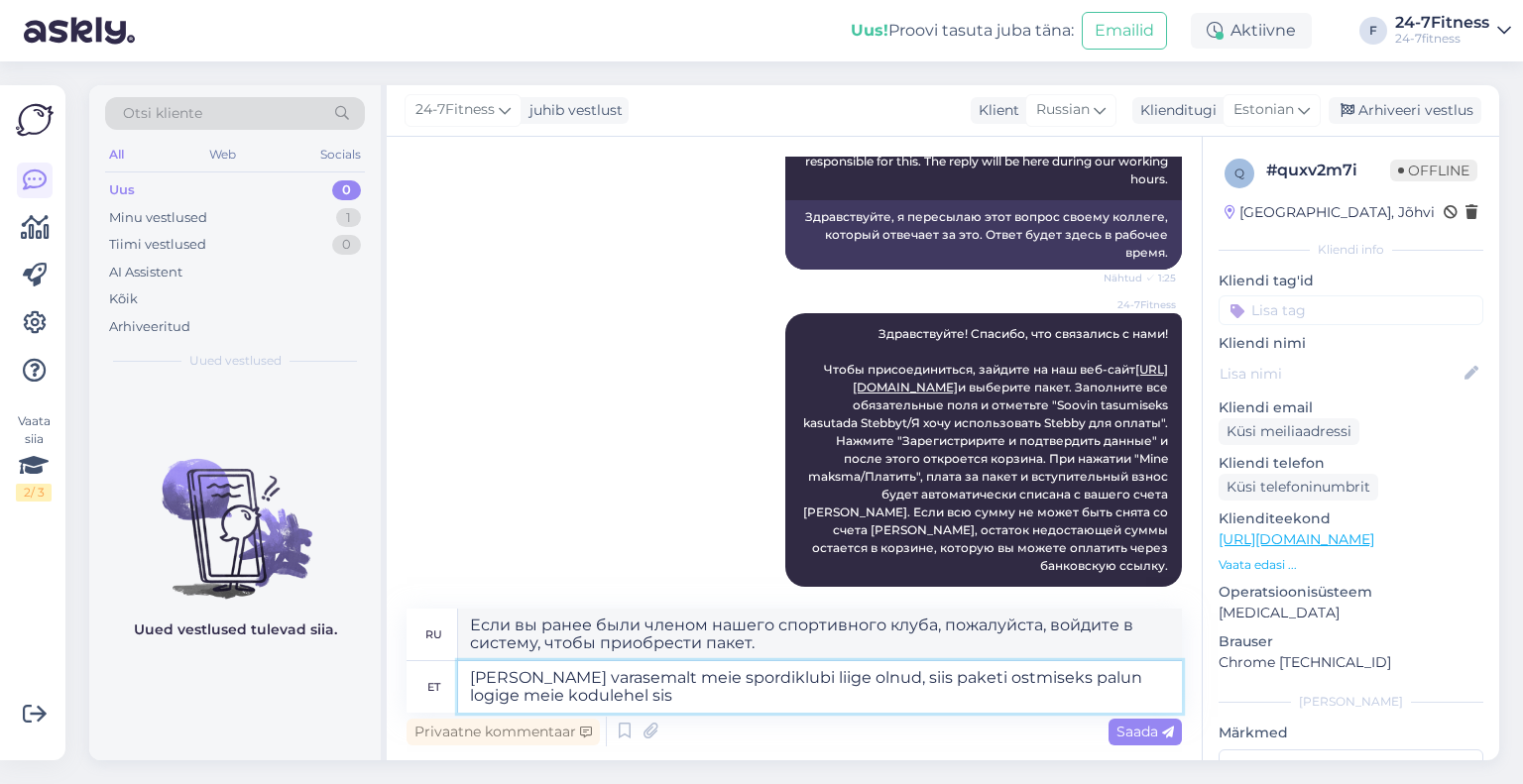 type on "Kui olete varasemalt meie spordiklubi liige olnud, siis paketi ostmiseks palun logige meie kodulehel siss" 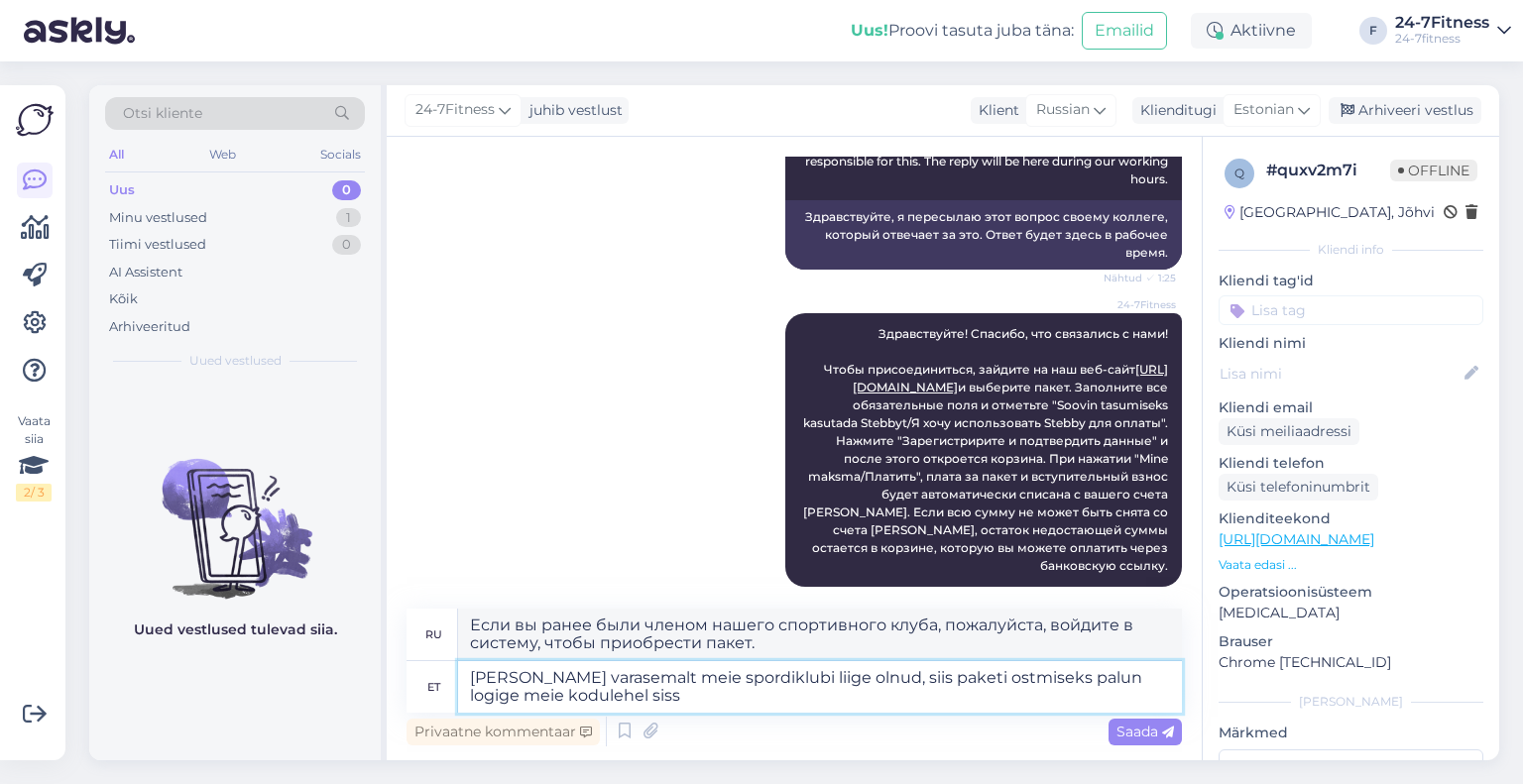 type on "Если вы ранее были членом нашего спортивного клуба, пожалуйста, войдите на наш сайт, чтобы приобрести абонемент." 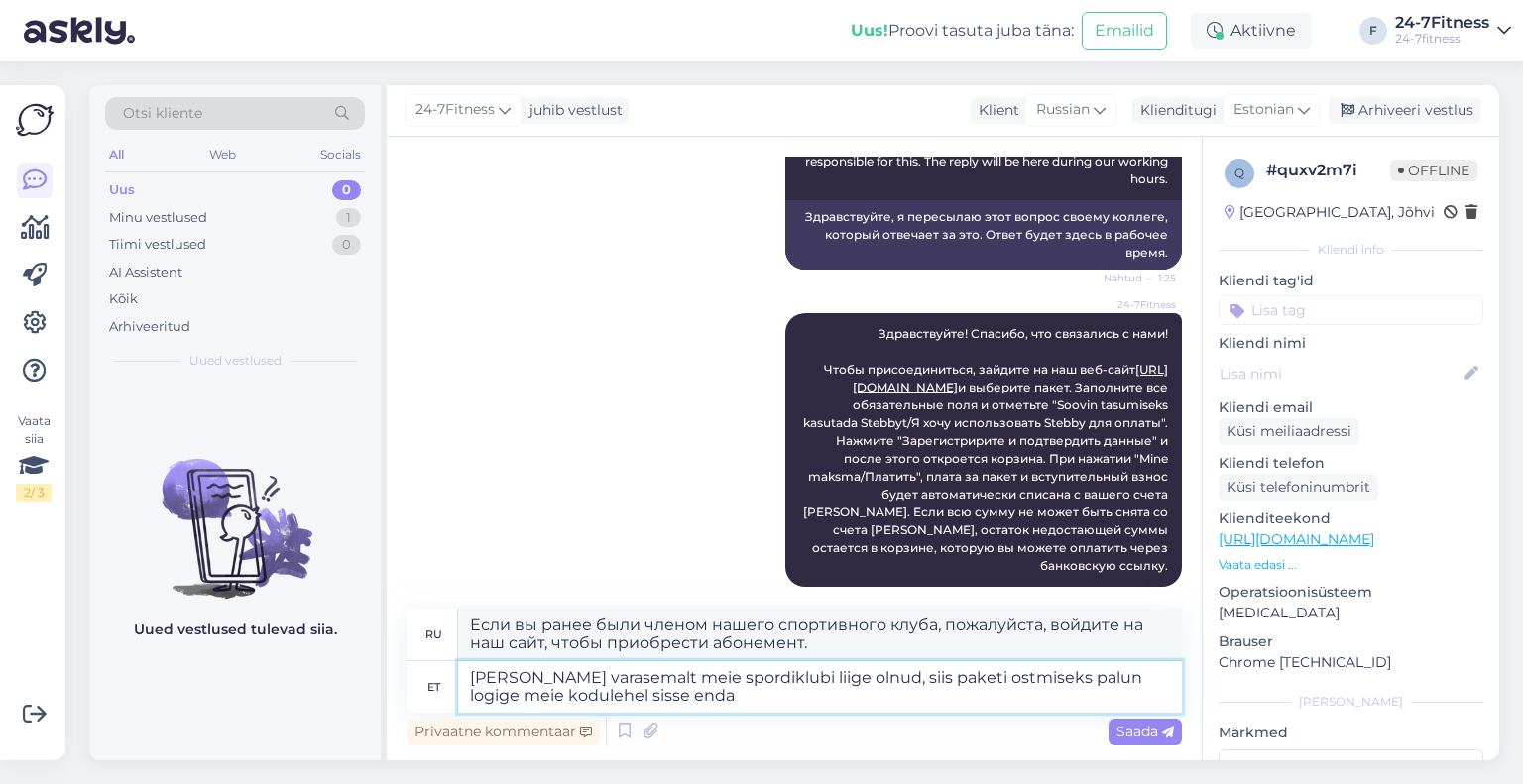 type on "Kui olete varasemalt meie spordiklubi liige olnud, siis paketi ostmiseks palun logige meie kodulehel sisse enda" 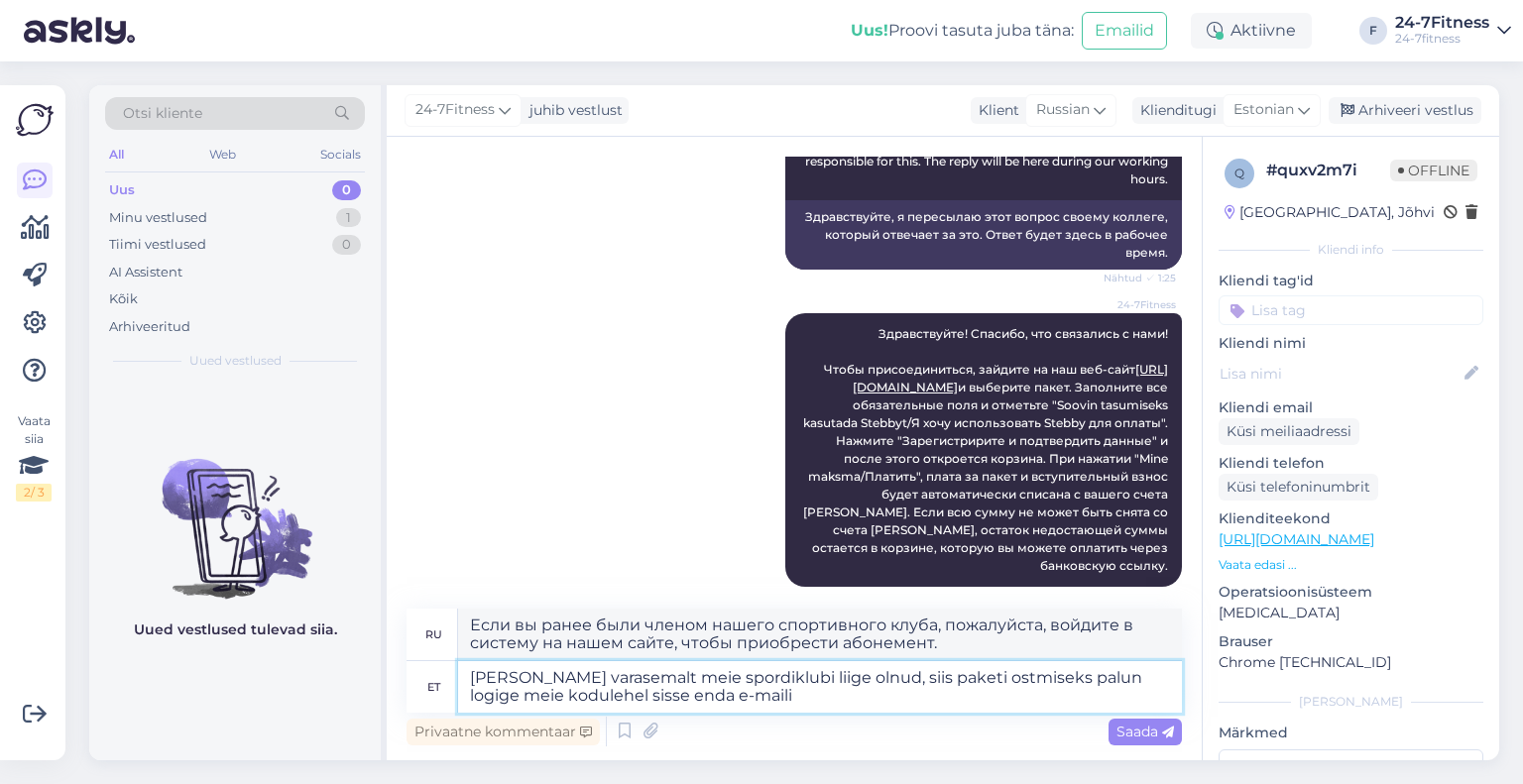 type on "Kui olete varasemalt meie spordiklubi liige olnud, siis paketi ostmiseks palun logige meie kodulehel sisse enda e-mailig" 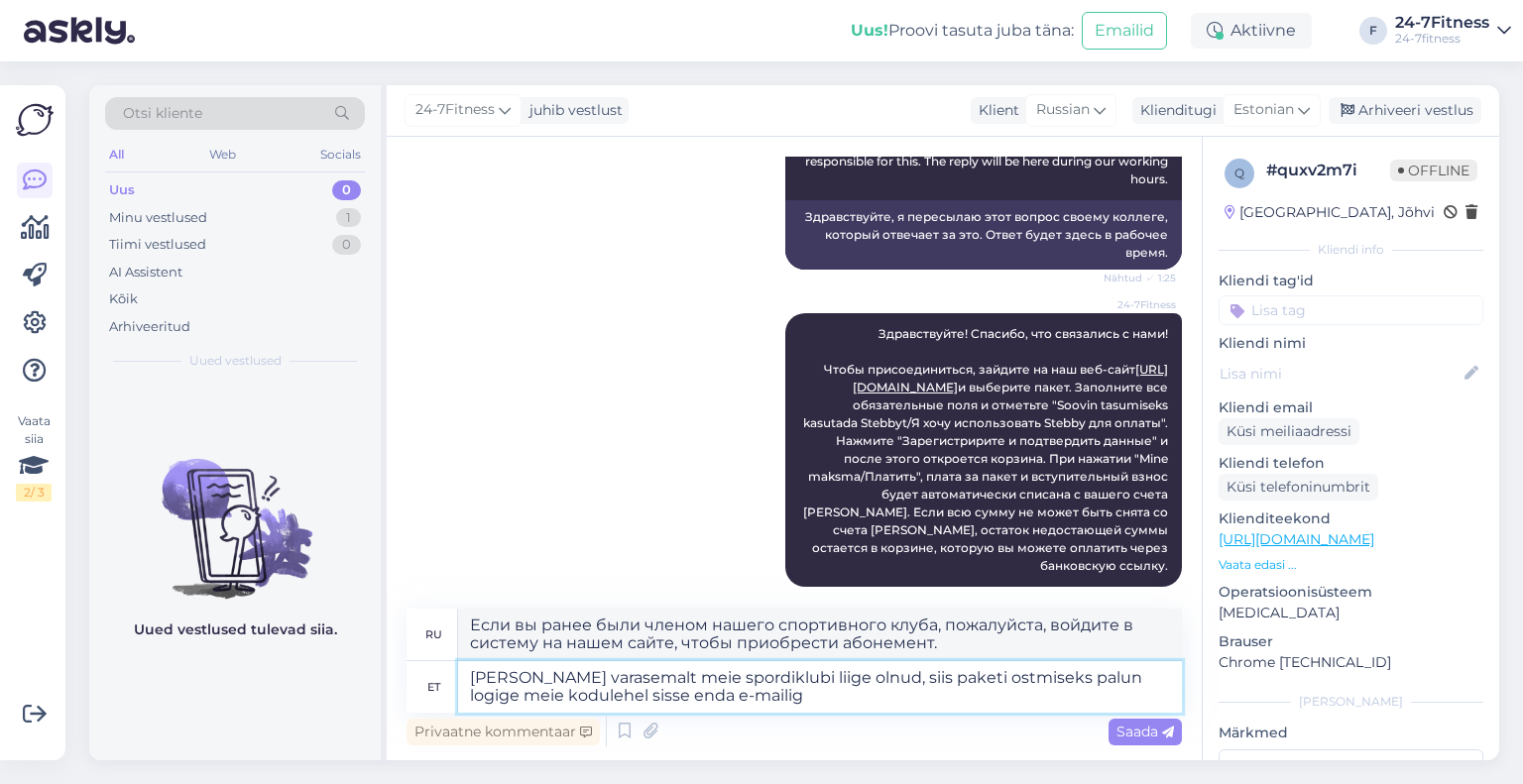 type on "Если вы ранее были членом нашего спортивного клуба, пожалуйста, войдите в свой аккаунт на нашем сайте, чтобы приобрести абонемент." 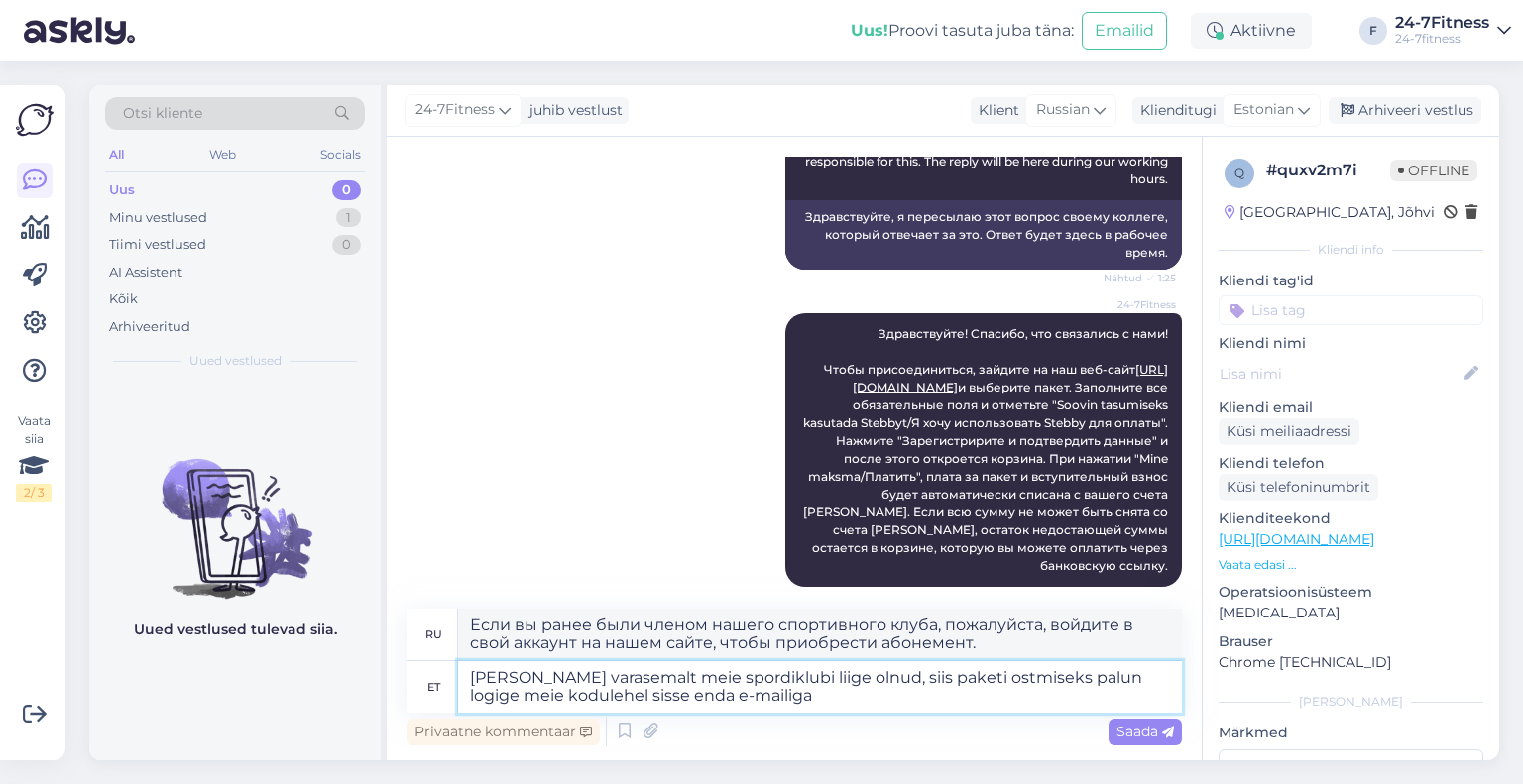 type on "Kui olete varasemalt meie spordiklubi liige olnud, siis paketi ostmiseks palun logige meie kodulehel sisse enda e-mailiga." 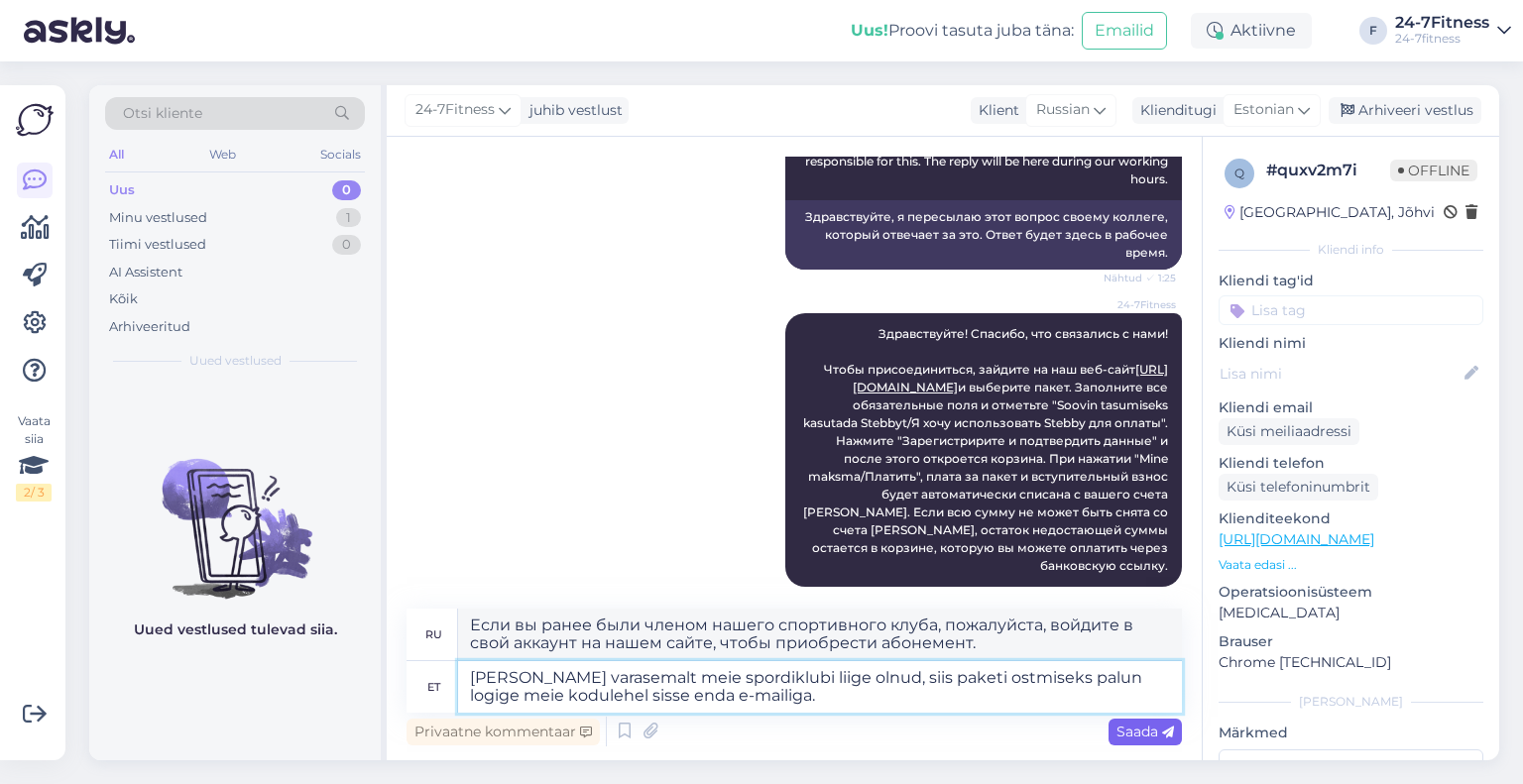 type on "Если вы ранее были членом нашего спортивного клуба, пожалуйста, войдите на наш сайт, используя свой адрес электронной почты, чтобы приобрести абонемент." 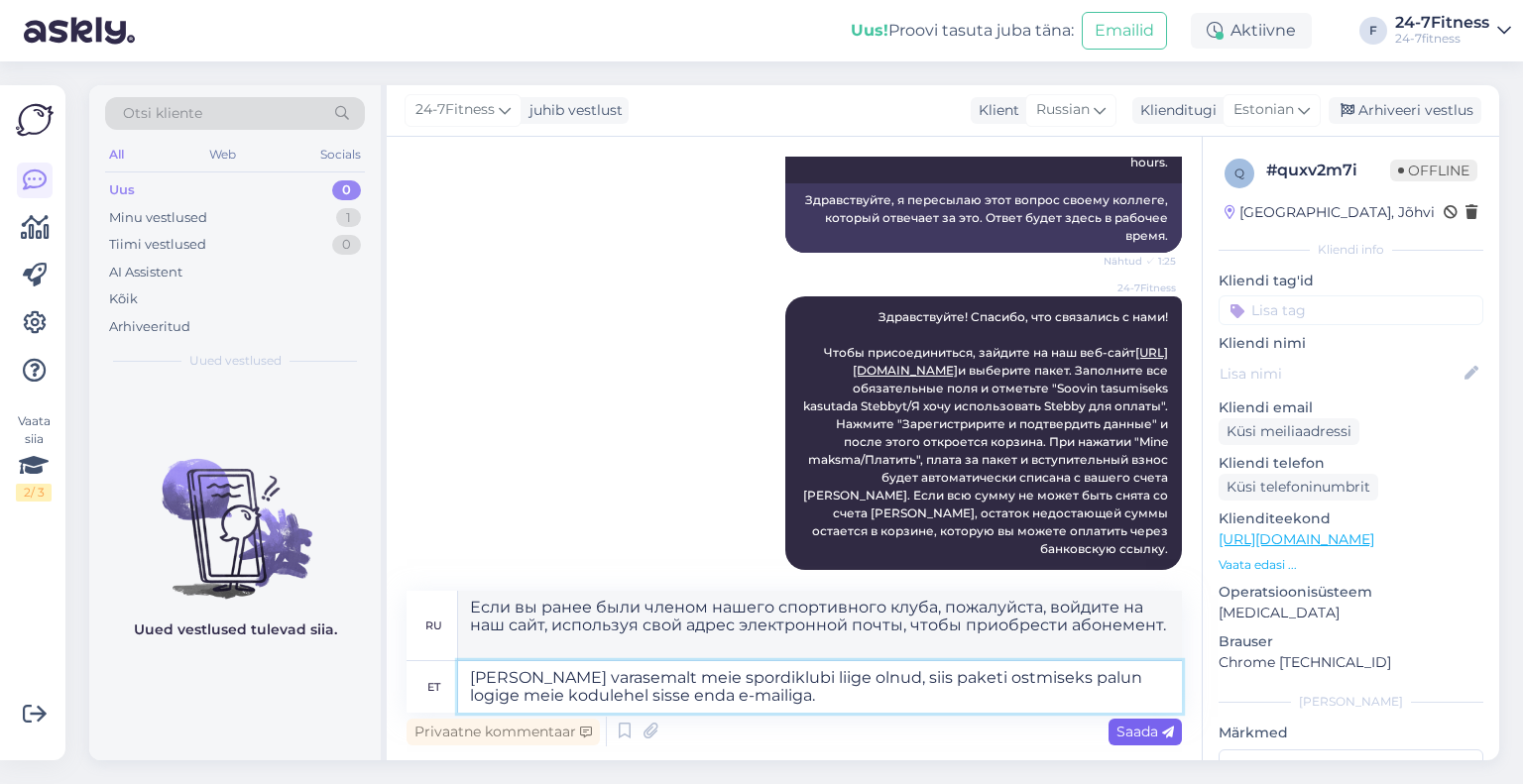 type on "Kui olete varasemalt meie spordiklubi liige olnud, siis paketi ostmiseks palun logige meie kodulehel sisse enda e-mailiga." 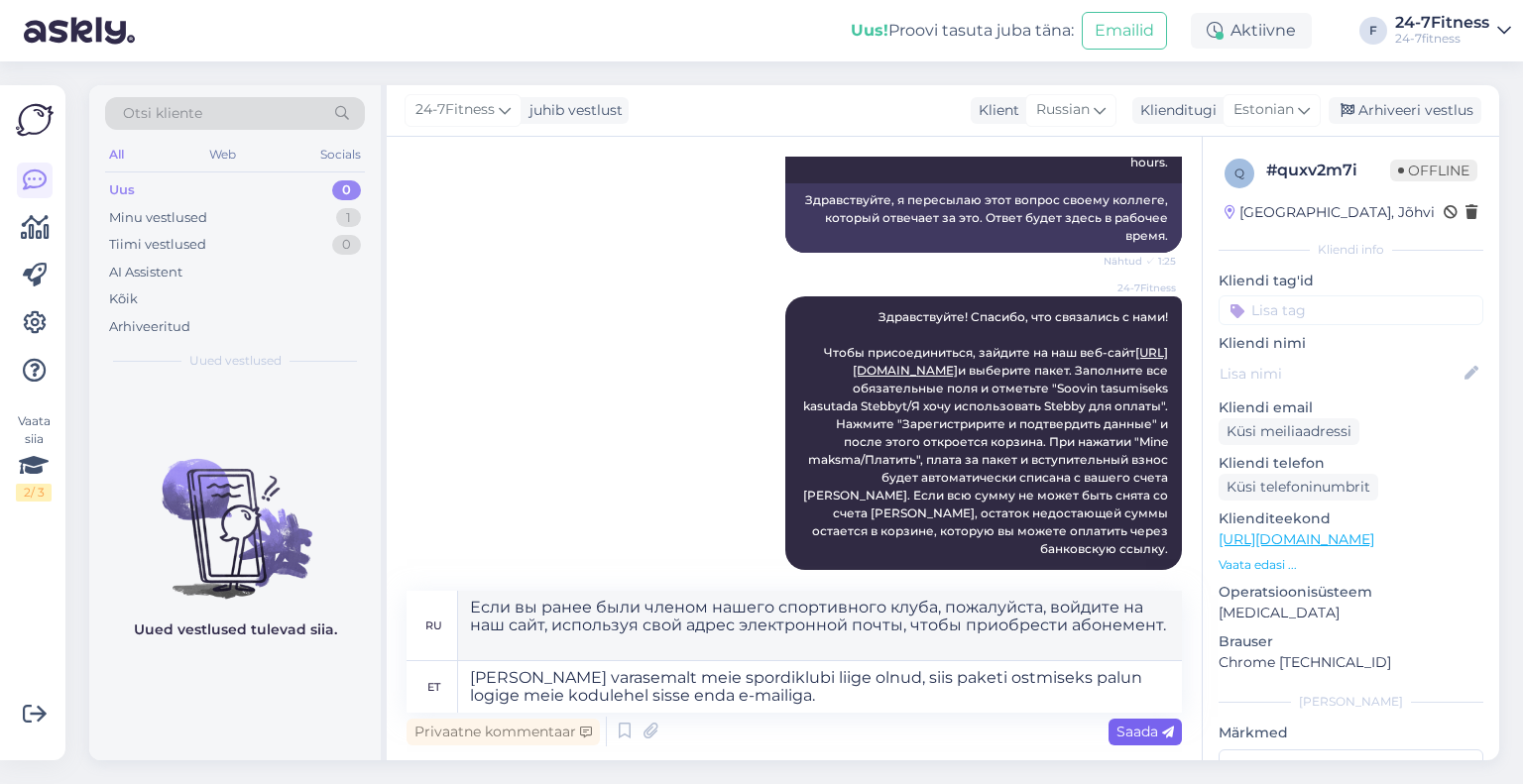click on "Saada" at bounding box center (1145, 731) 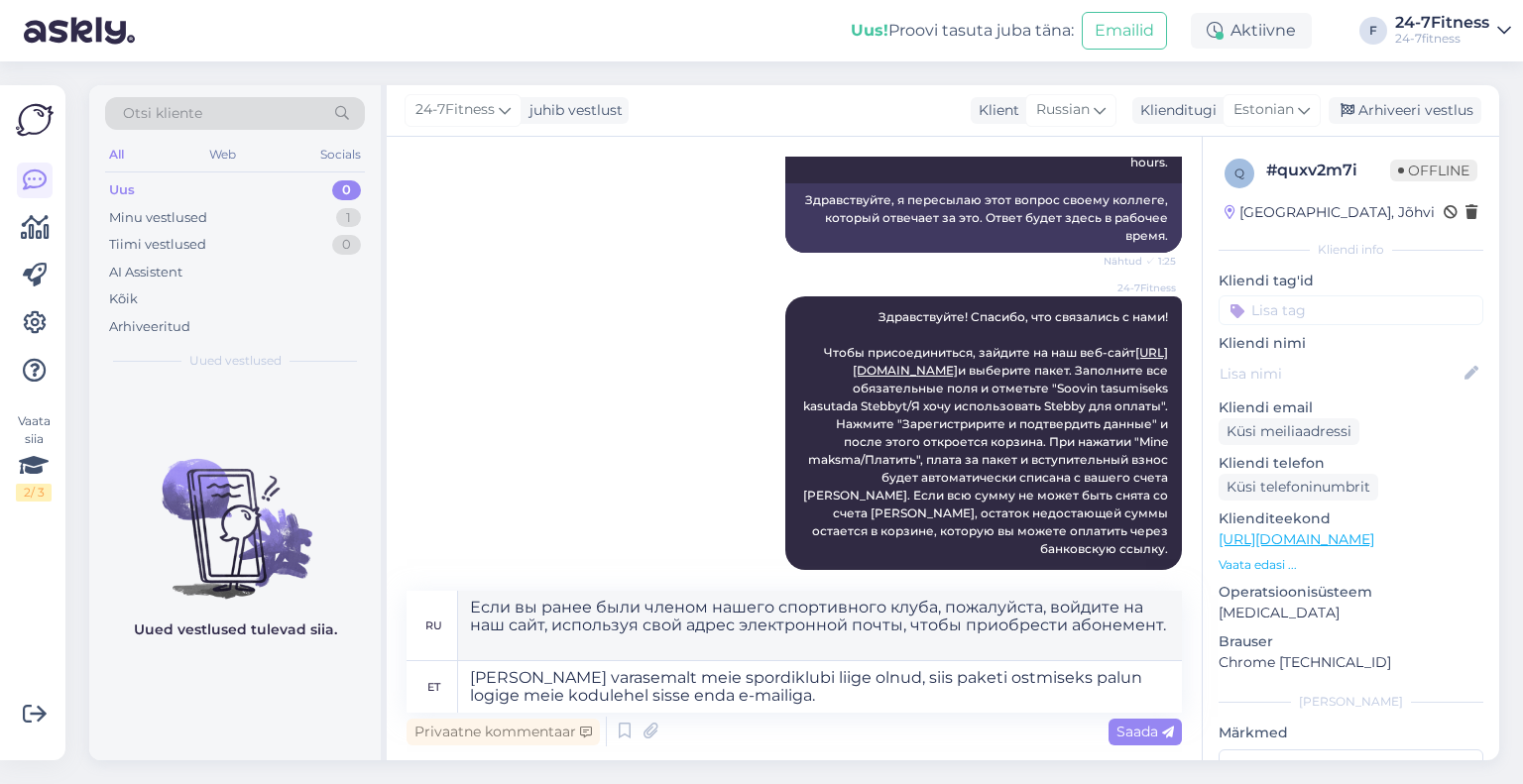 type 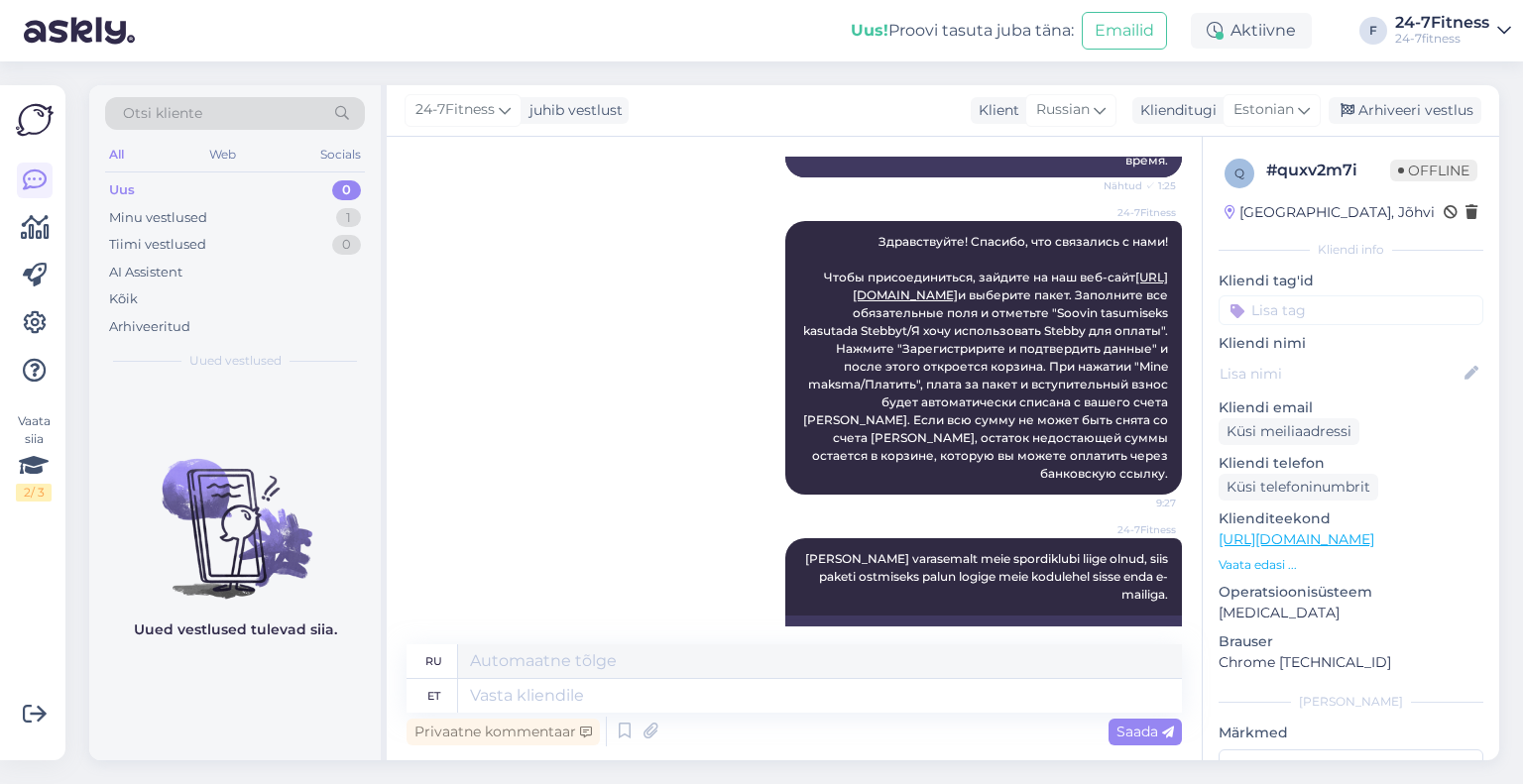 scroll, scrollTop: 393, scrollLeft: 0, axis: vertical 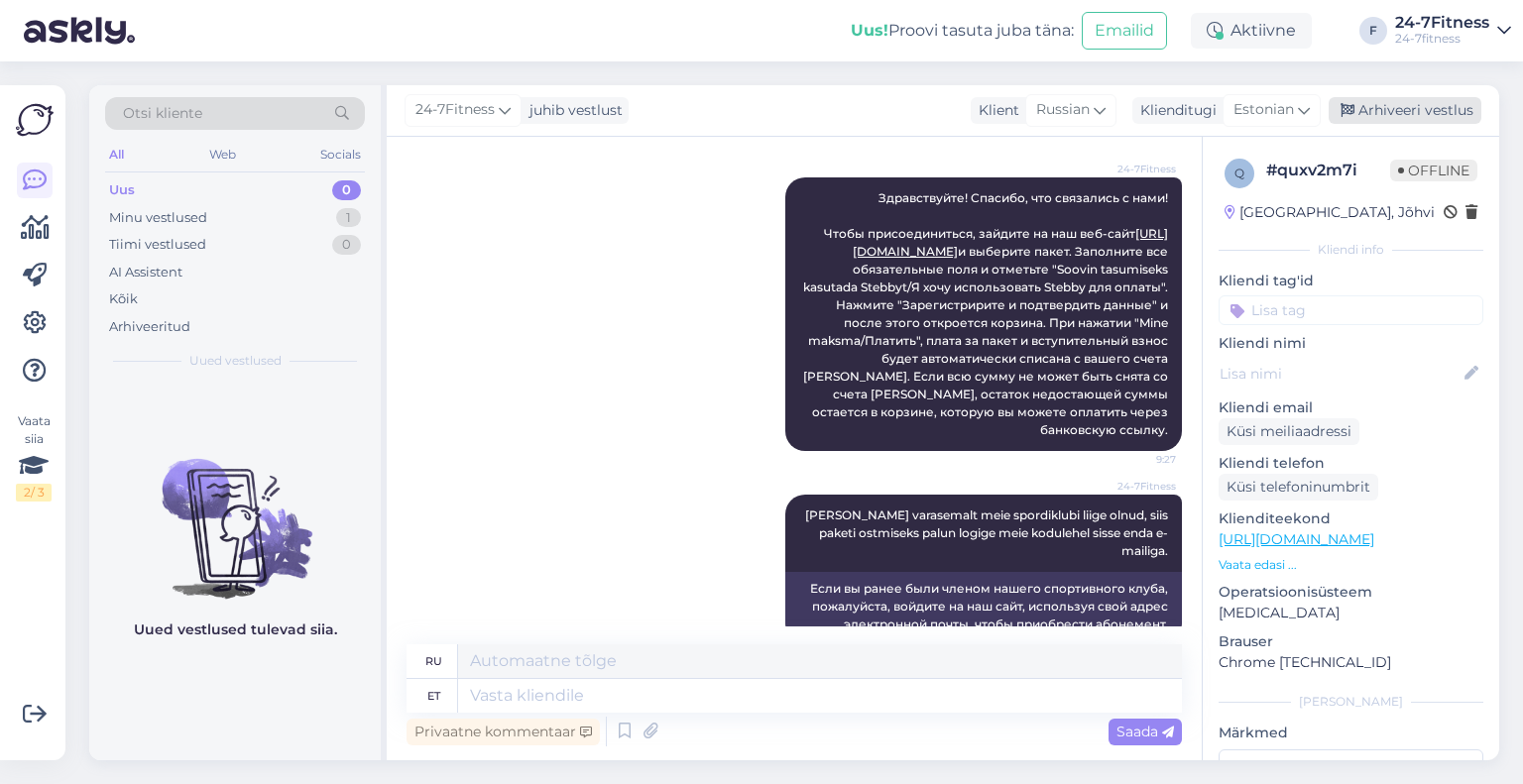 click on "Arhiveeri vestlus" at bounding box center (1405, 110) 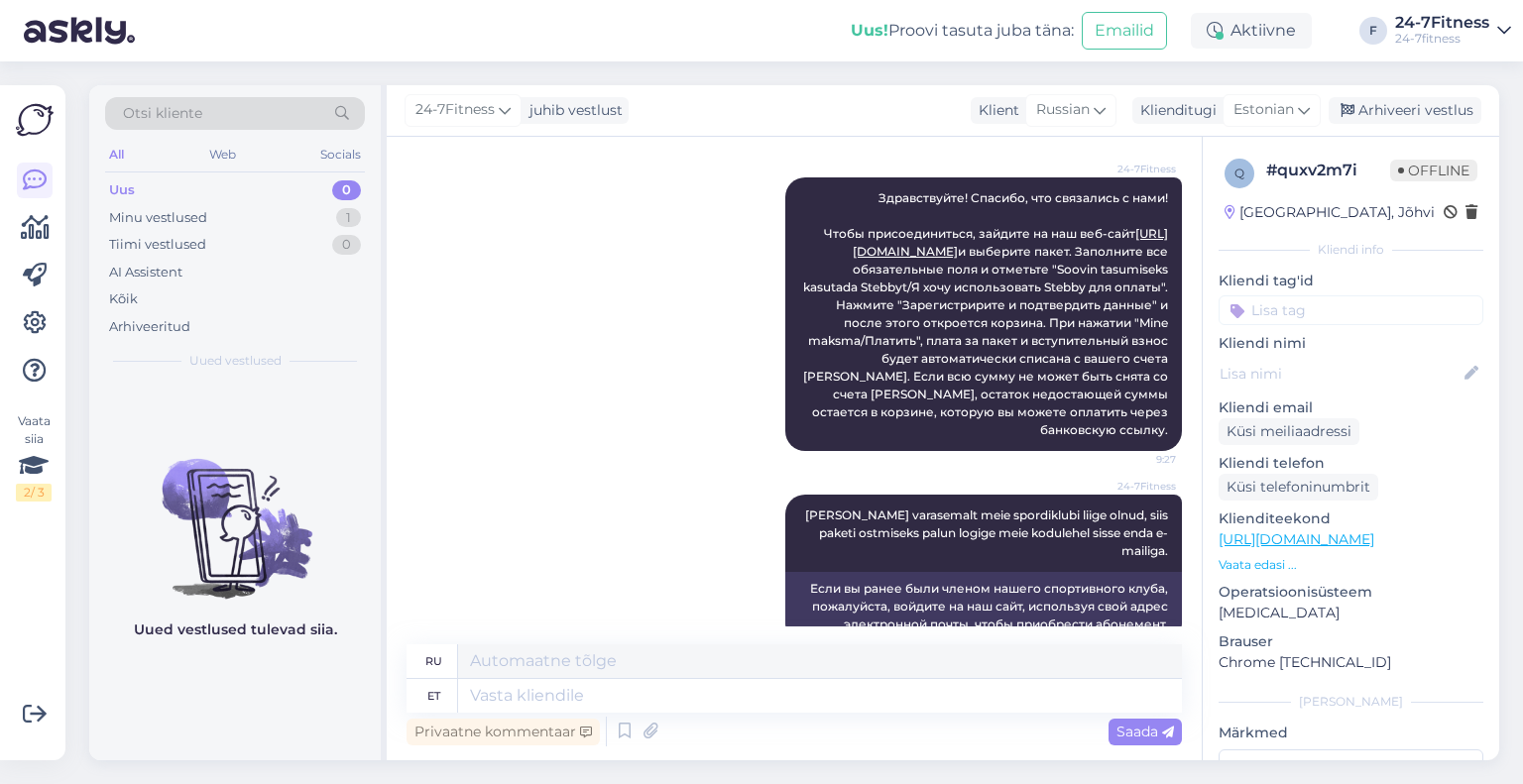 scroll, scrollTop: 374, scrollLeft: 0, axis: vertical 